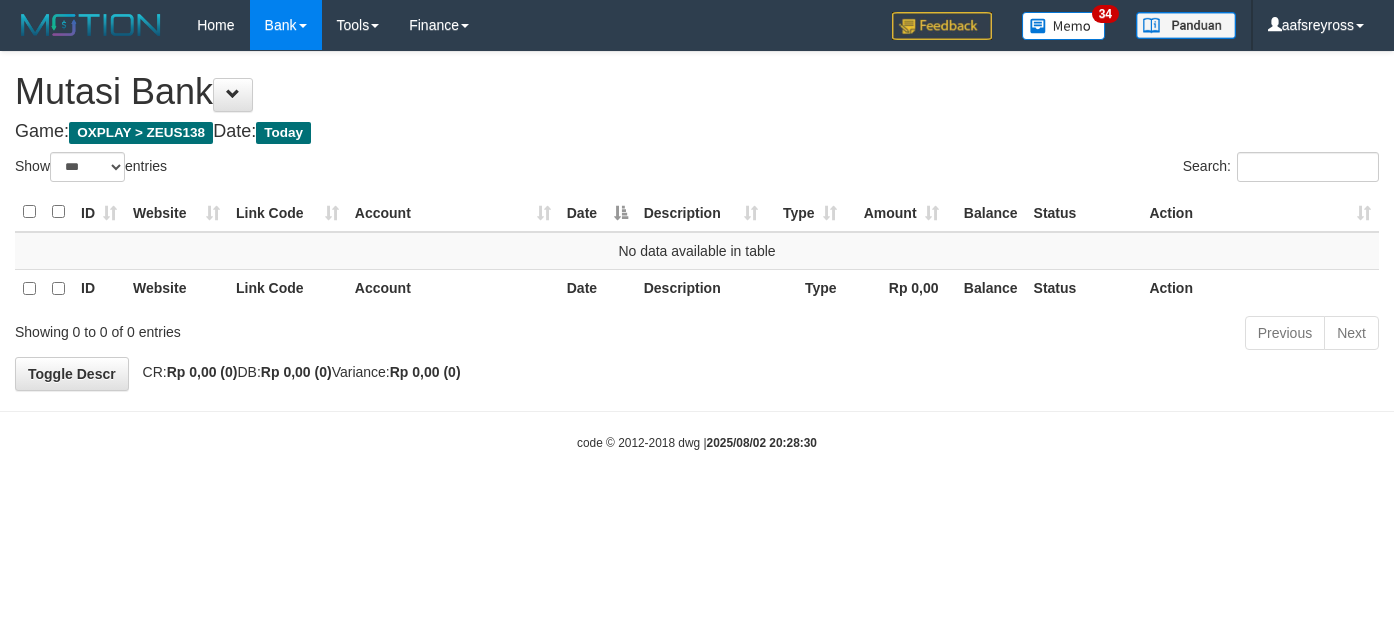 select on "***" 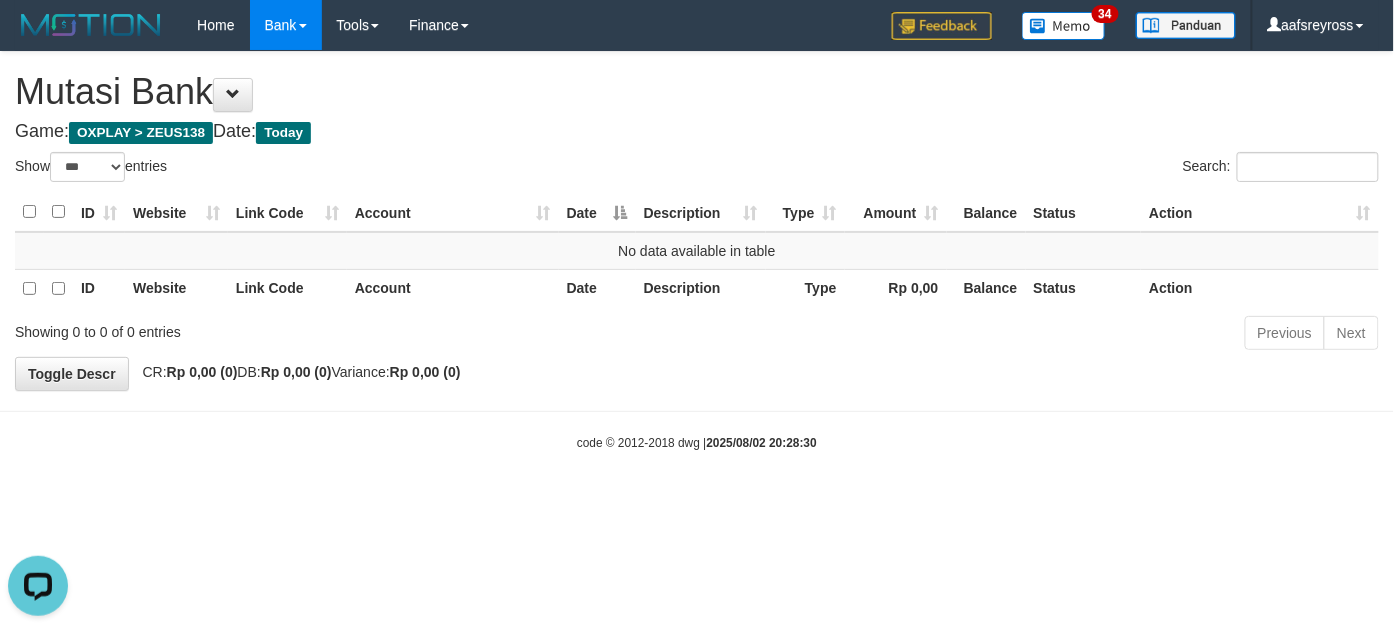 scroll, scrollTop: 0, scrollLeft: 0, axis: both 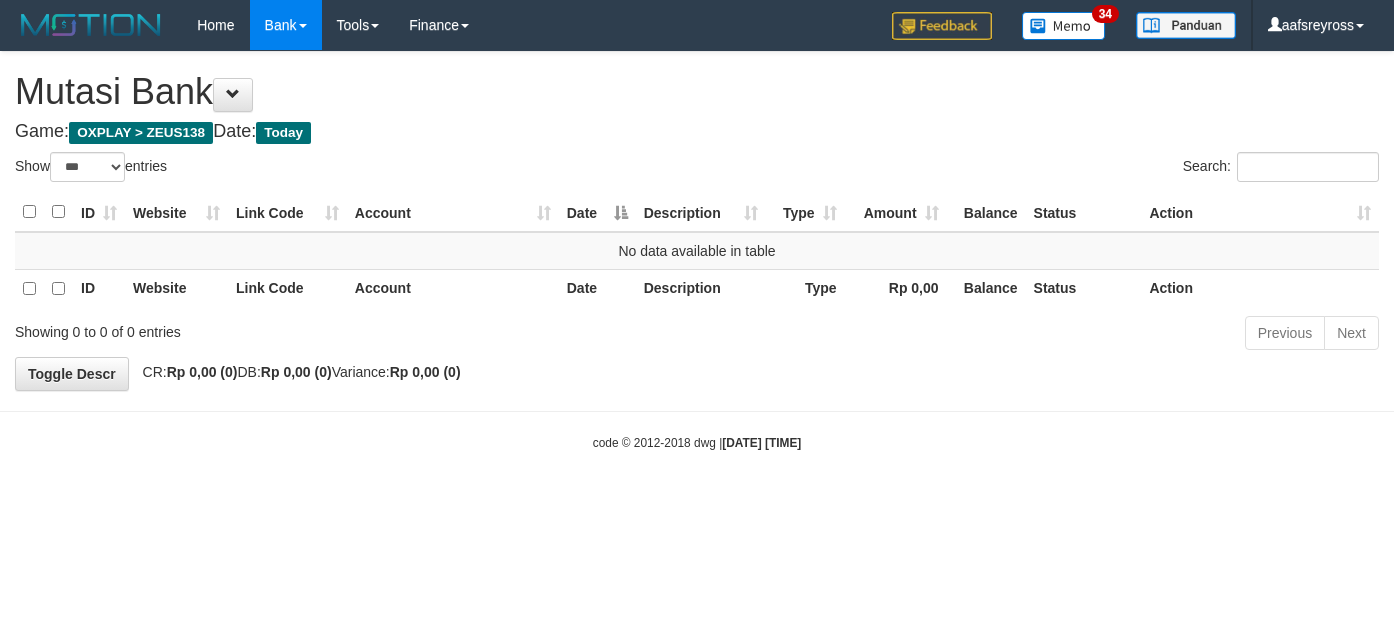 select on "***" 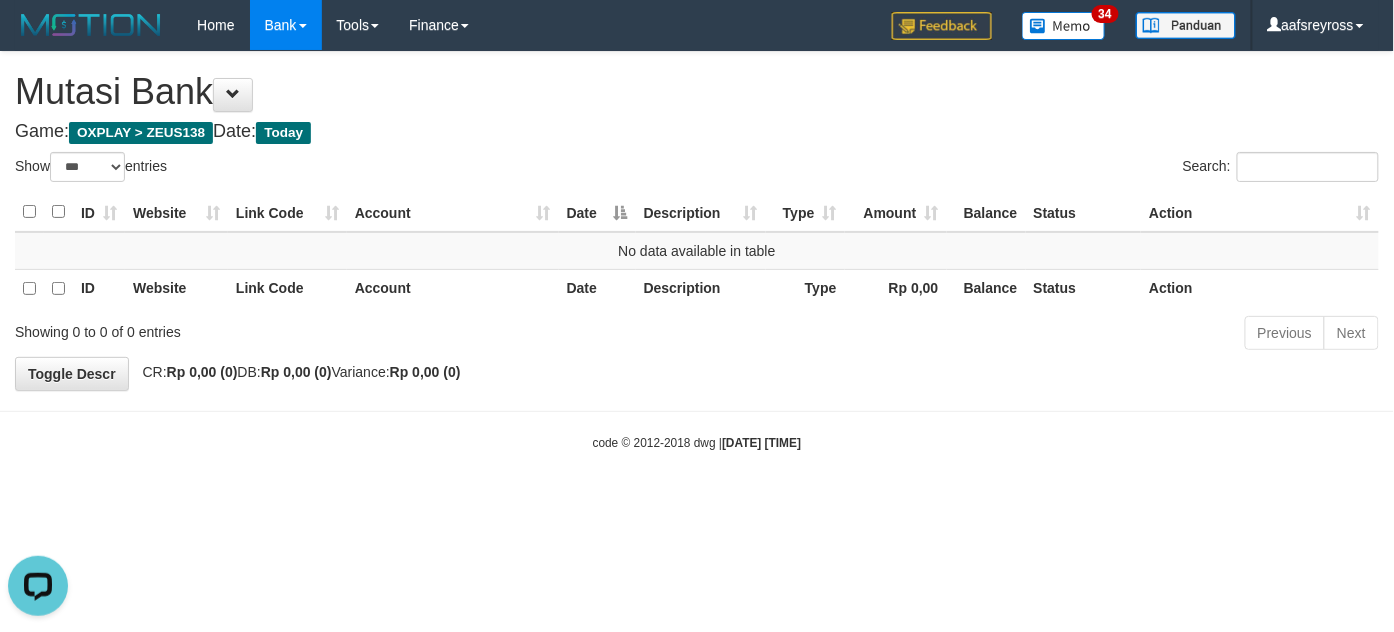 scroll, scrollTop: 0, scrollLeft: 0, axis: both 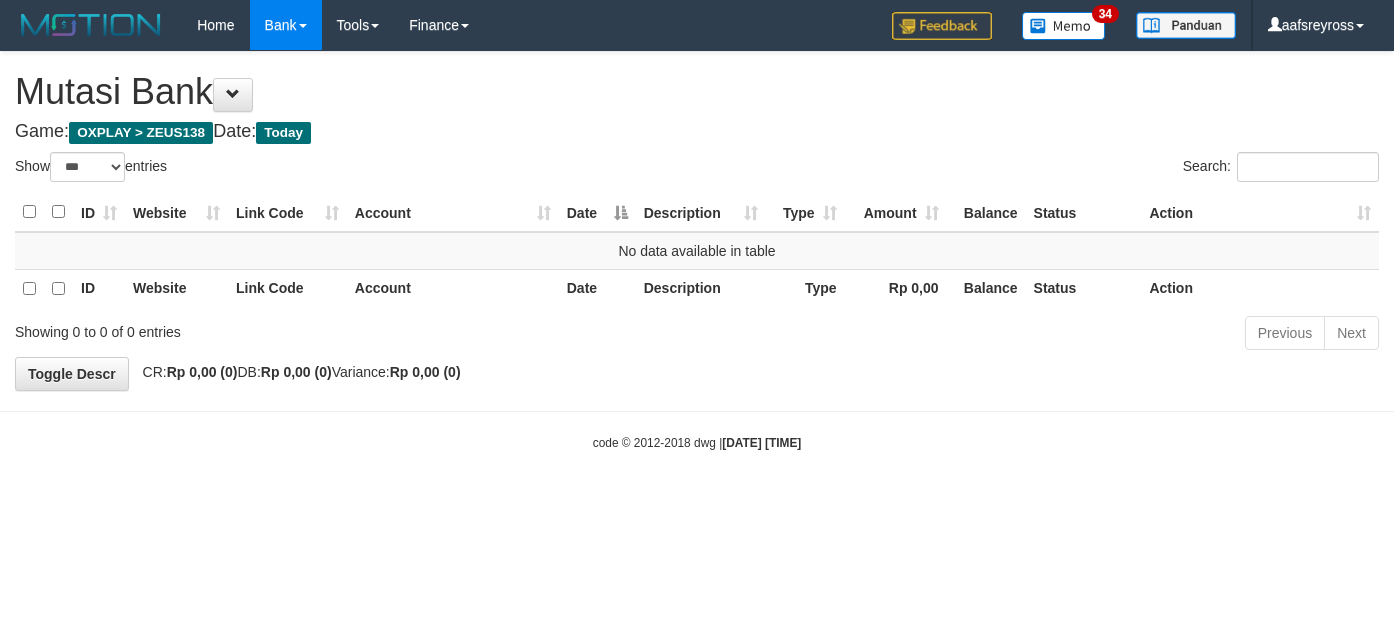 select on "***" 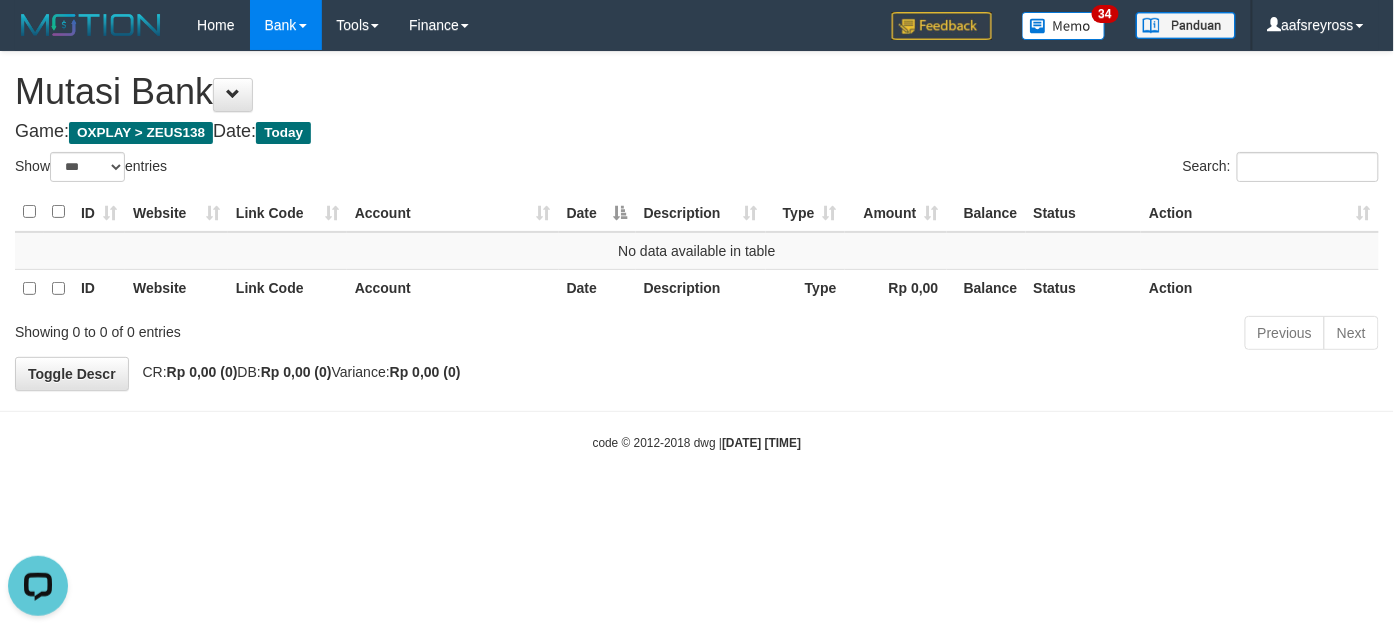 scroll, scrollTop: 0, scrollLeft: 0, axis: both 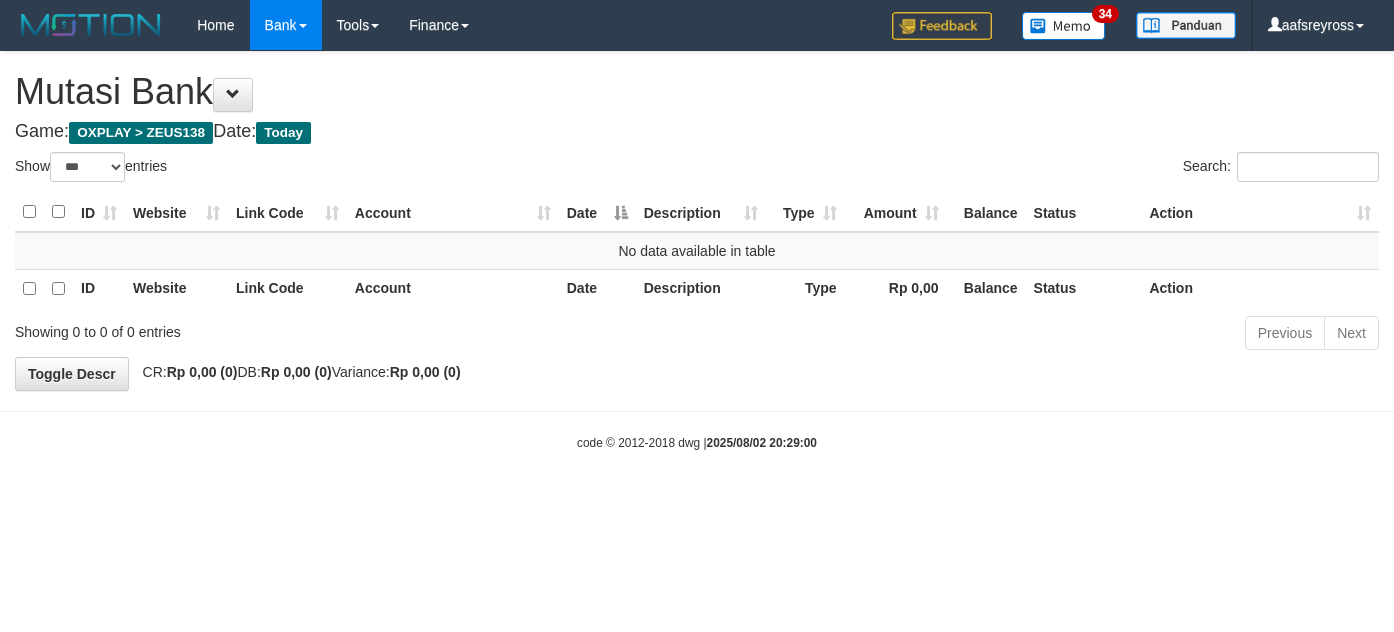 select on "***" 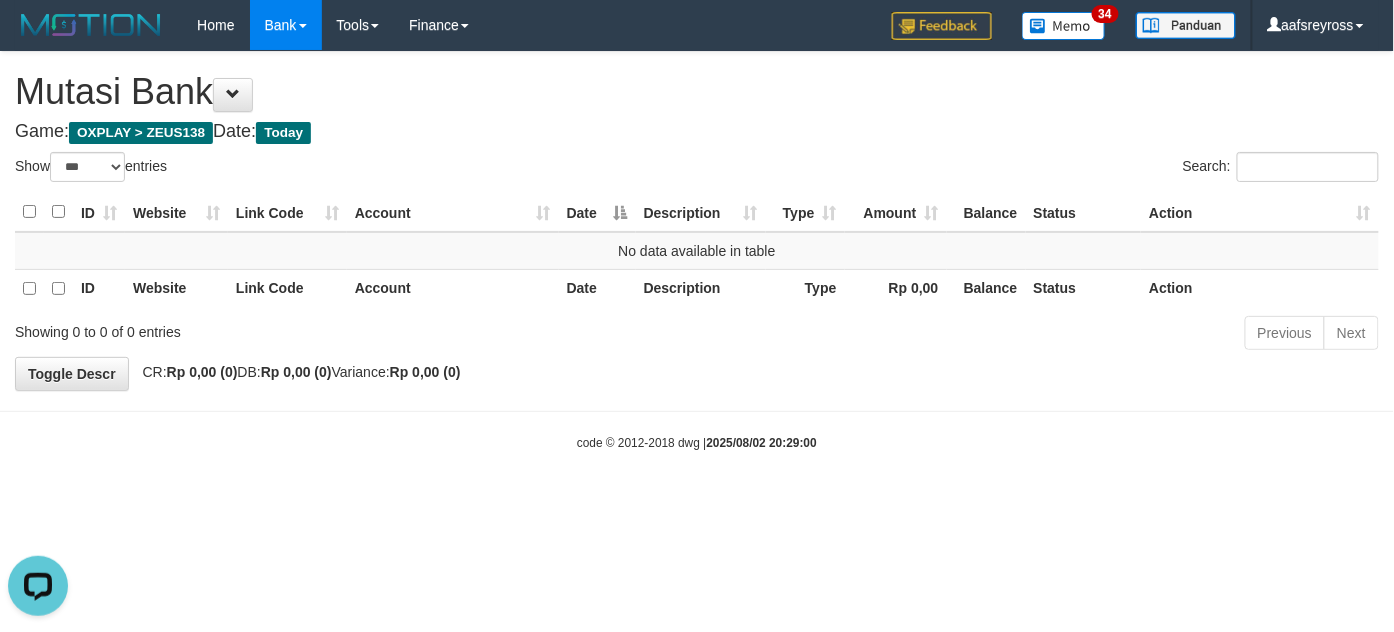 scroll, scrollTop: 0, scrollLeft: 0, axis: both 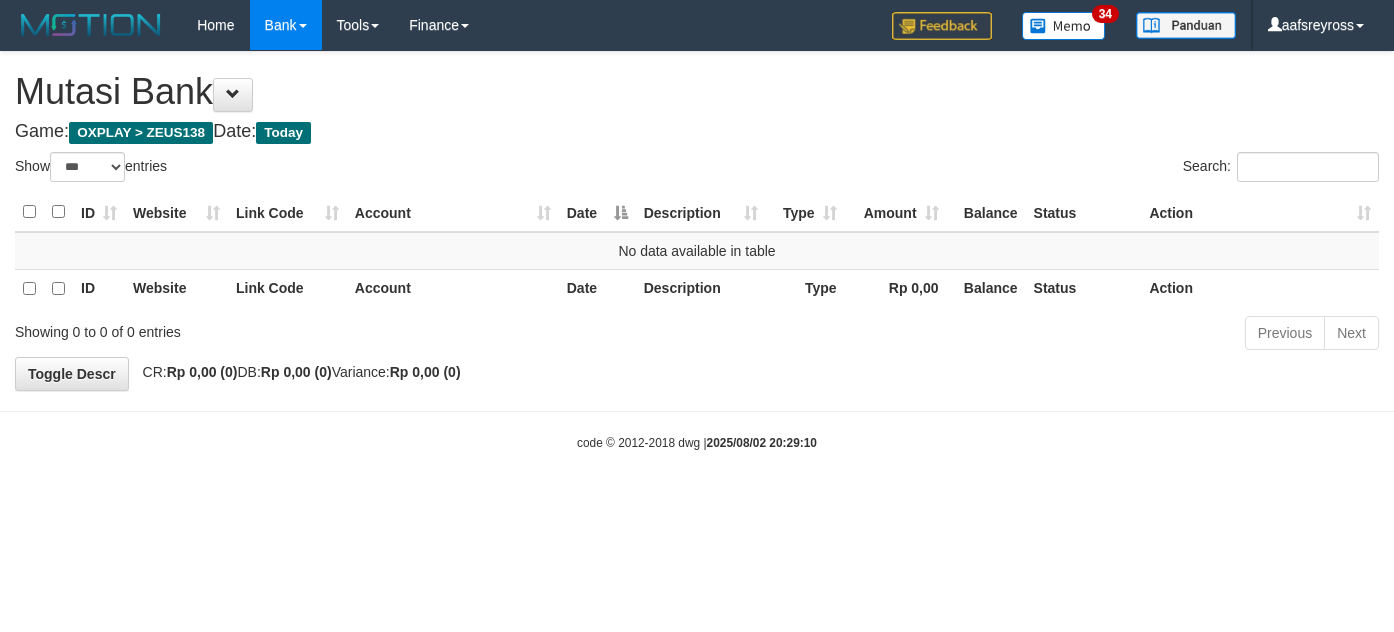 select on "***" 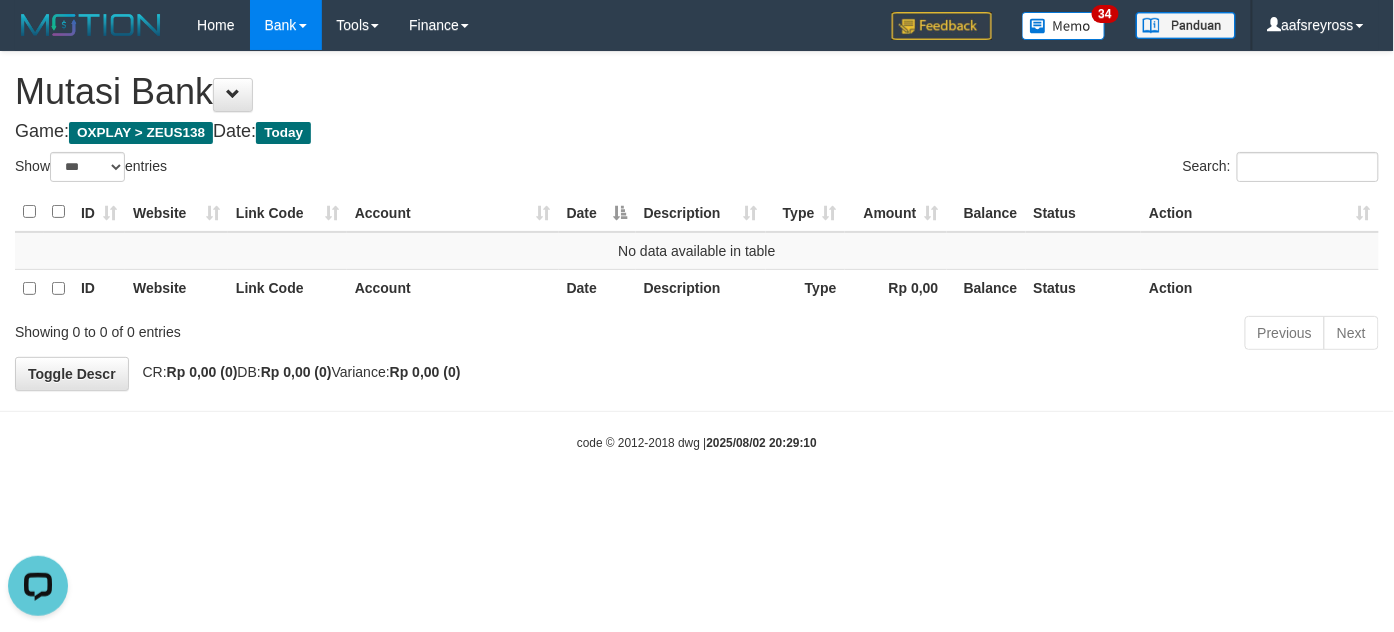 scroll, scrollTop: 0, scrollLeft: 0, axis: both 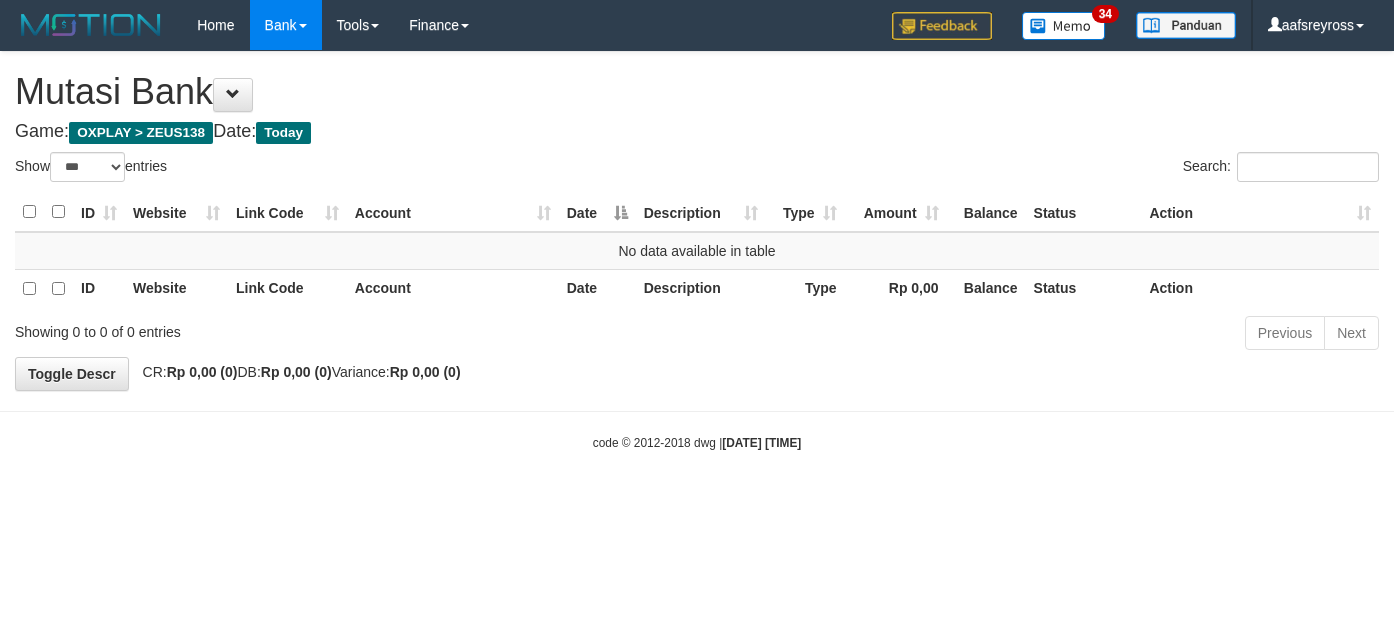 select on "***" 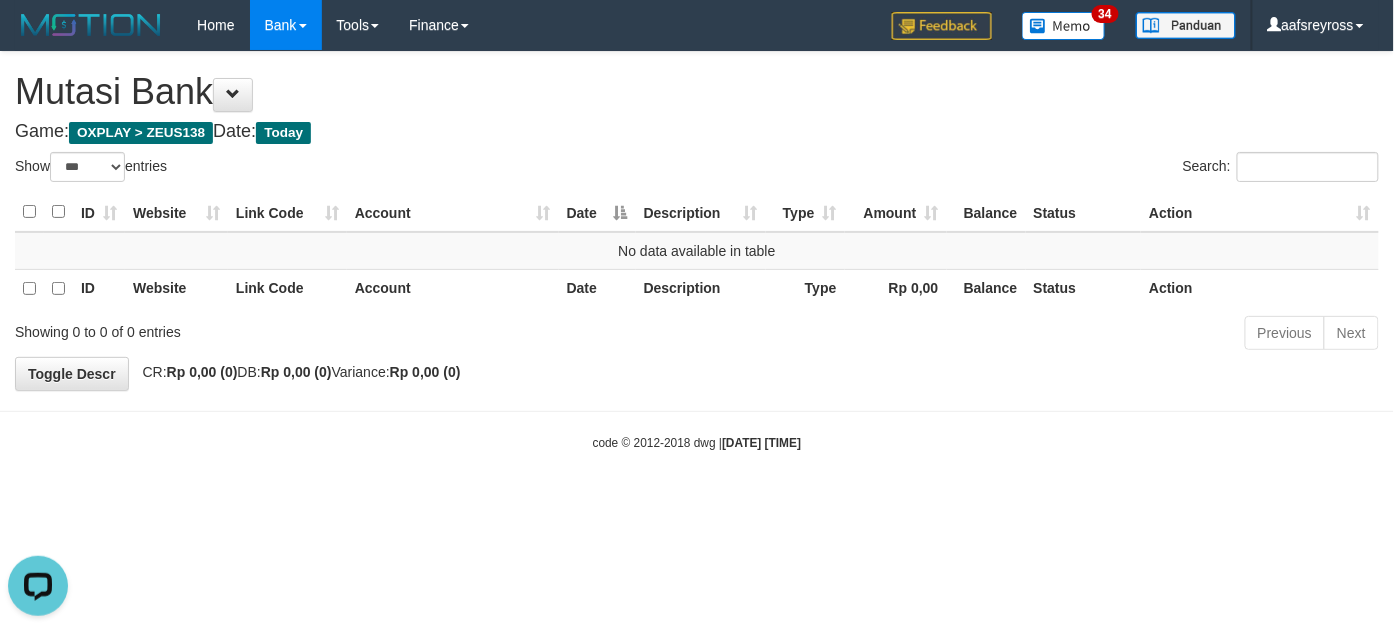 scroll, scrollTop: 0, scrollLeft: 0, axis: both 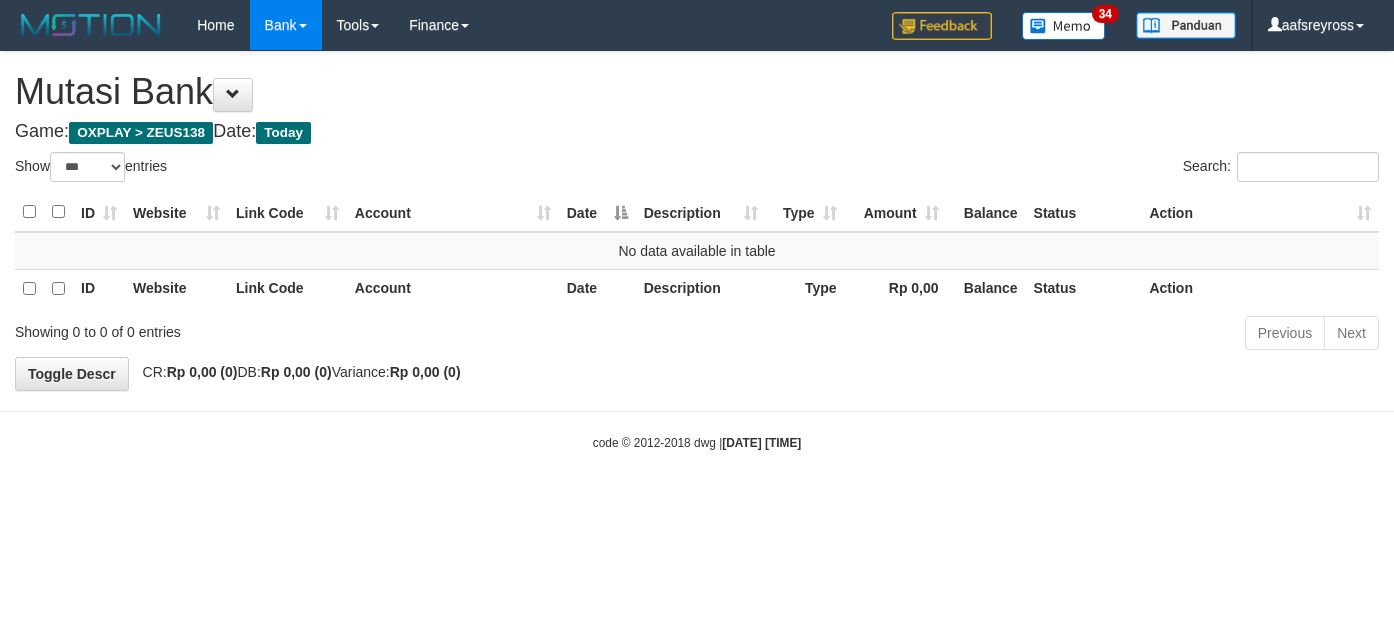 select on "***" 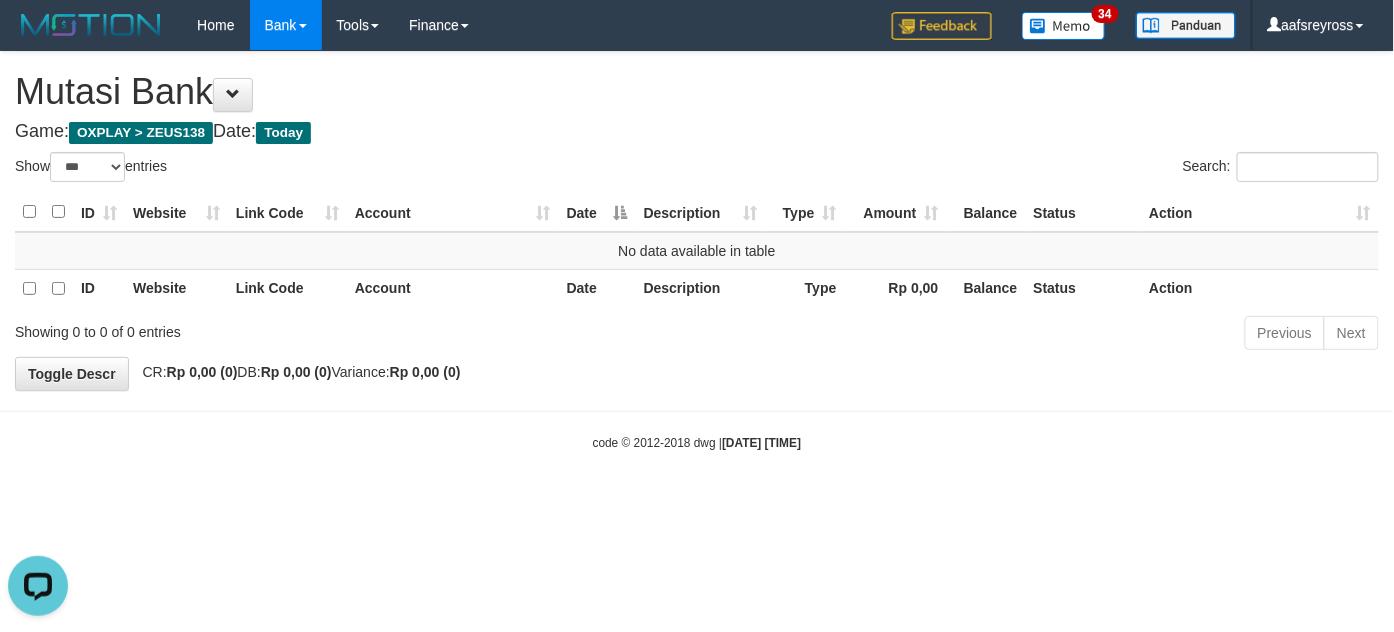 scroll, scrollTop: 0, scrollLeft: 0, axis: both 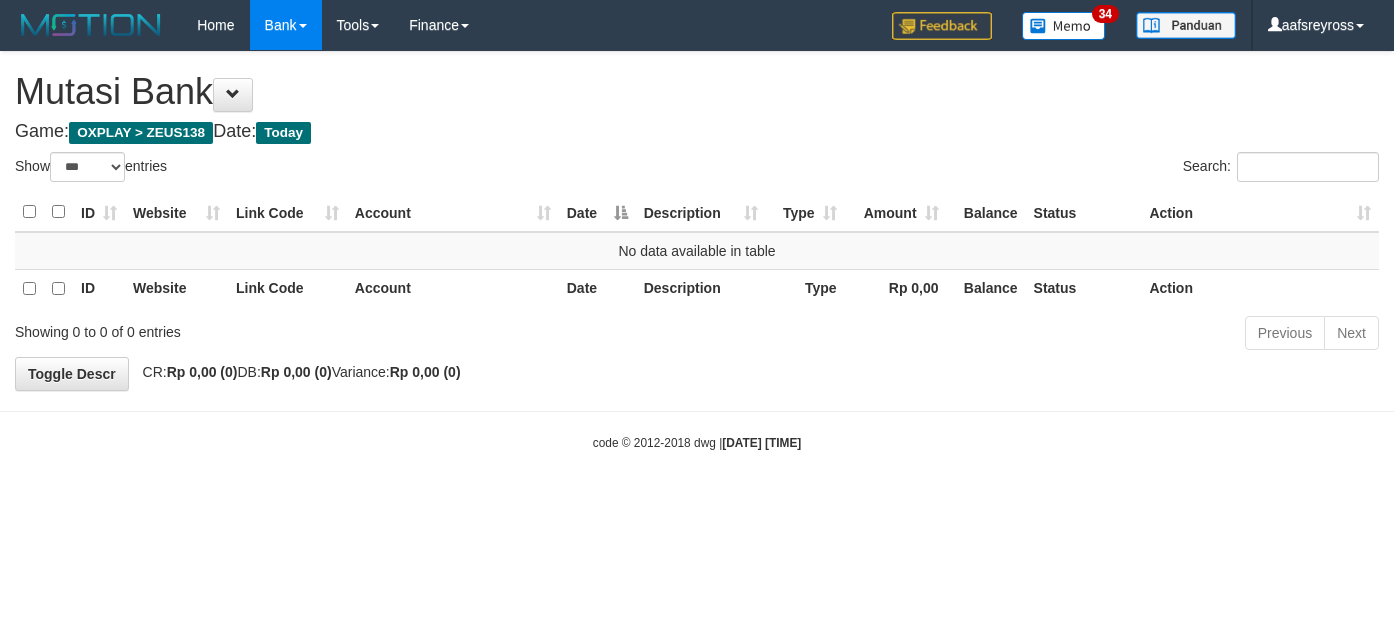 select on "***" 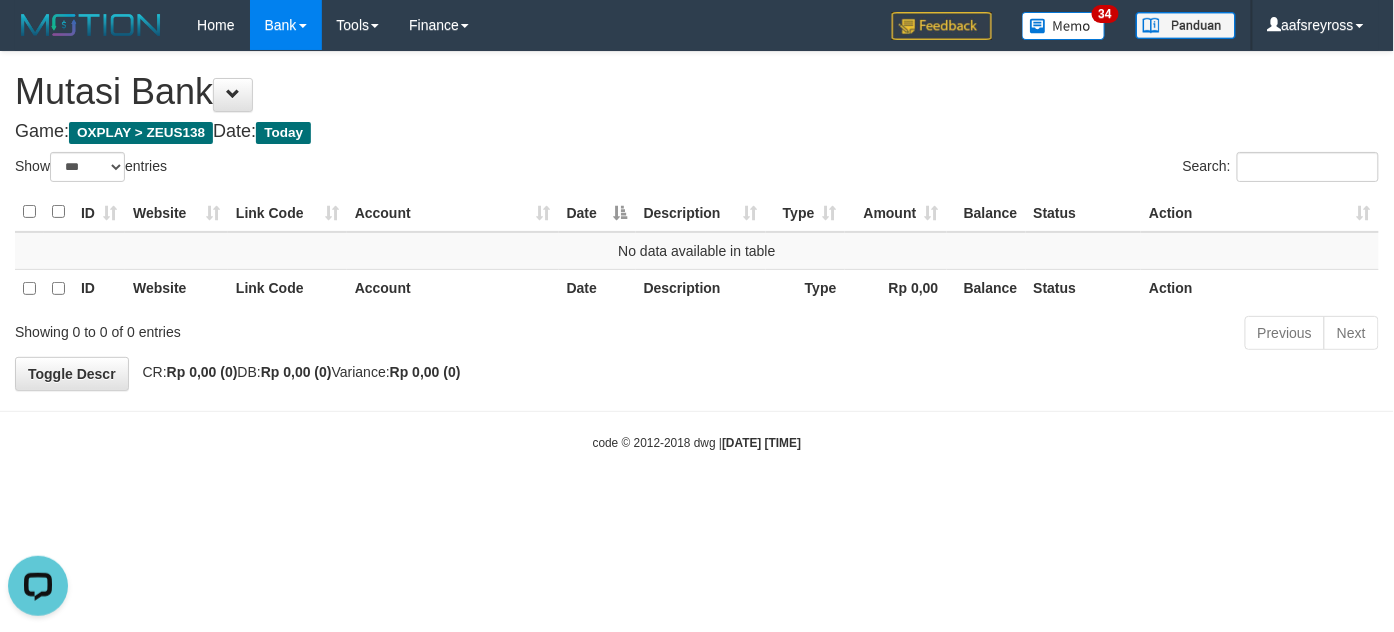 scroll, scrollTop: 0, scrollLeft: 0, axis: both 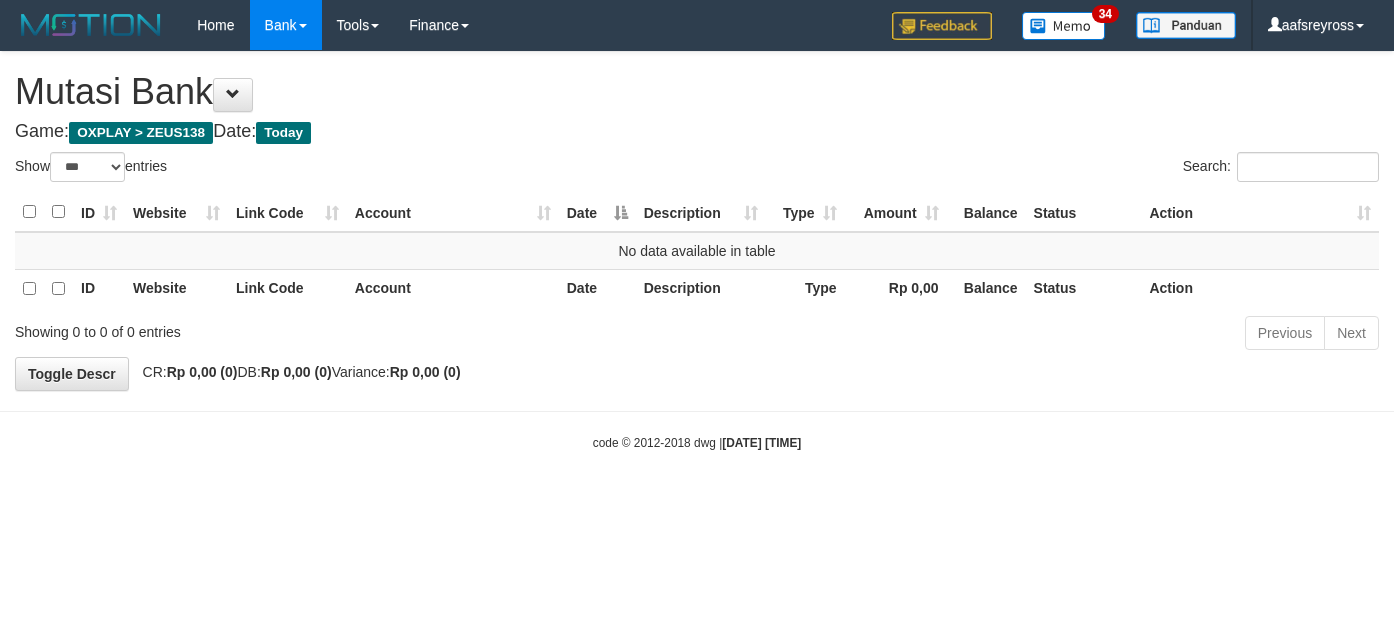 select on "***" 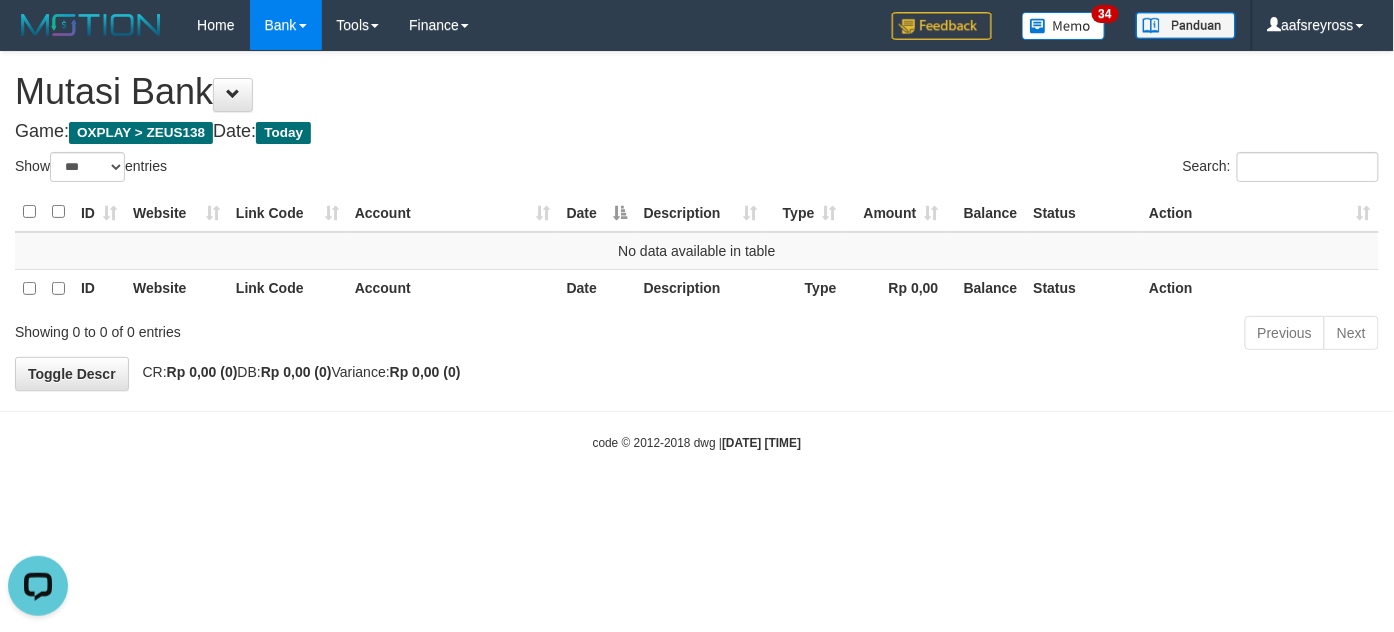 scroll, scrollTop: 0, scrollLeft: 0, axis: both 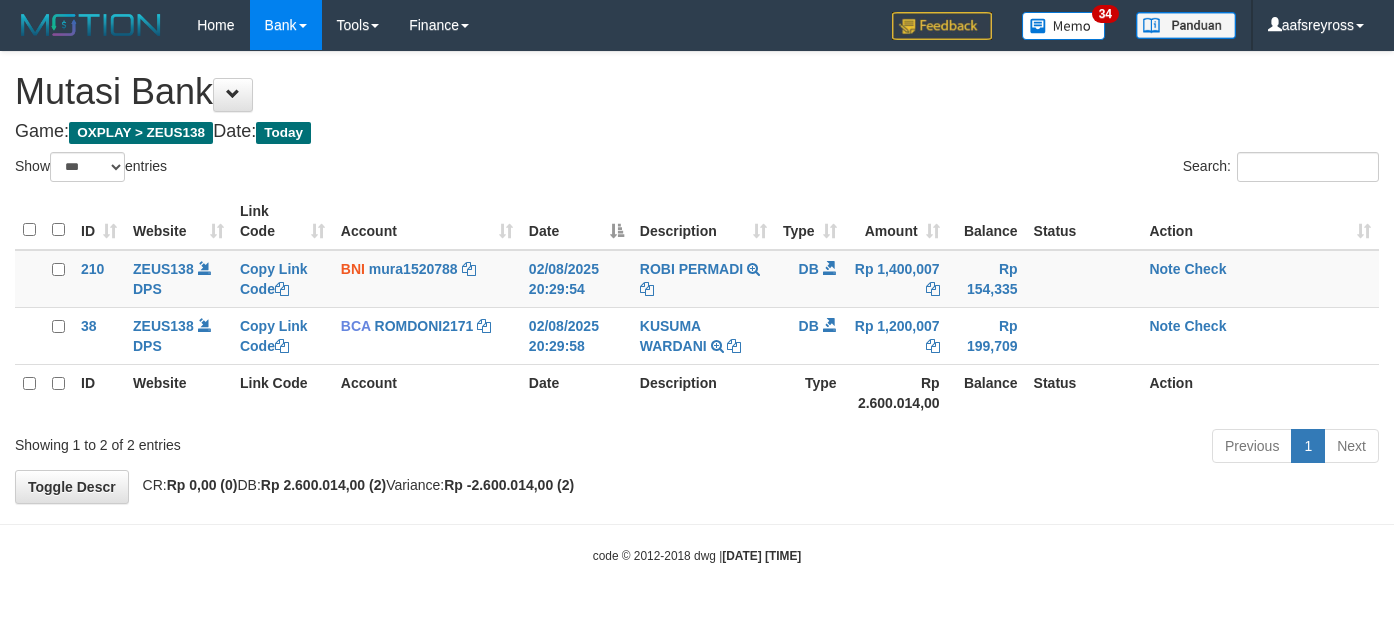 select on "***" 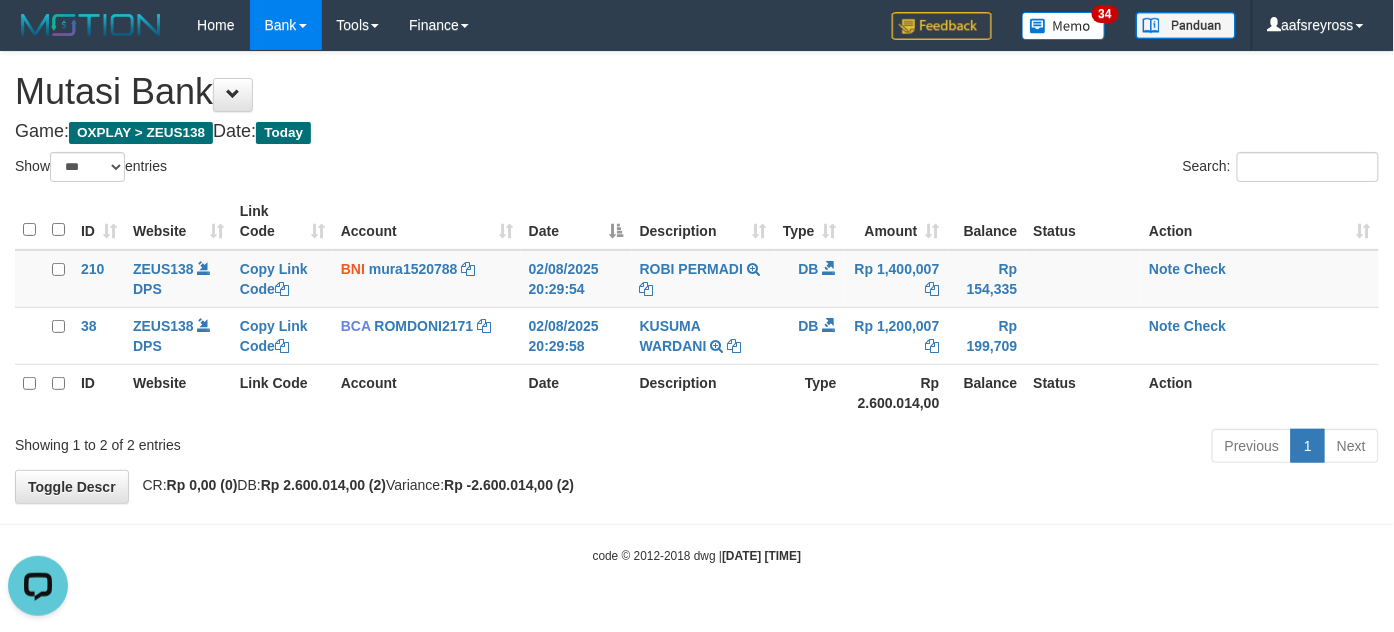 scroll, scrollTop: 0, scrollLeft: 0, axis: both 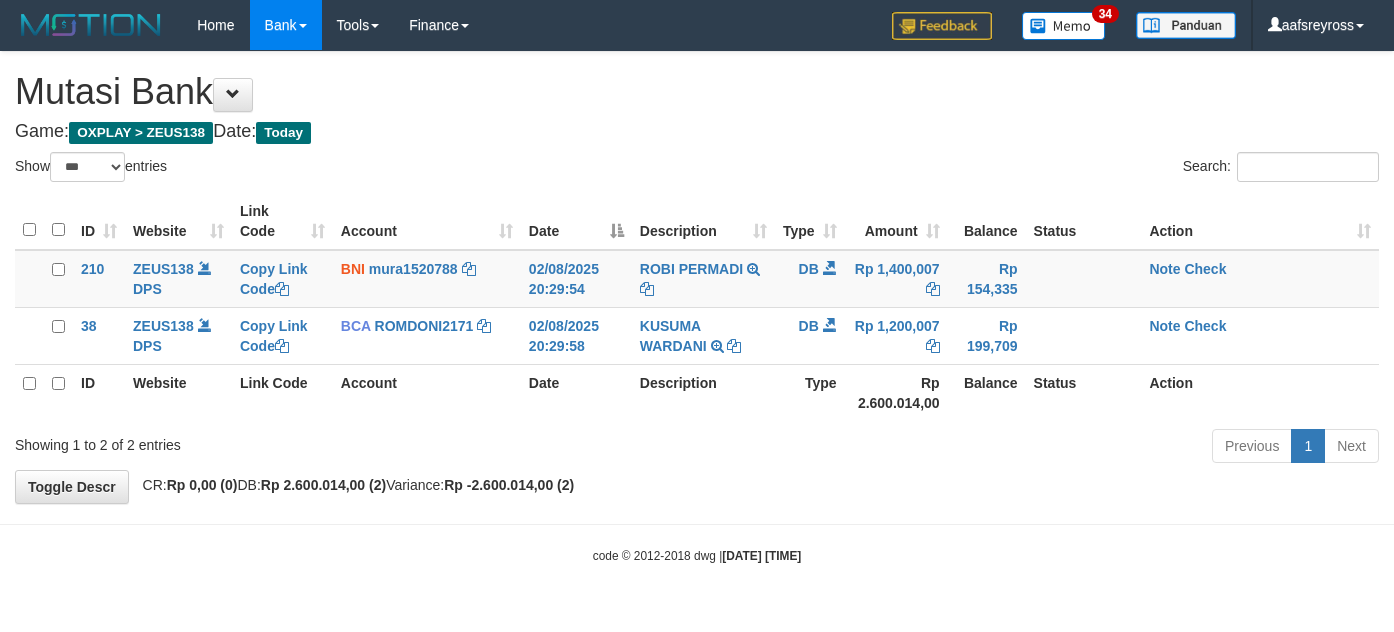 select on "***" 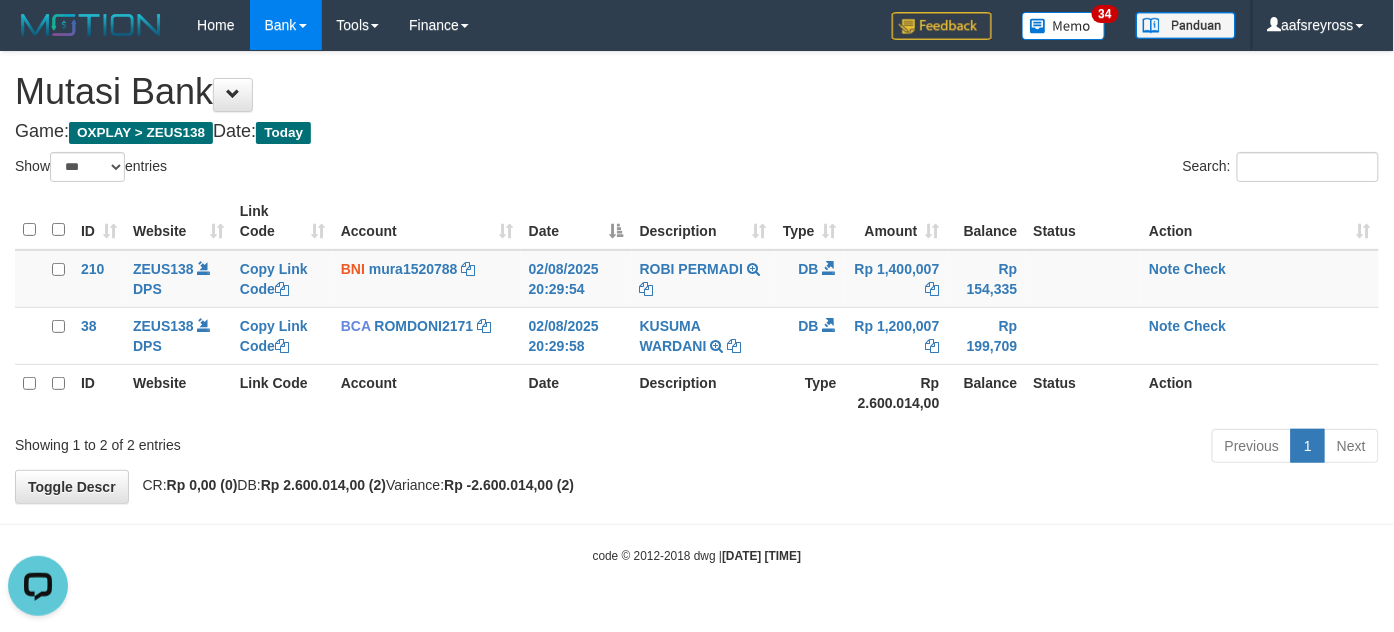 scroll, scrollTop: 0, scrollLeft: 0, axis: both 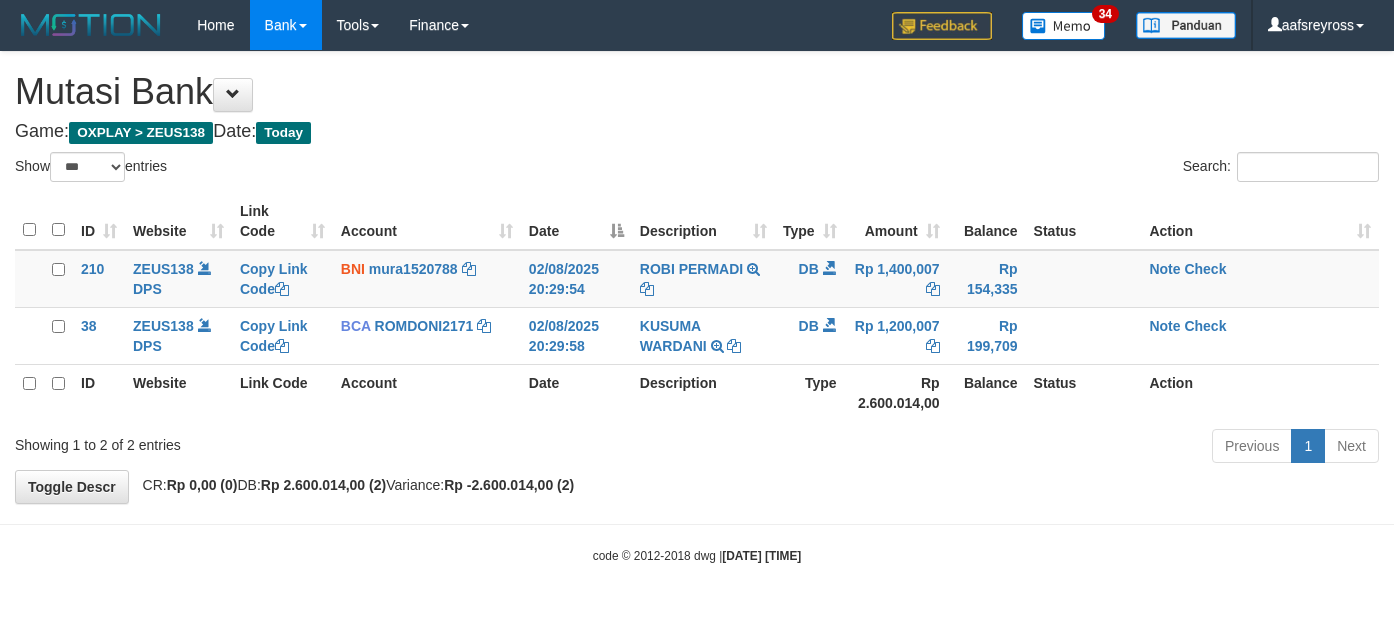 select on "***" 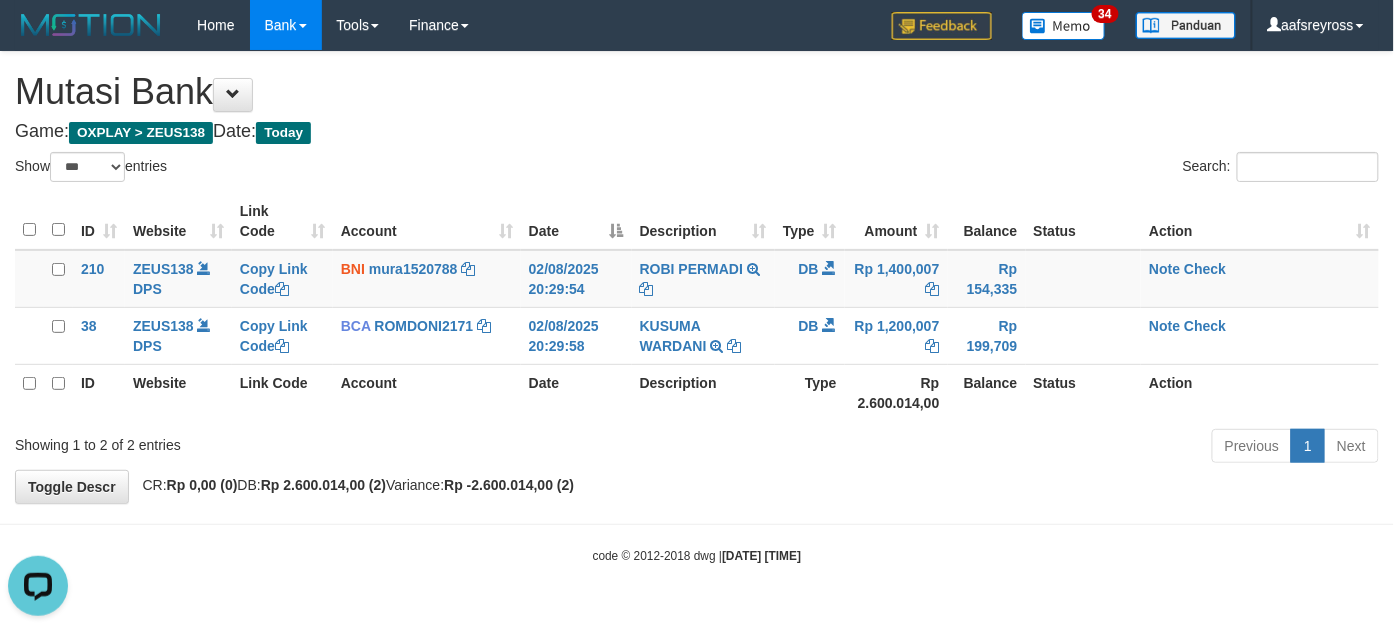 scroll, scrollTop: 0, scrollLeft: 0, axis: both 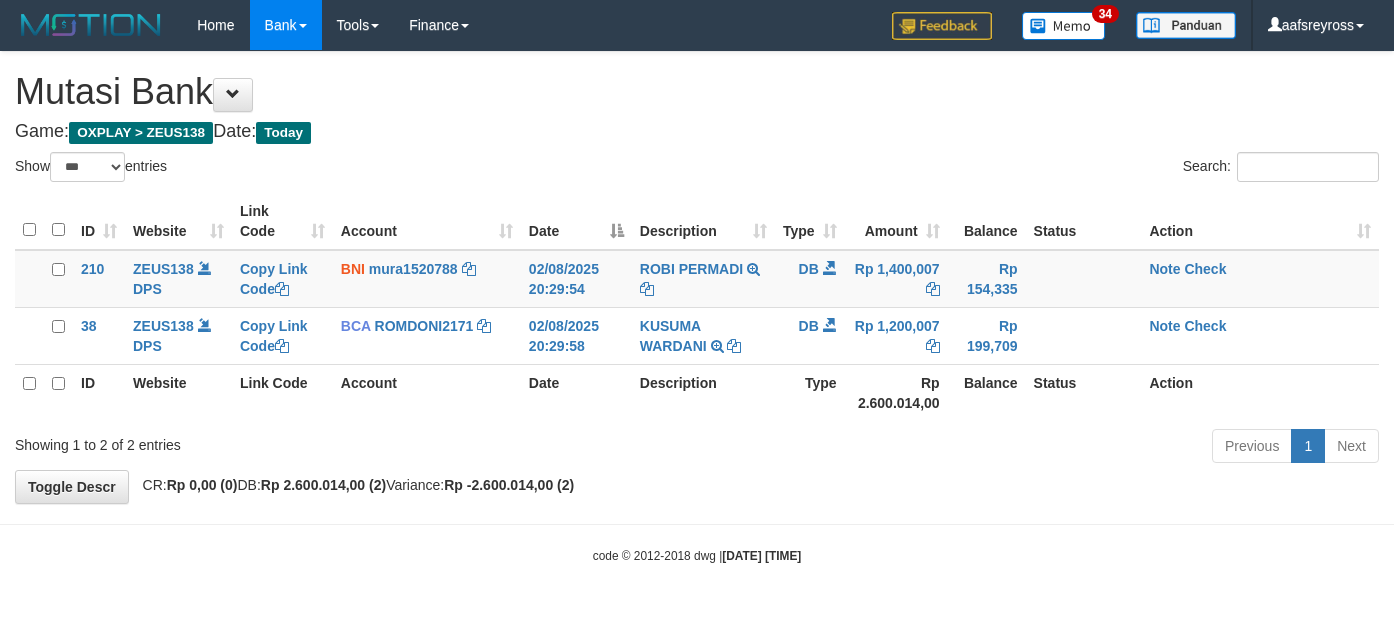 select on "***" 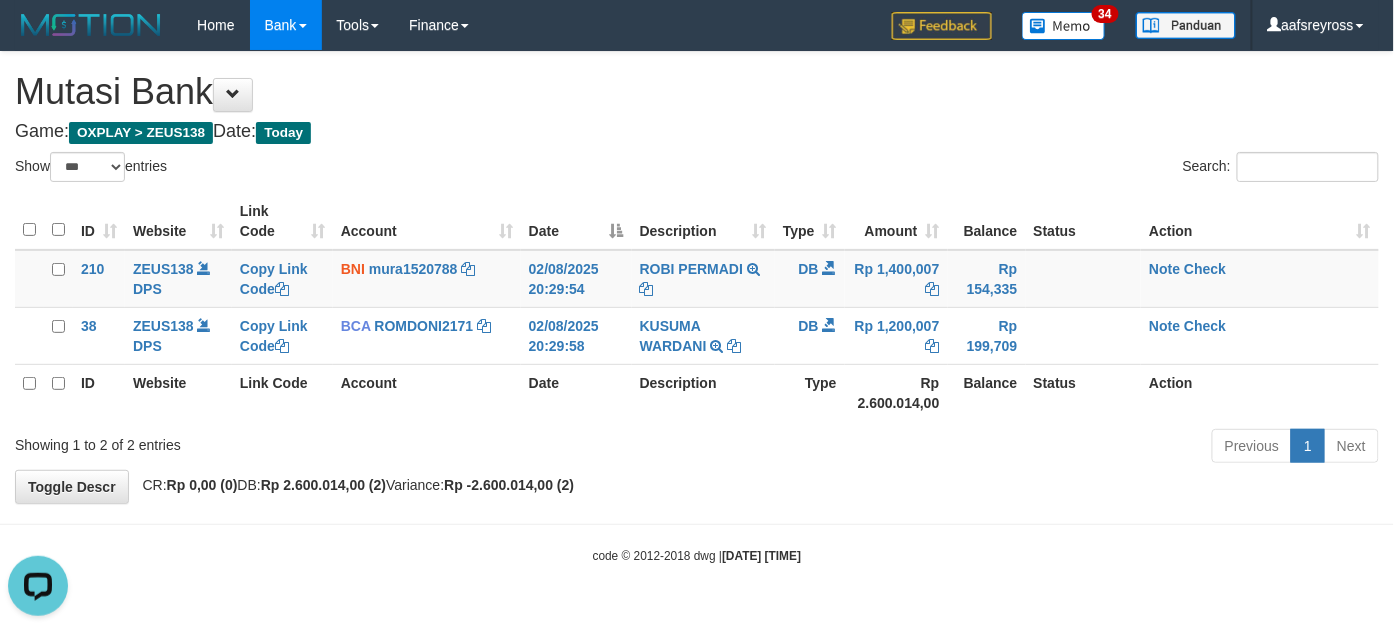 scroll, scrollTop: 0, scrollLeft: 0, axis: both 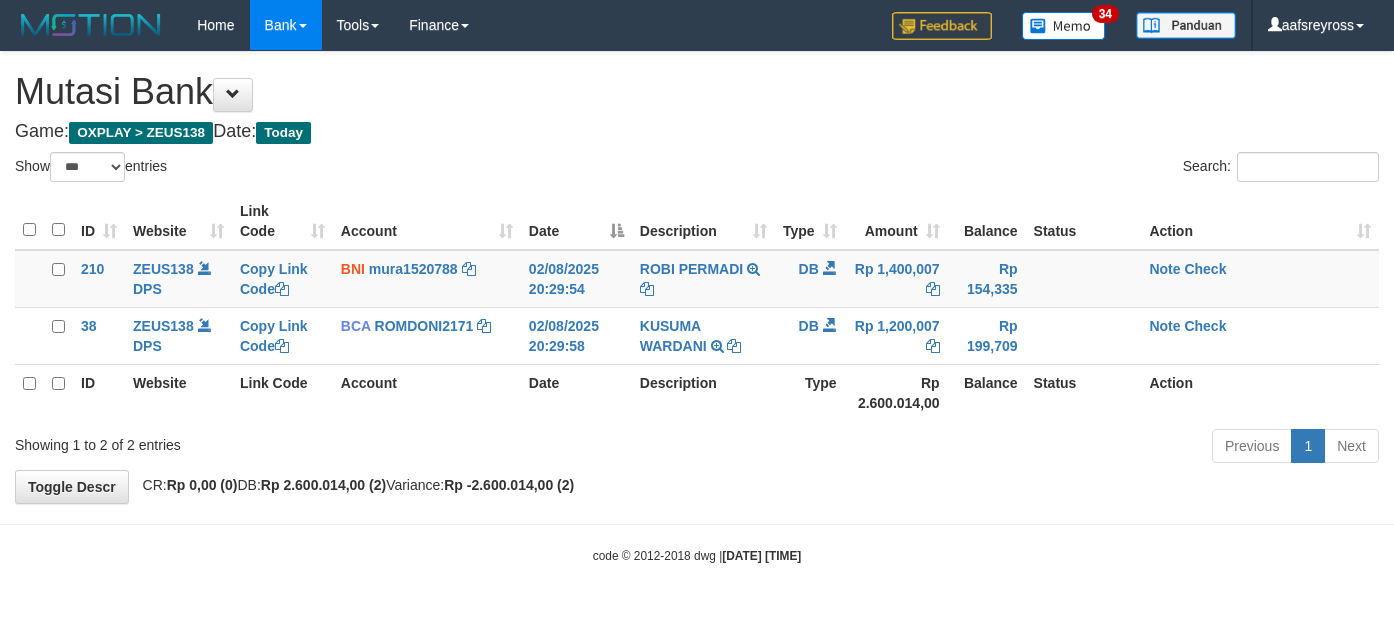 select on "***" 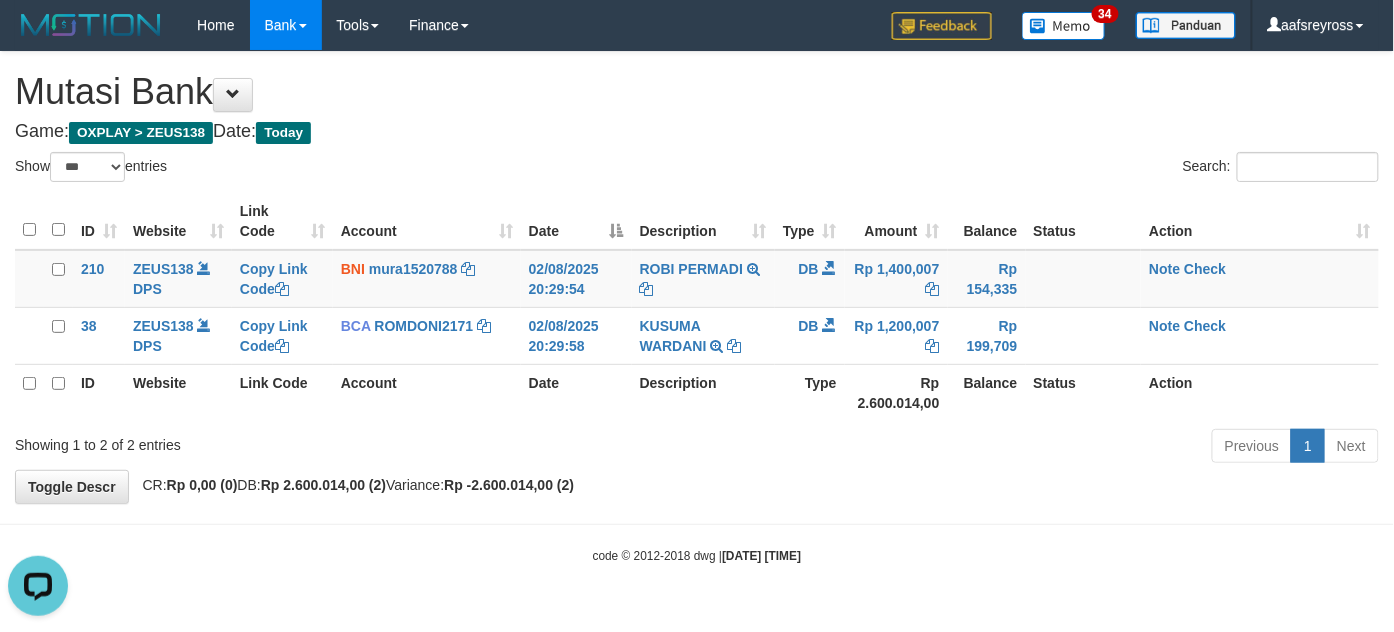 scroll, scrollTop: 0, scrollLeft: 0, axis: both 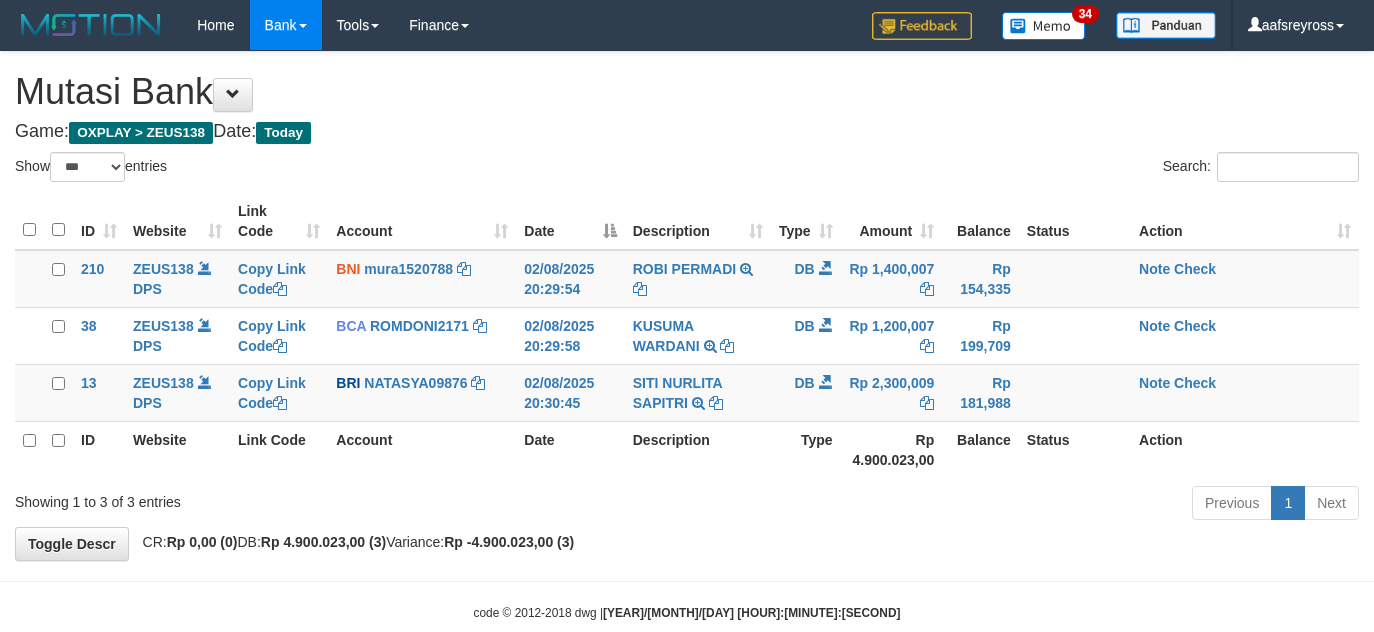 select on "***" 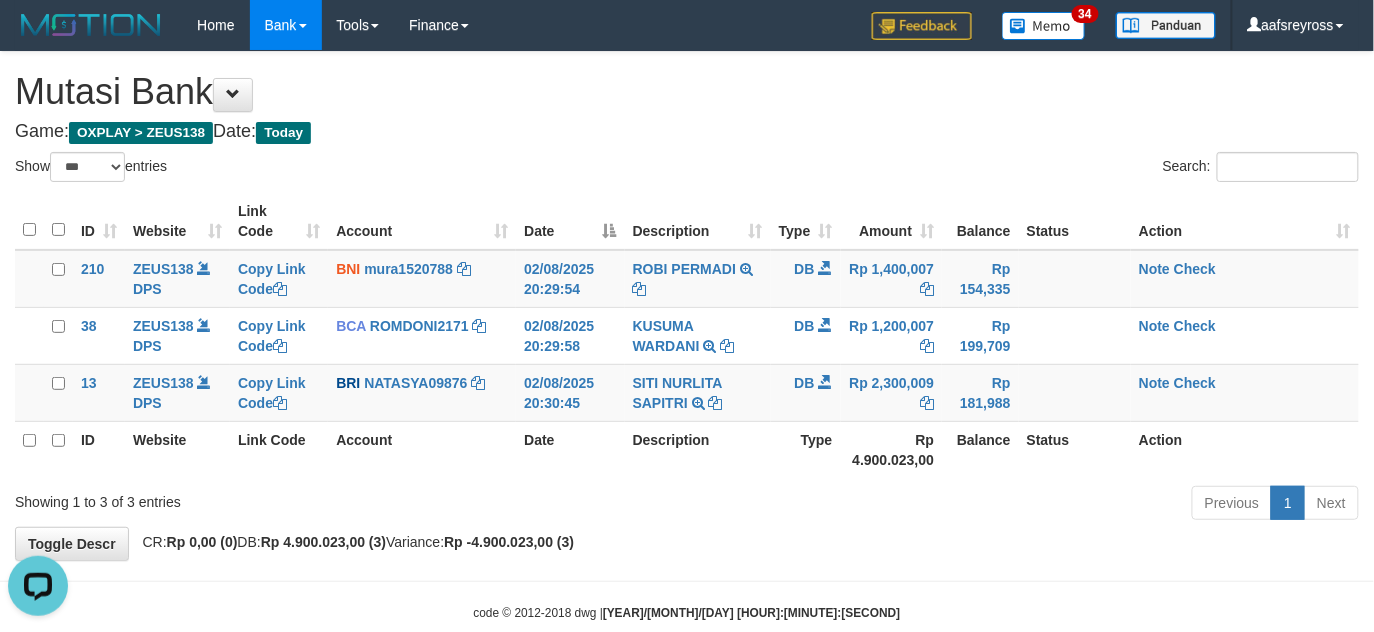 scroll, scrollTop: 0, scrollLeft: 0, axis: both 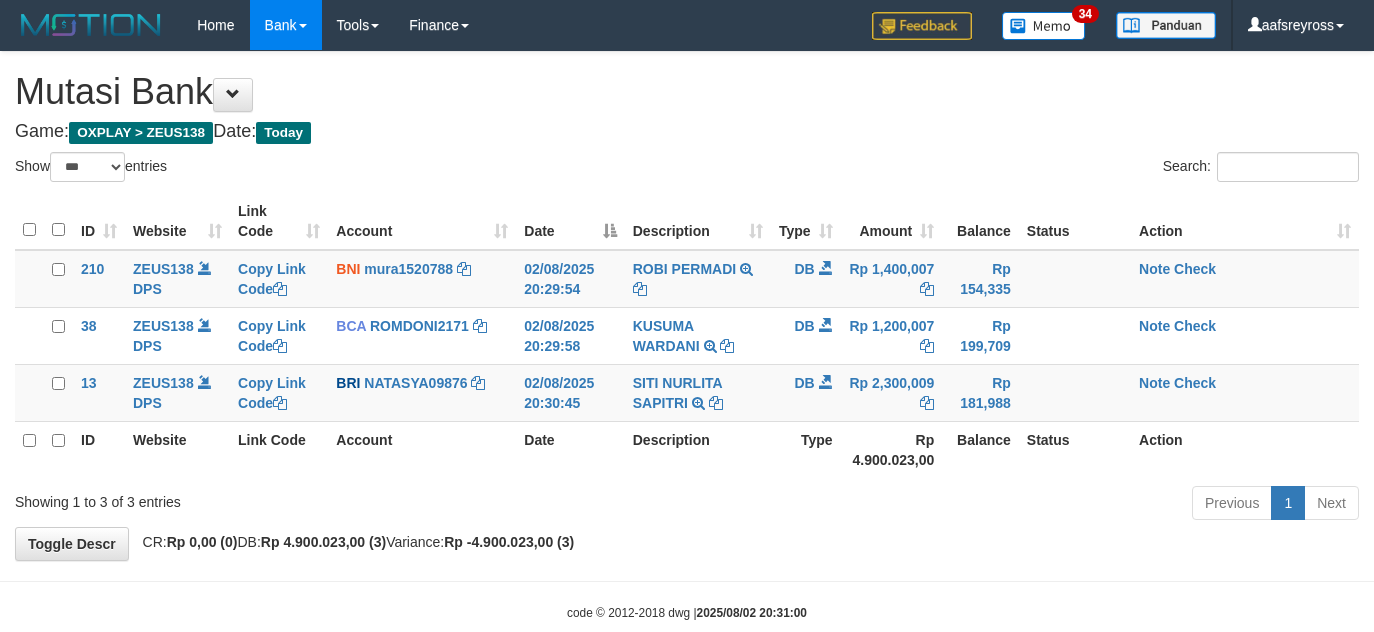 select on "***" 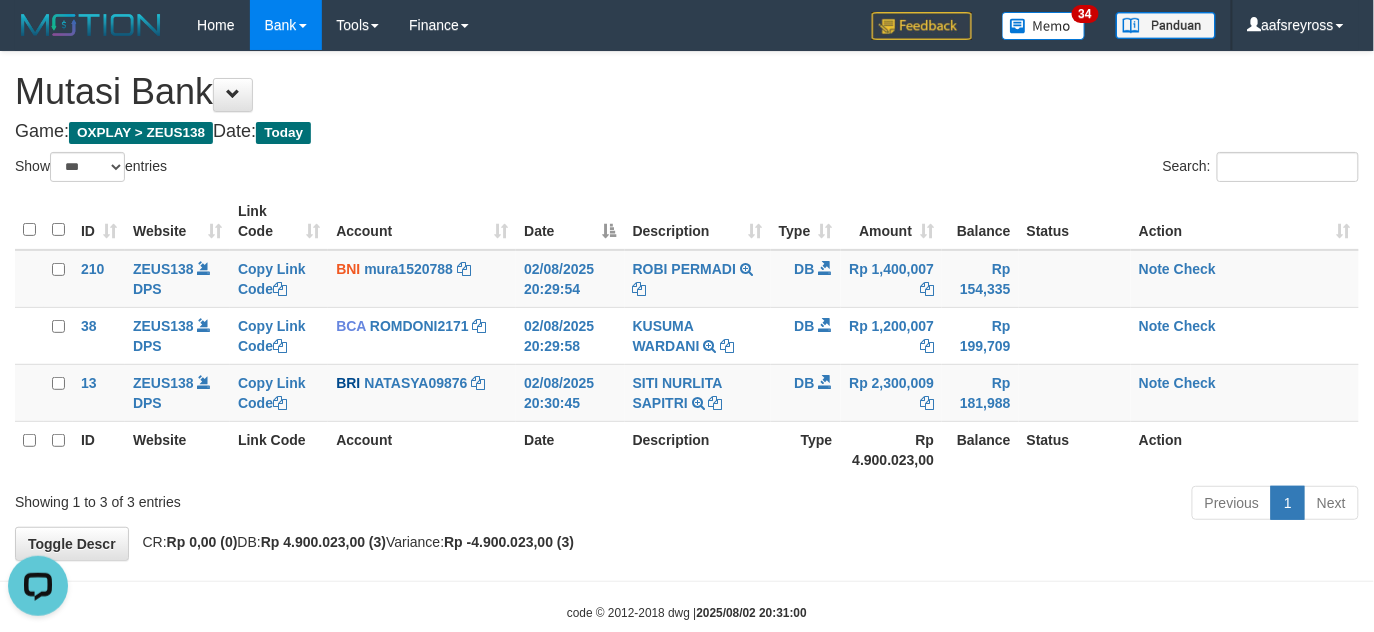 scroll, scrollTop: 0, scrollLeft: 0, axis: both 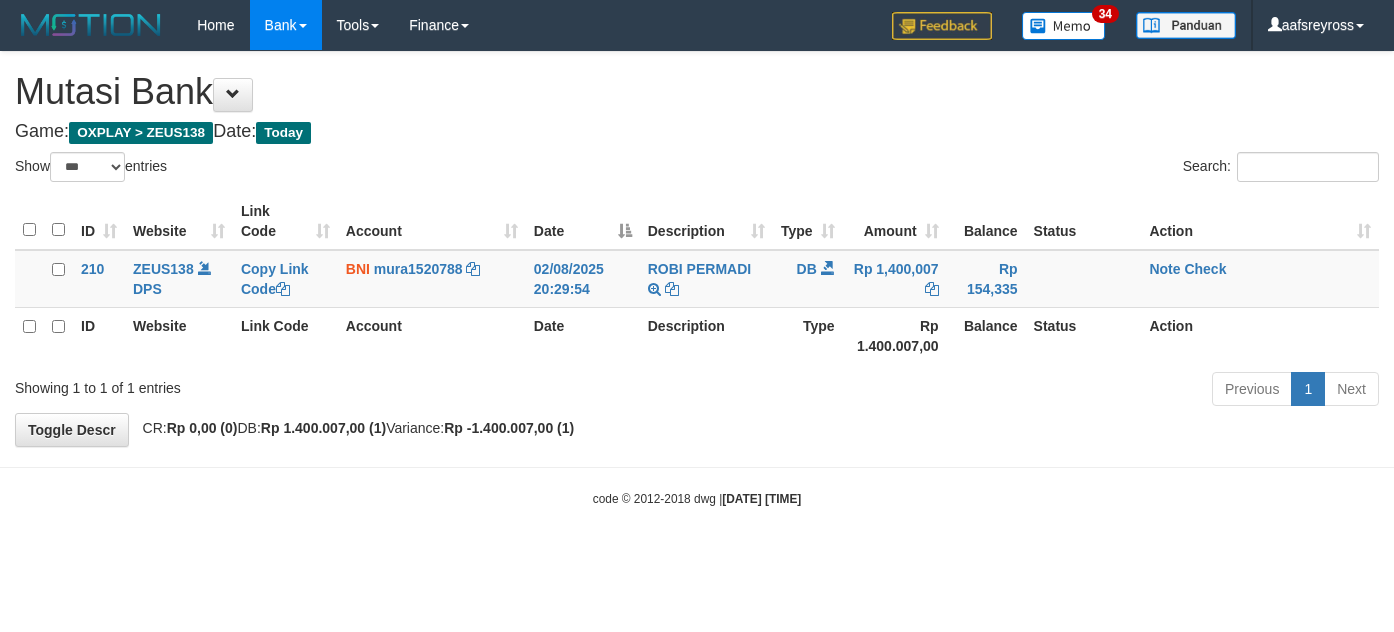 select on "***" 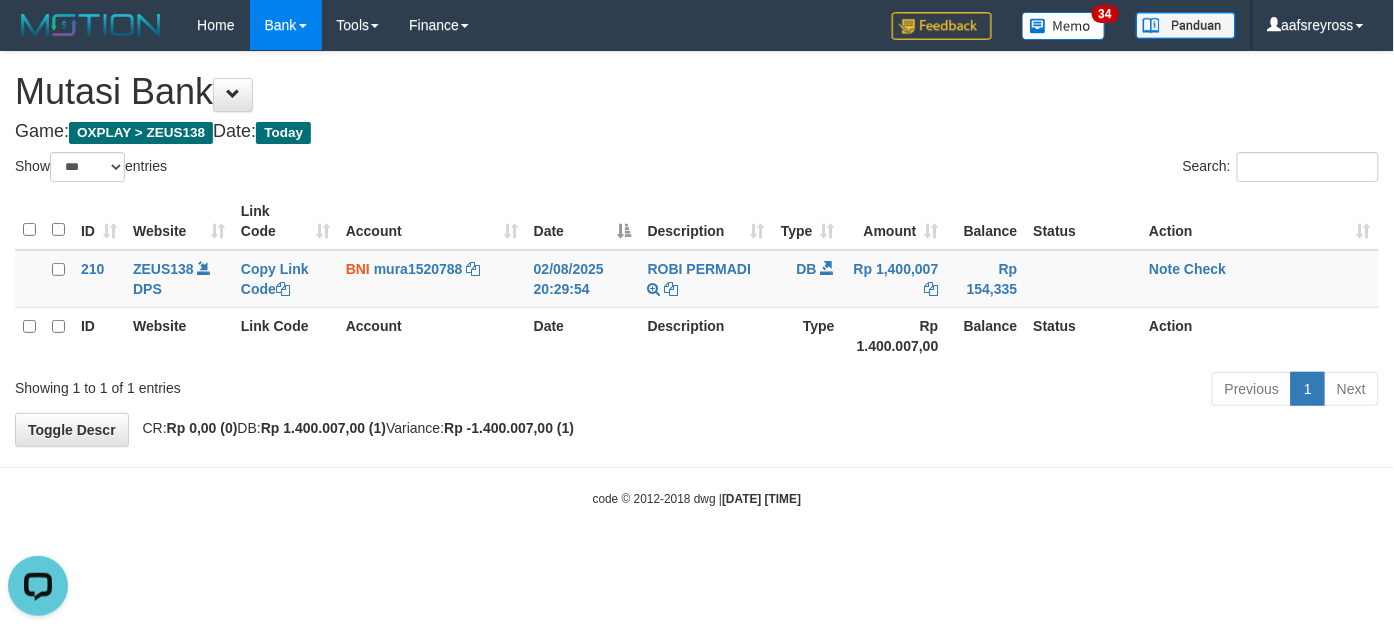 scroll, scrollTop: 0, scrollLeft: 0, axis: both 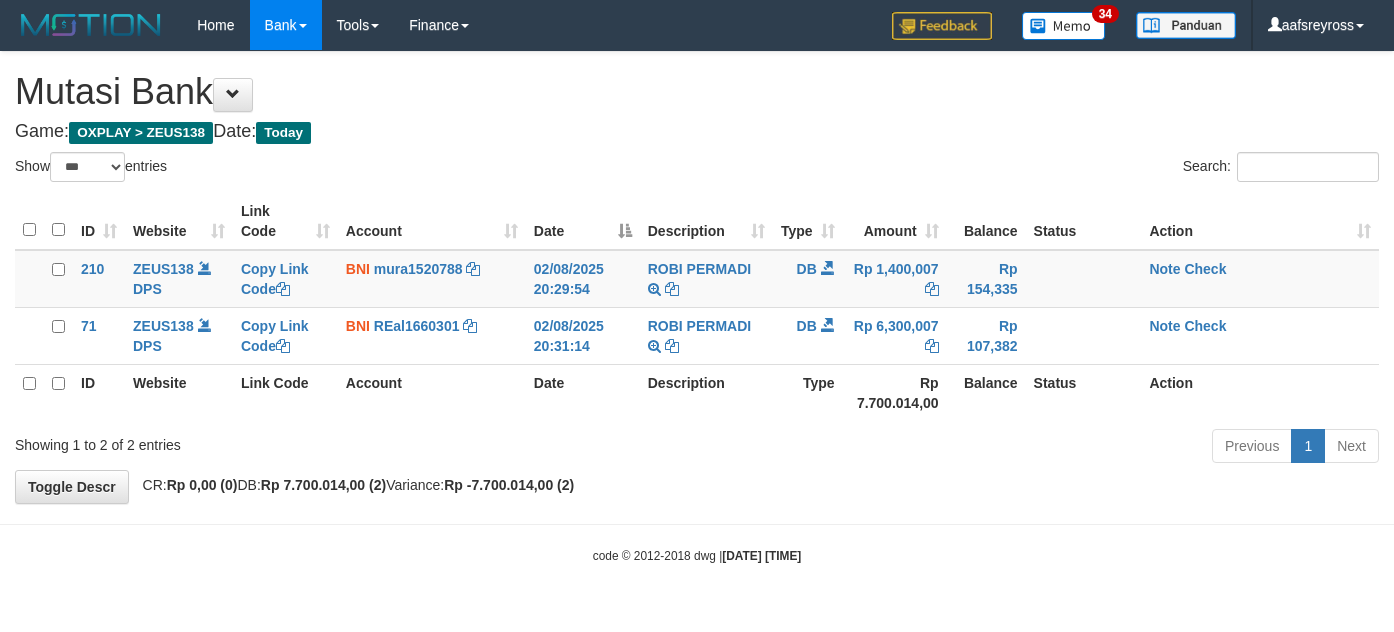 select on "***" 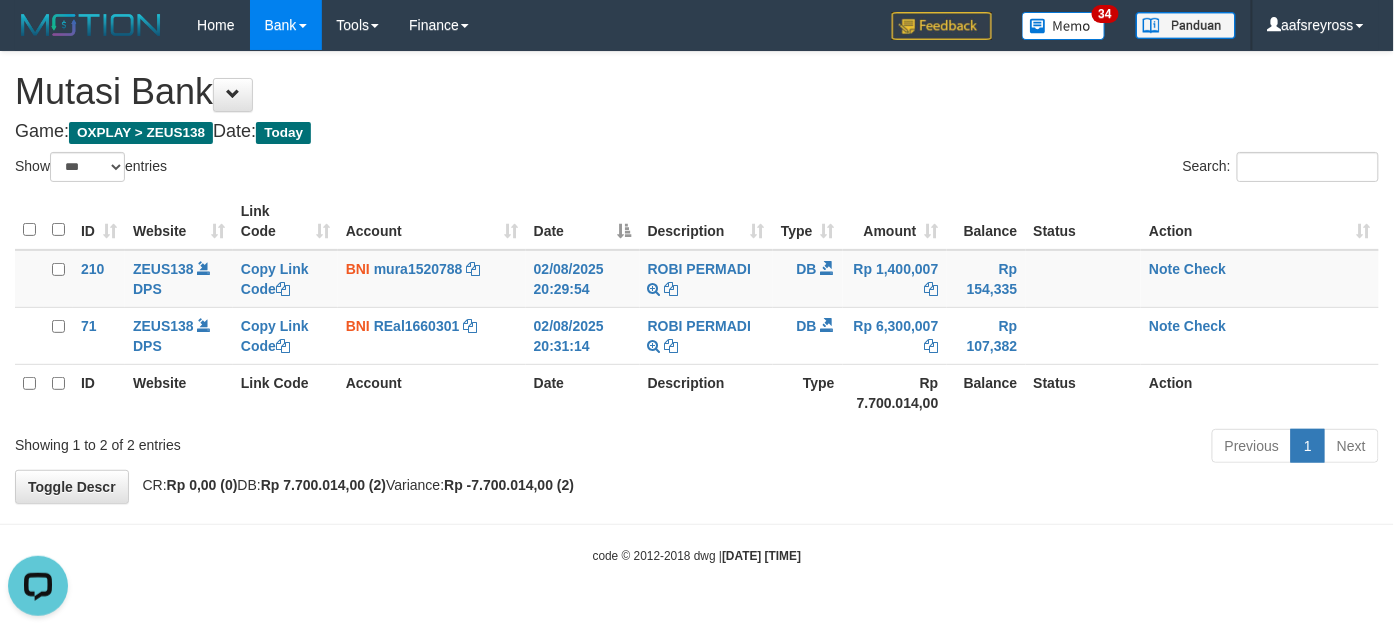scroll, scrollTop: 0, scrollLeft: 0, axis: both 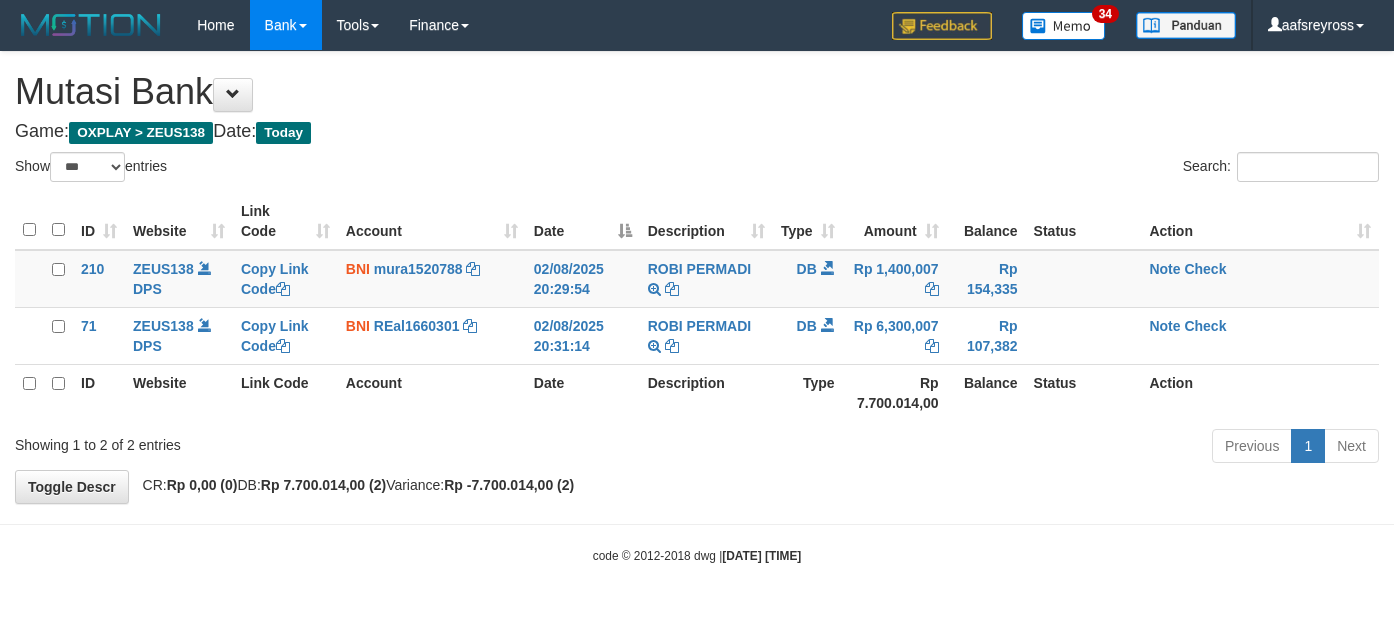 select on "***" 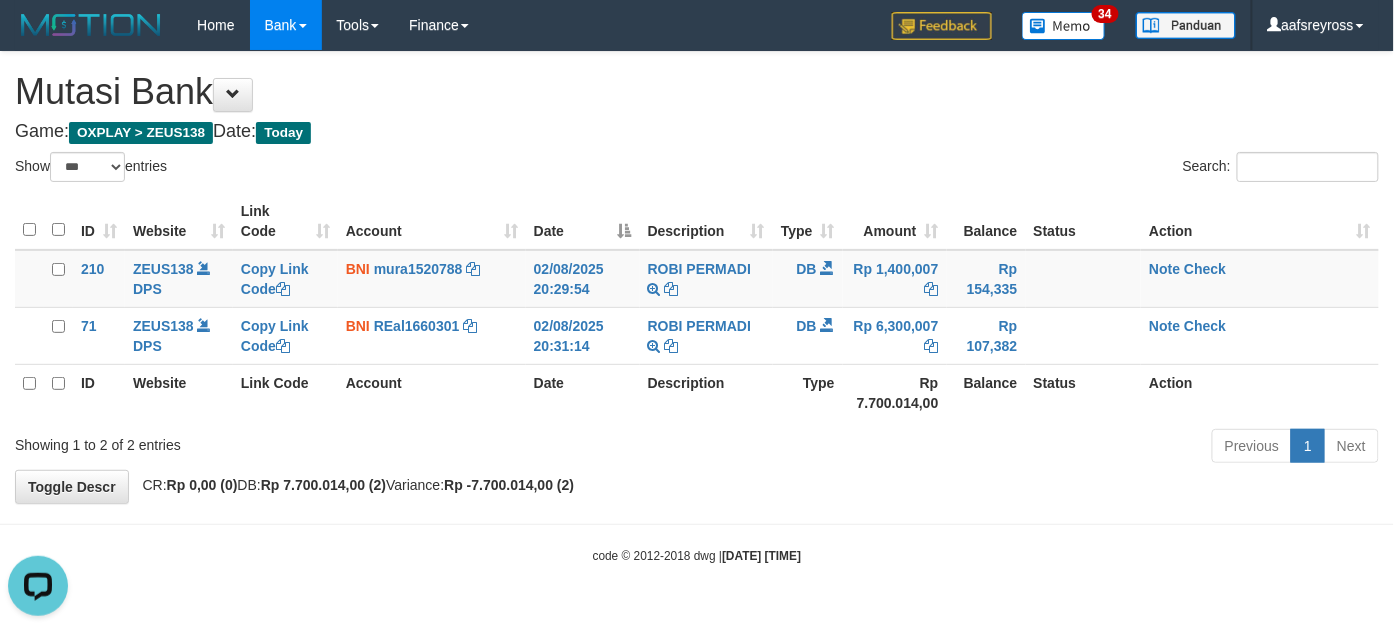 scroll, scrollTop: 0, scrollLeft: 0, axis: both 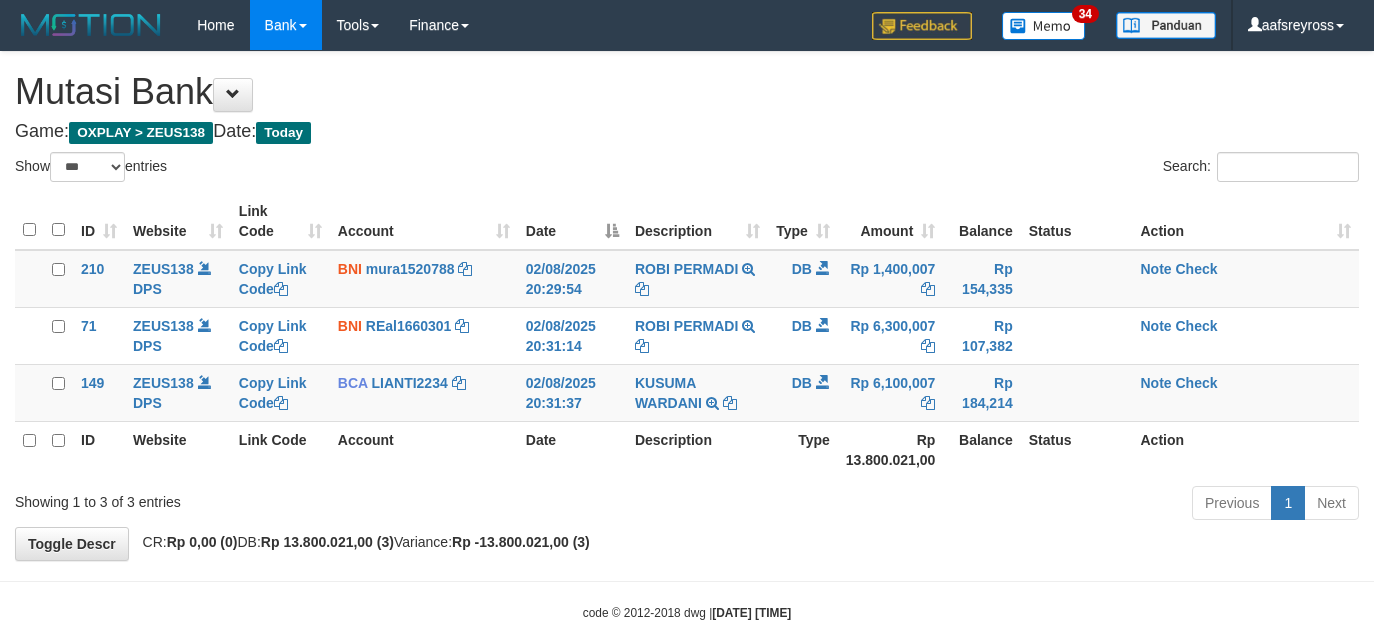 select on "***" 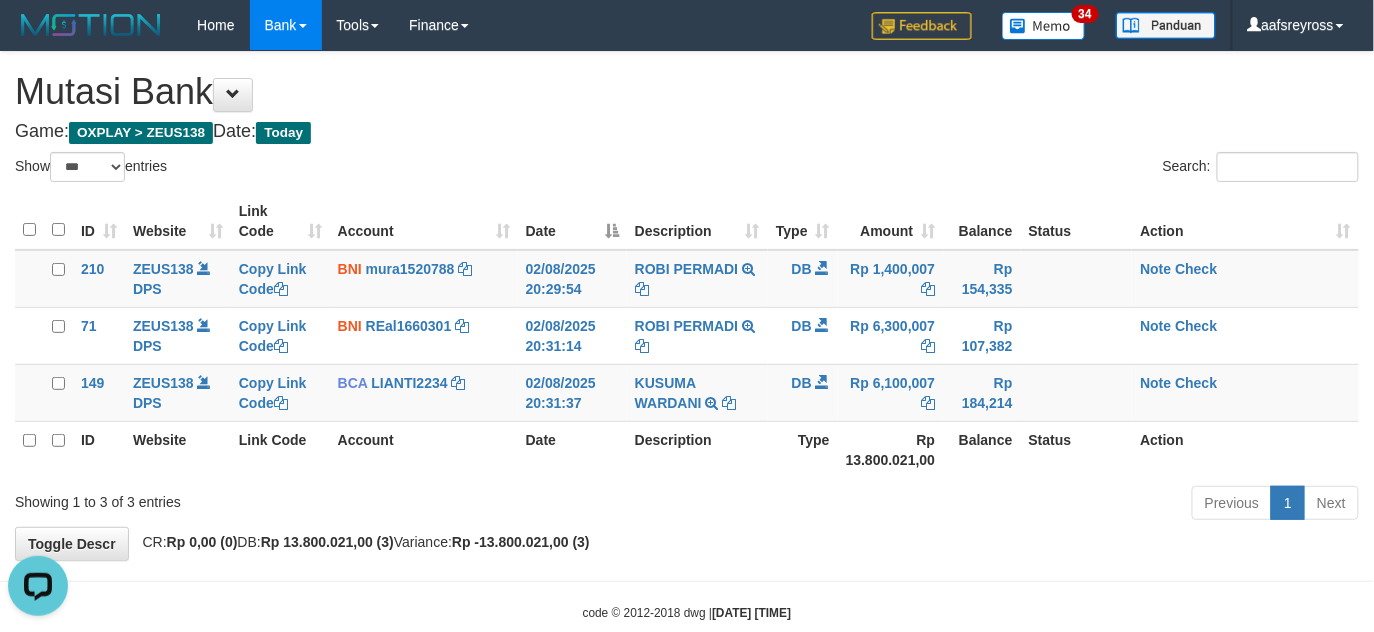 scroll, scrollTop: 0, scrollLeft: 0, axis: both 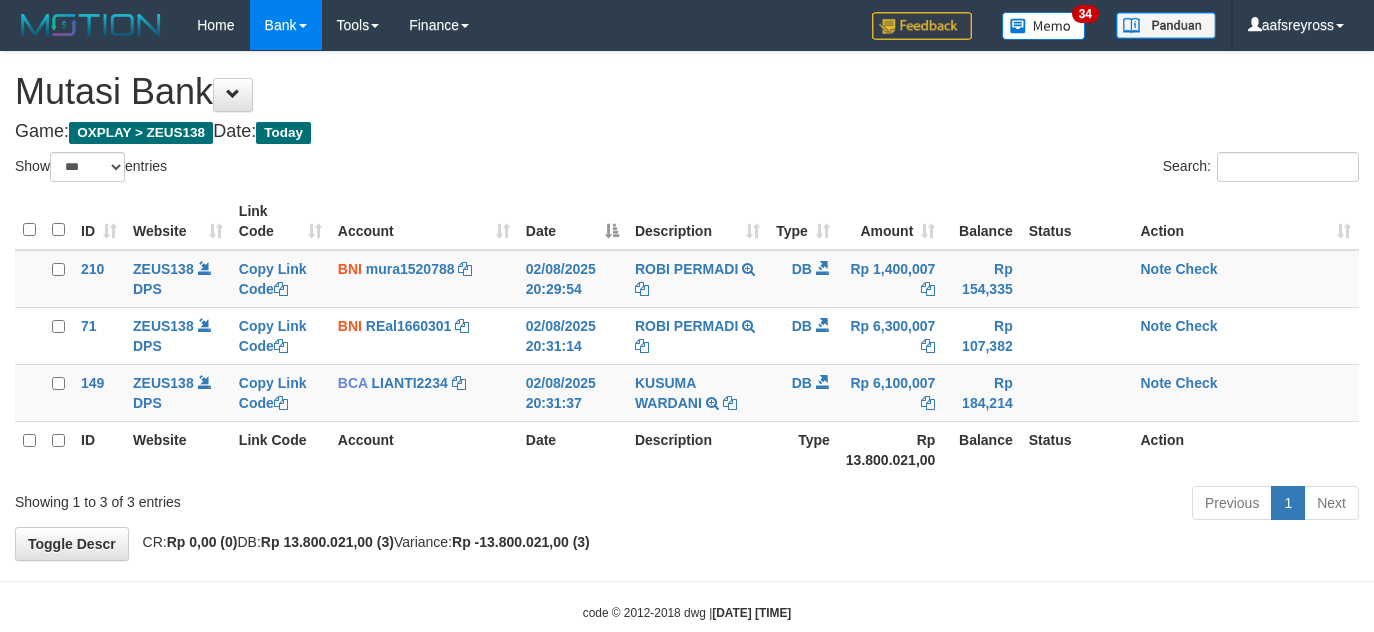 select on "***" 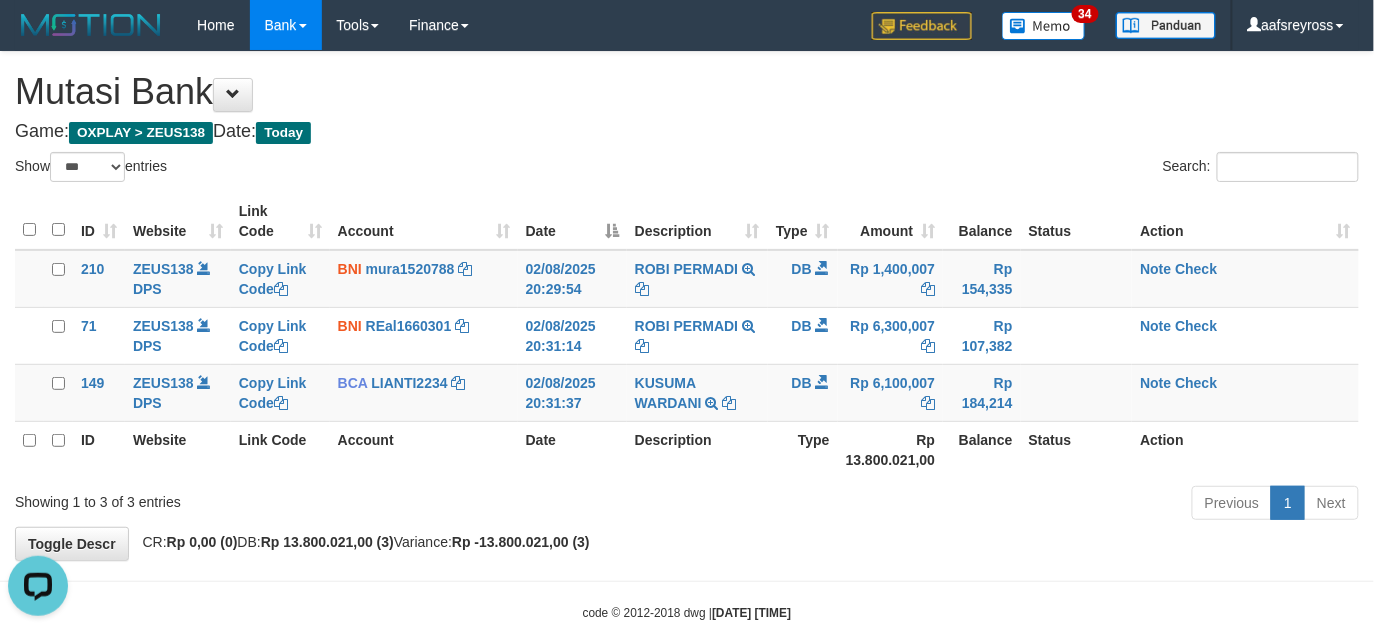scroll, scrollTop: 0, scrollLeft: 0, axis: both 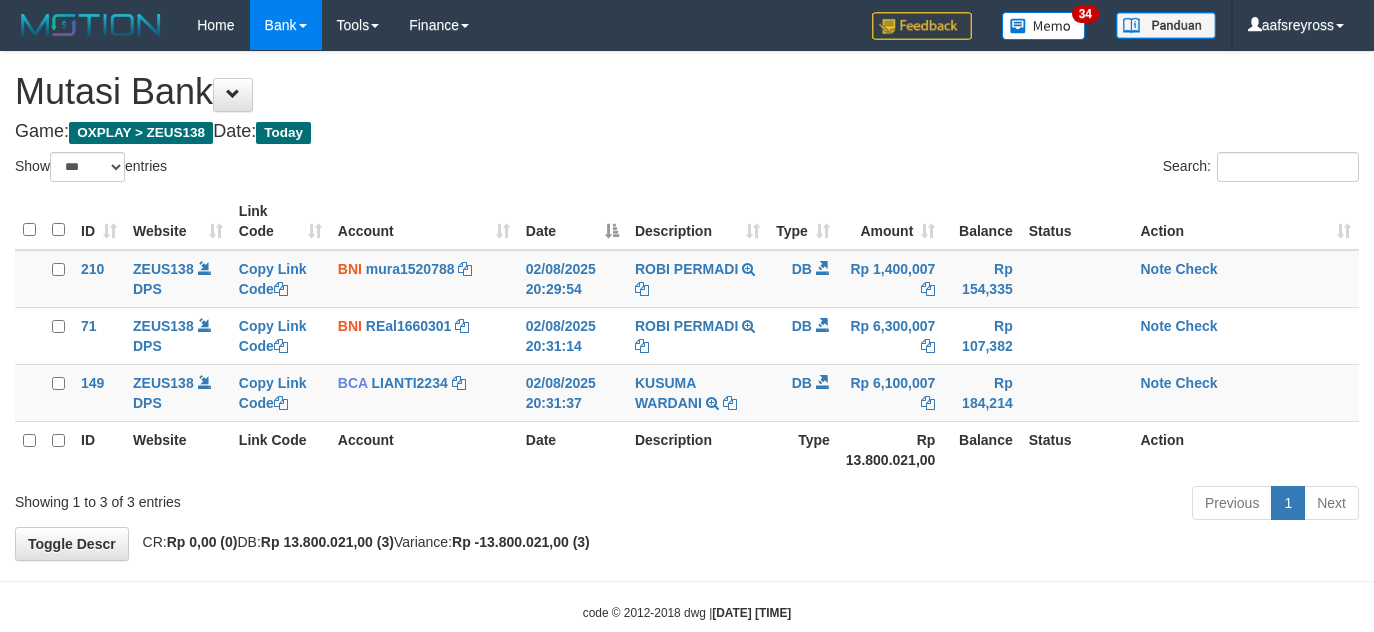 select on "***" 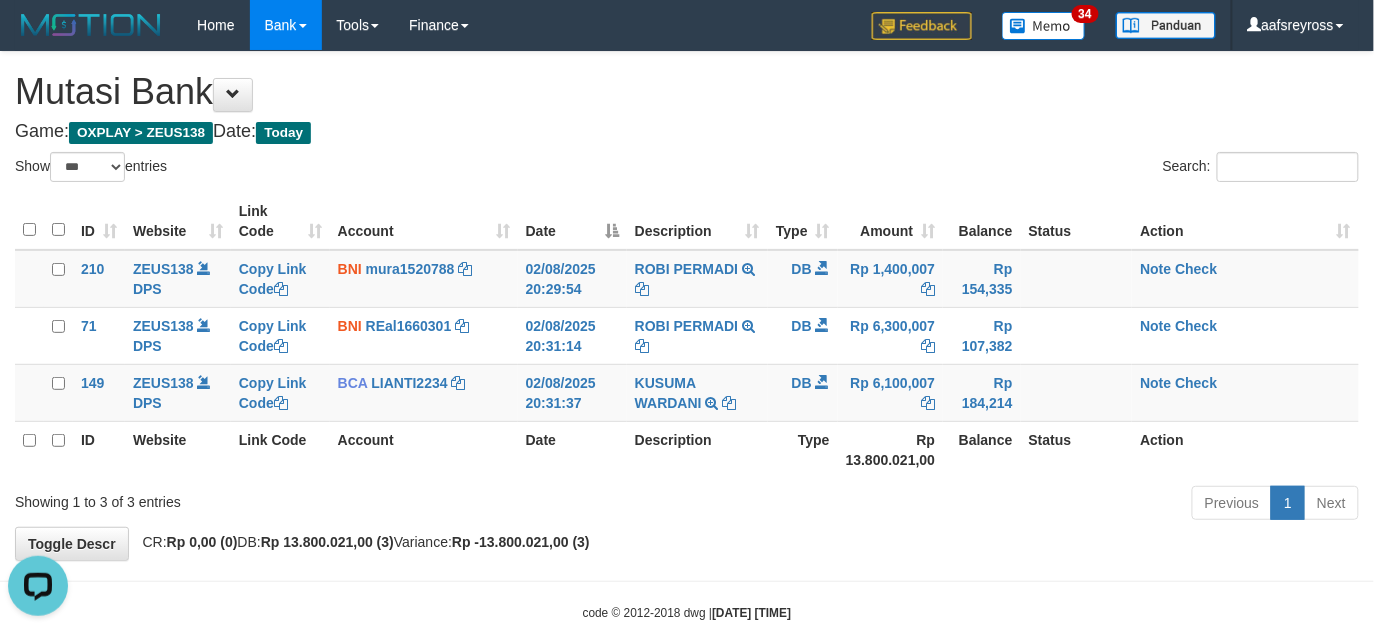 scroll, scrollTop: 0, scrollLeft: 0, axis: both 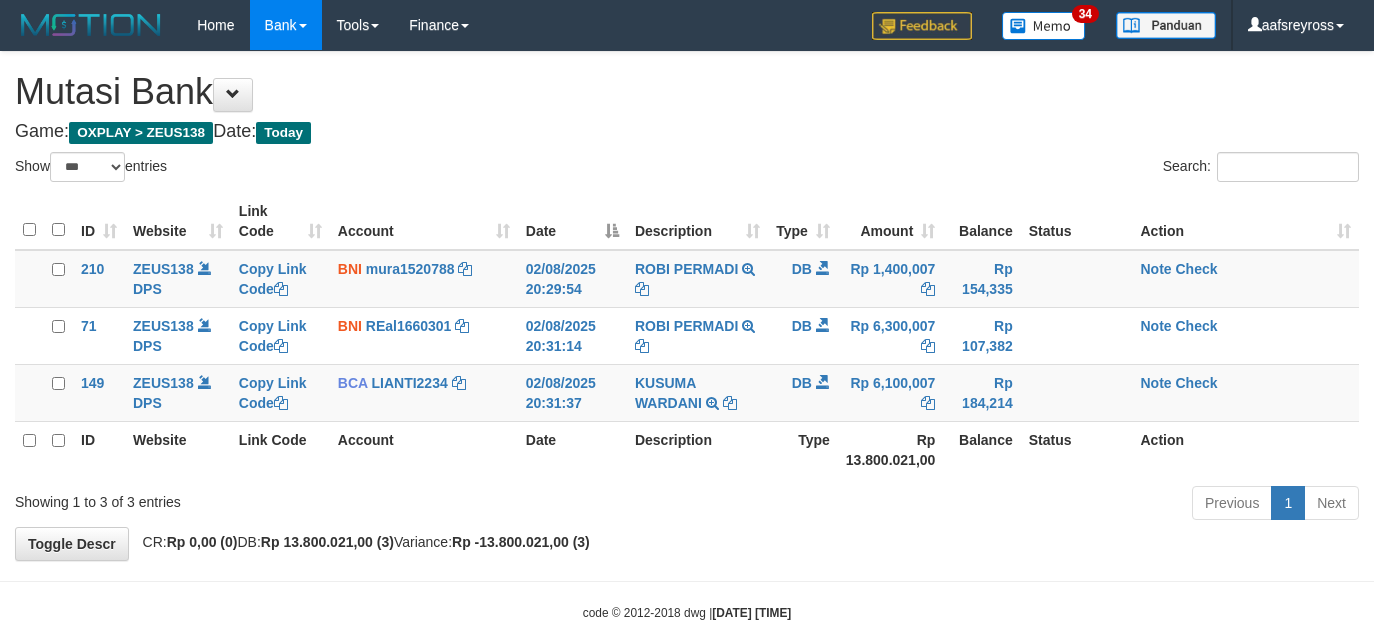 select on "***" 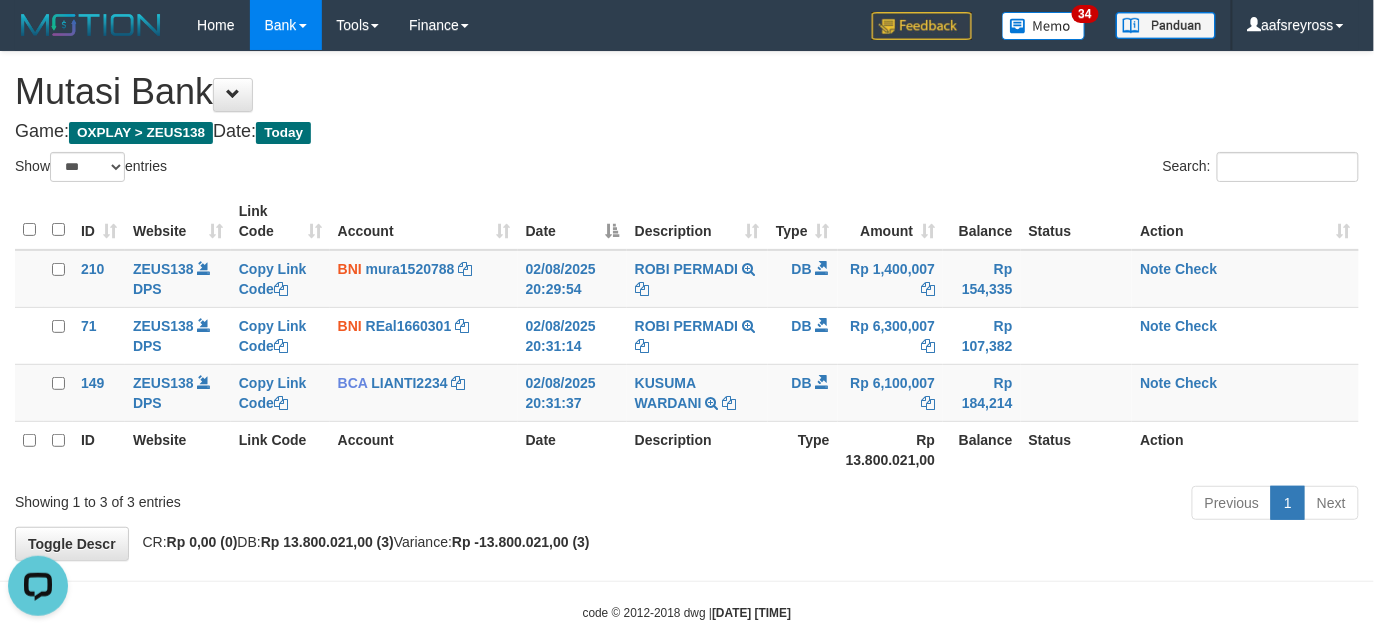 scroll, scrollTop: 0, scrollLeft: 0, axis: both 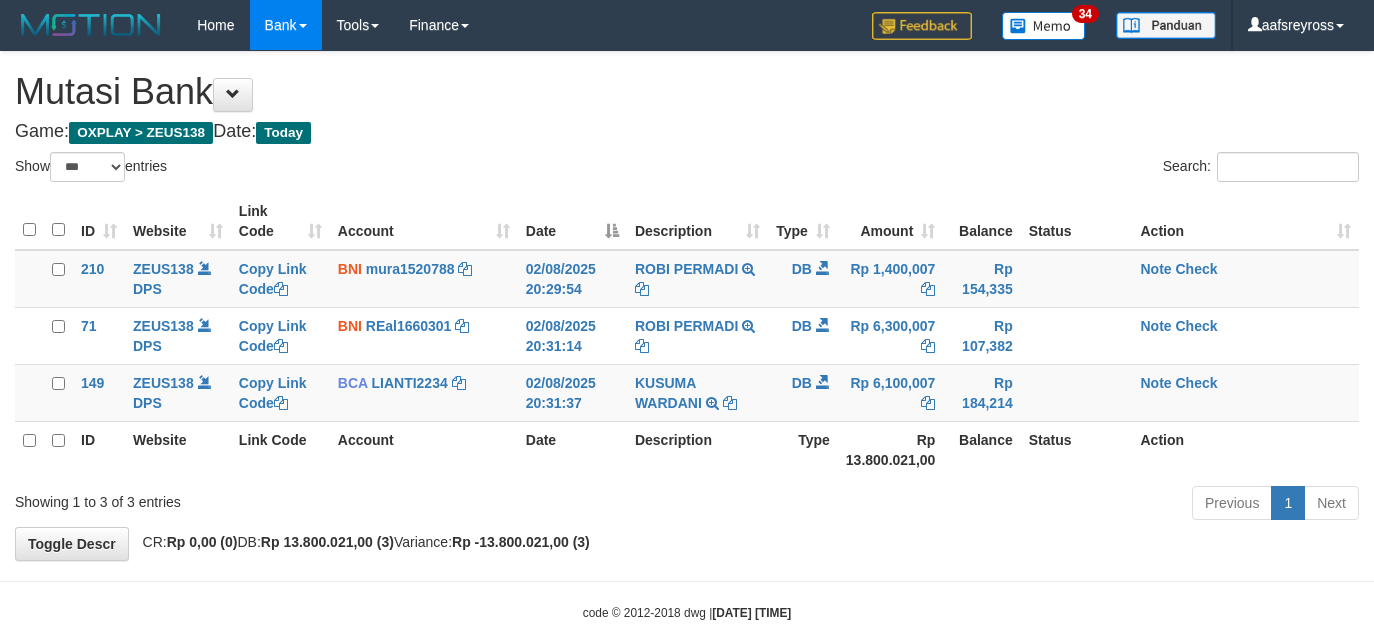 select on "***" 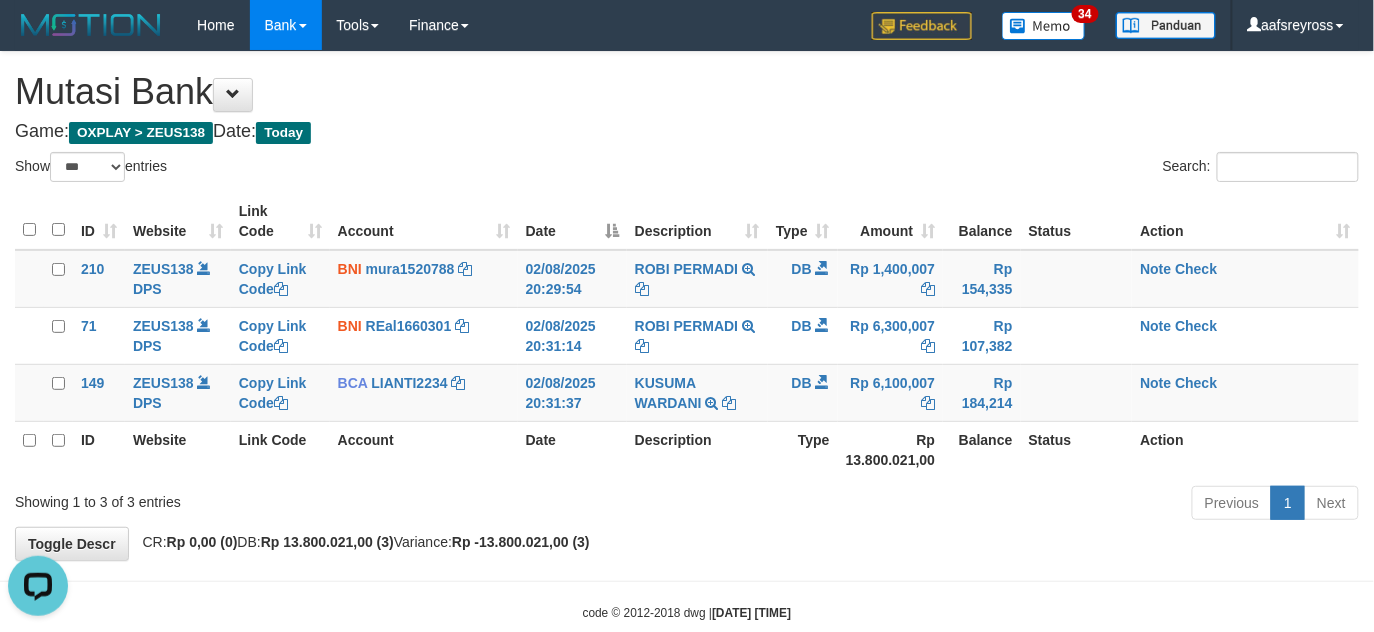 scroll, scrollTop: 0, scrollLeft: 0, axis: both 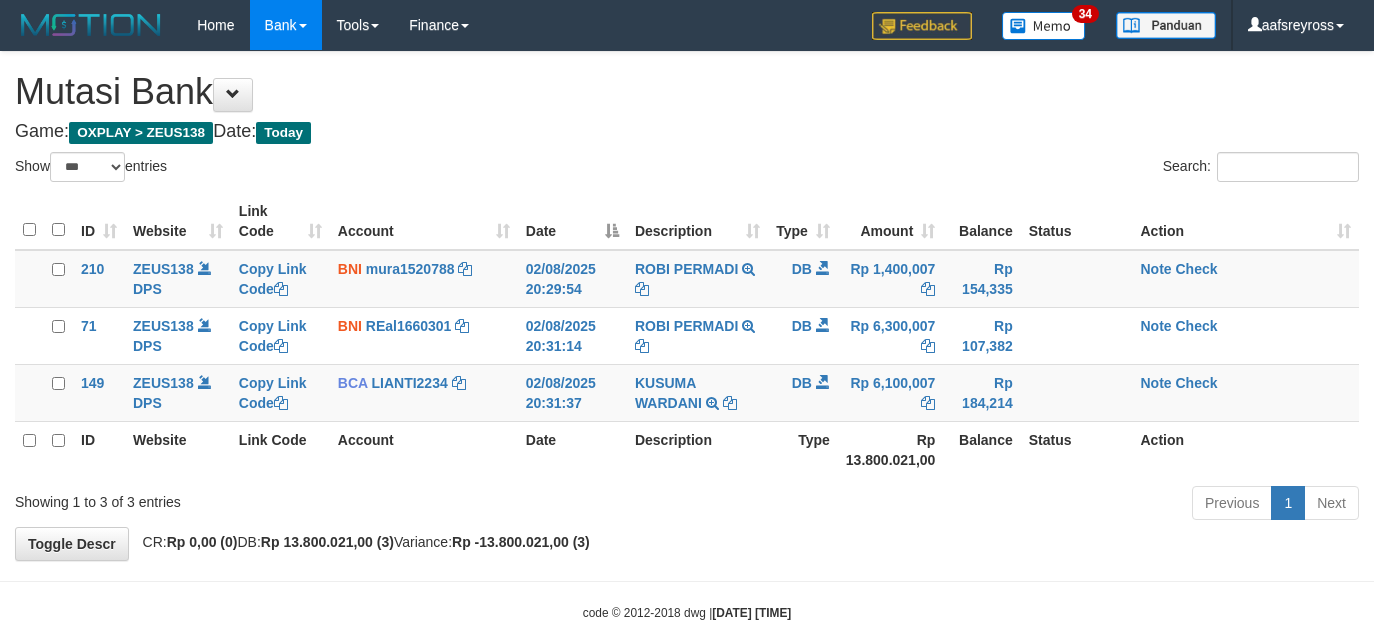 select on "***" 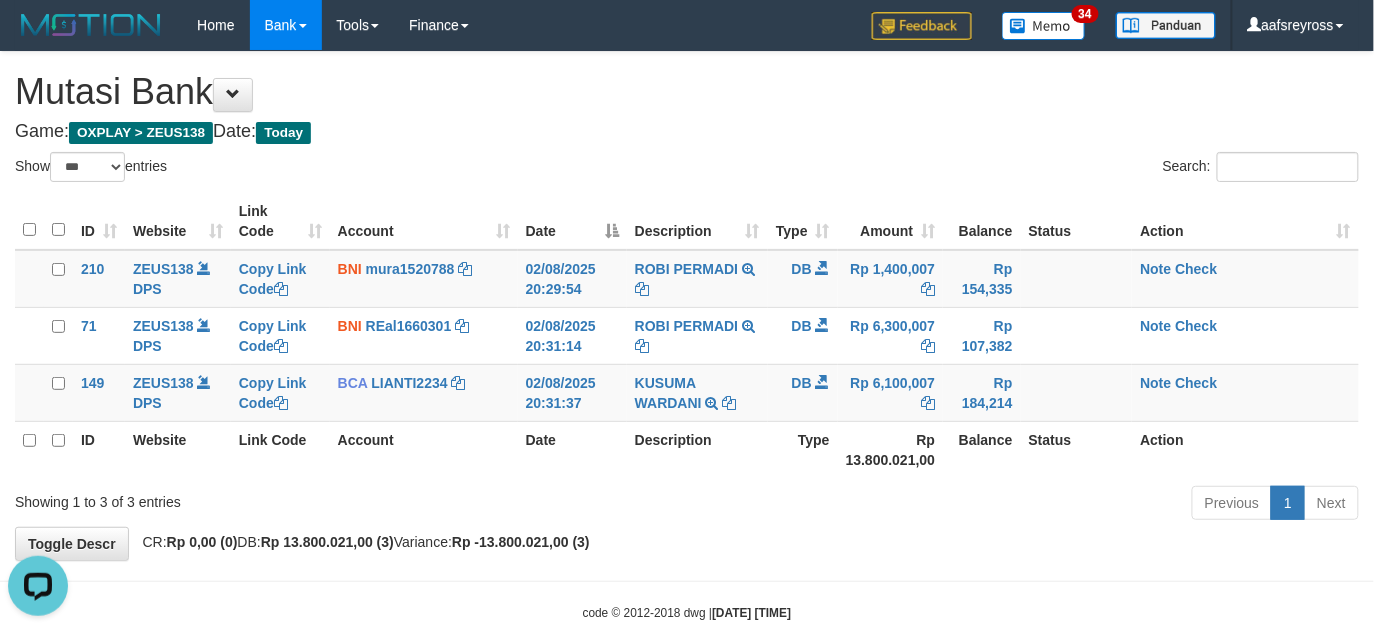 scroll, scrollTop: 0, scrollLeft: 0, axis: both 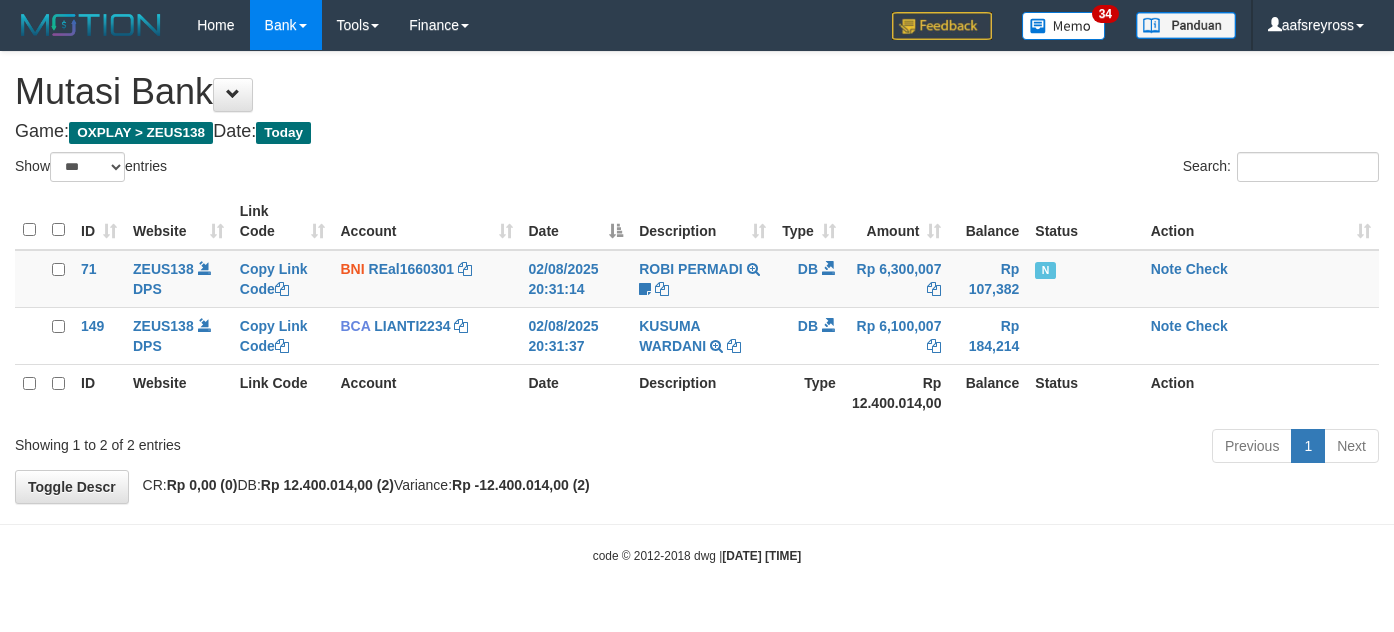 select on "***" 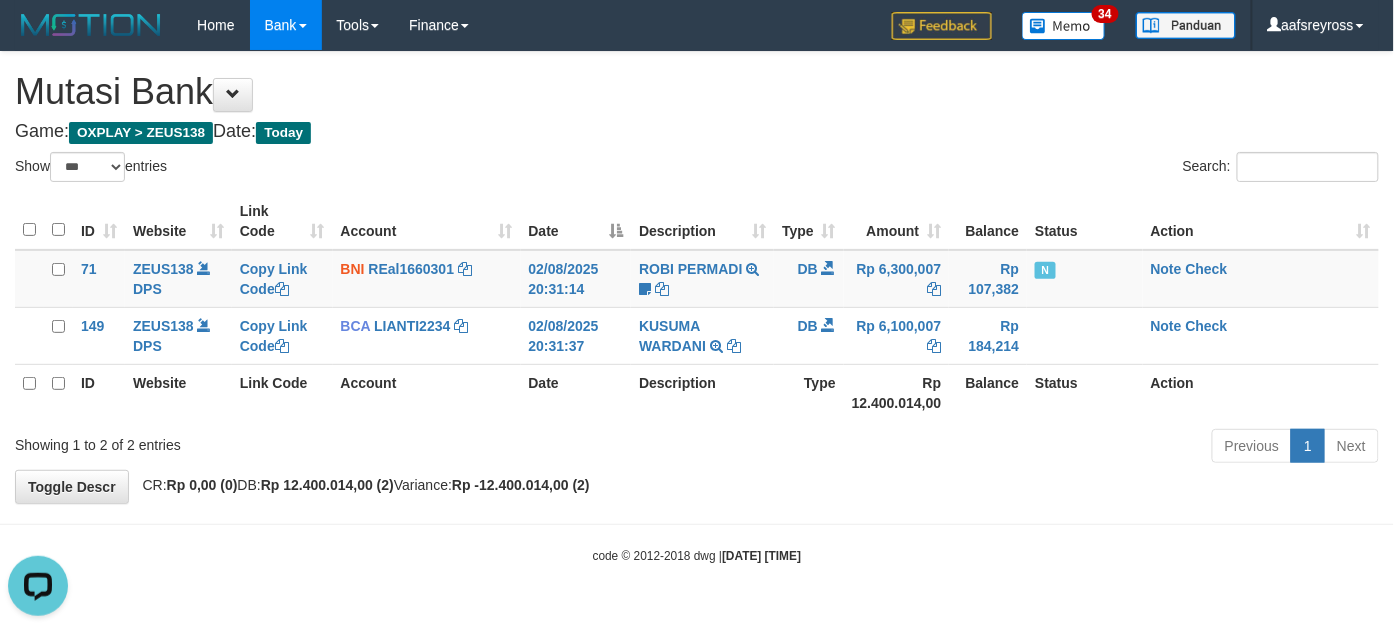 scroll, scrollTop: 0, scrollLeft: 0, axis: both 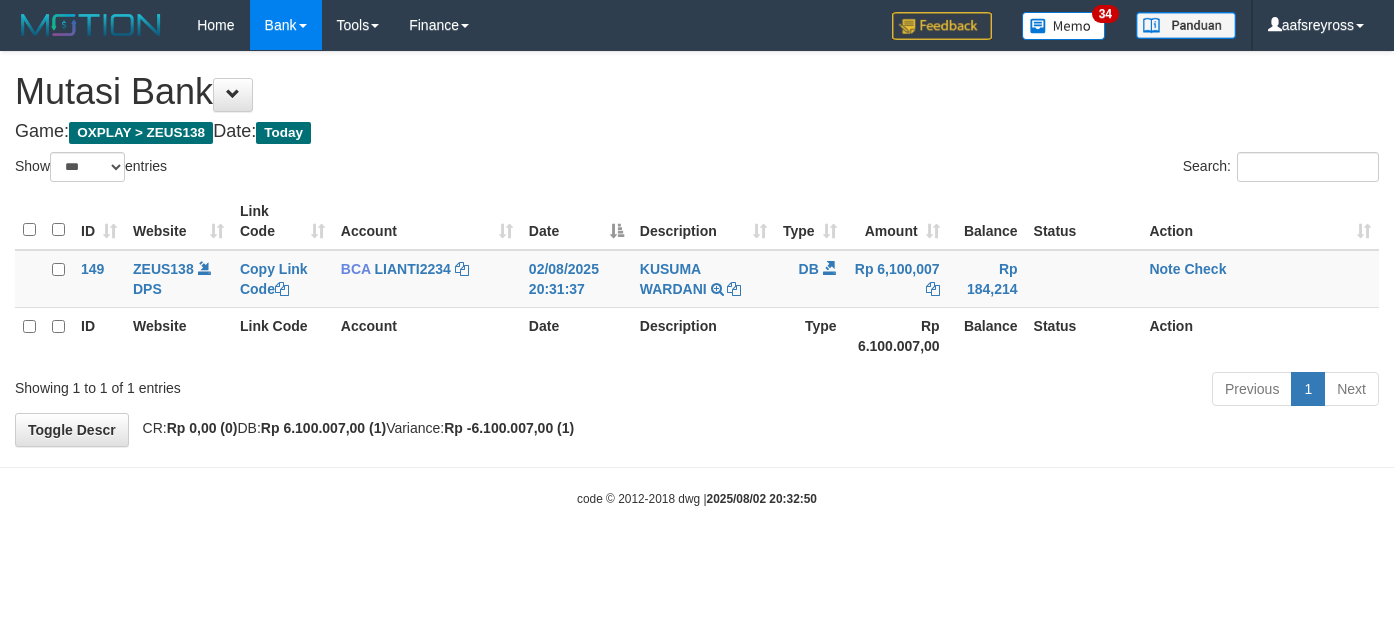 select on "***" 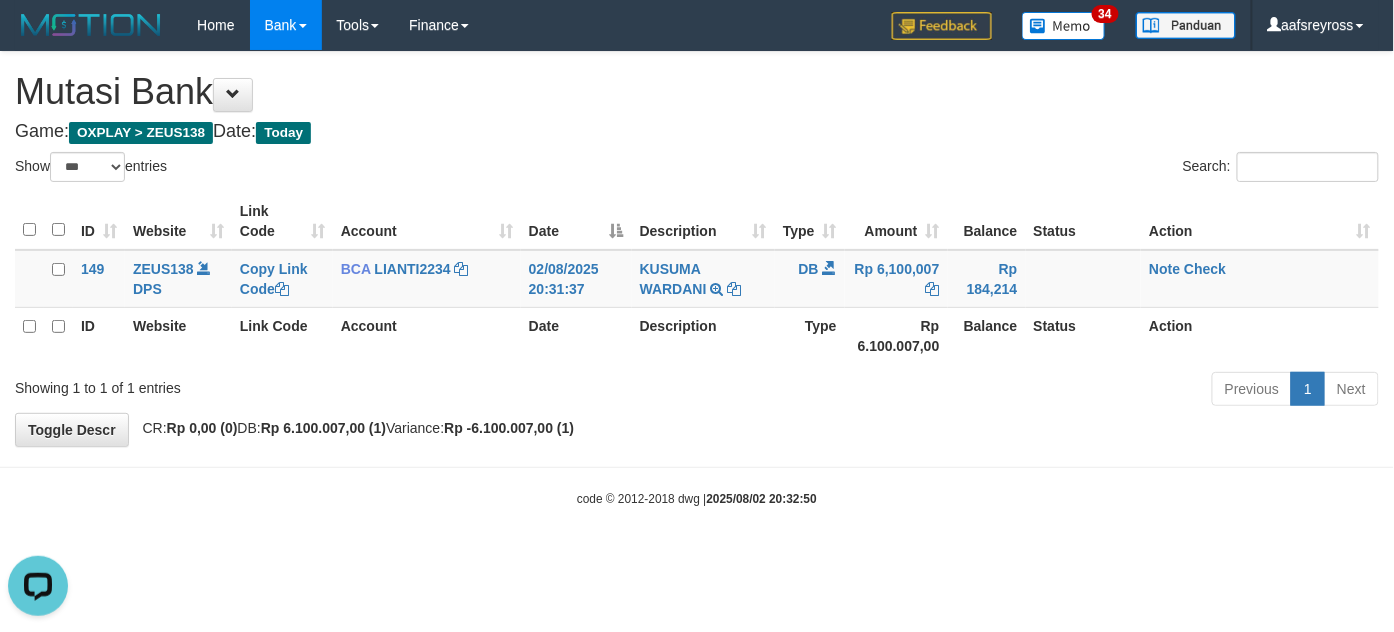 scroll, scrollTop: 0, scrollLeft: 0, axis: both 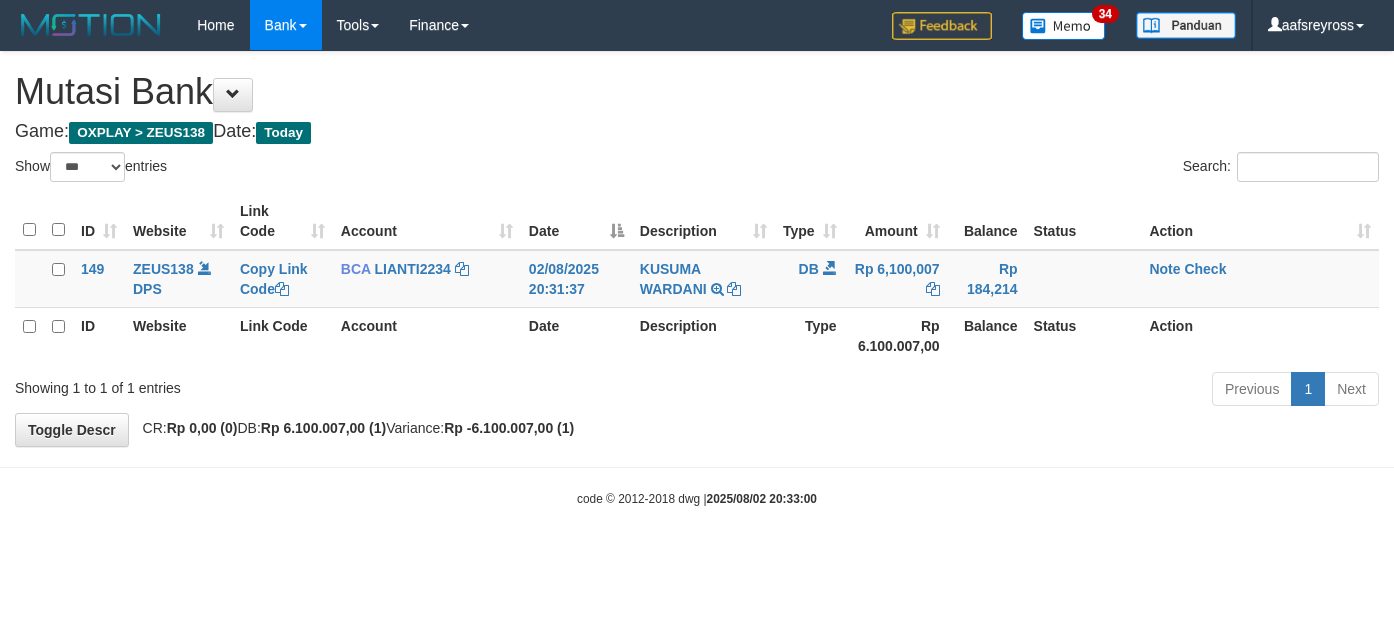 select on "***" 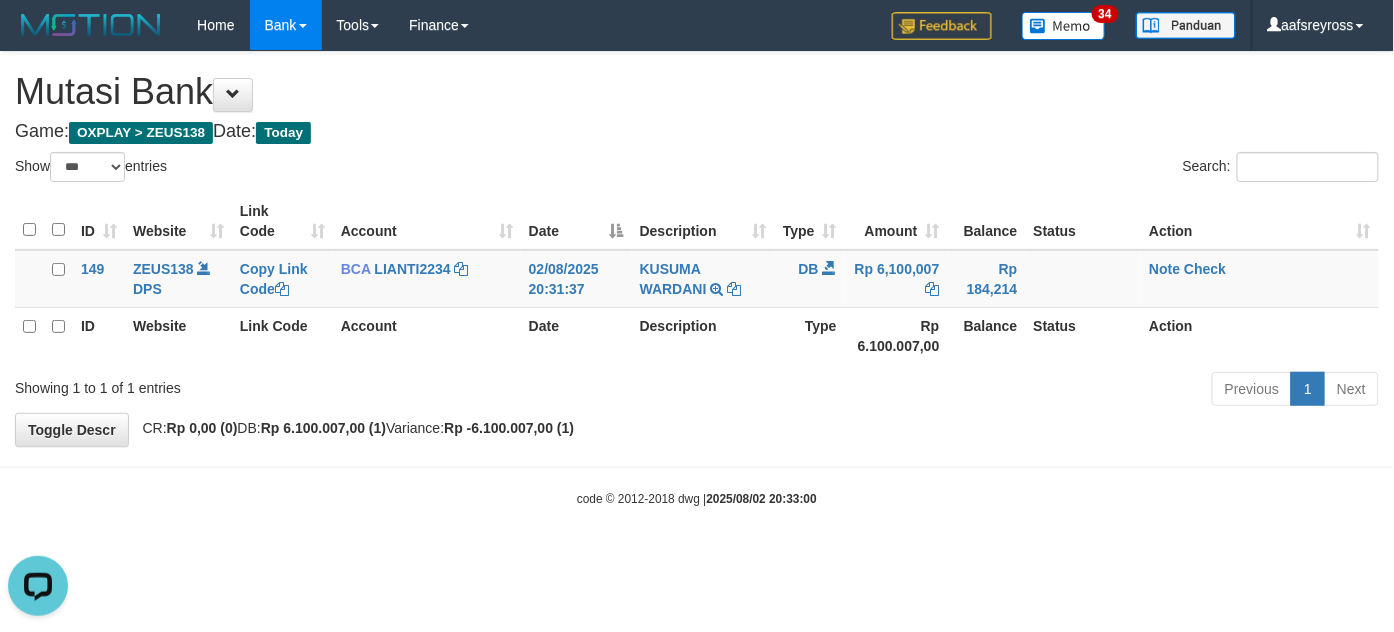 scroll, scrollTop: 0, scrollLeft: 0, axis: both 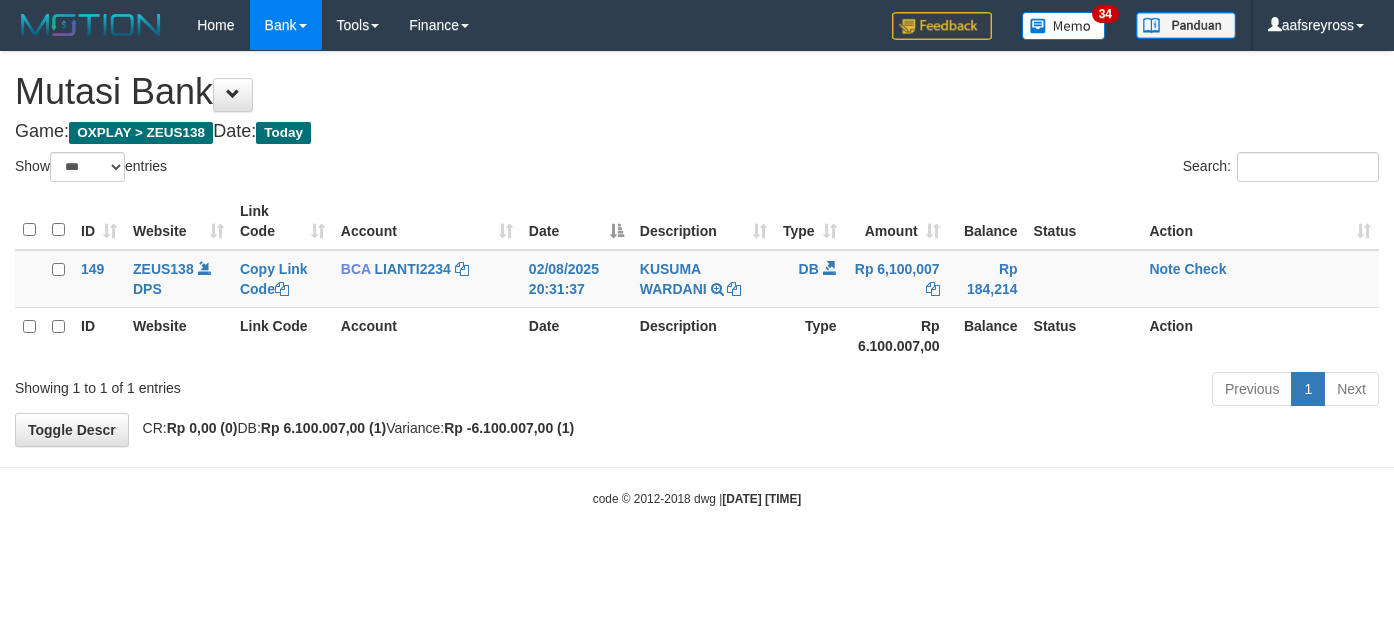 select on "***" 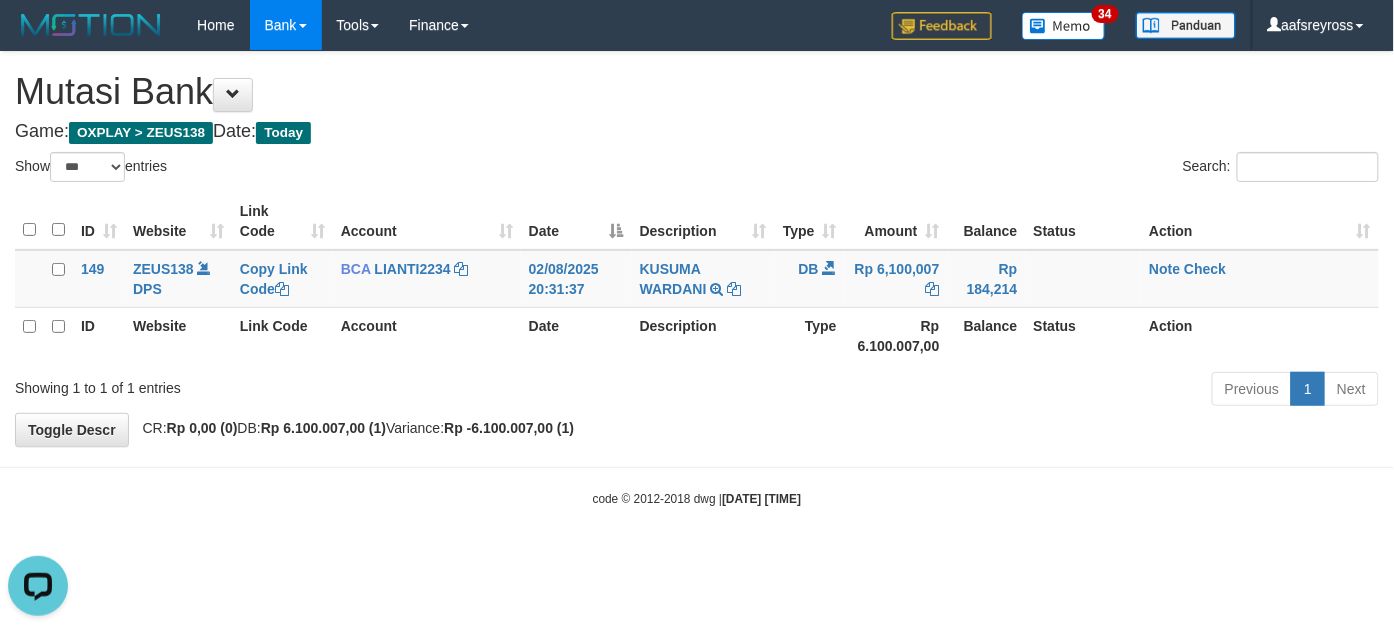 scroll, scrollTop: 0, scrollLeft: 0, axis: both 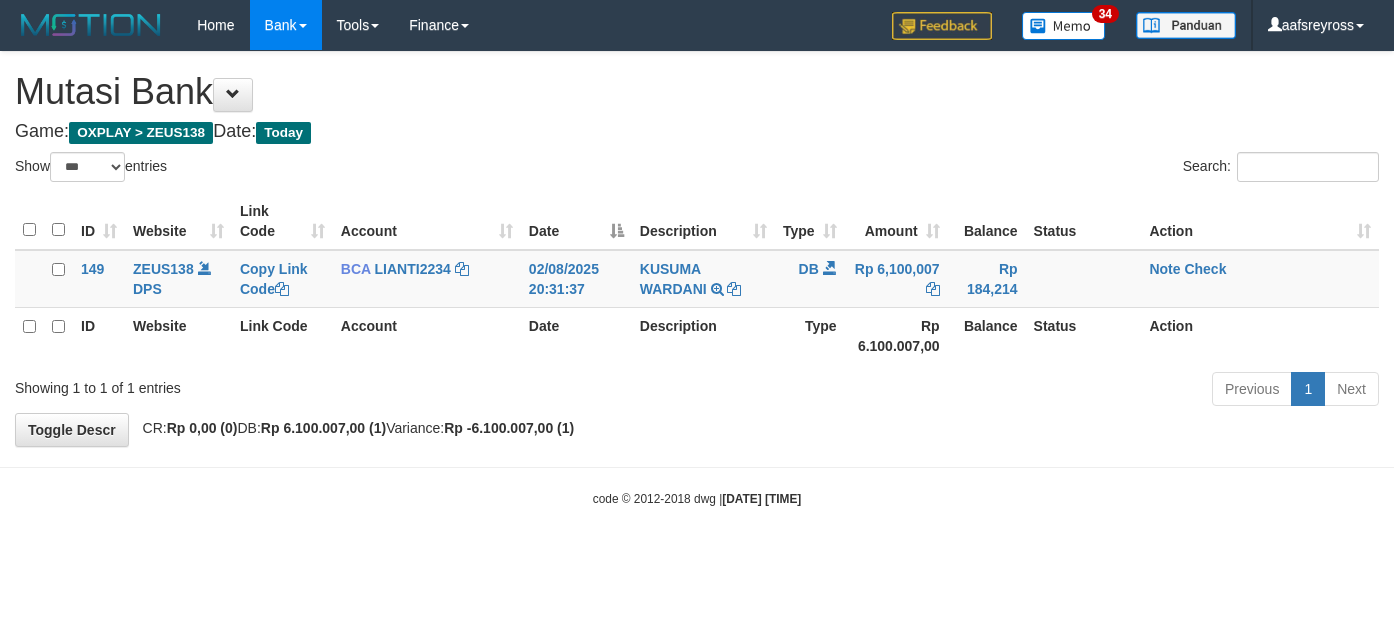 select on "***" 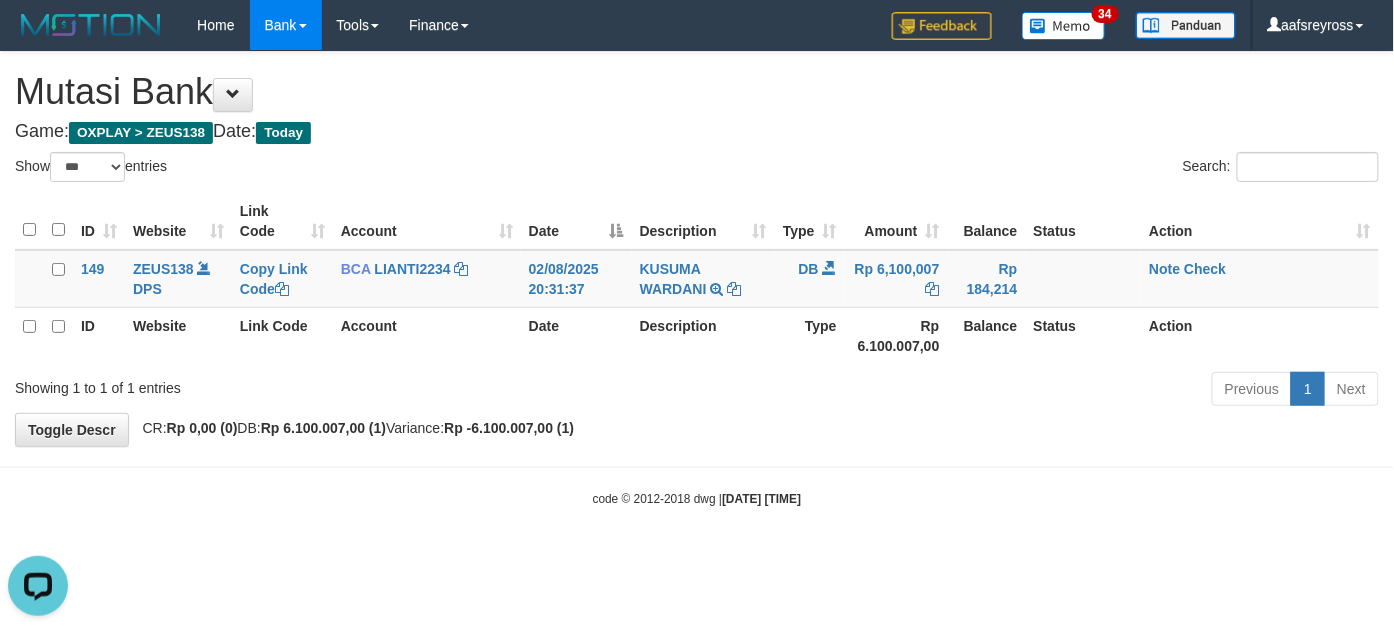 scroll, scrollTop: 0, scrollLeft: 0, axis: both 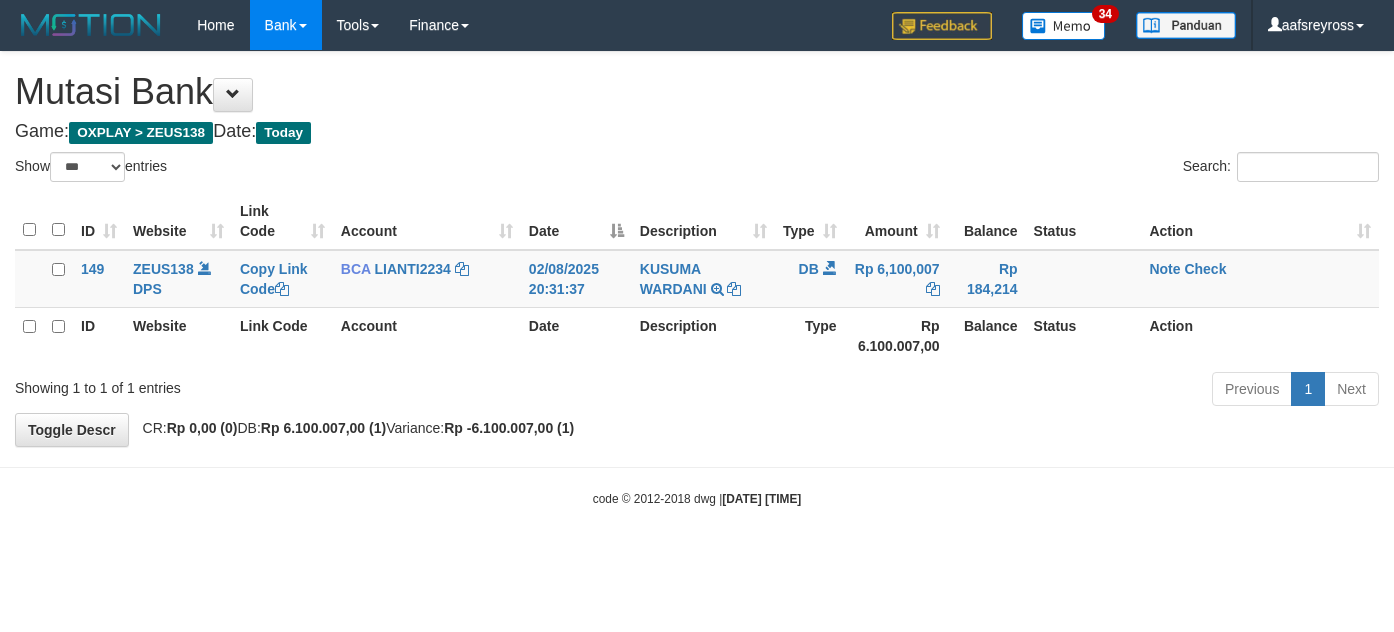 select on "***" 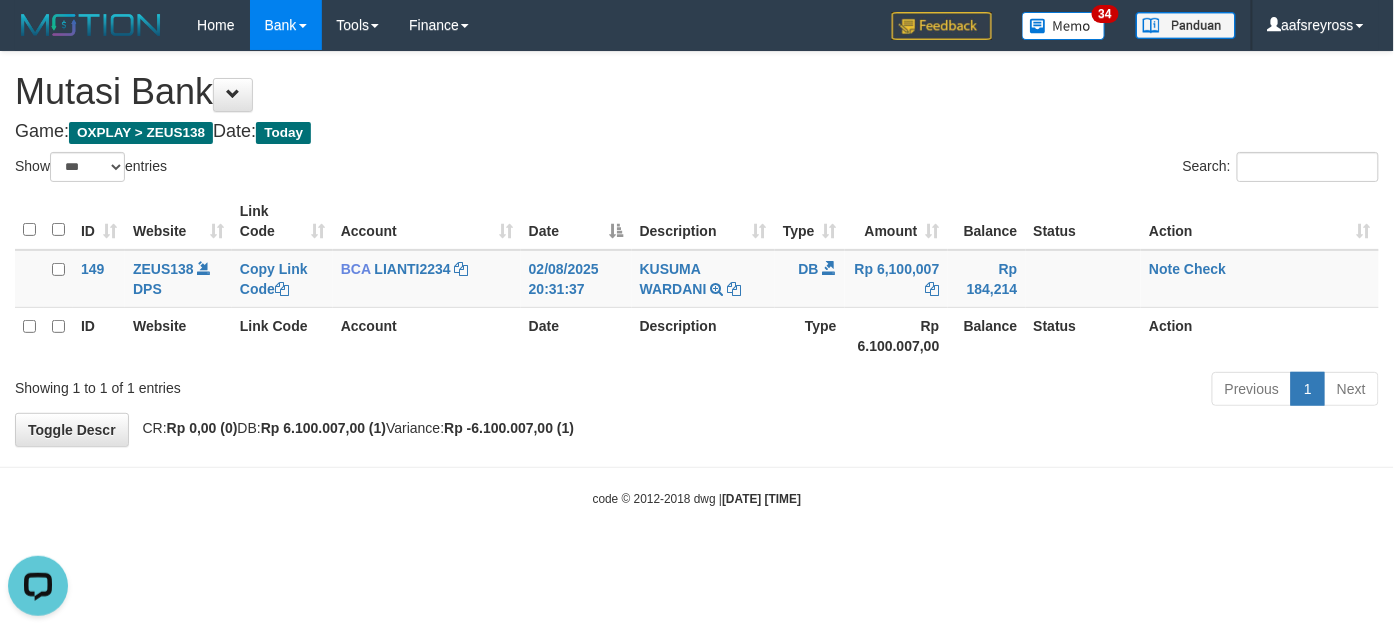 scroll, scrollTop: 0, scrollLeft: 0, axis: both 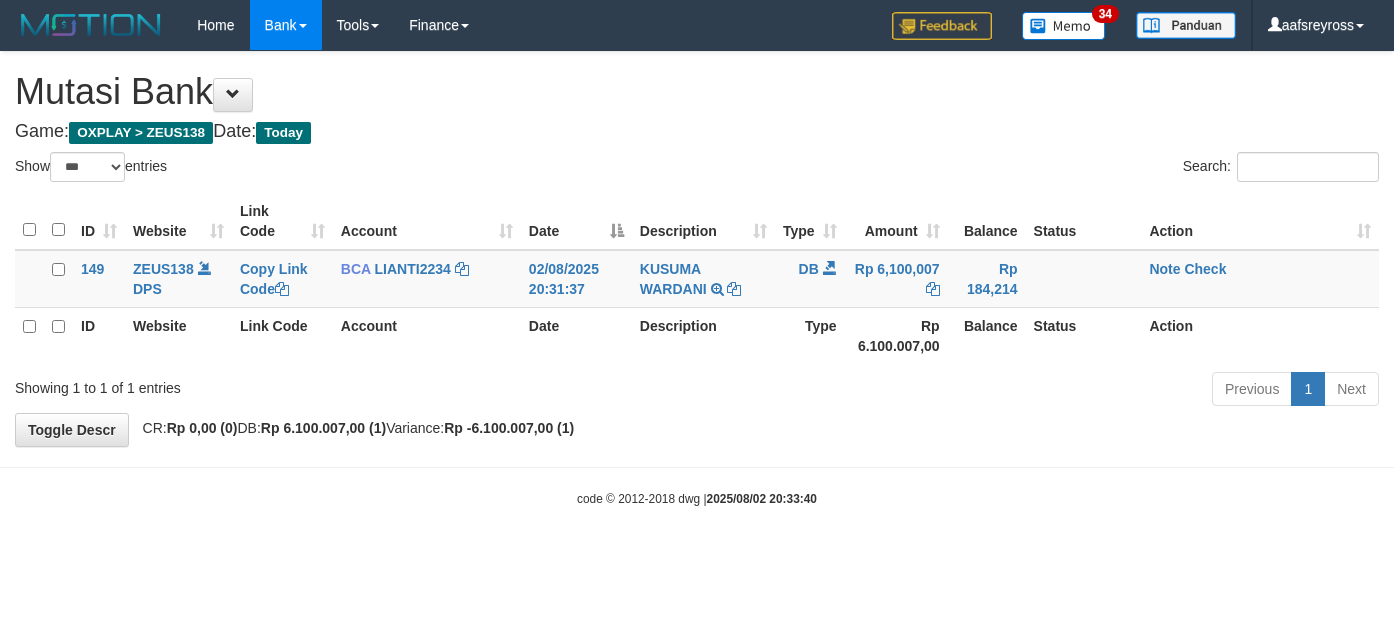 select on "***" 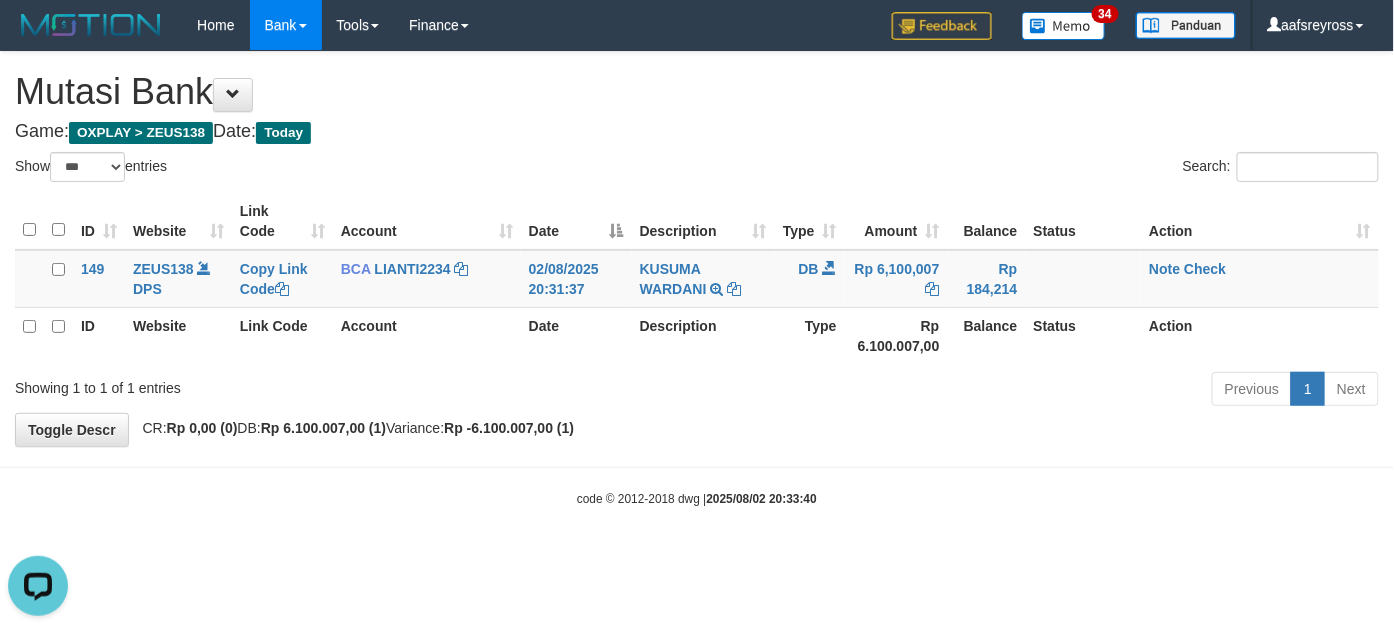 scroll, scrollTop: 0, scrollLeft: 0, axis: both 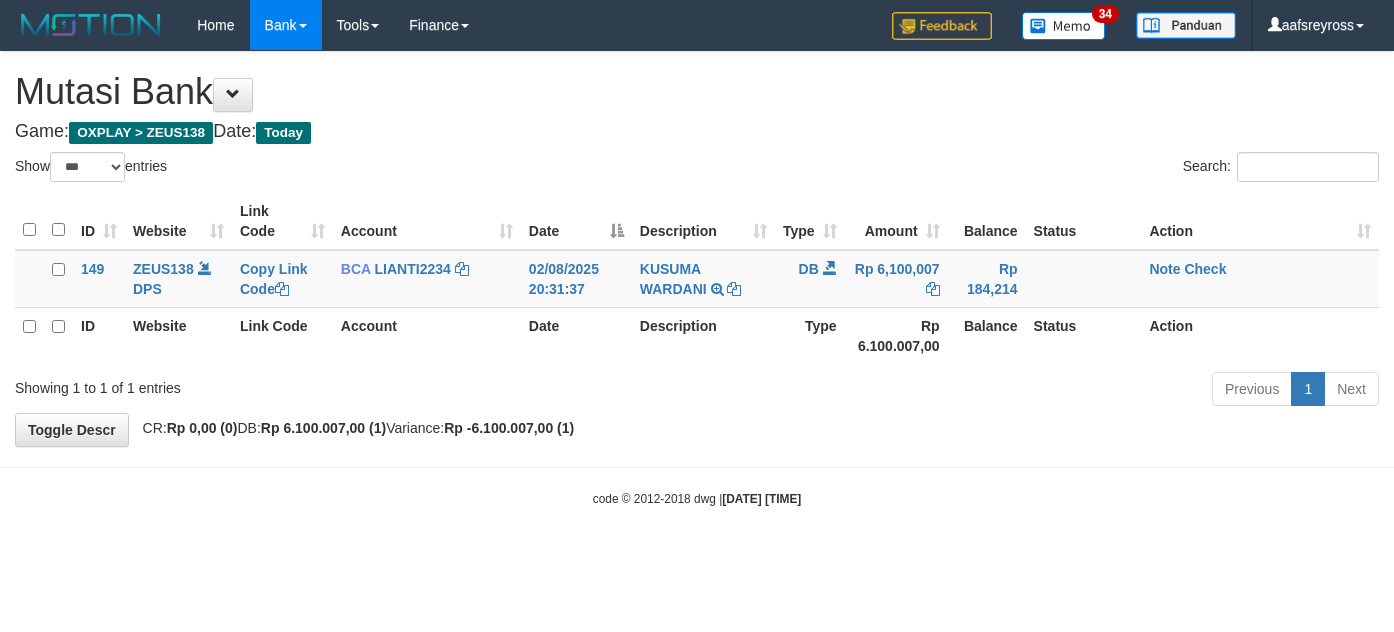 select on "***" 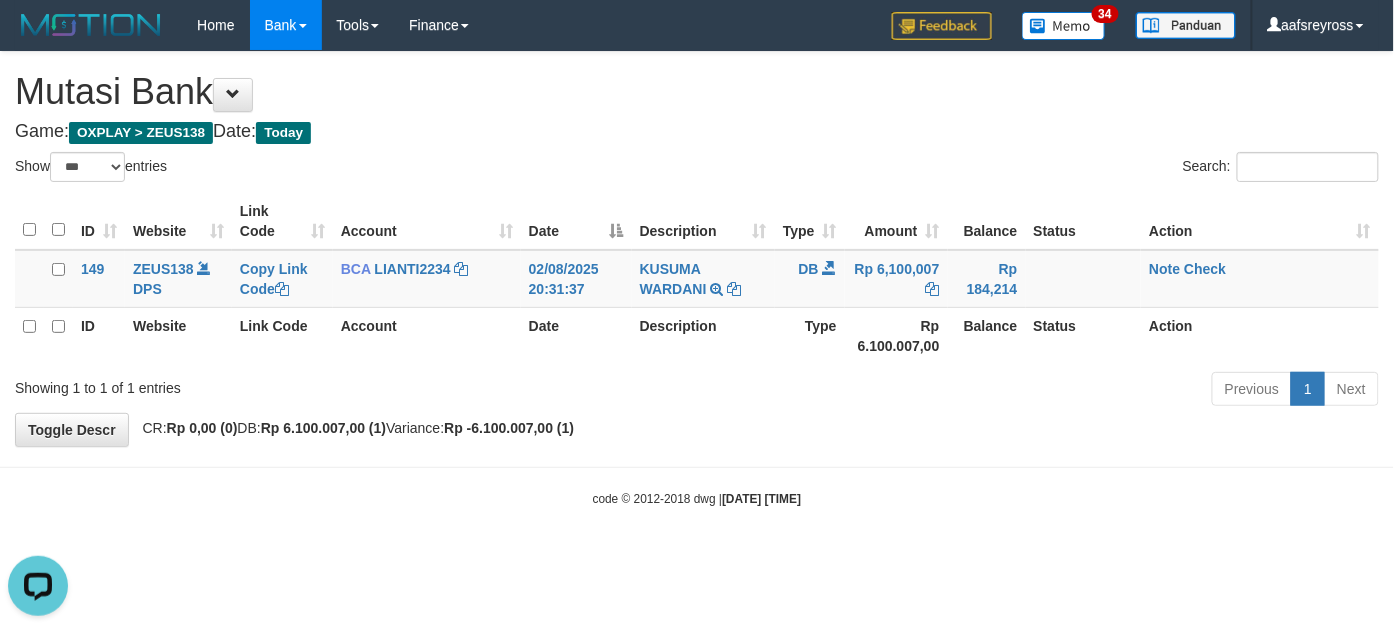 scroll, scrollTop: 0, scrollLeft: 0, axis: both 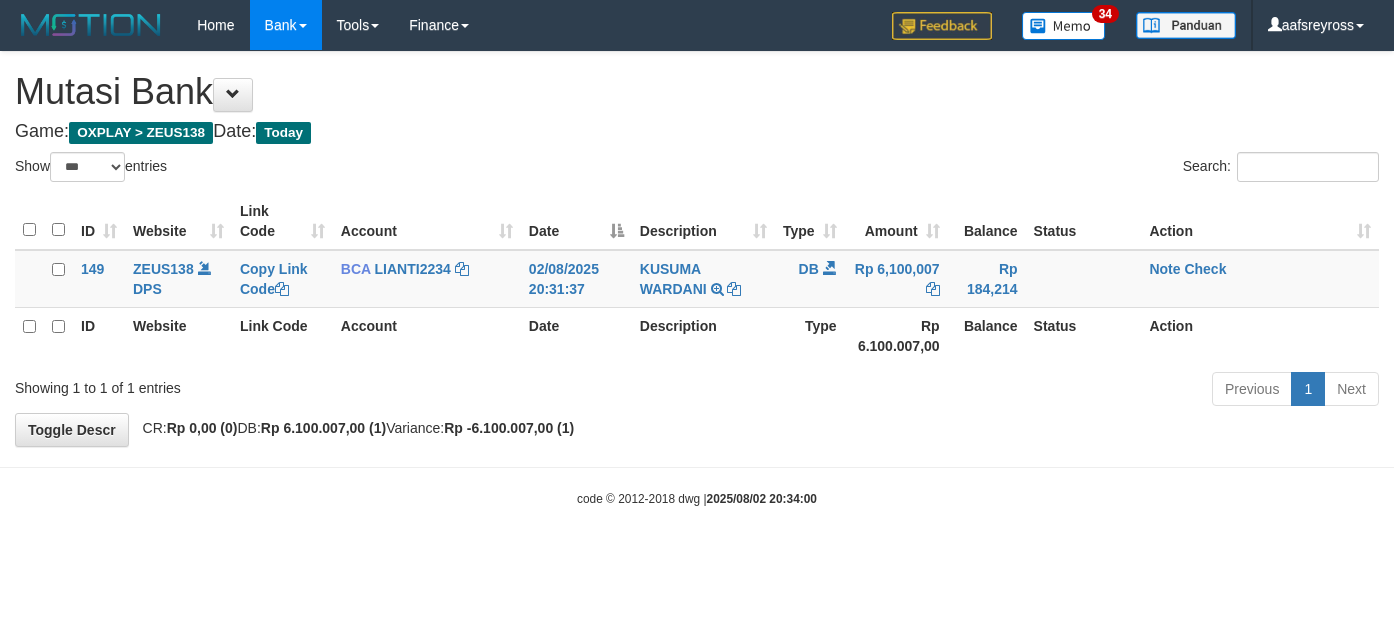 select on "***" 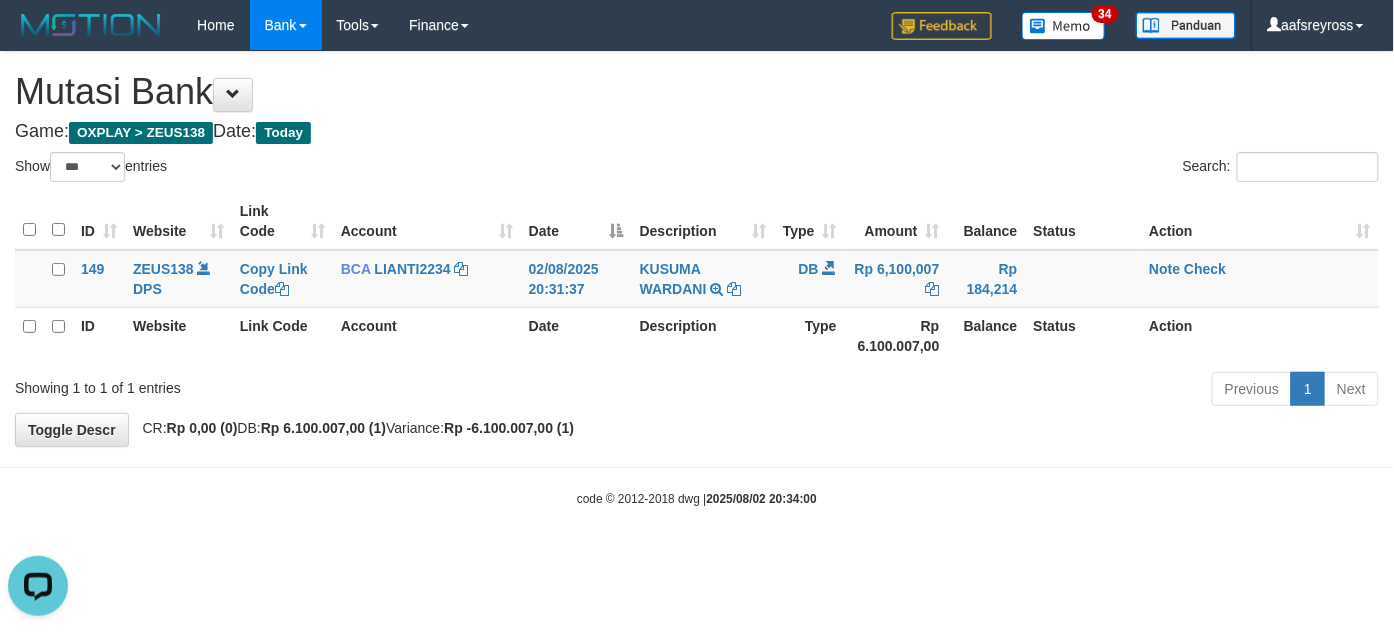 scroll, scrollTop: 0, scrollLeft: 0, axis: both 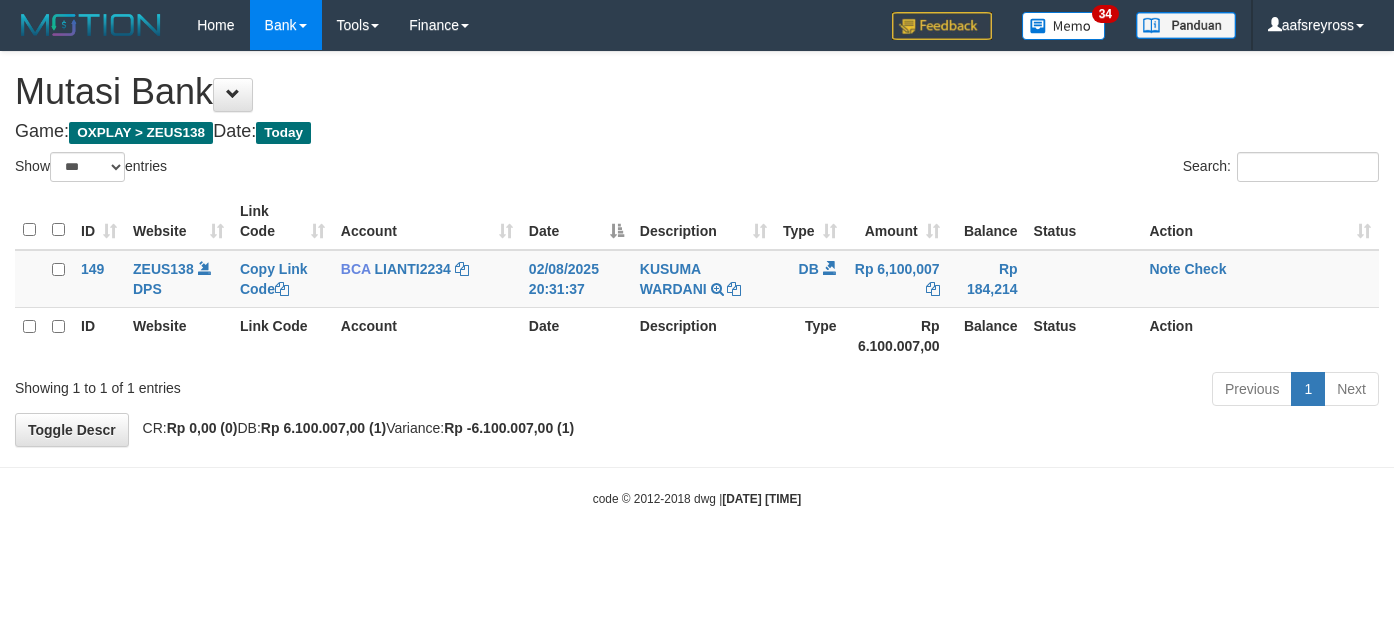 select on "***" 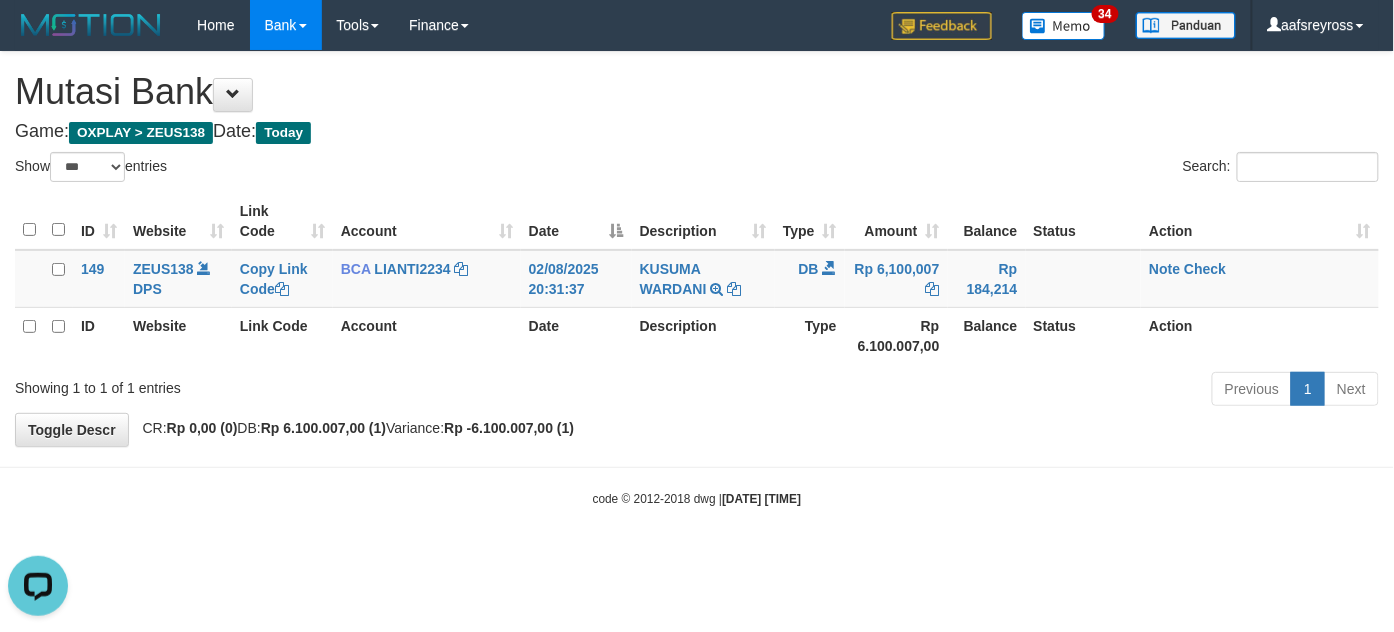 scroll, scrollTop: 0, scrollLeft: 0, axis: both 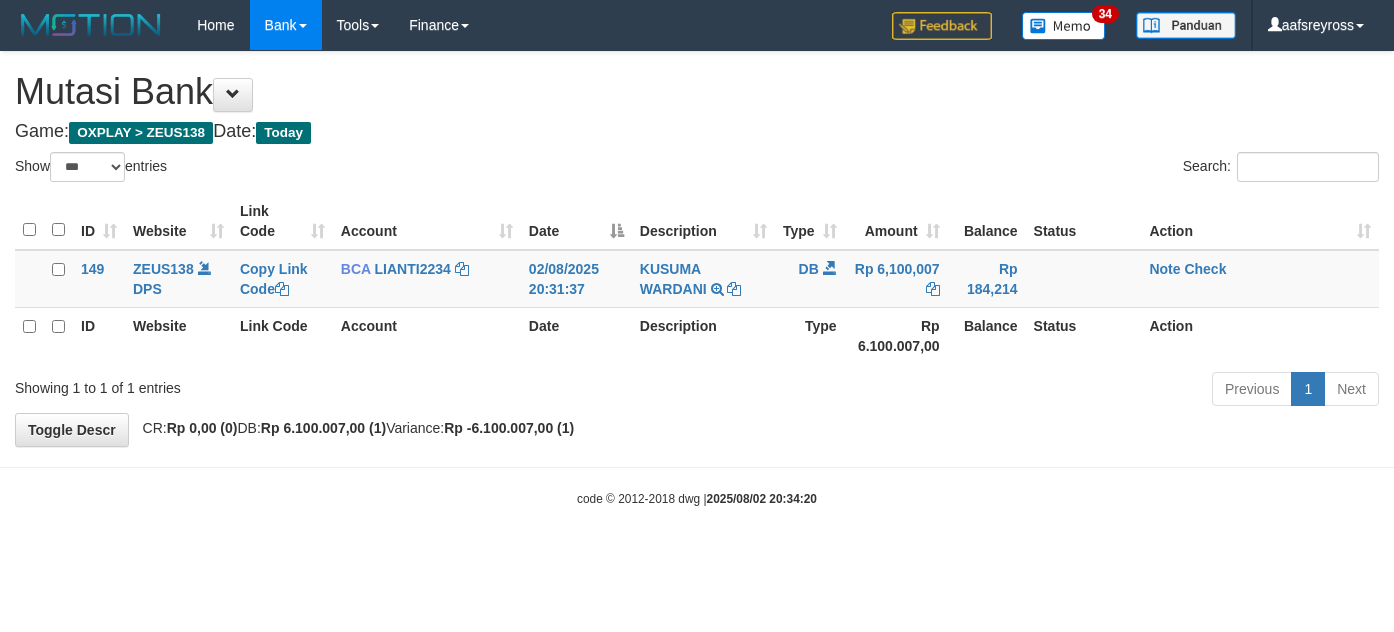 select on "***" 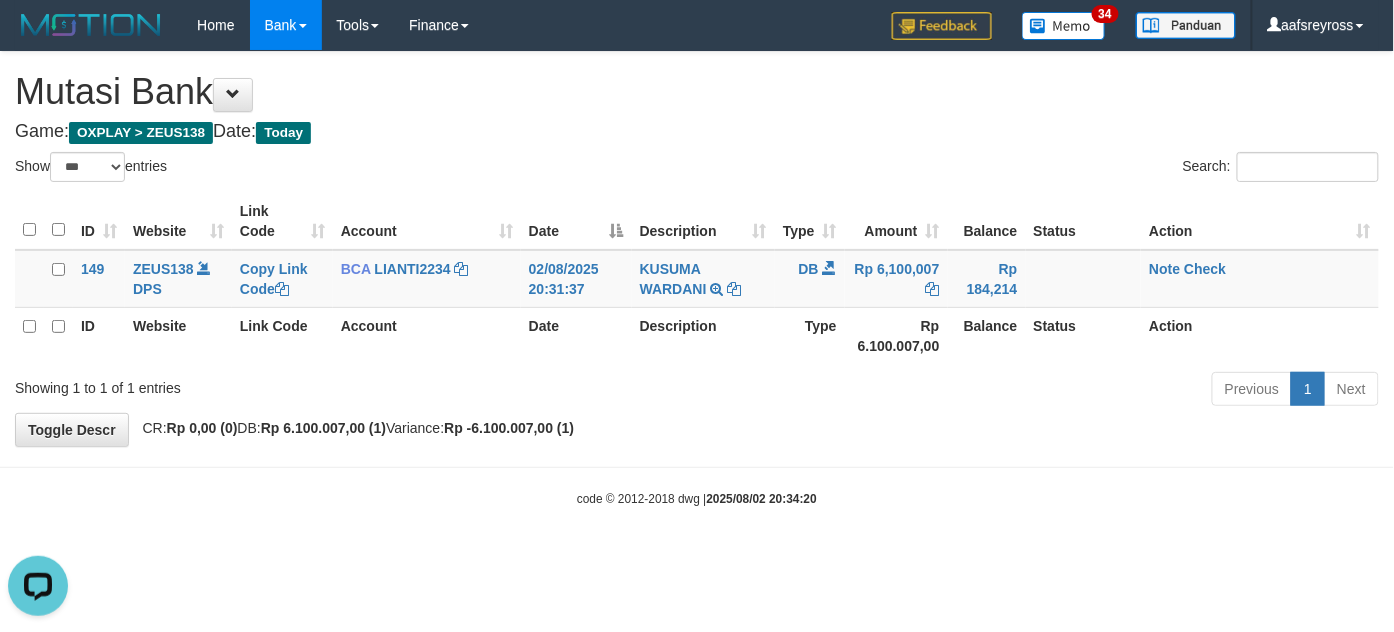scroll, scrollTop: 0, scrollLeft: 0, axis: both 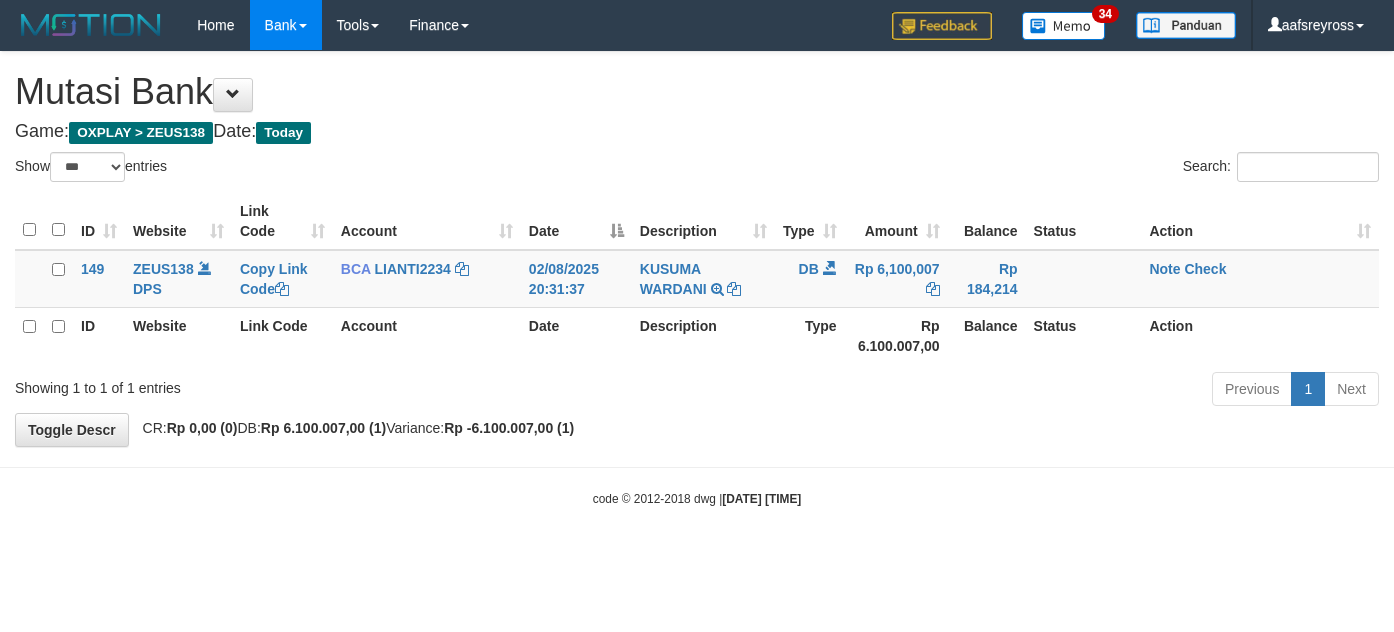 select on "***" 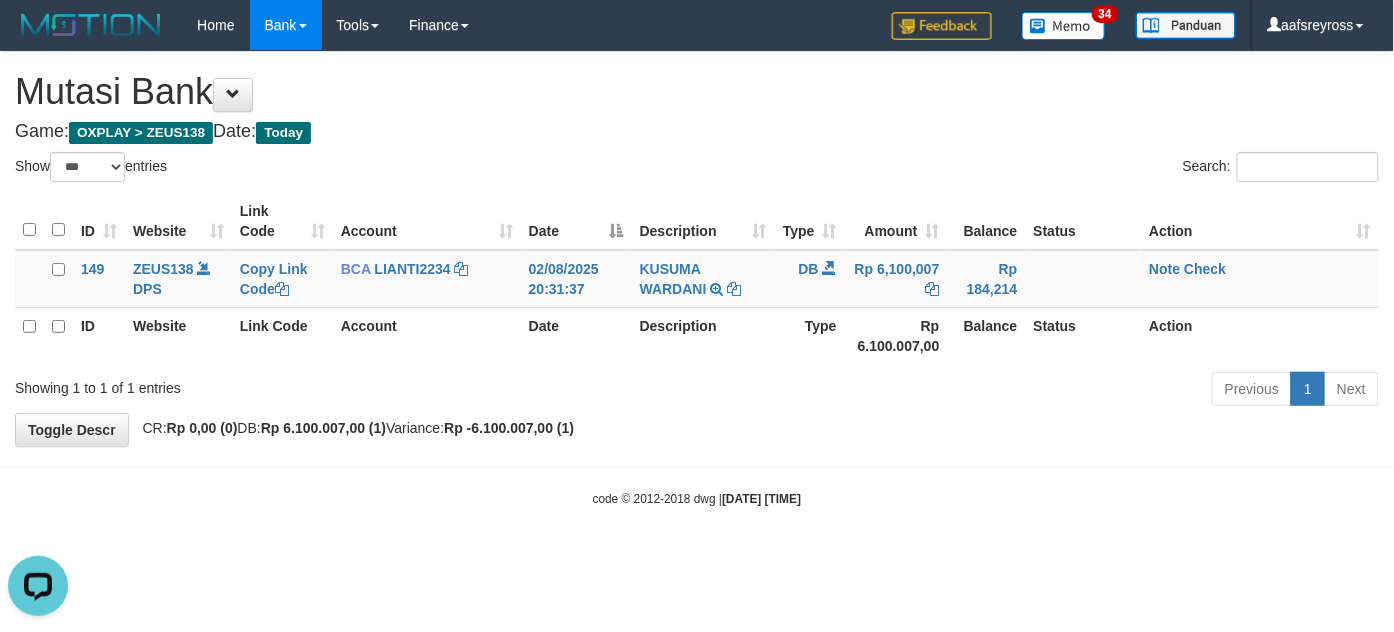 scroll, scrollTop: 0, scrollLeft: 0, axis: both 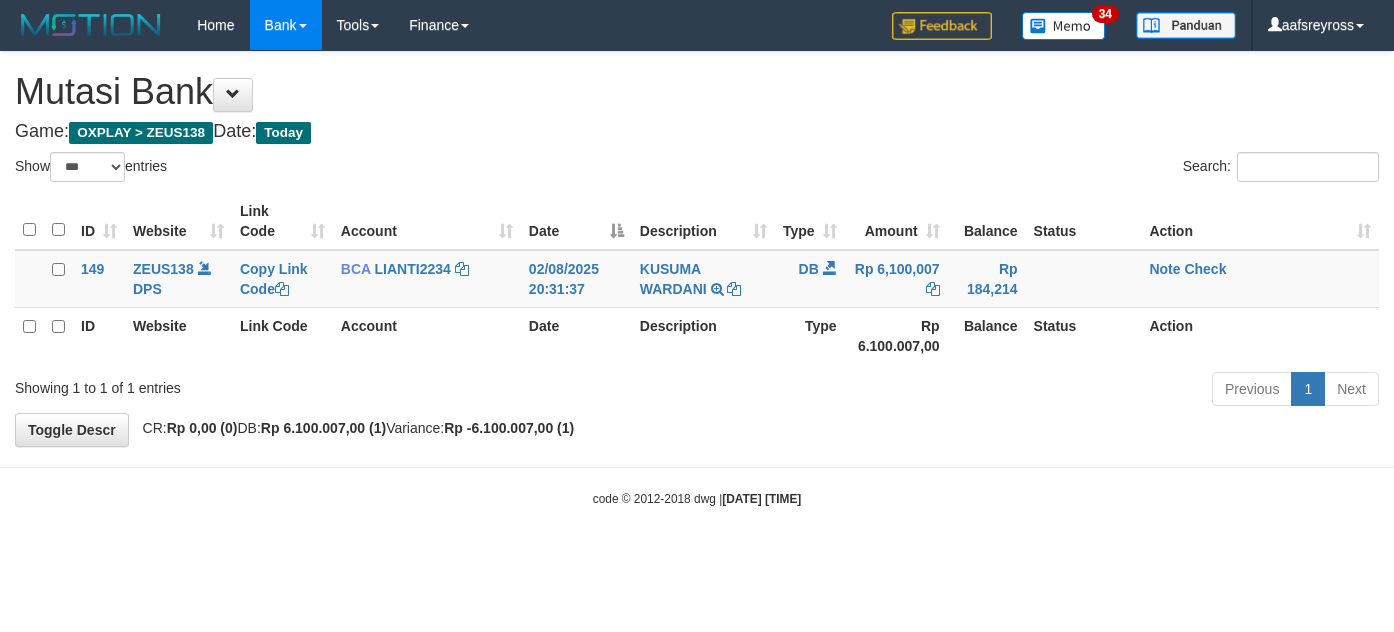 select on "***" 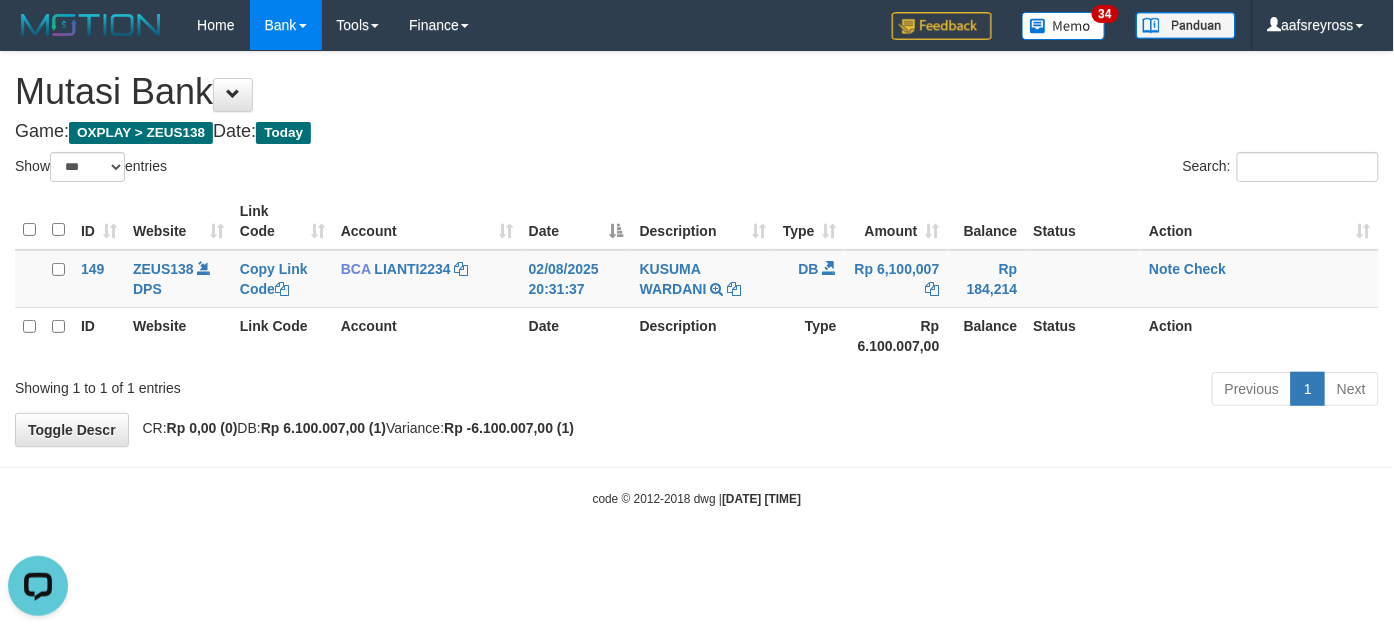 scroll, scrollTop: 0, scrollLeft: 0, axis: both 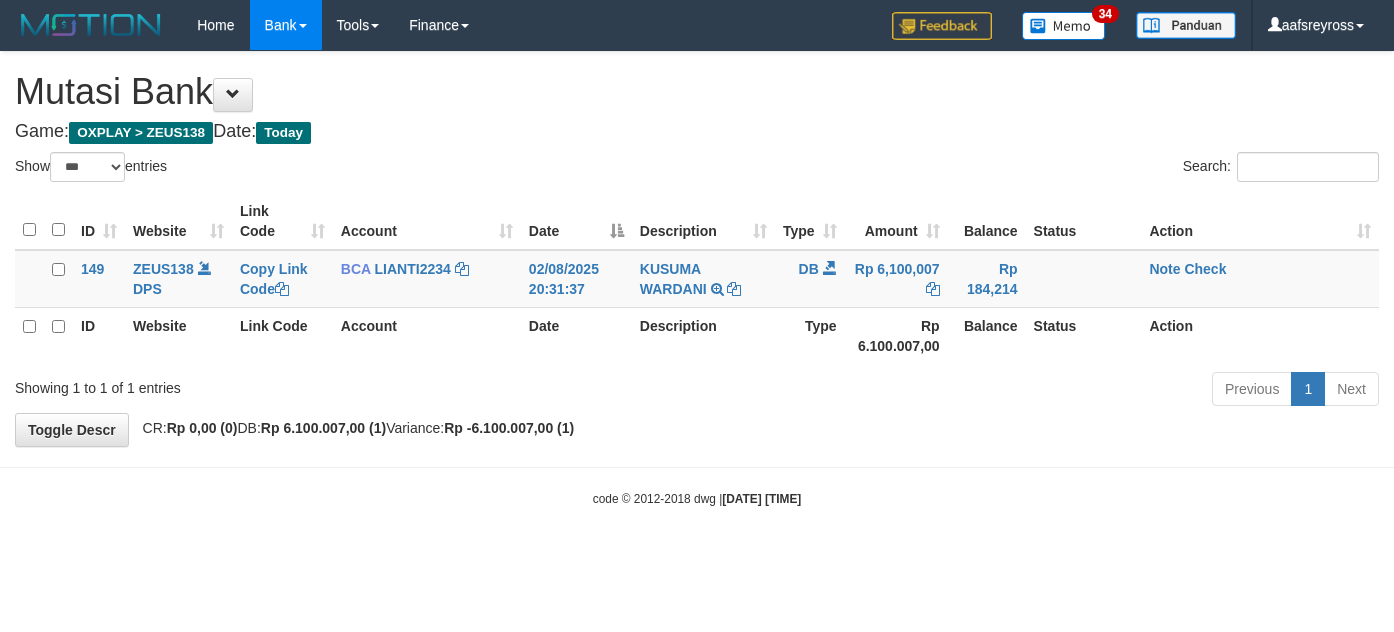 select on "***" 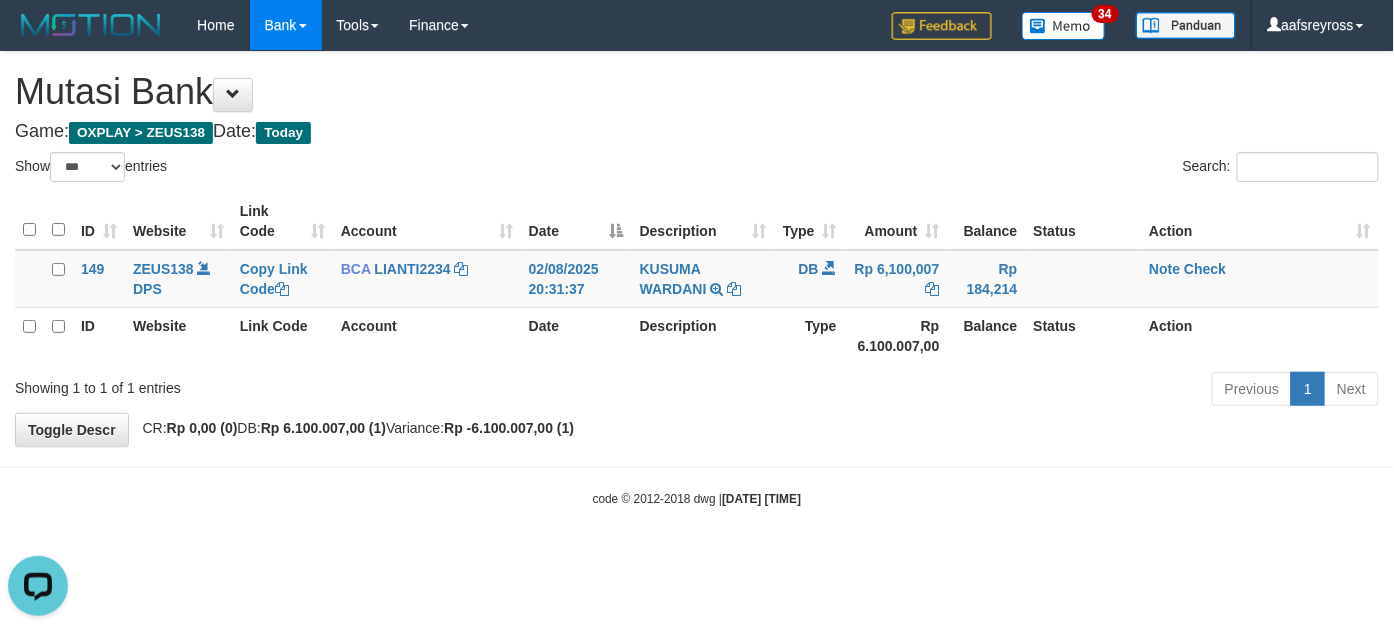 scroll, scrollTop: 0, scrollLeft: 0, axis: both 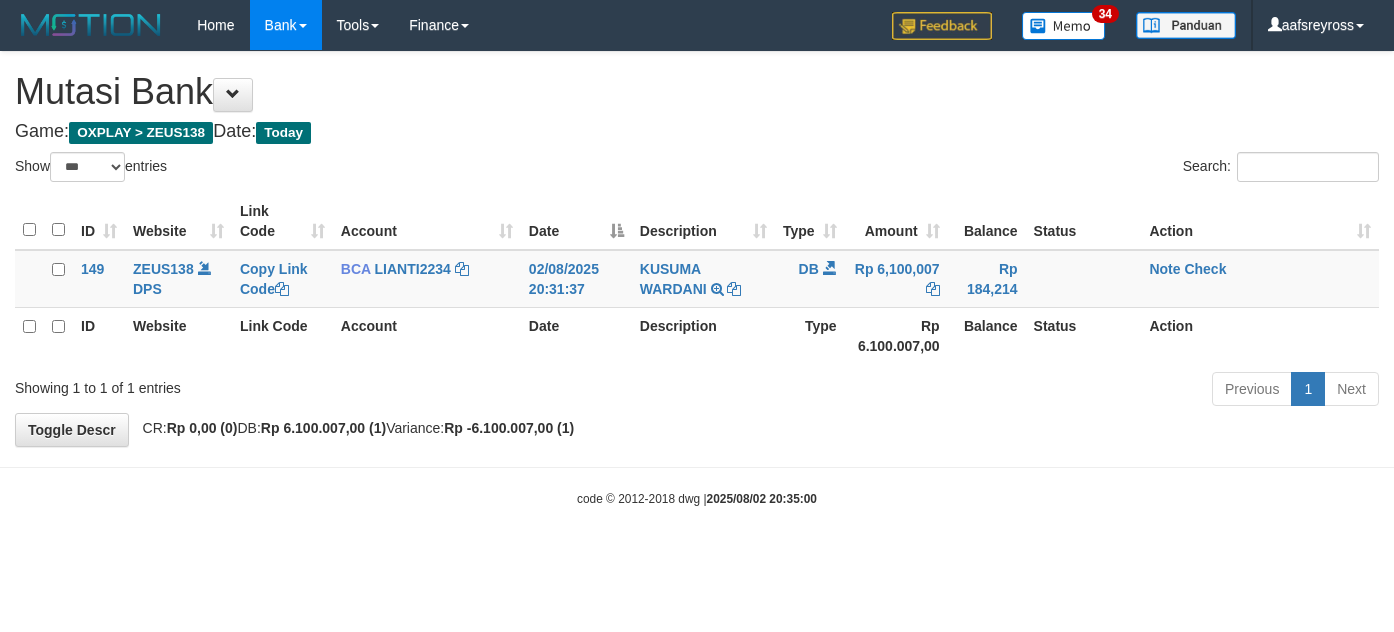 select on "***" 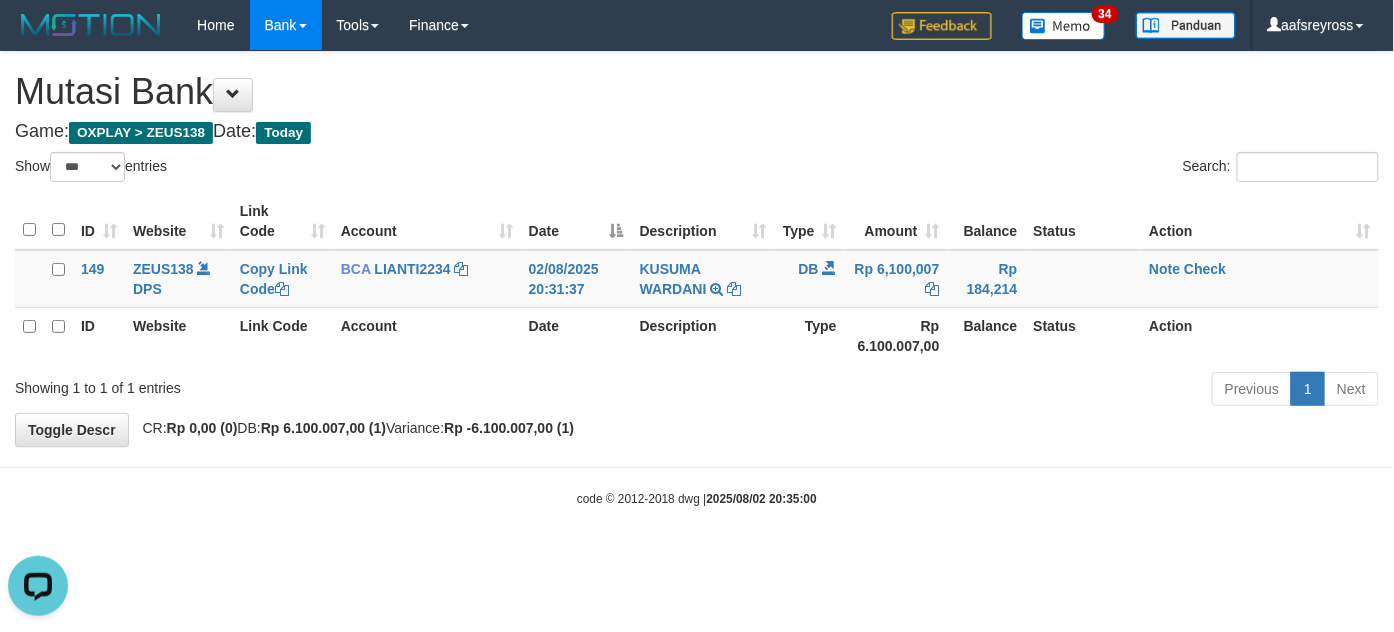 scroll, scrollTop: 0, scrollLeft: 0, axis: both 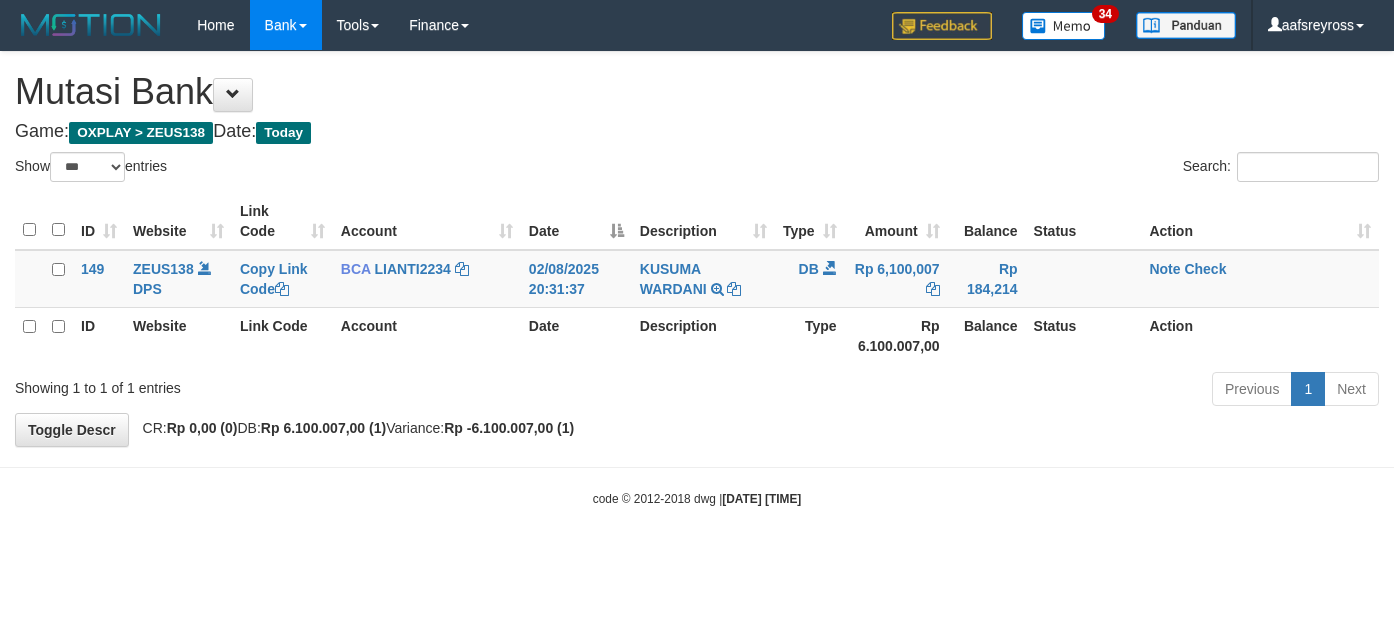 select on "***" 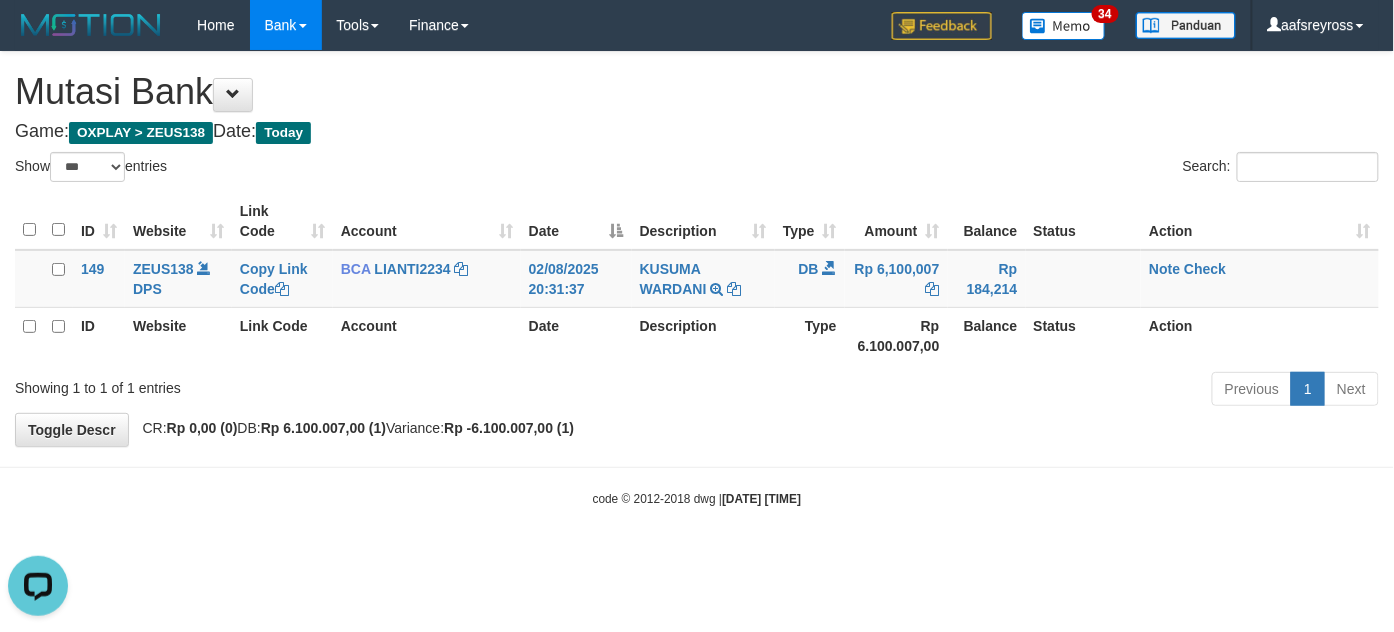 scroll, scrollTop: 0, scrollLeft: 0, axis: both 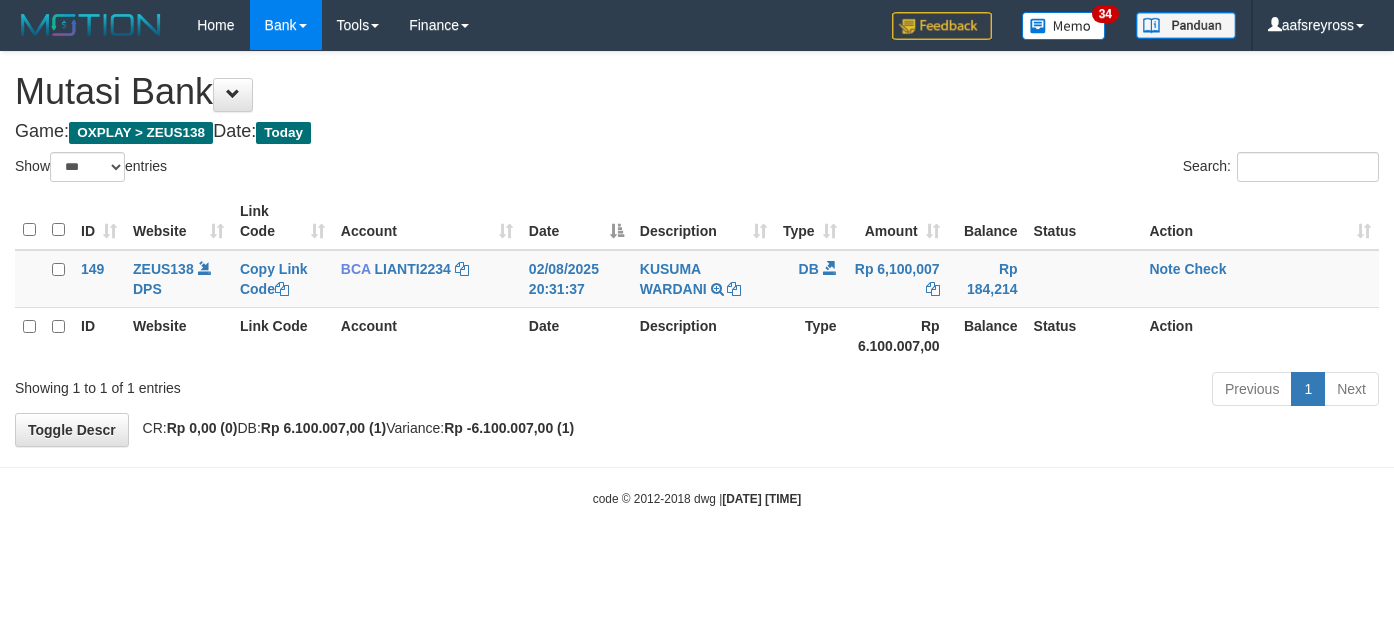 select on "***" 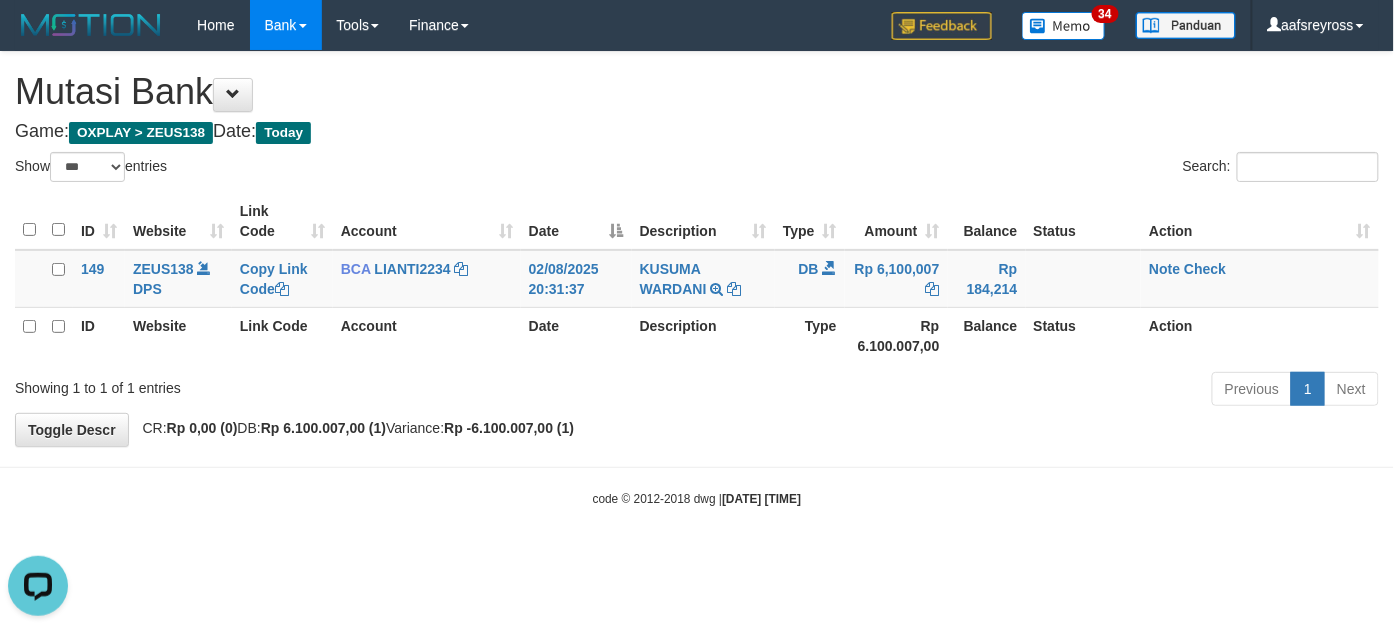 scroll, scrollTop: 0, scrollLeft: 0, axis: both 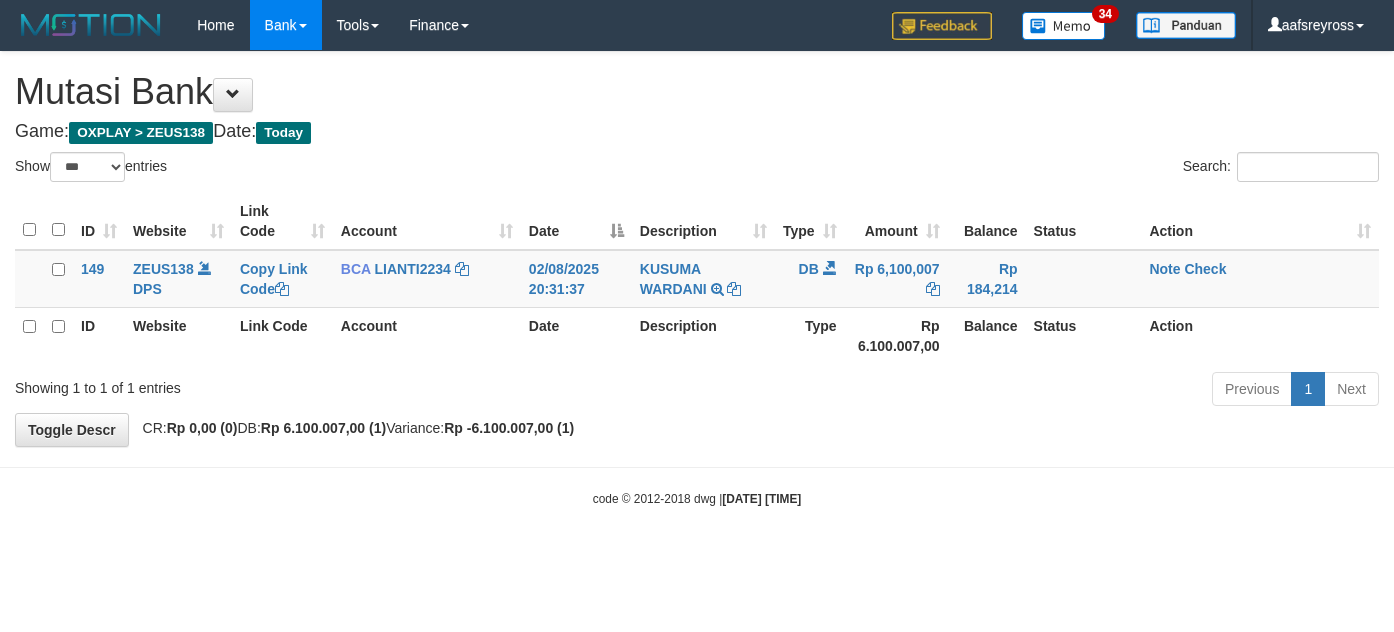 select on "***" 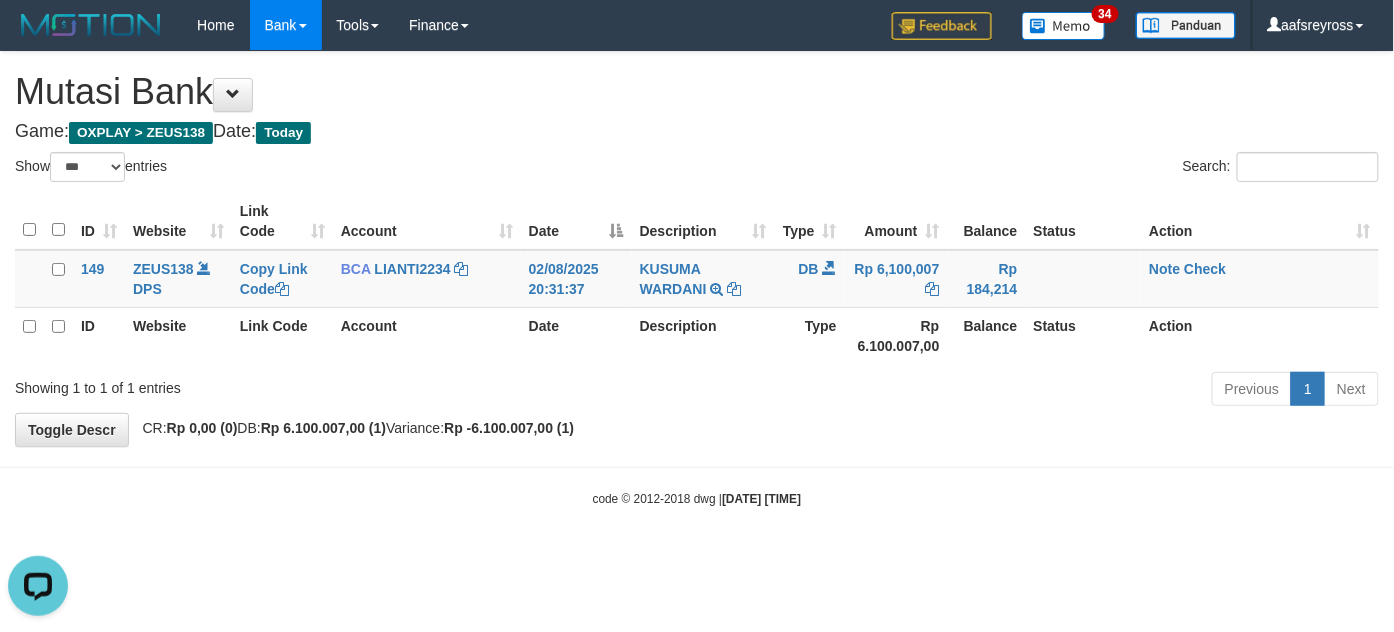 scroll, scrollTop: 0, scrollLeft: 0, axis: both 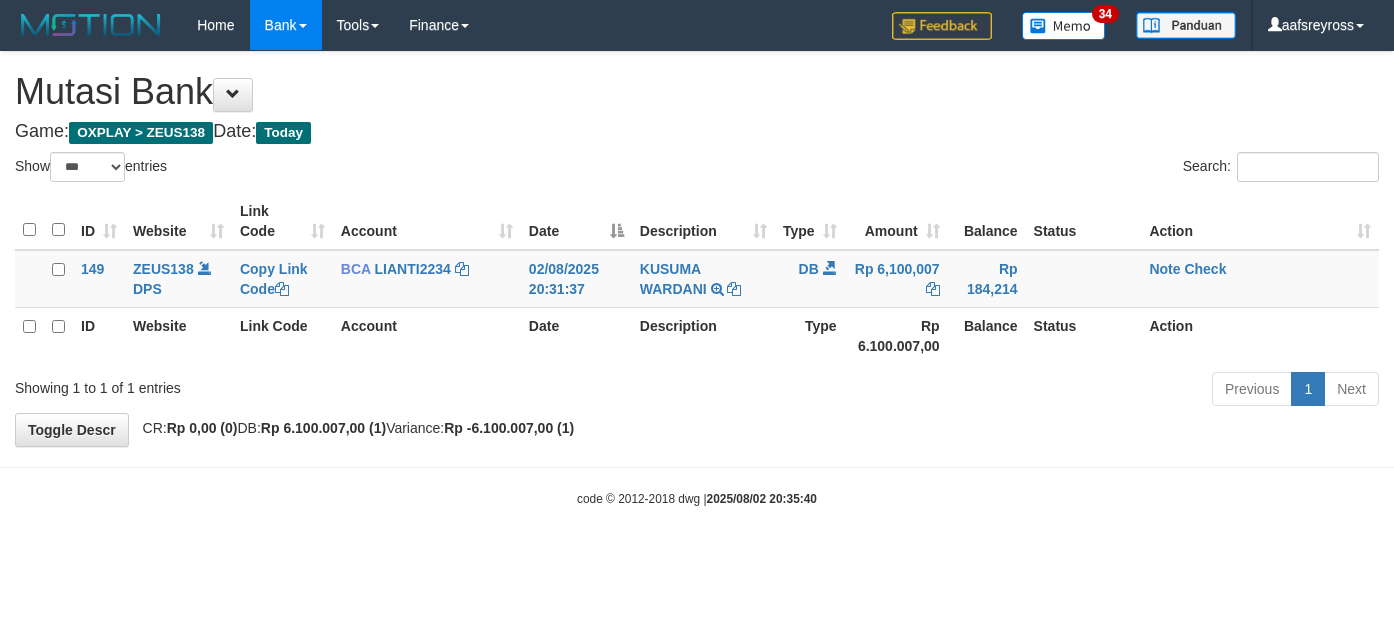 select on "***" 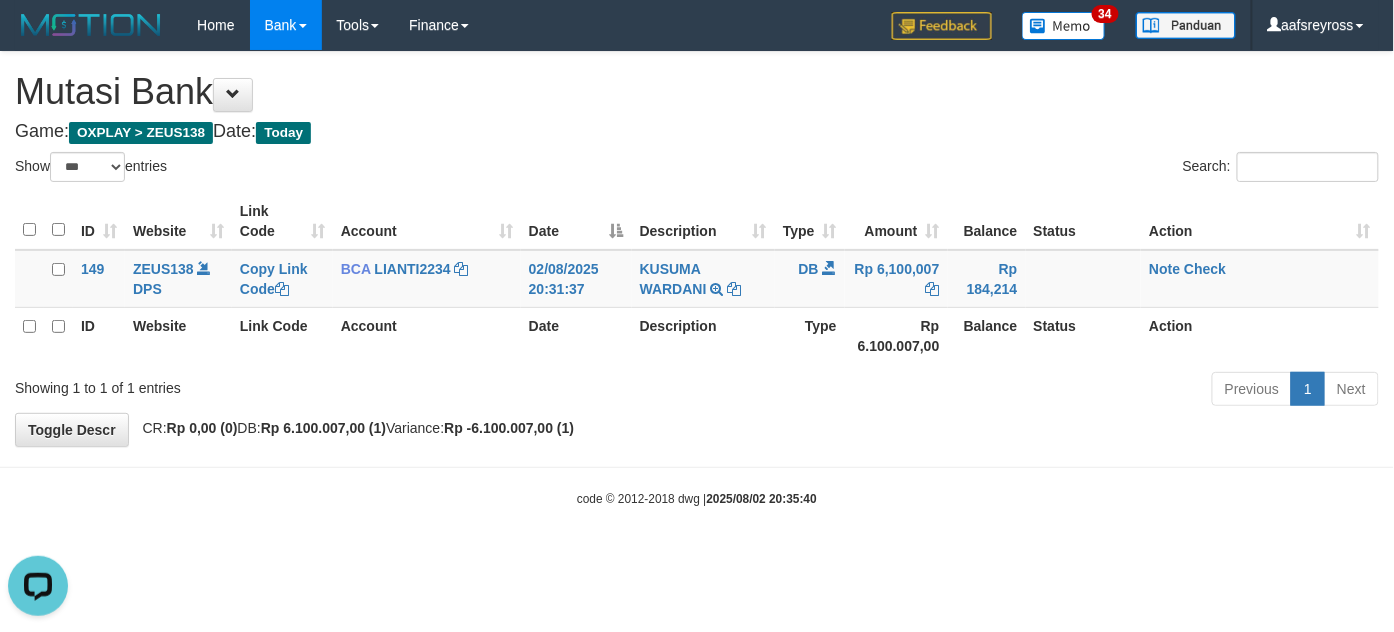 scroll, scrollTop: 0, scrollLeft: 0, axis: both 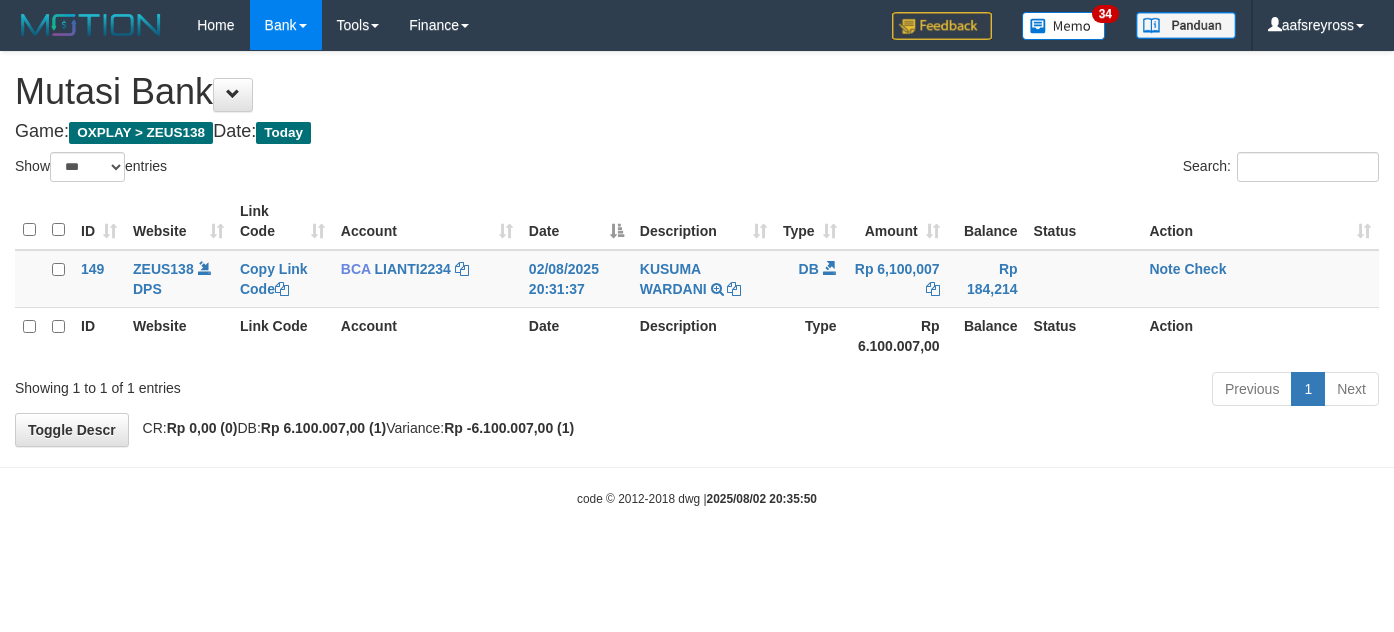 select on "***" 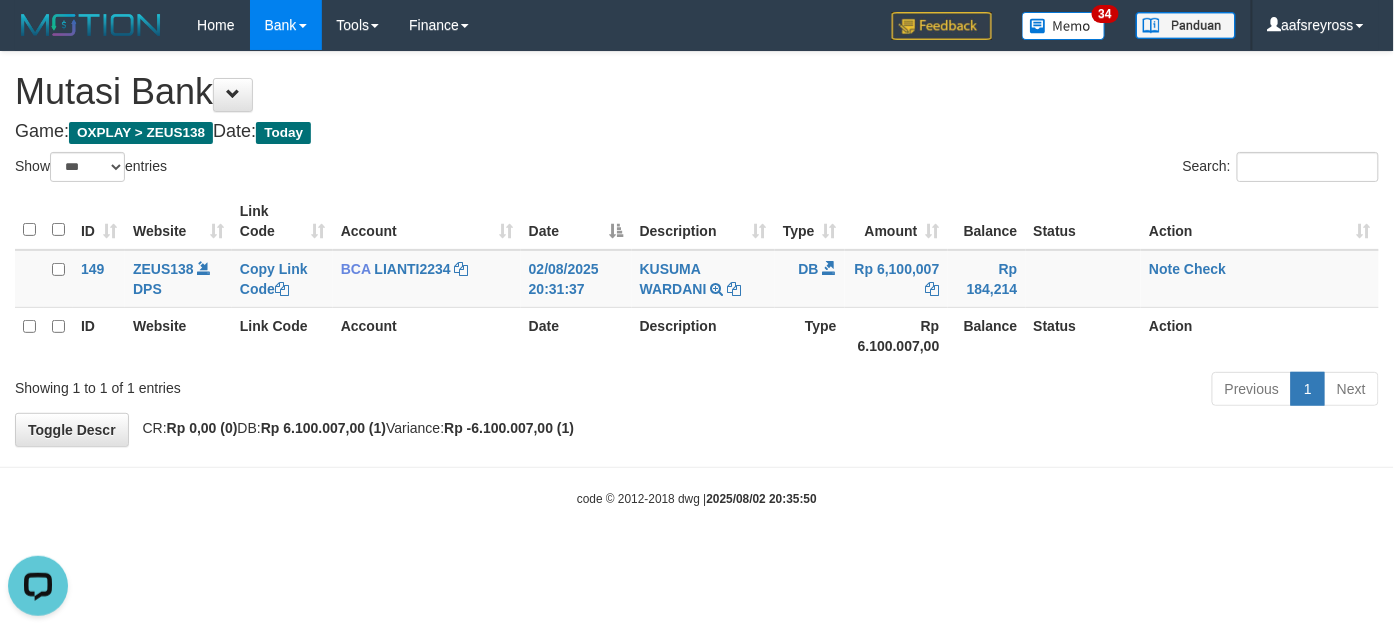scroll, scrollTop: 0, scrollLeft: 0, axis: both 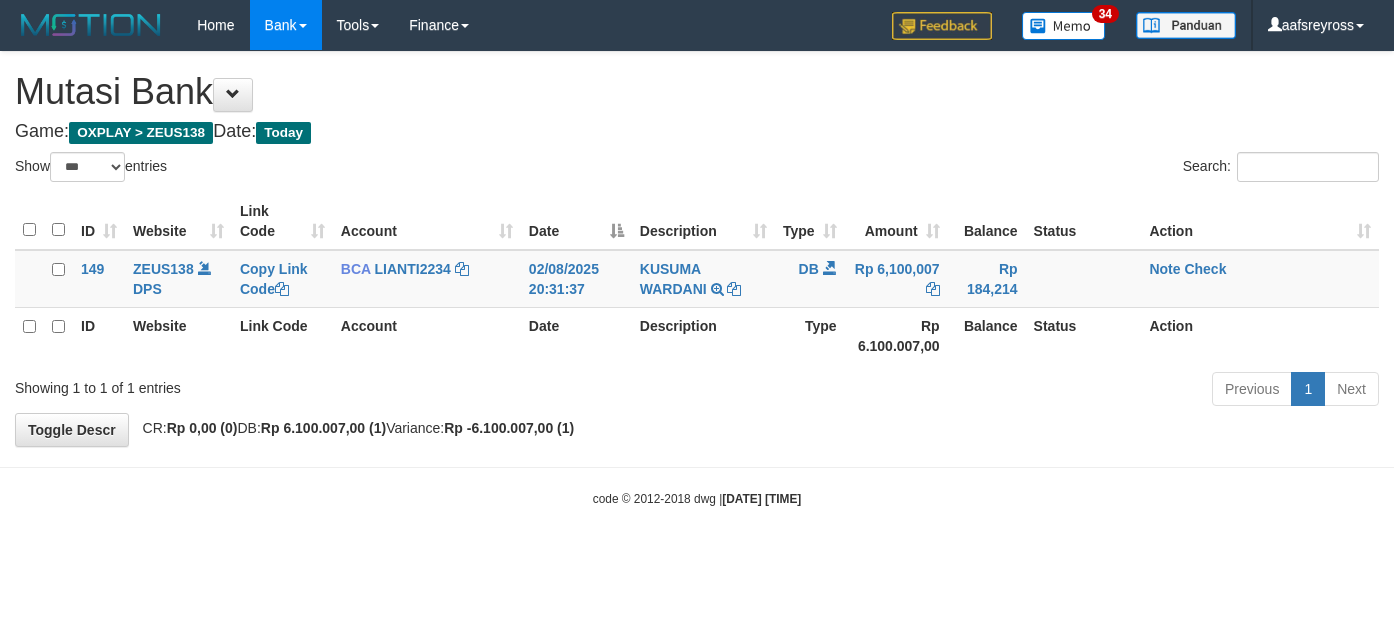 select on "***" 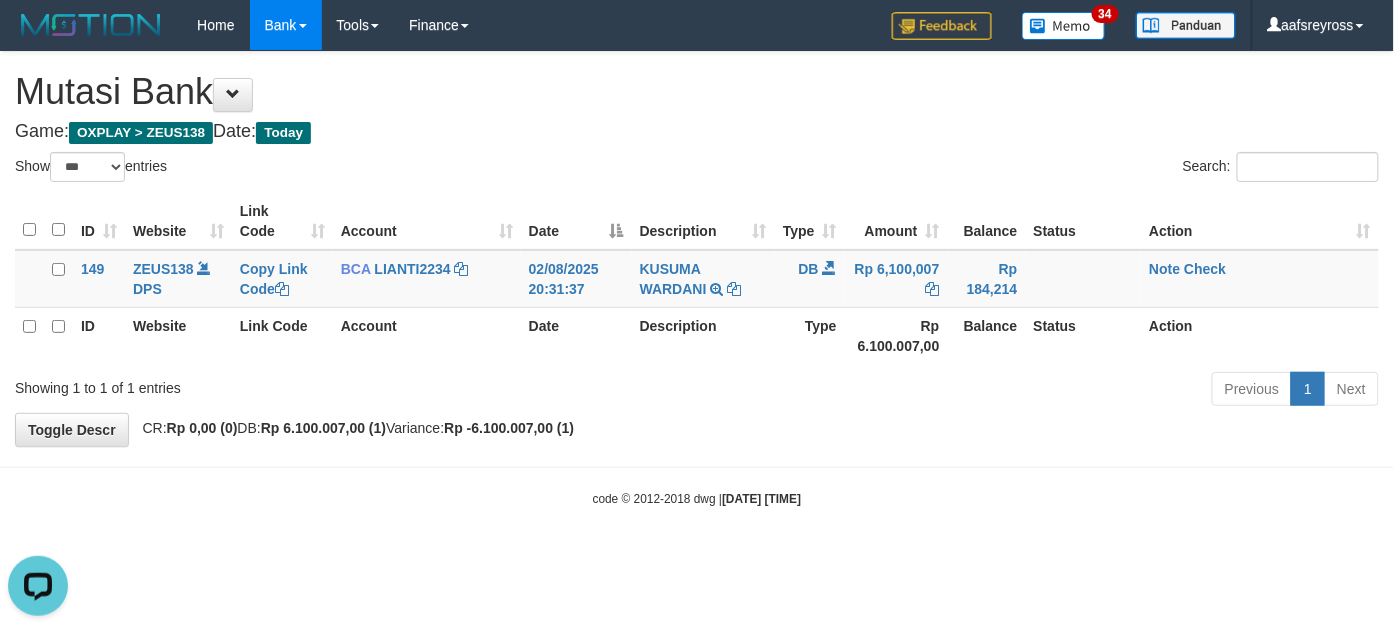 scroll, scrollTop: 0, scrollLeft: 0, axis: both 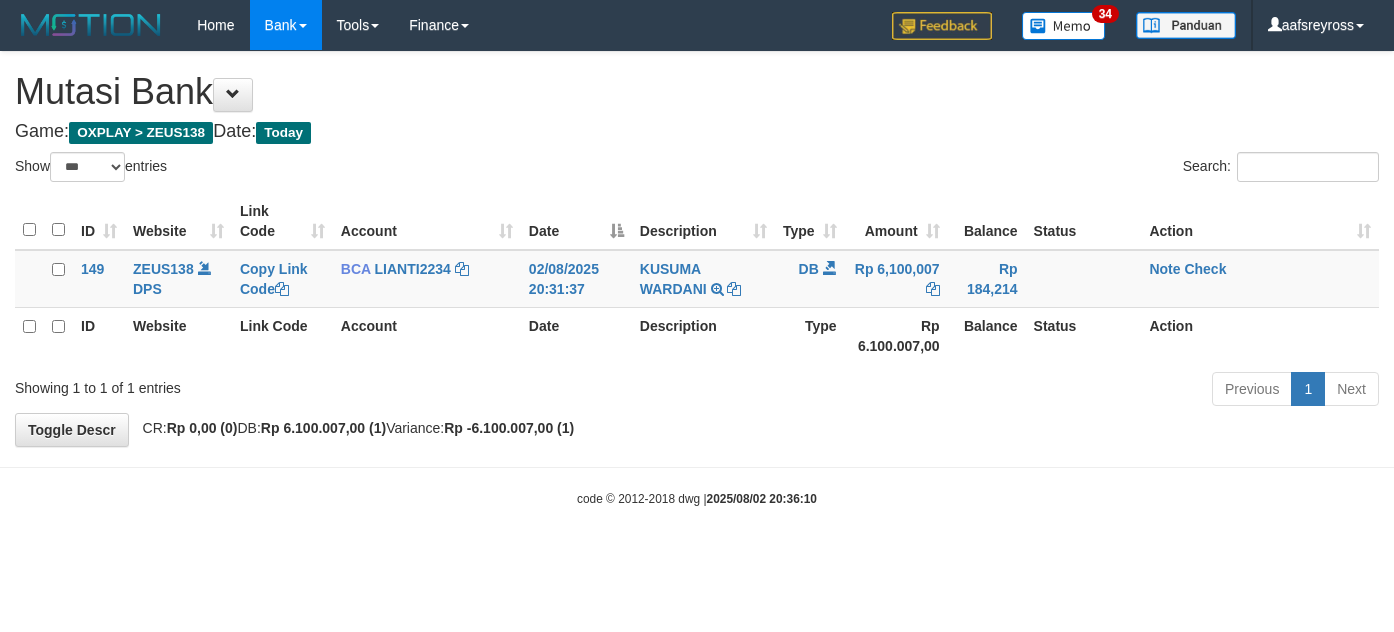 select on "***" 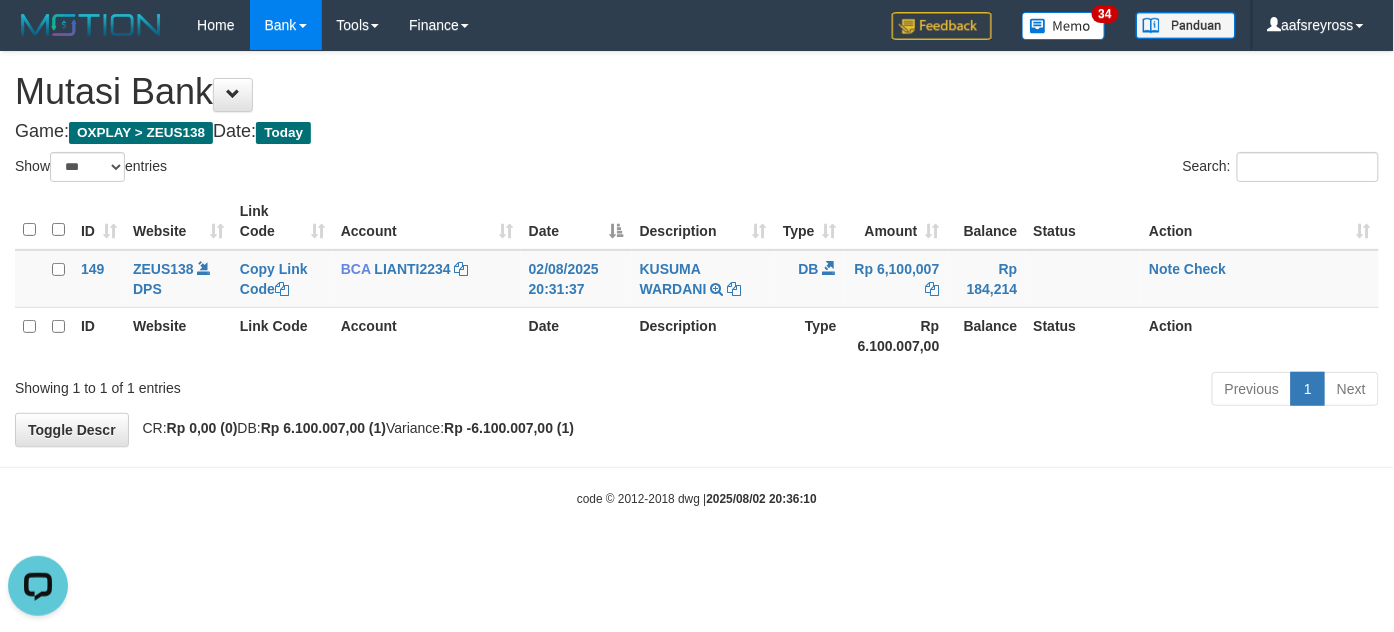 scroll, scrollTop: 0, scrollLeft: 0, axis: both 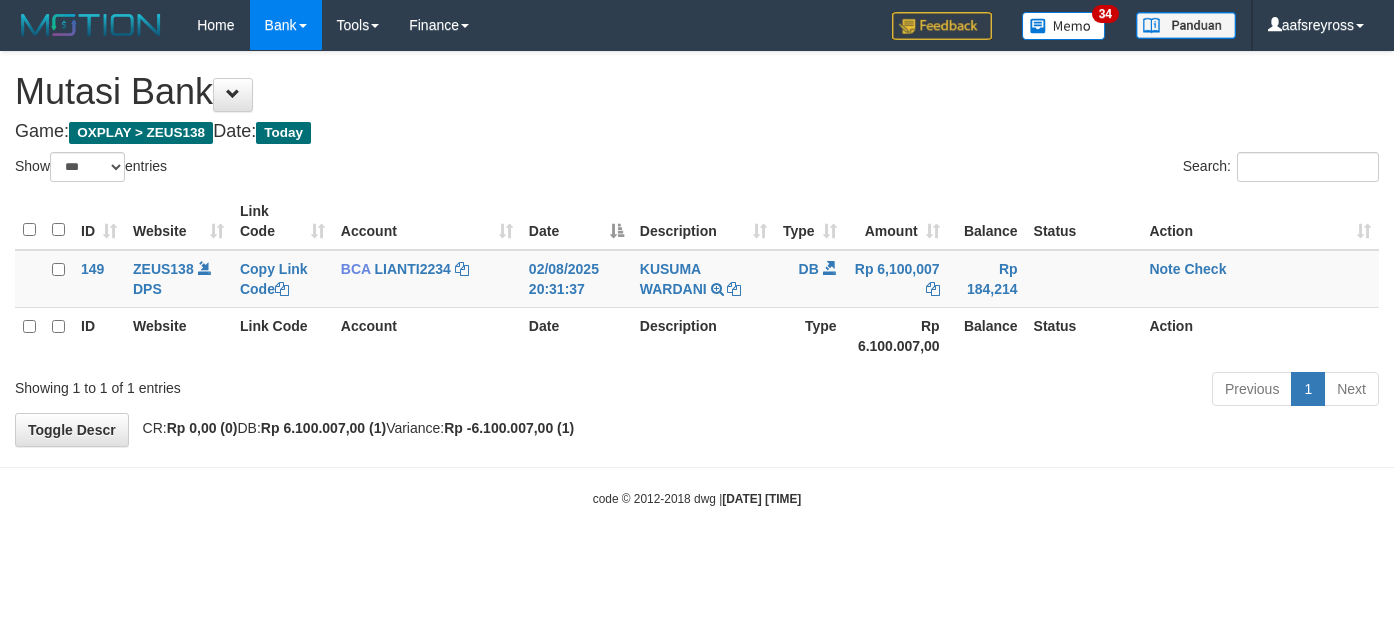 select on "***" 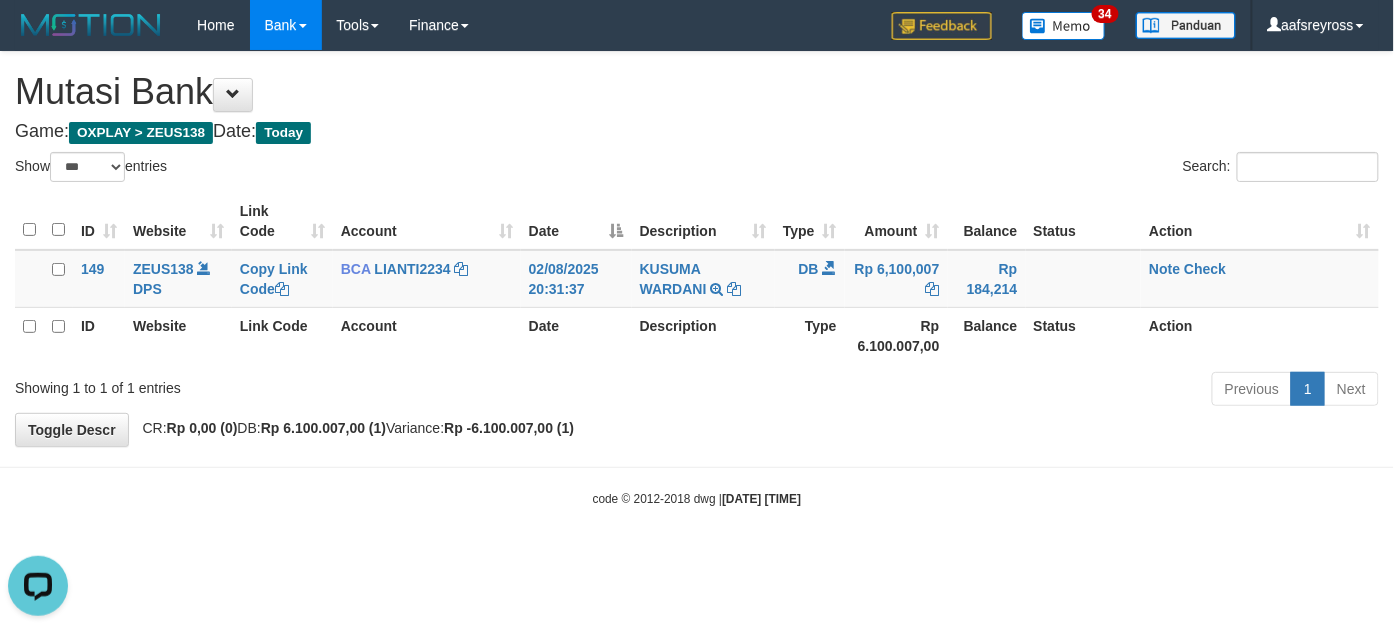 scroll, scrollTop: 0, scrollLeft: 0, axis: both 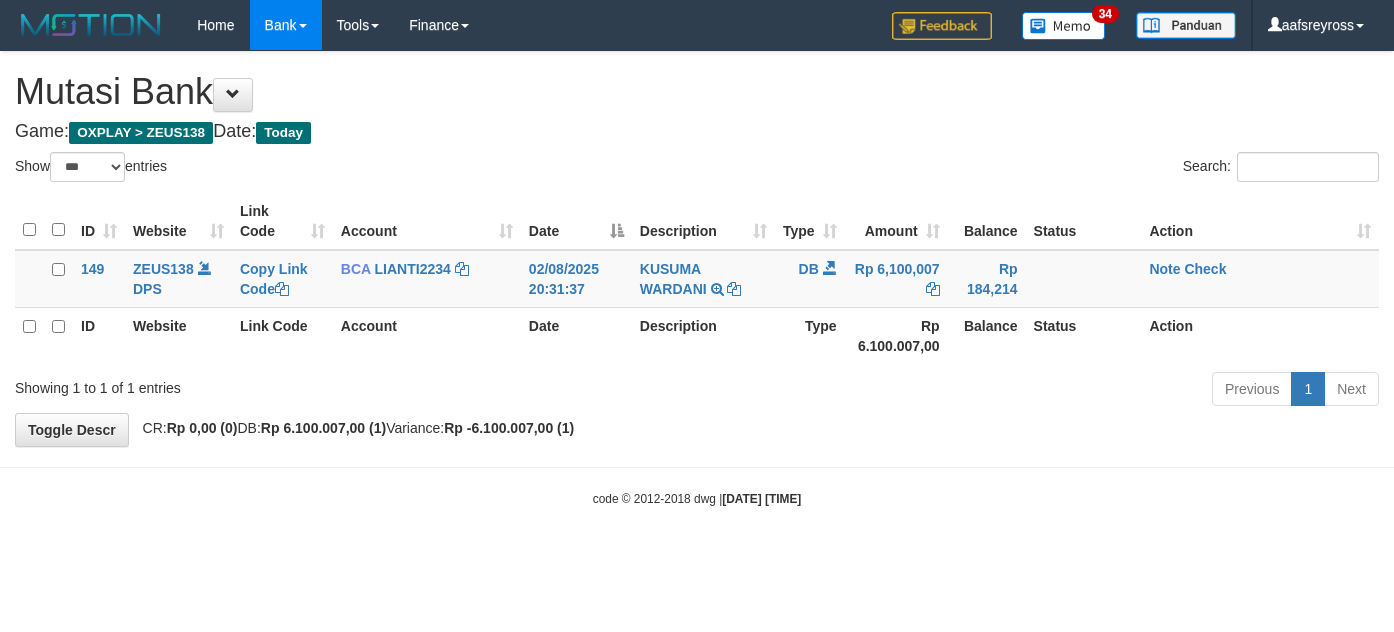 select on "***" 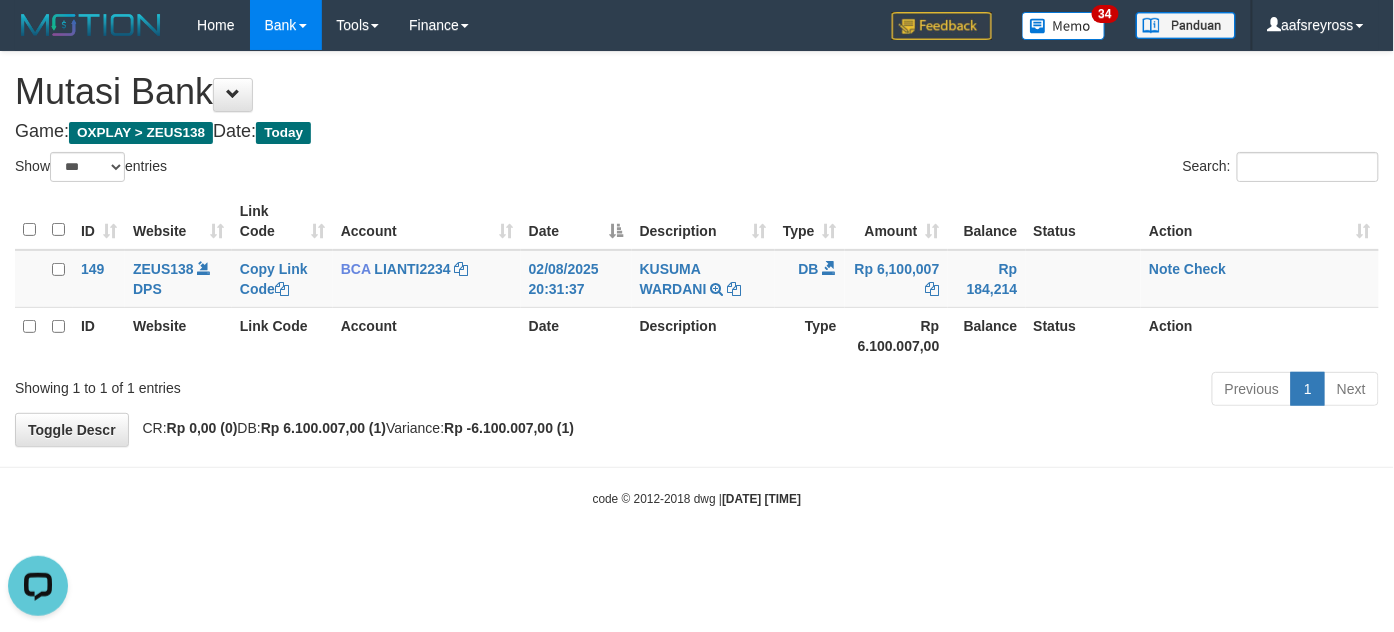 scroll, scrollTop: 0, scrollLeft: 0, axis: both 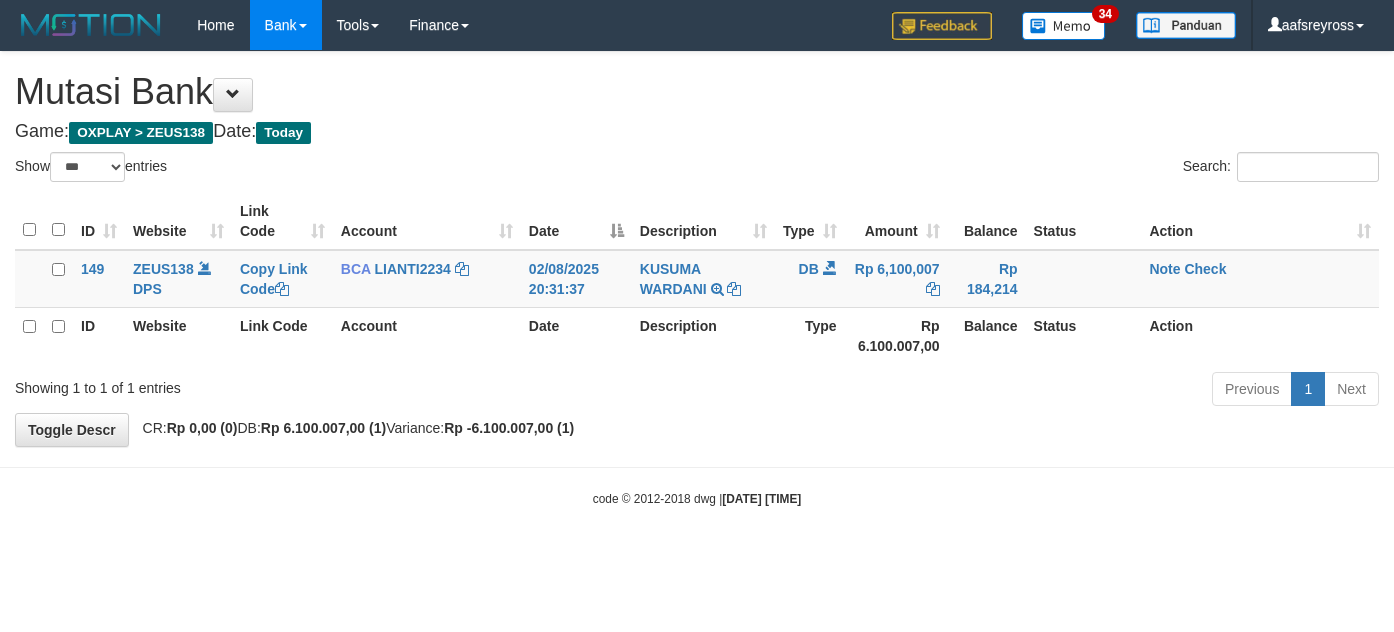 select on "***" 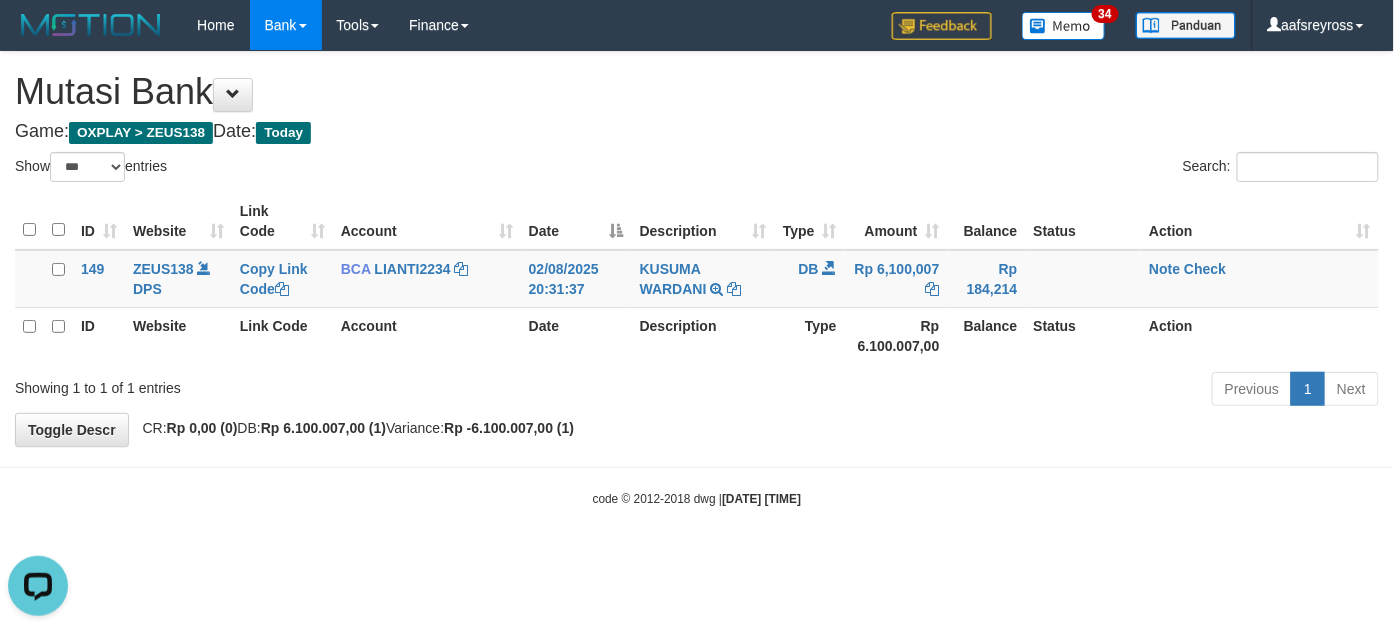 scroll, scrollTop: 0, scrollLeft: 0, axis: both 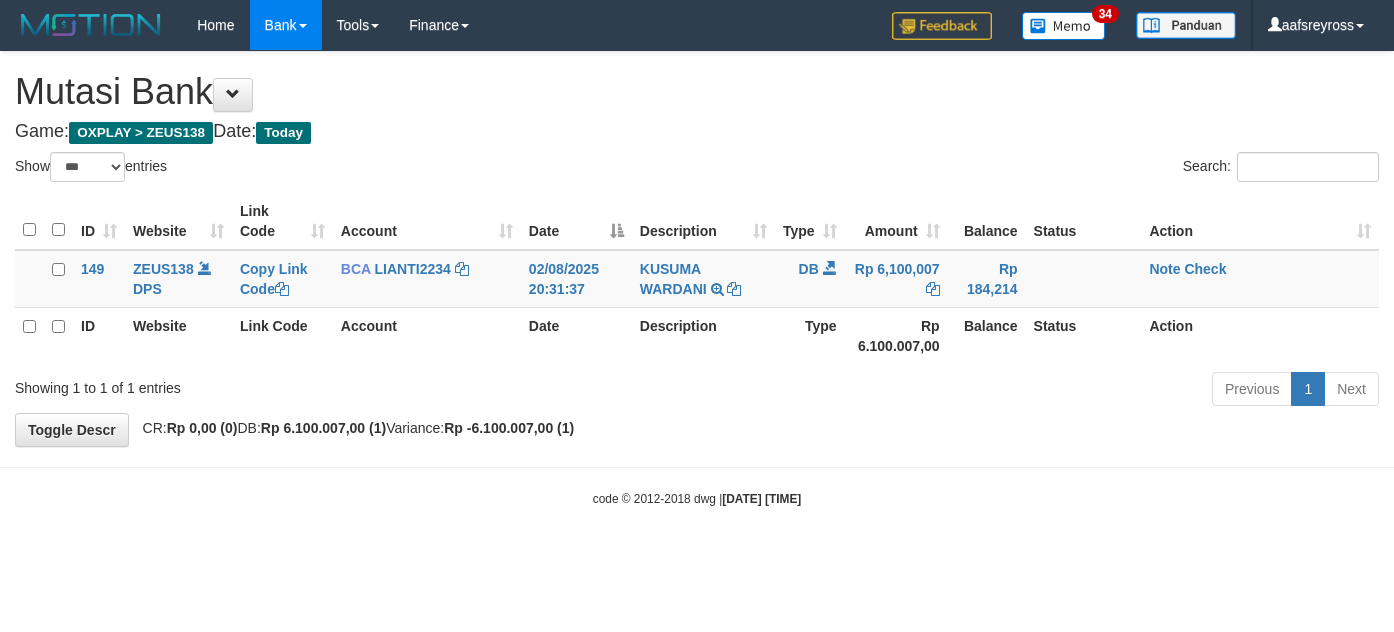 select on "***" 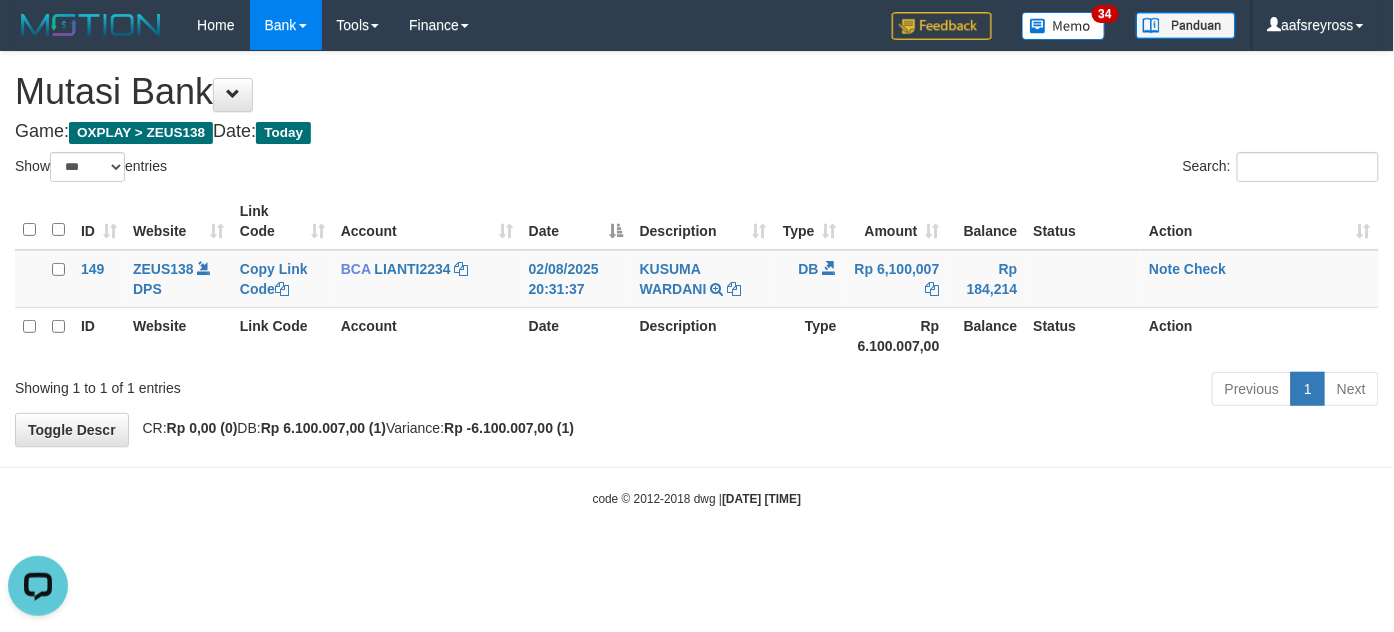 scroll, scrollTop: 0, scrollLeft: 0, axis: both 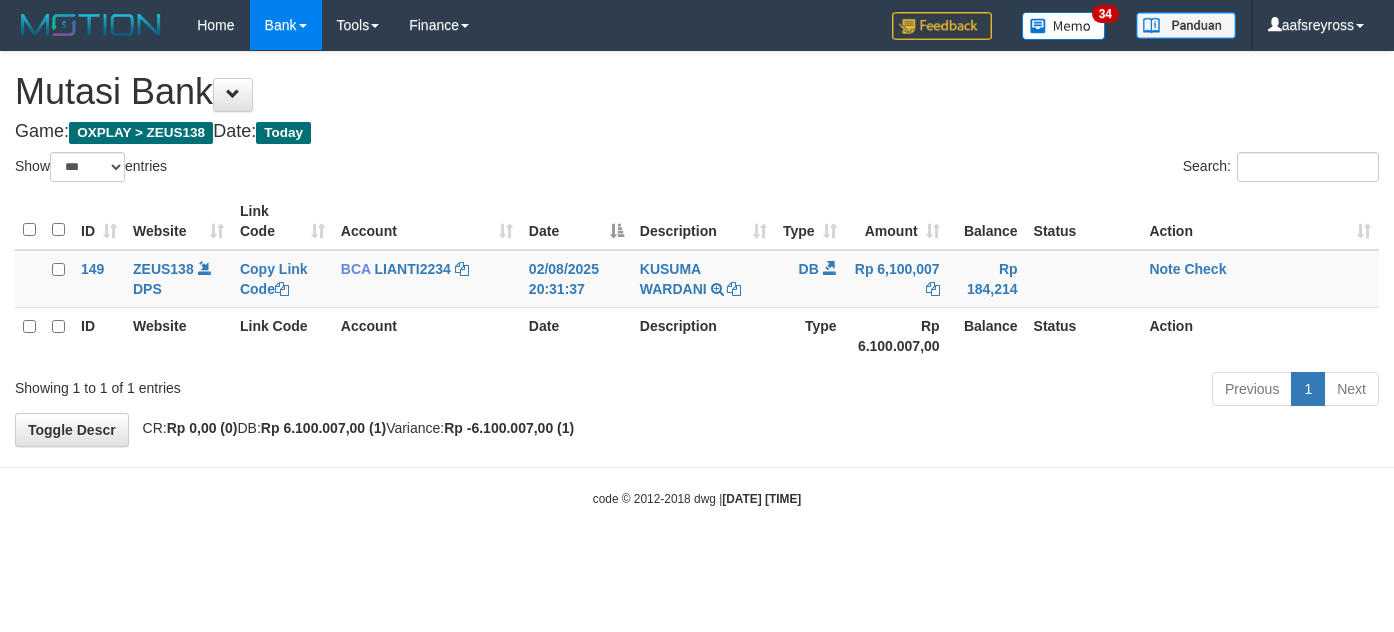 select on "***" 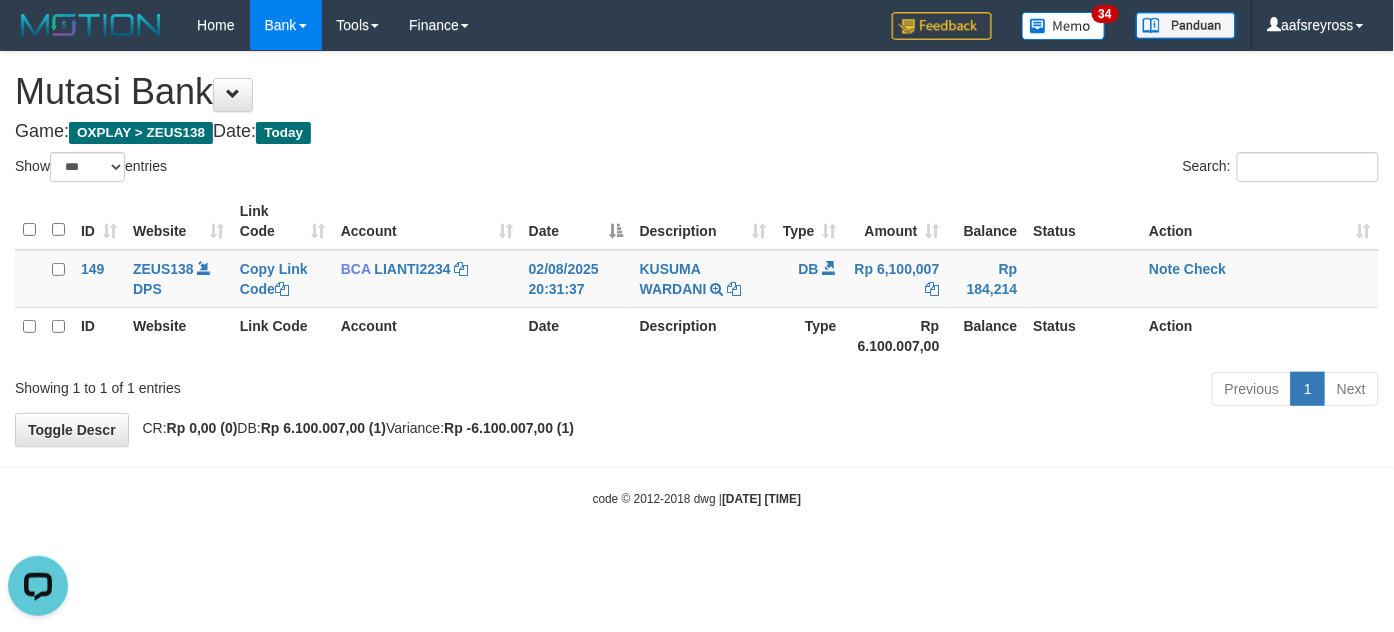 scroll, scrollTop: 0, scrollLeft: 0, axis: both 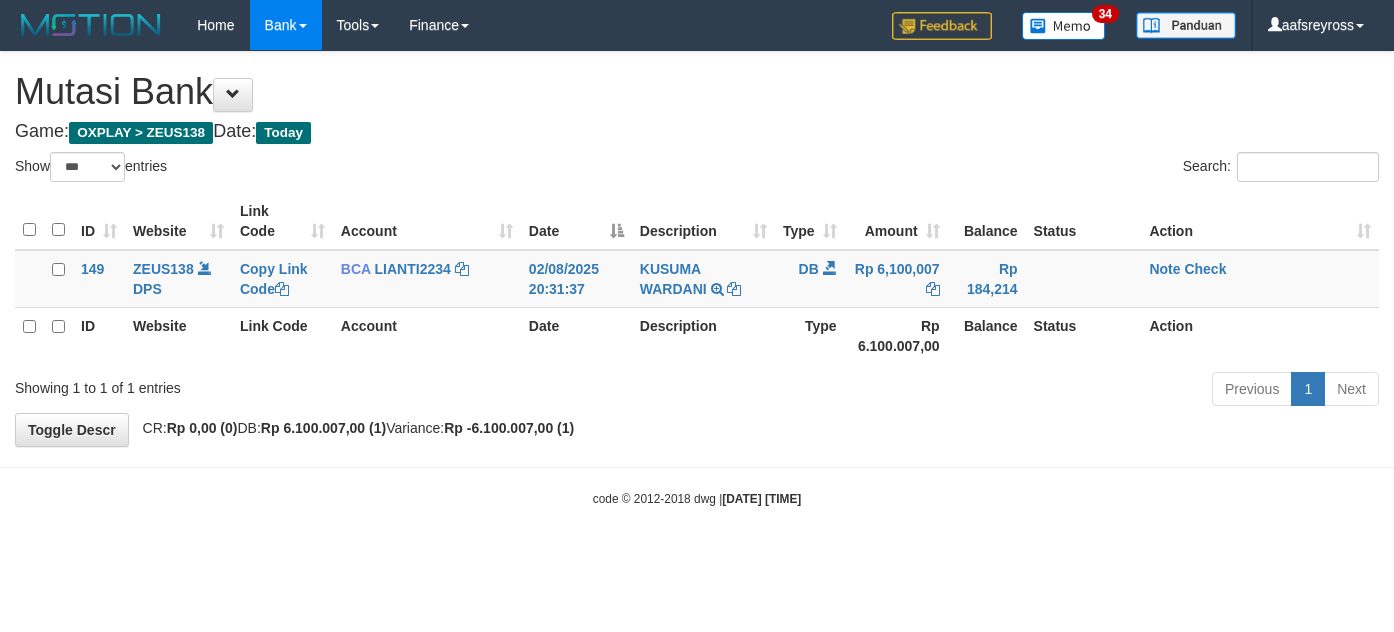 select on "***" 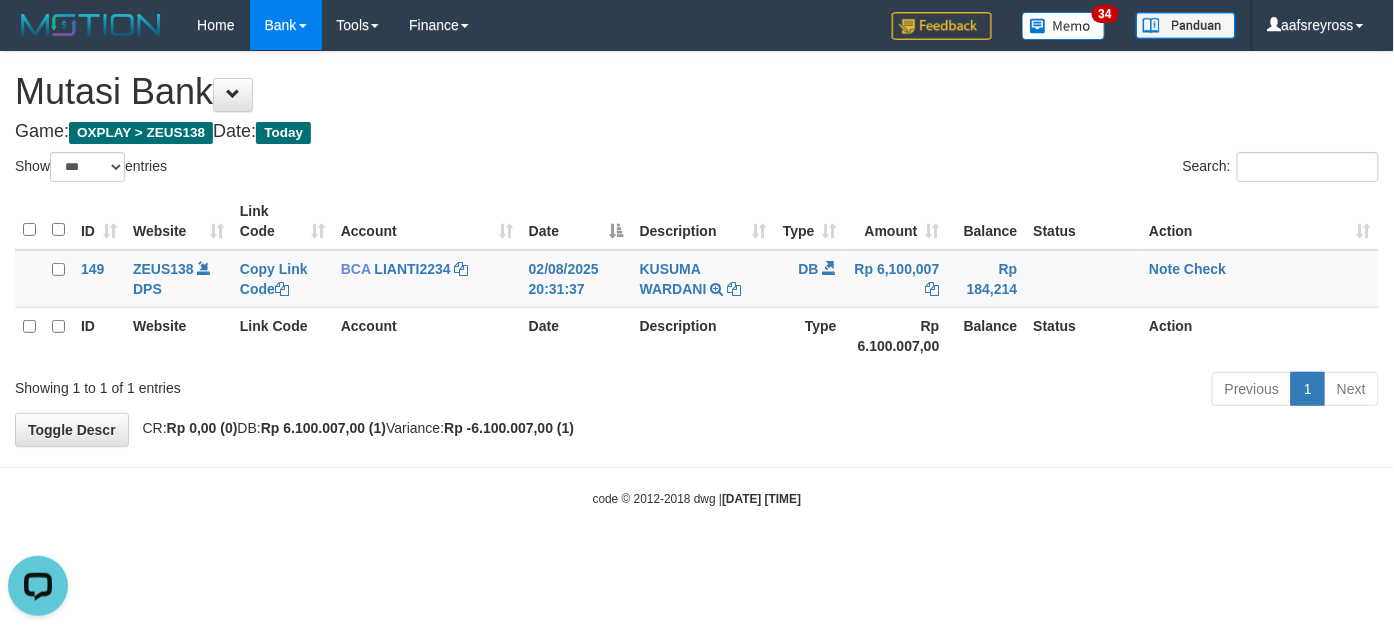 scroll, scrollTop: 0, scrollLeft: 0, axis: both 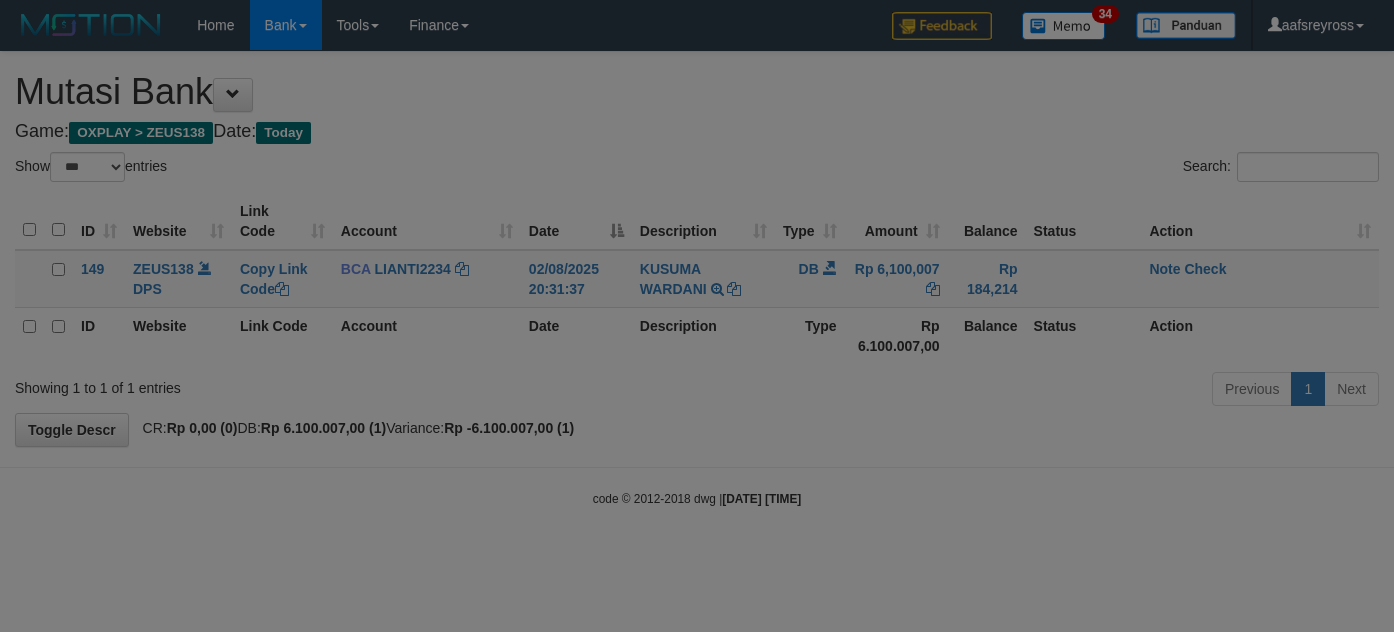 select on "***" 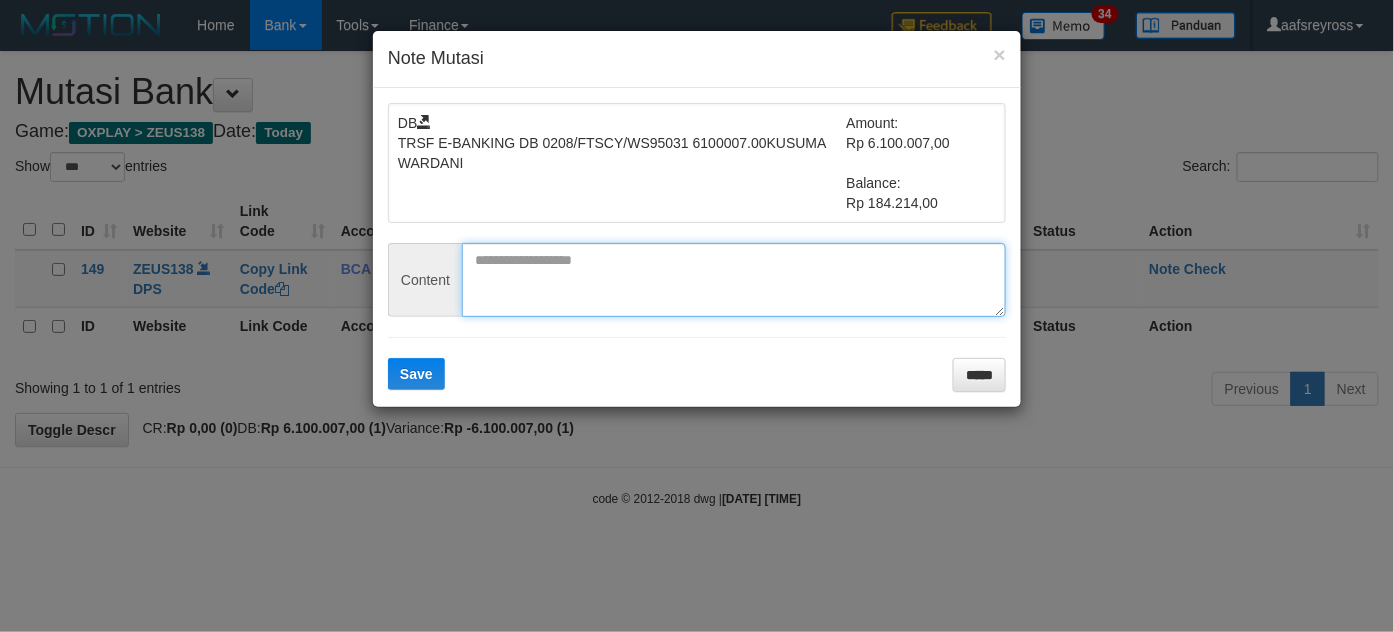 click at bounding box center (734, 280) 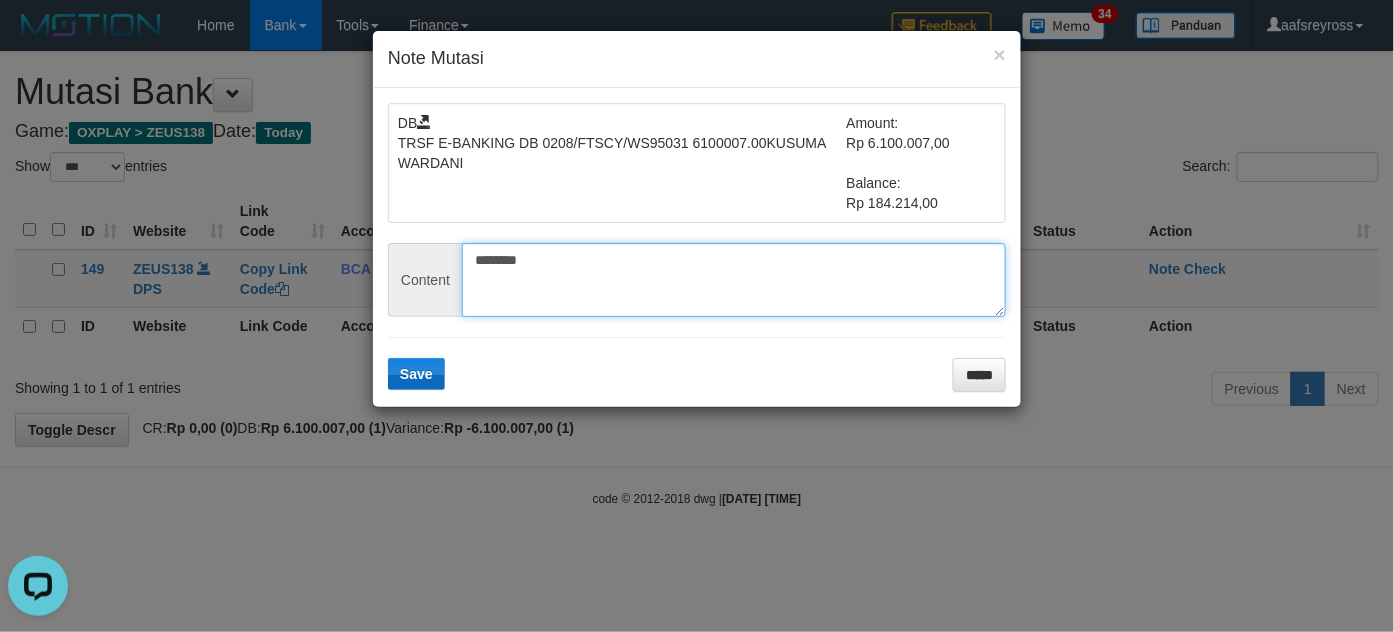 scroll, scrollTop: 0, scrollLeft: 0, axis: both 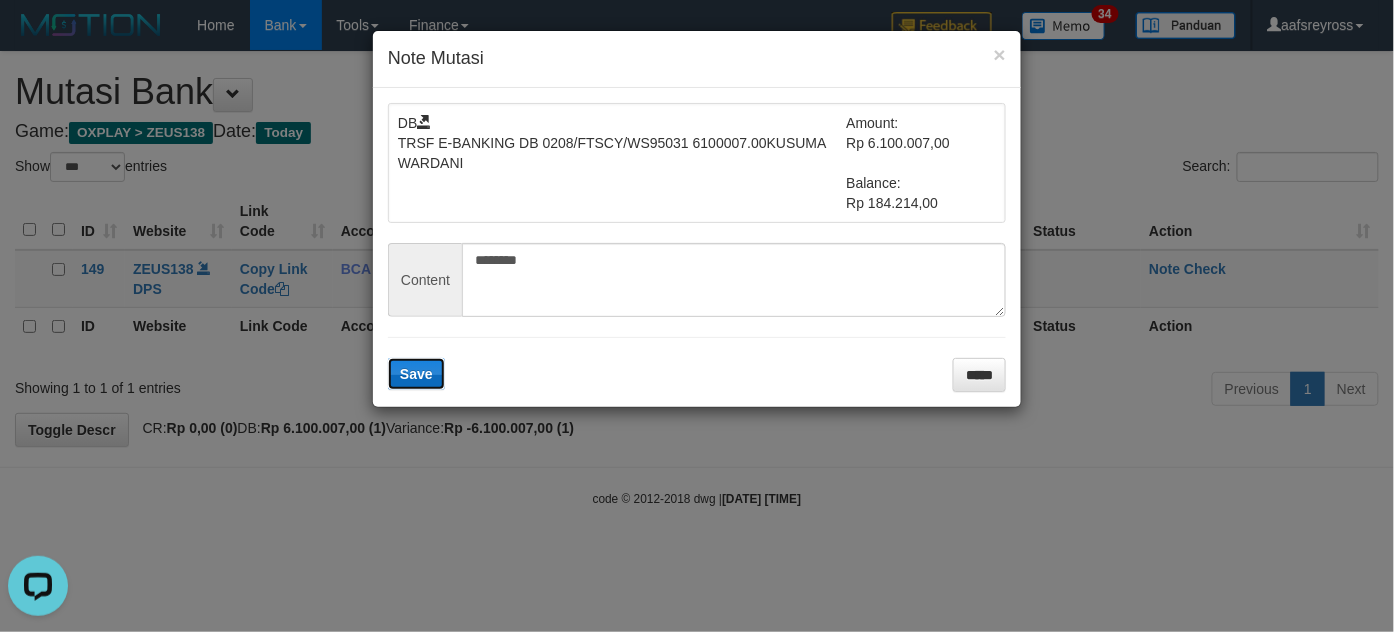 click on "Save" at bounding box center (416, 374) 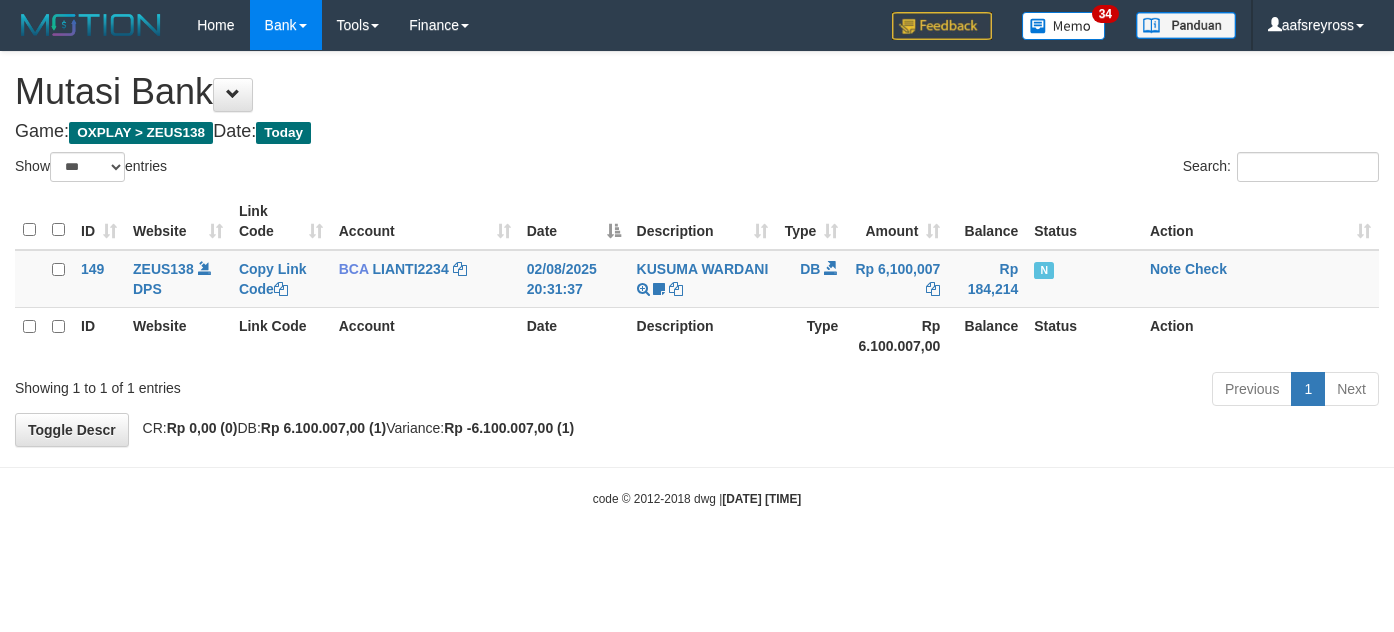 select on "***" 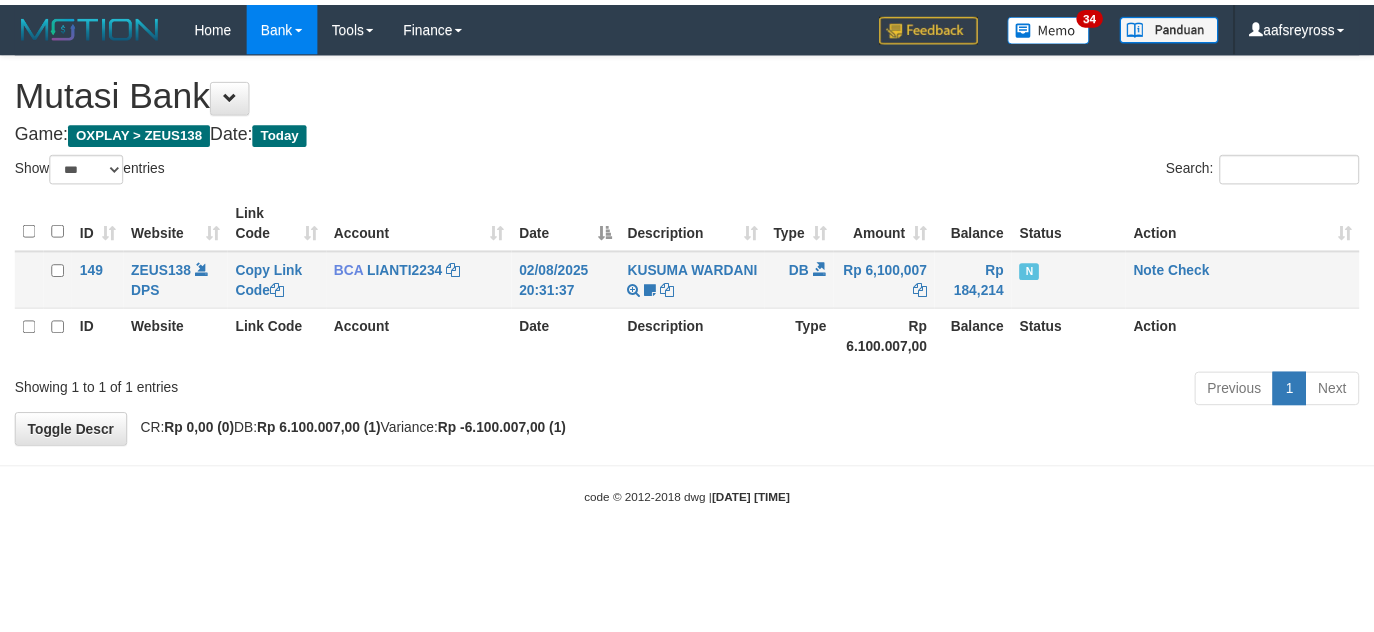 scroll, scrollTop: 0, scrollLeft: 0, axis: both 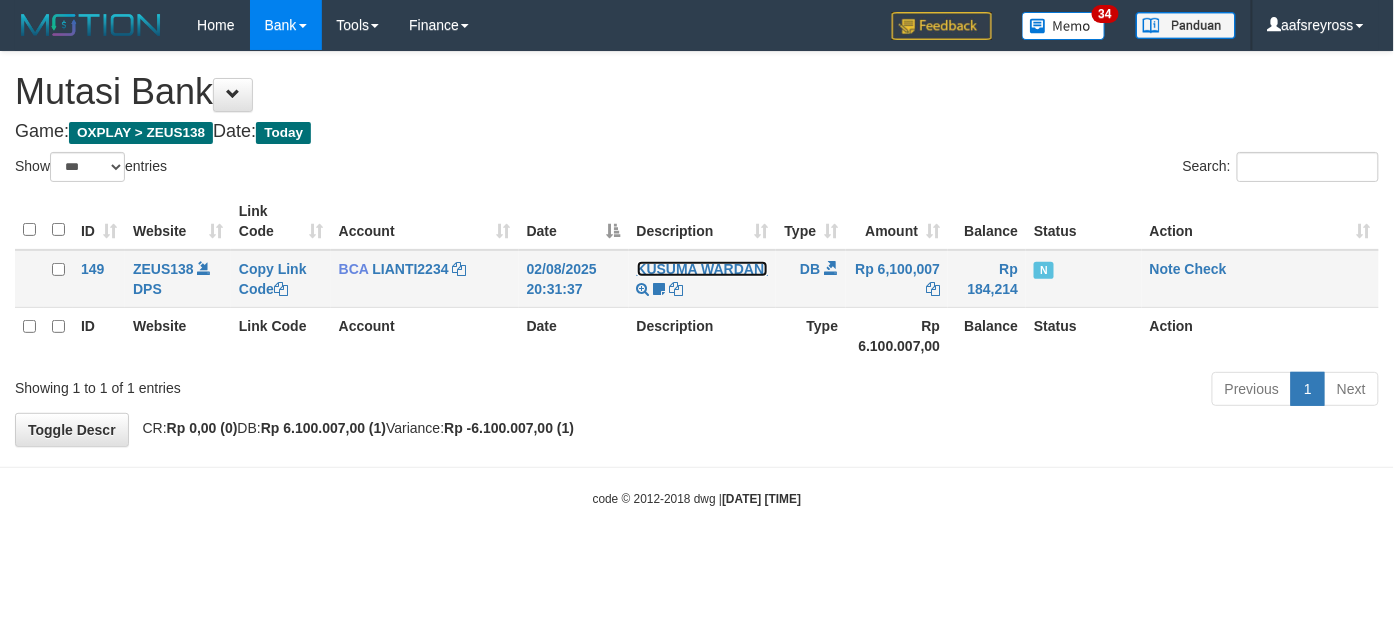 click on "KUSUMA WARDANI" at bounding box center [703, 269] 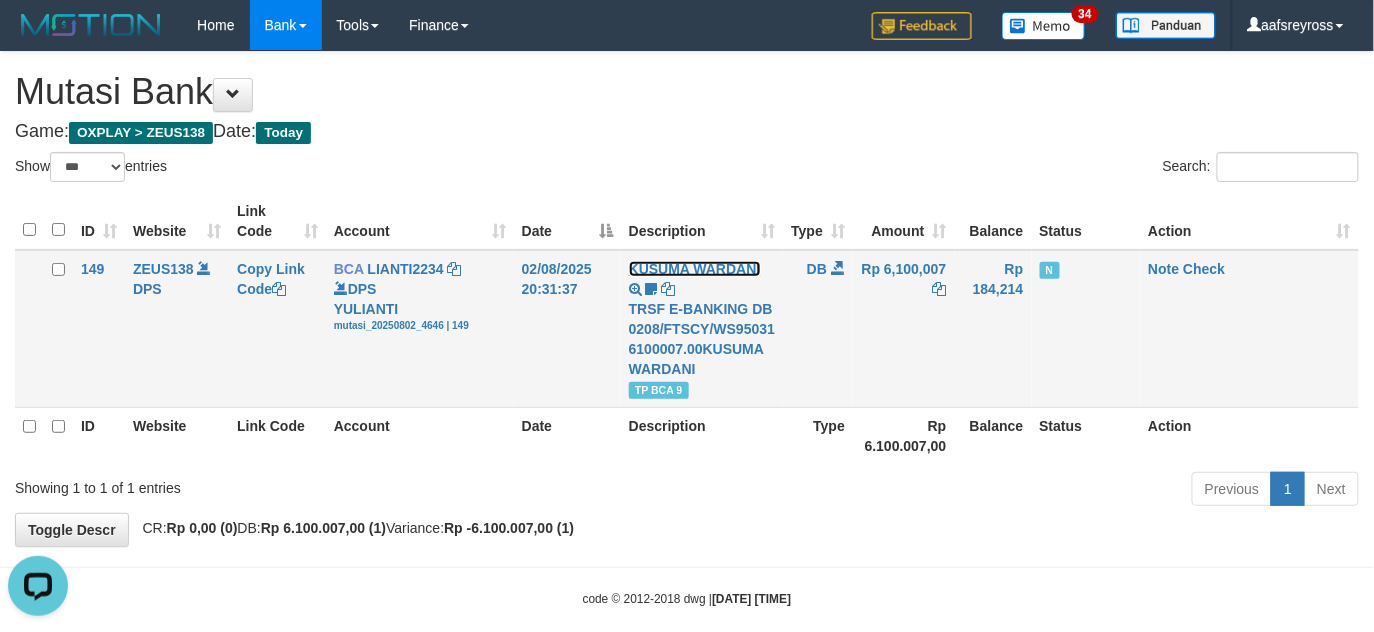 scroll, scrollTop: 0, scrollLeft: 0, axis: both 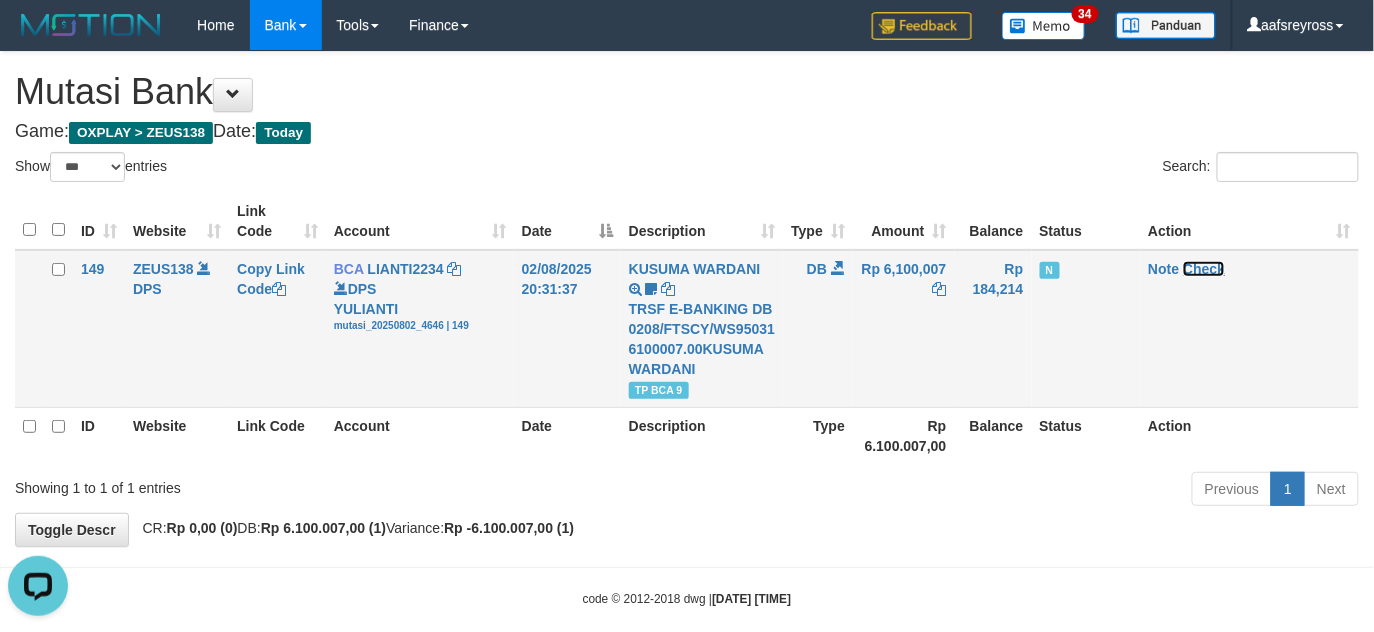 click on "Check" at bounding box center [1204, 269] 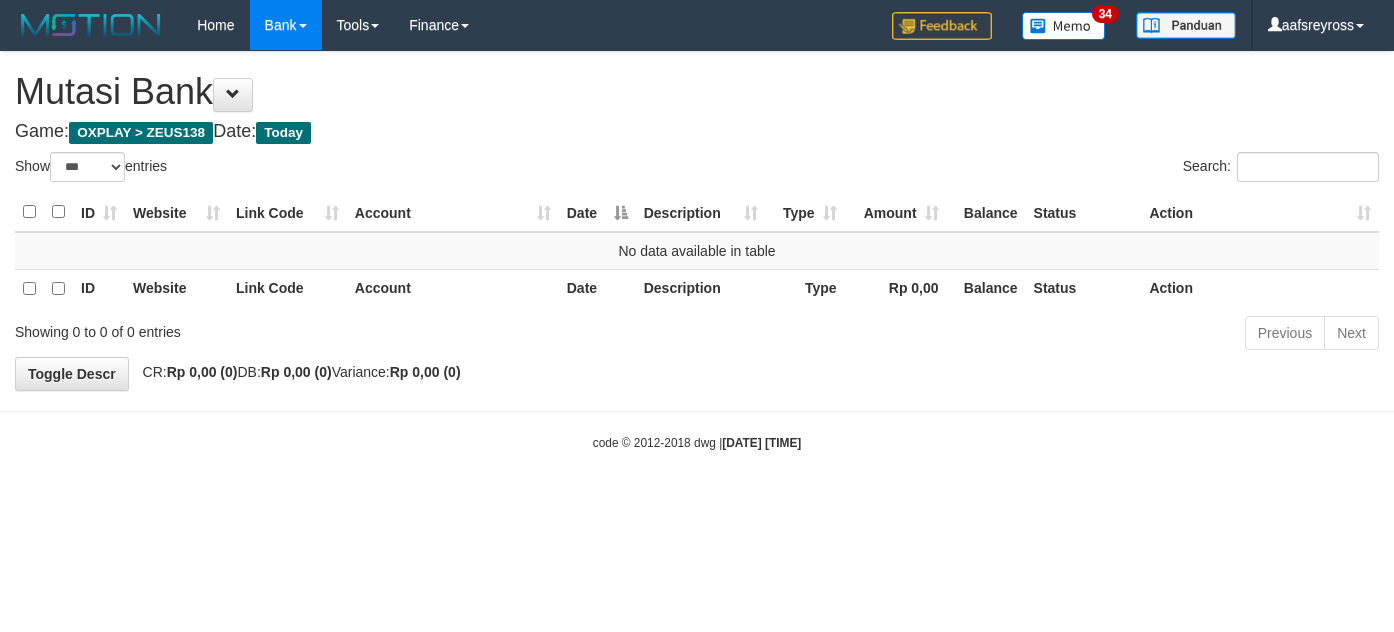 select on "***" 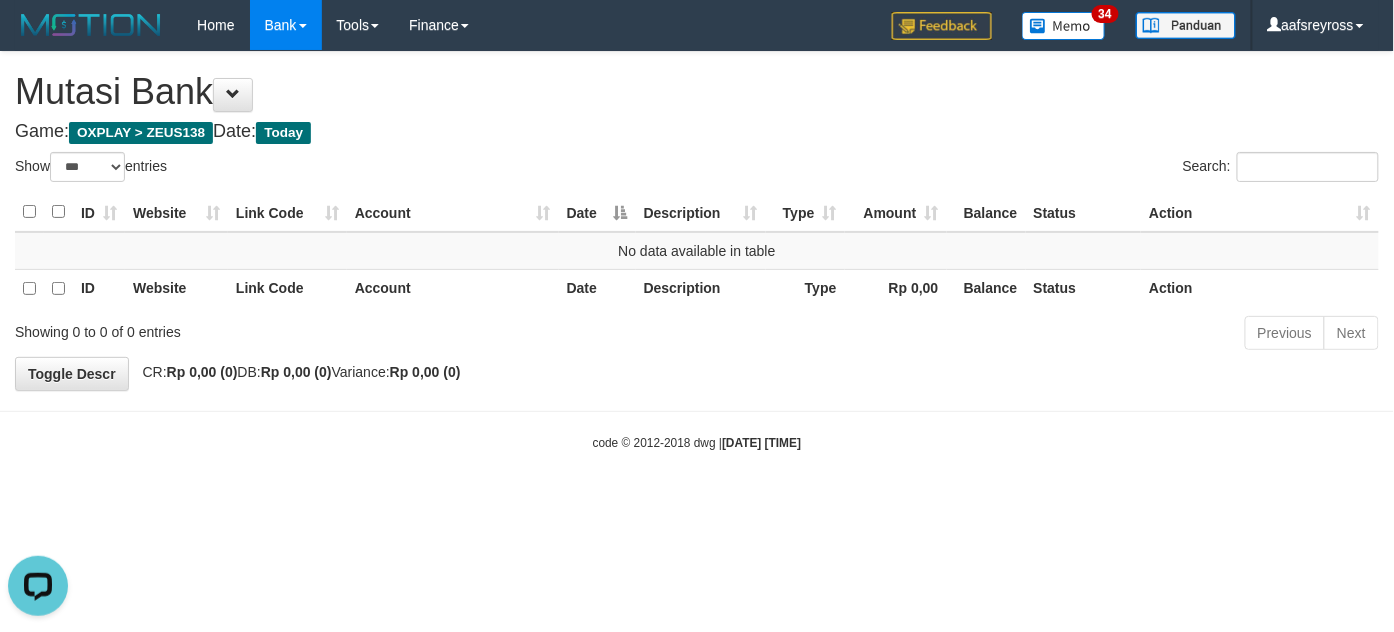 scroll, scrollTop: 0, scrollLeft: 0, axis: both 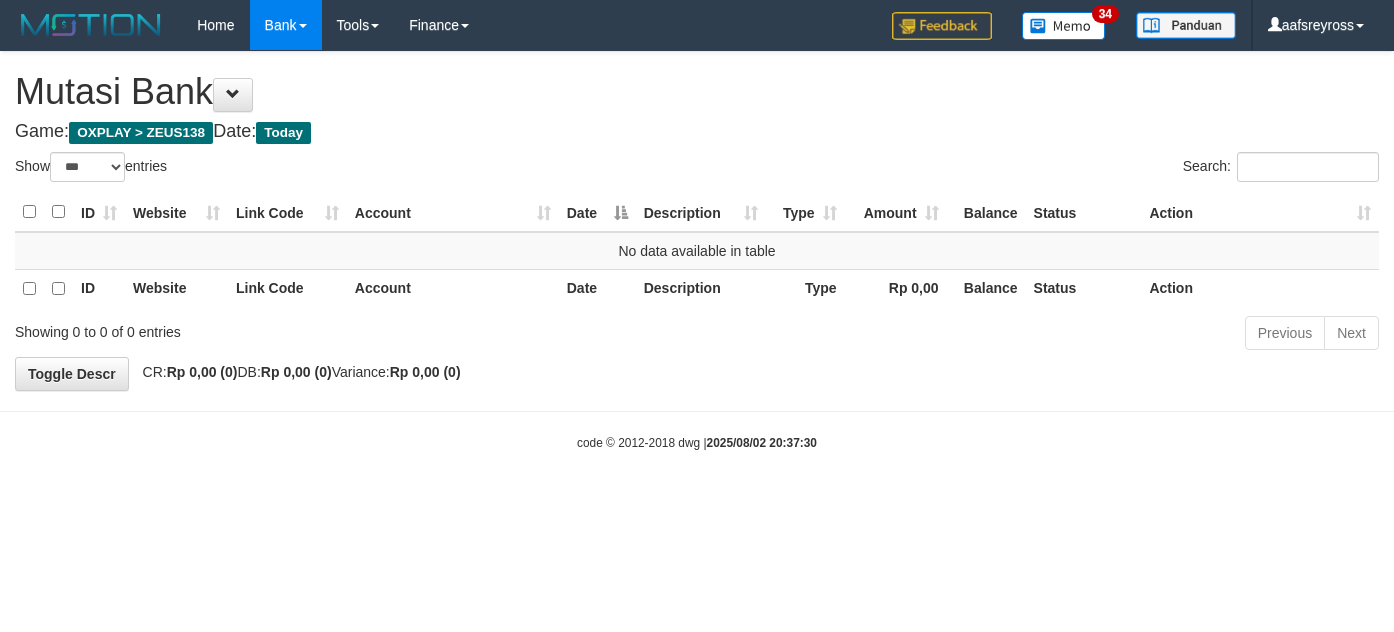 select on "***" 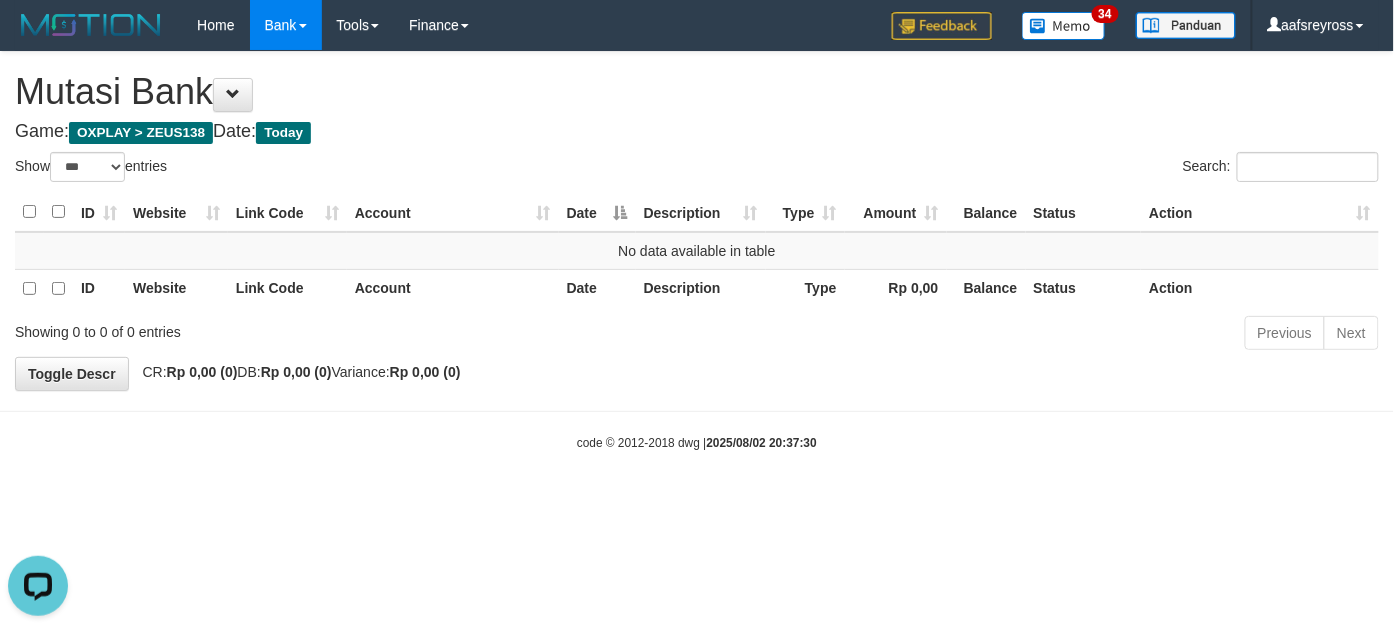 scroll, scrollTop: 0, scrollLeft: 0, axis: both 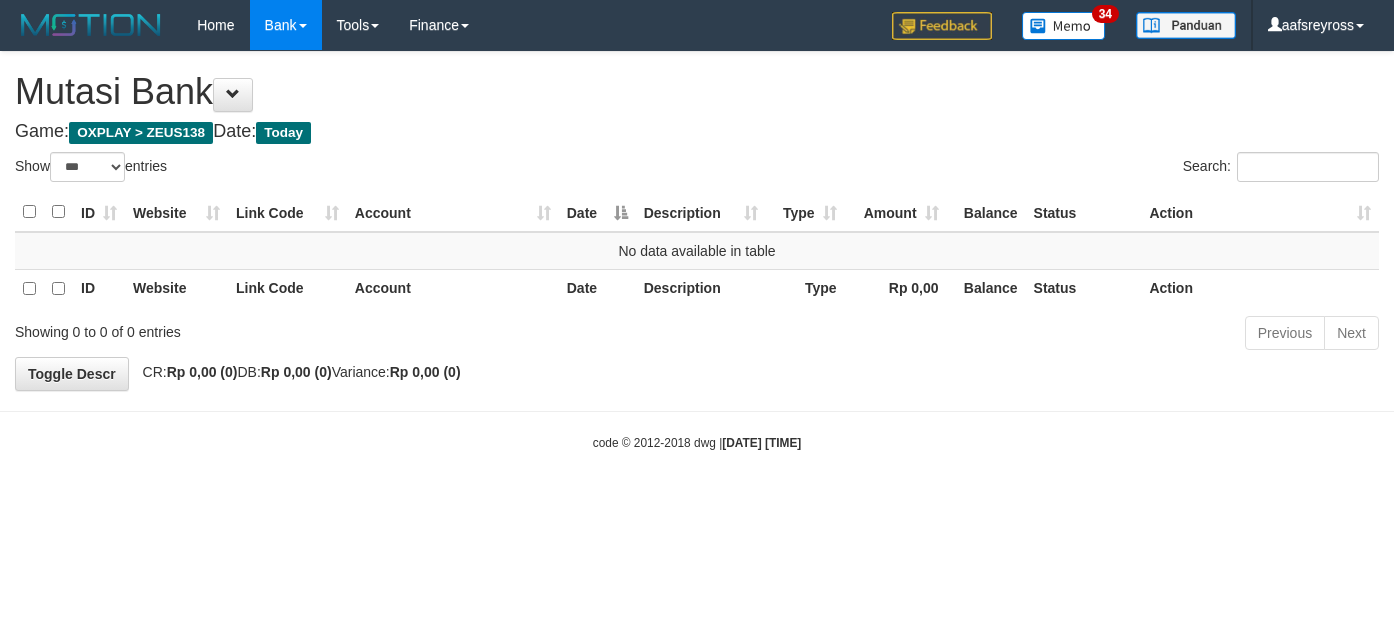 select on "***" 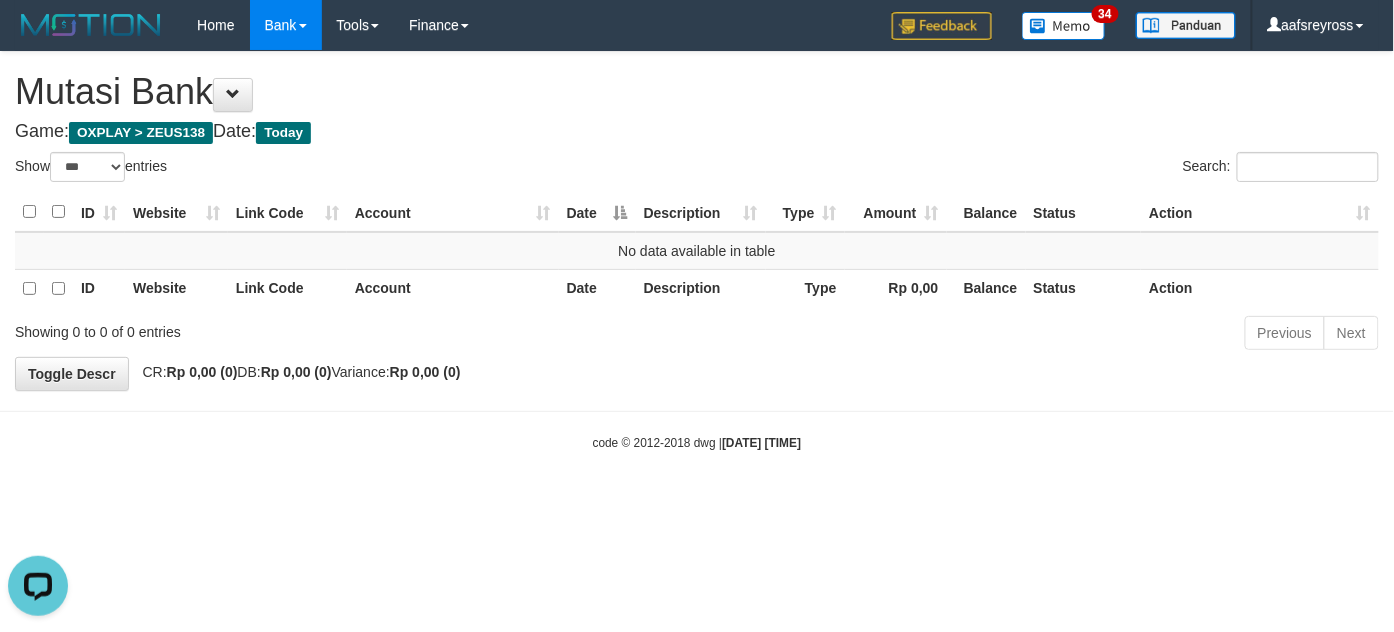 scroll, scrollTop: 0, scrollLeft: 0, axis: both 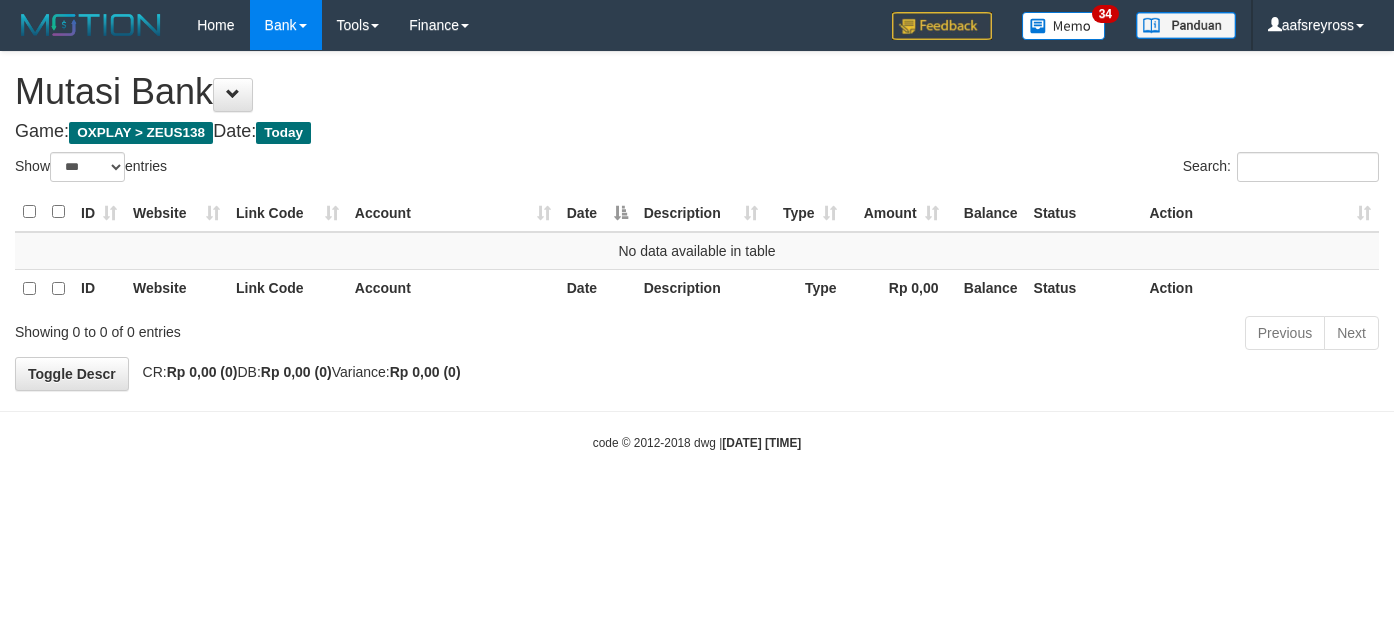 select on "***" 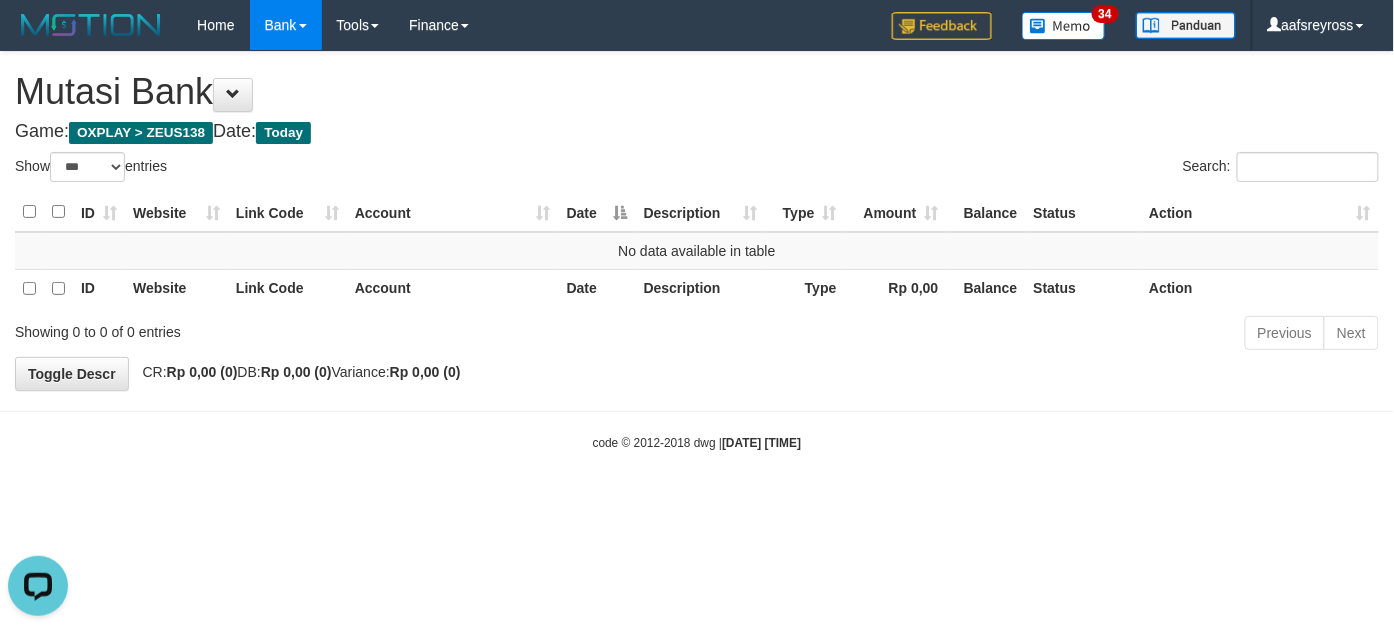 scroll, scrollTop: 0, scrollLeft: 0, axis: both 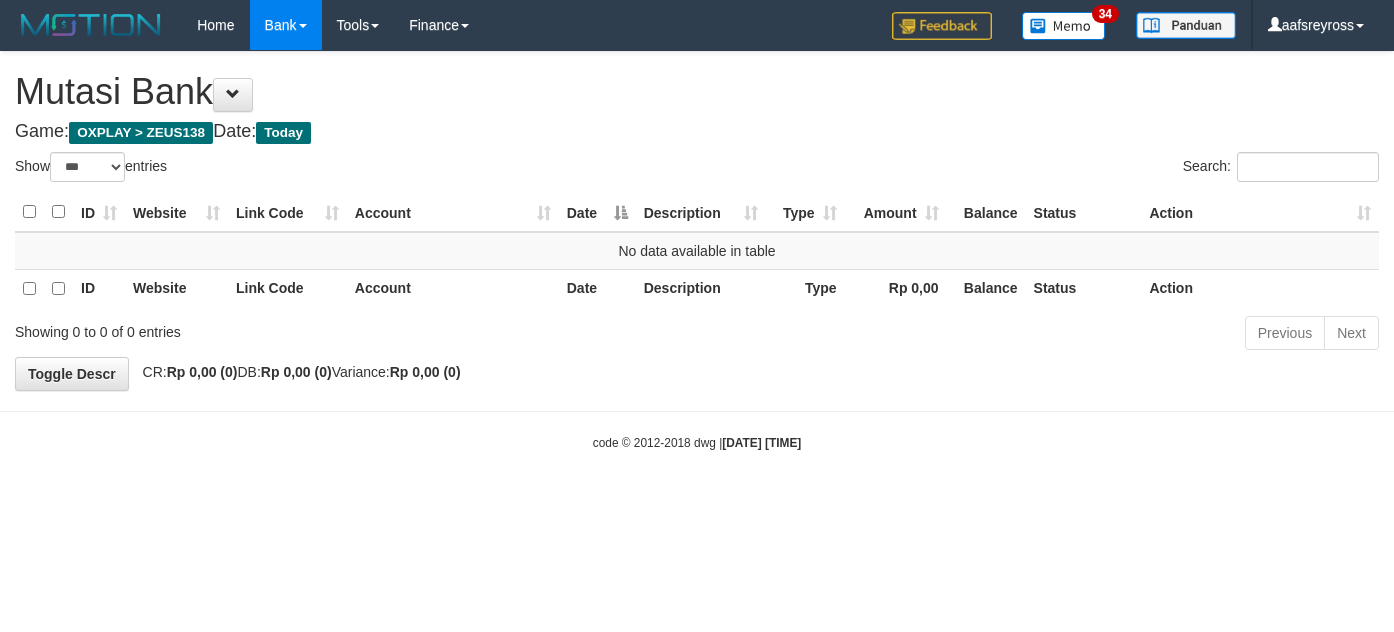 select on "***" 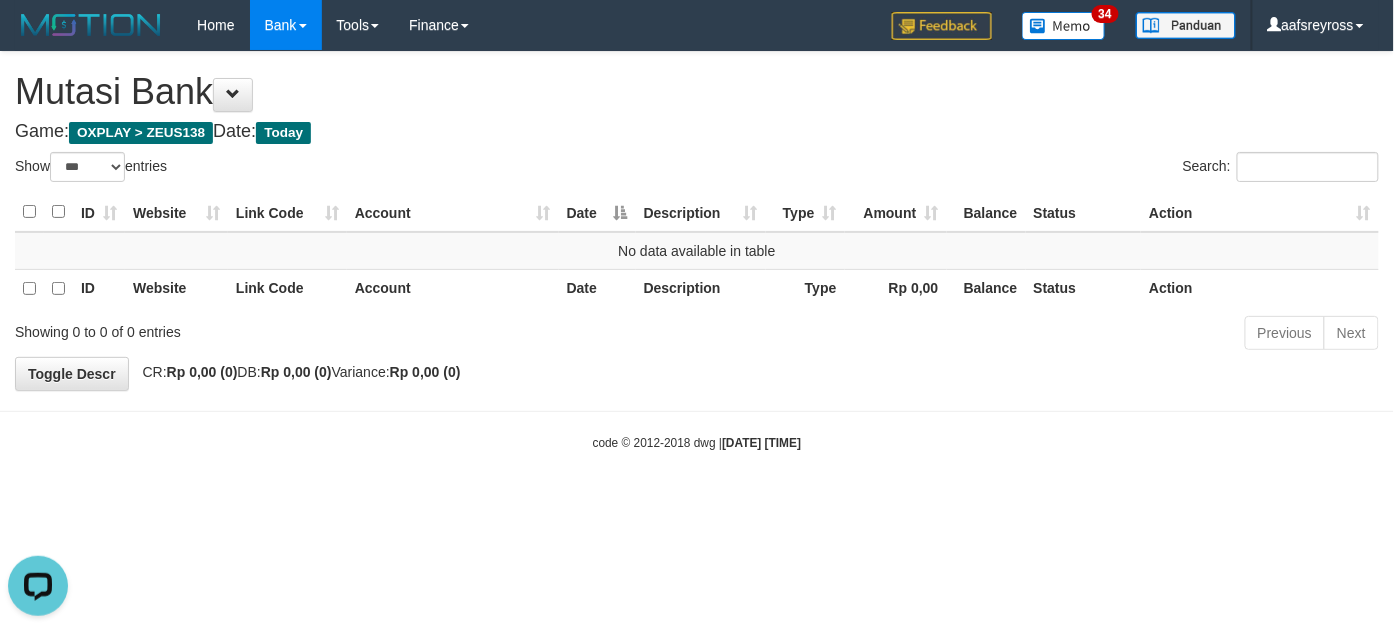 scroll, scrollTop: 0, scrollLeft: 0, axis: both 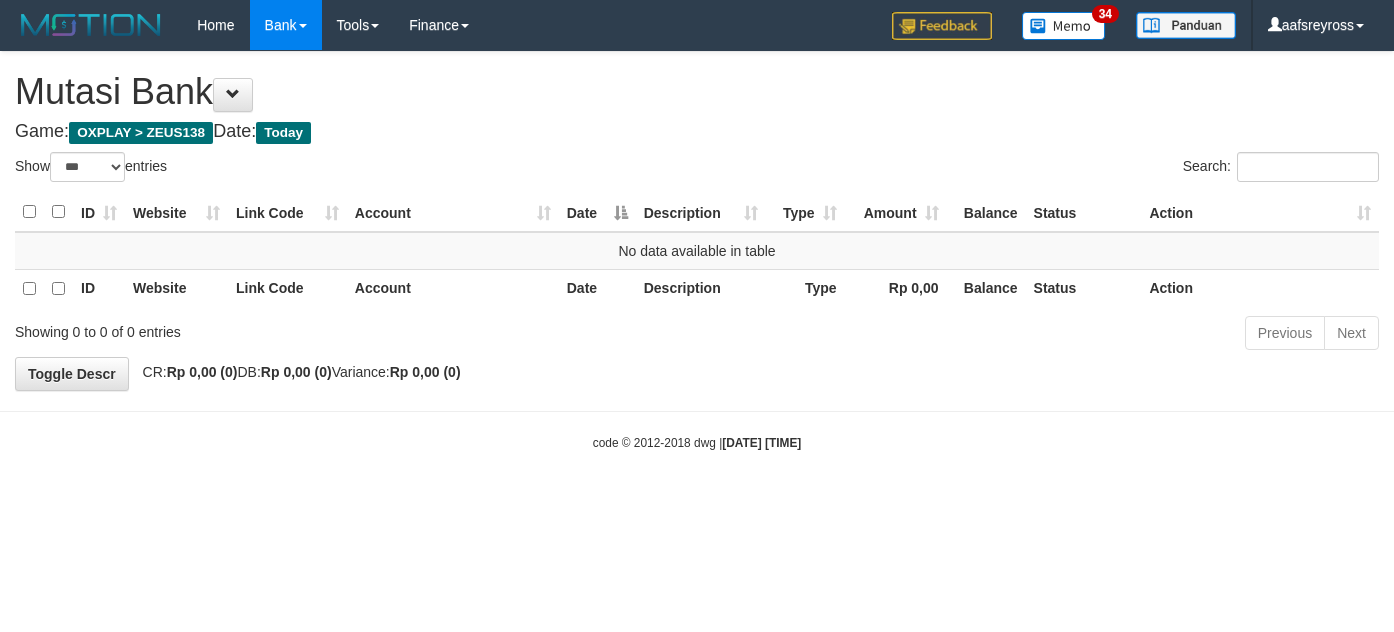 select on "***" 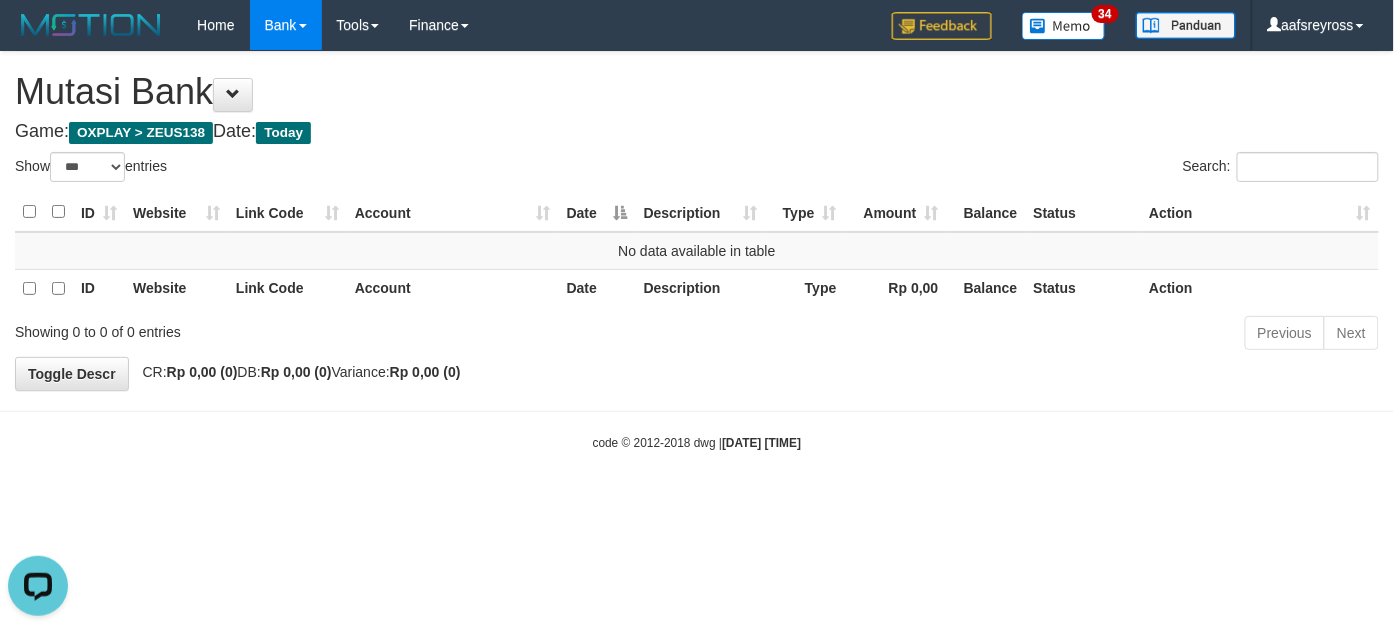 scroll, scrollTop: 0, scrollLeft: 0, axis: both 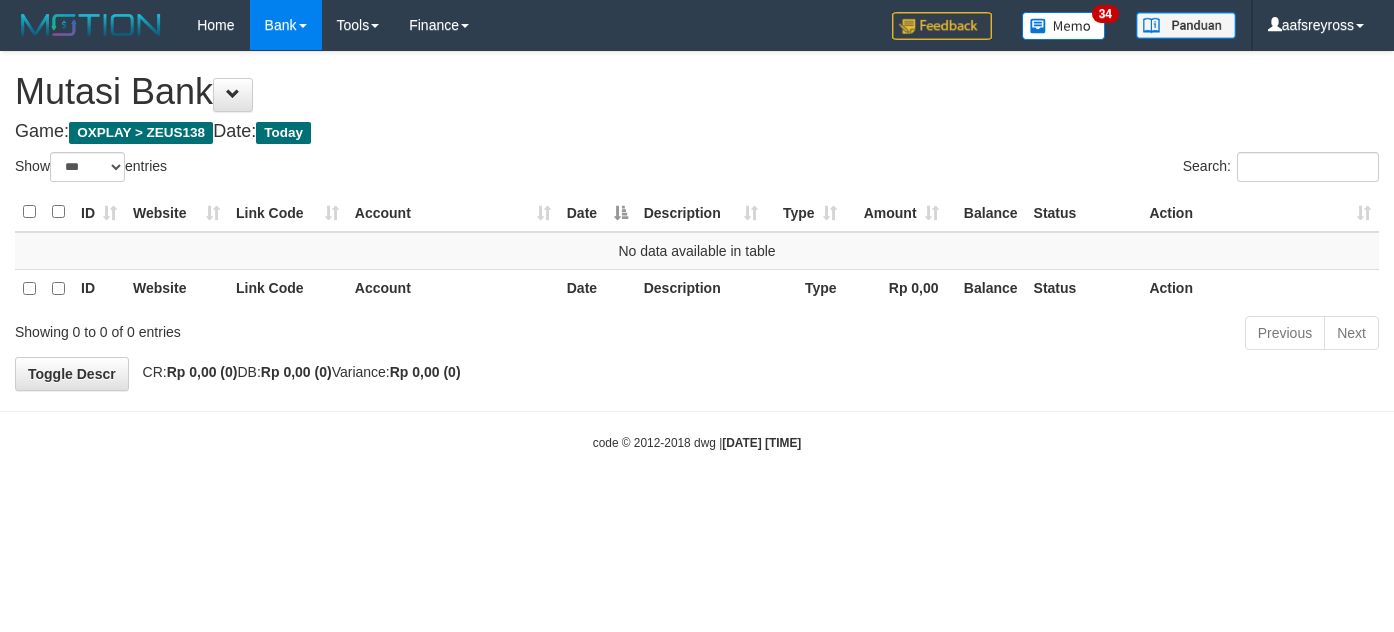 select on "***" 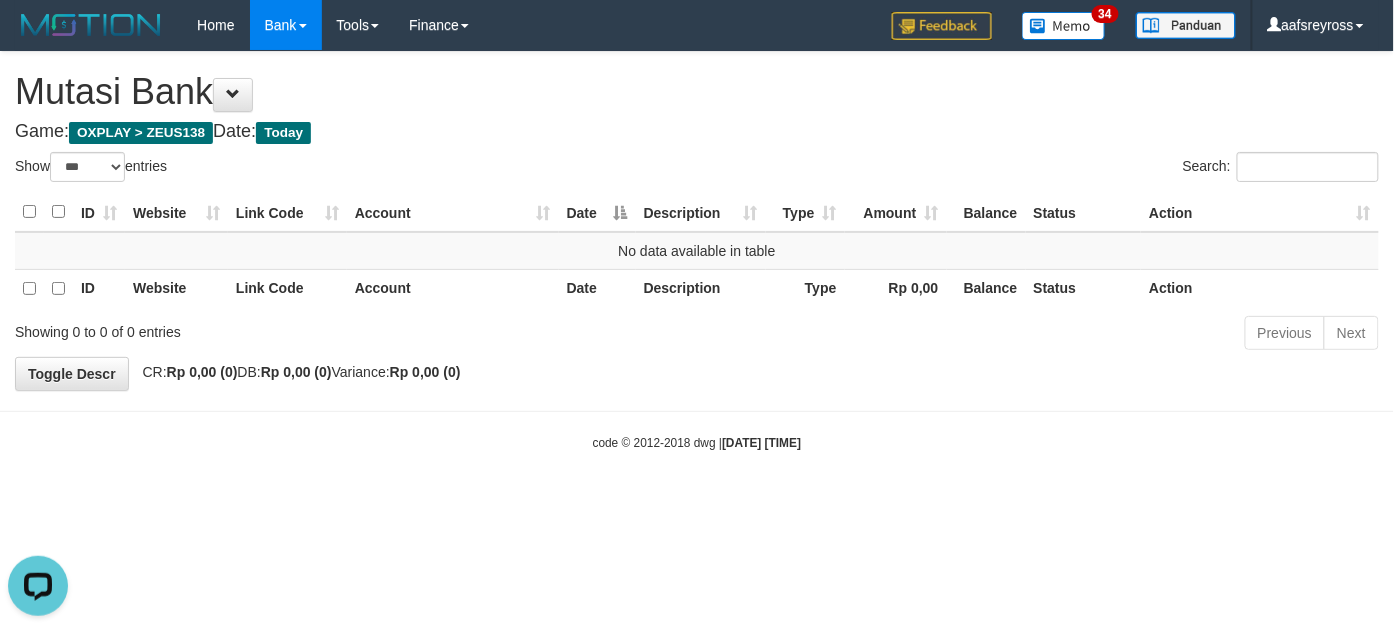 scroll, scrollTop: 0, scrollLeft: 0, axis: both 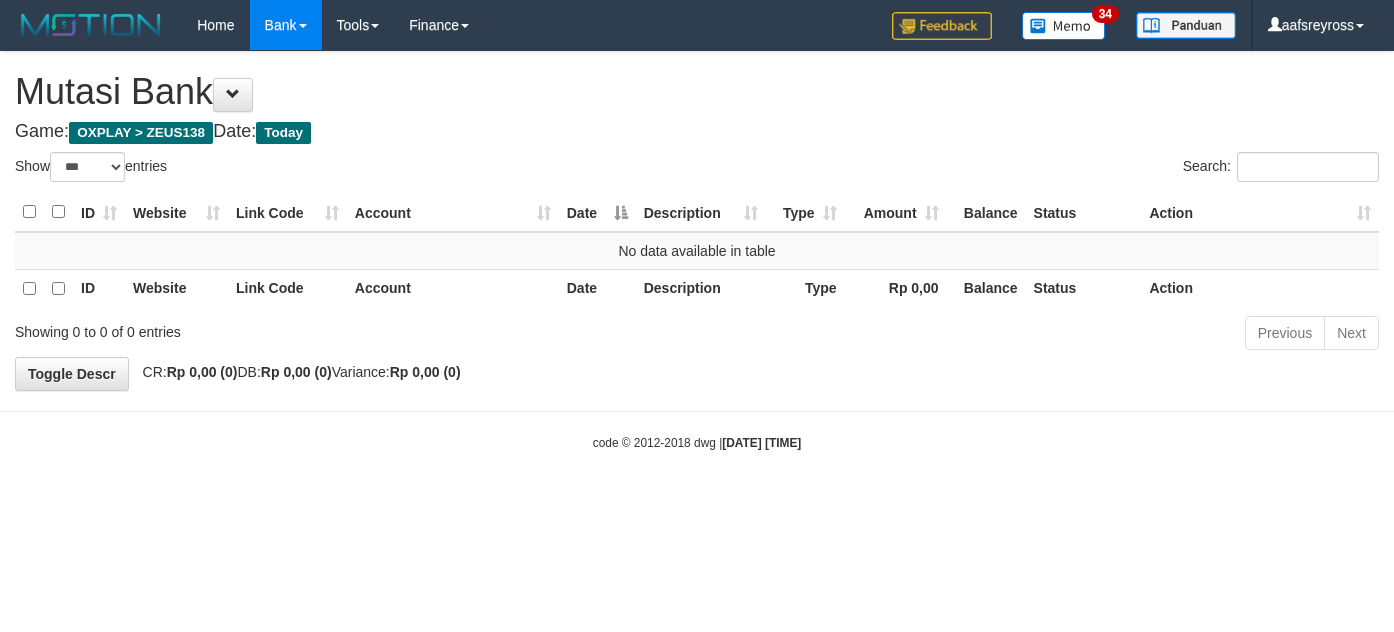 select on "***" 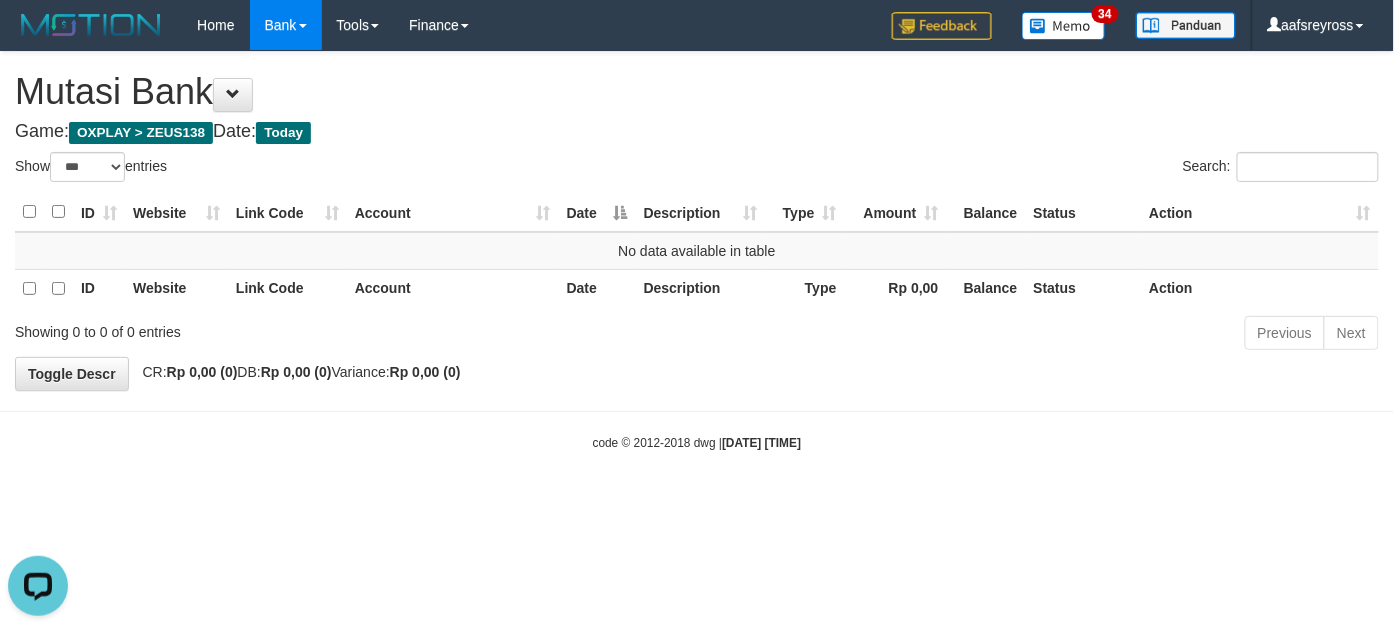 scroll, scrollTop: 0, scrollLeft: 0, axis: both 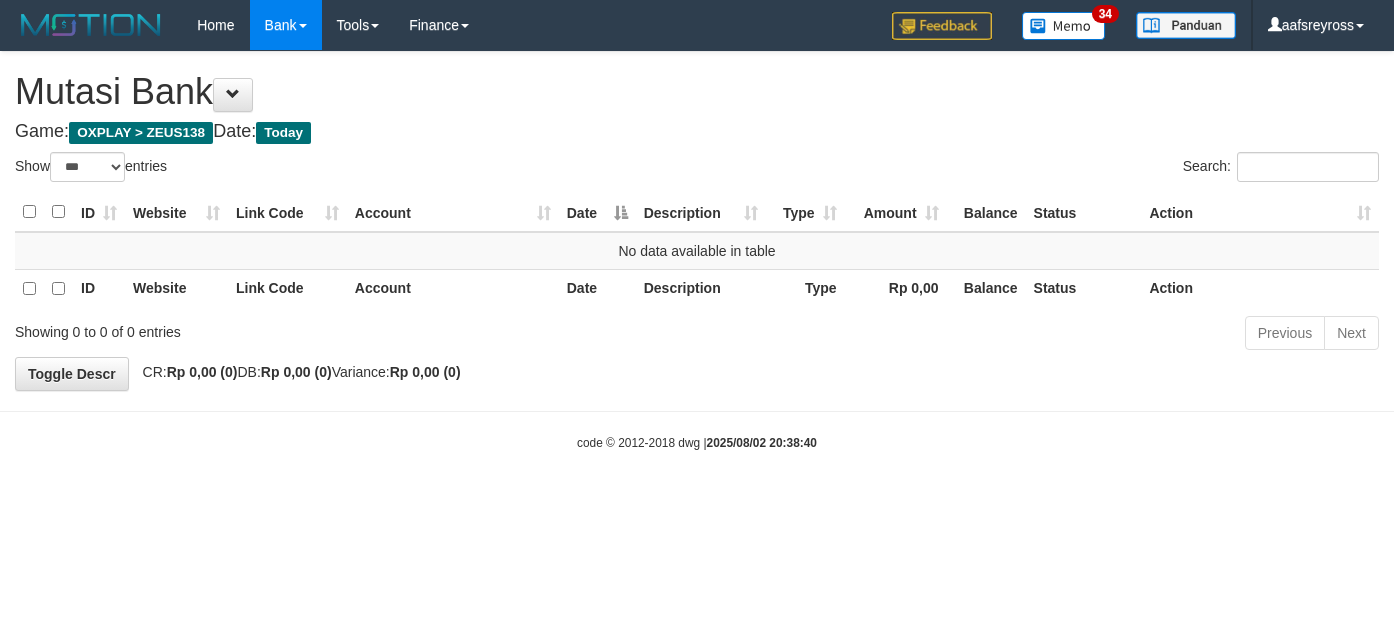 select on "***" 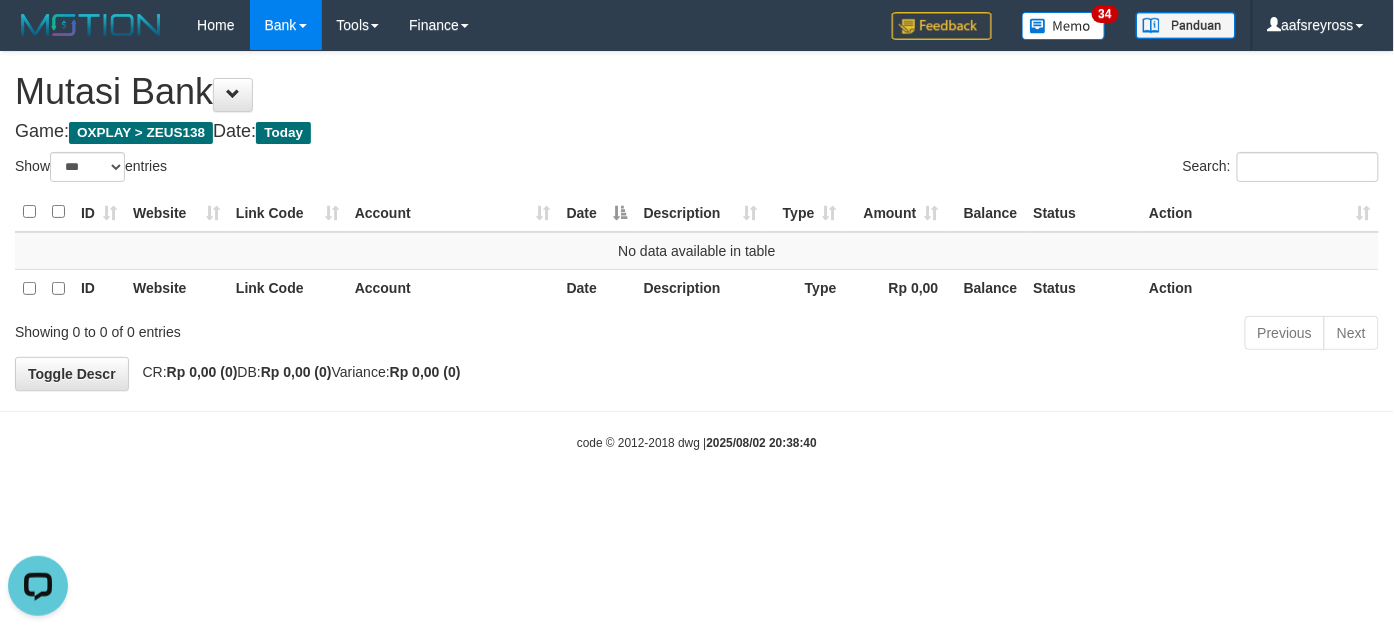 scroll, scrollTop: 0, scrollLeft: 0, axis: both 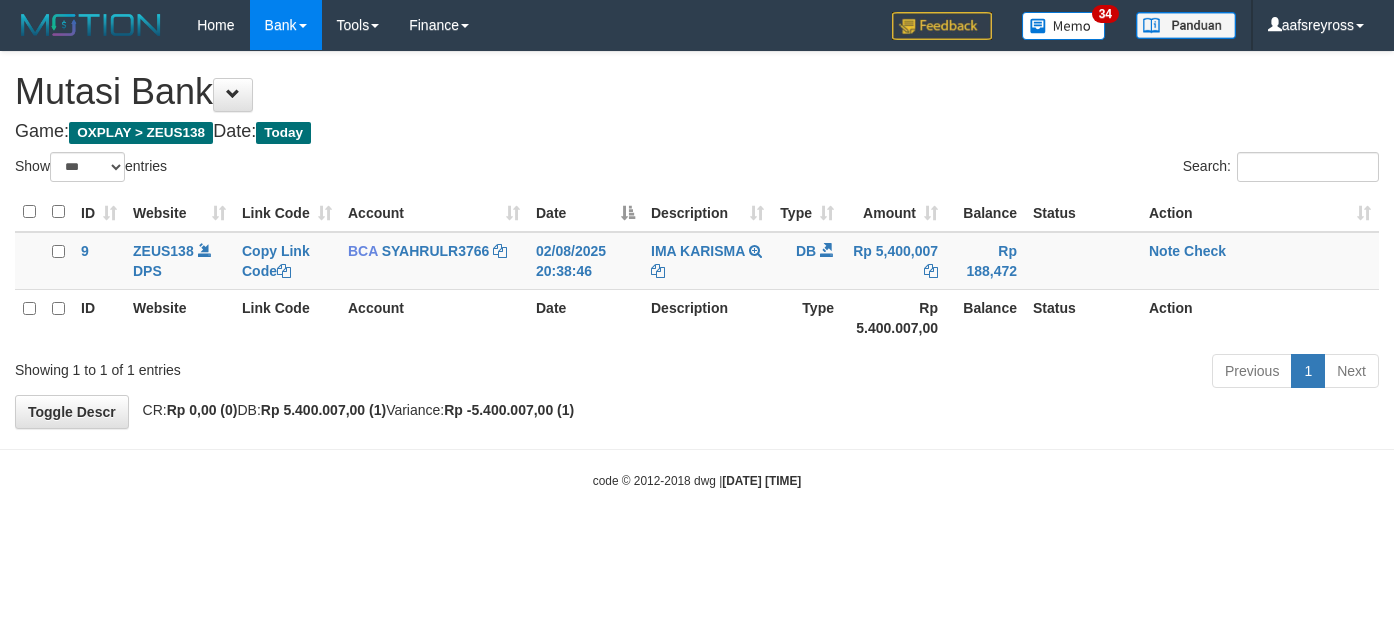 select on "***" 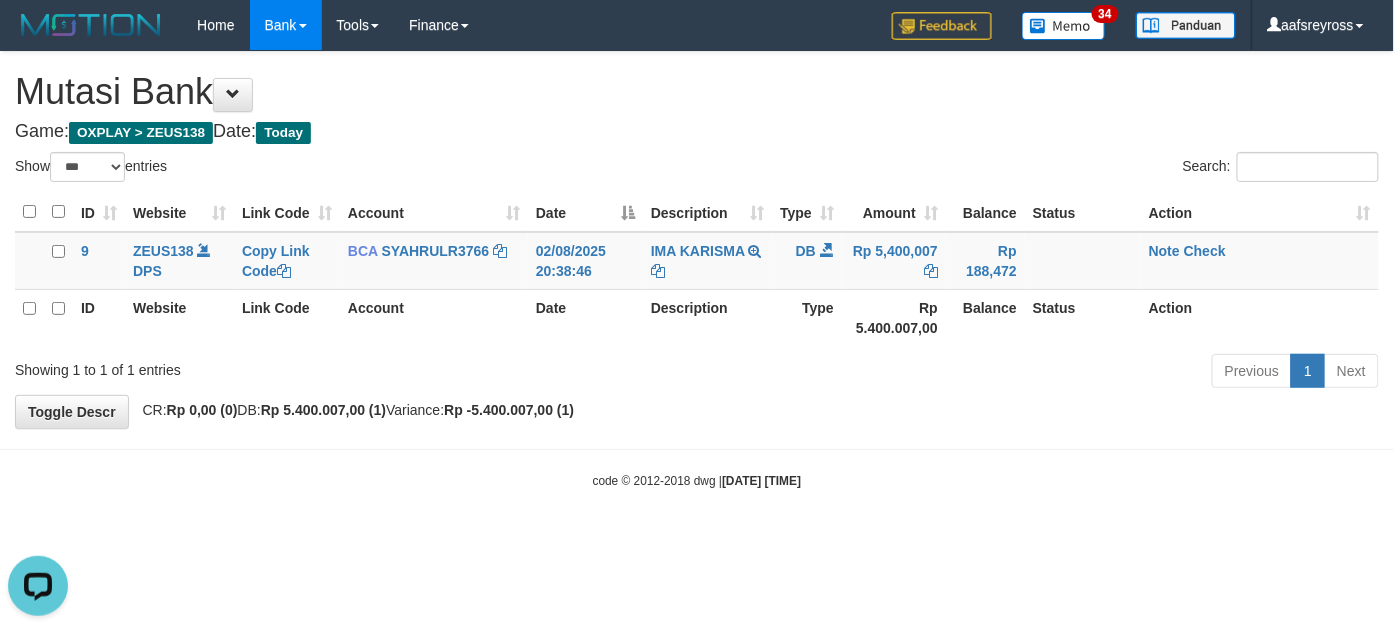 scroll, scrollTop: 0, scrollLeft: 0, axis: both 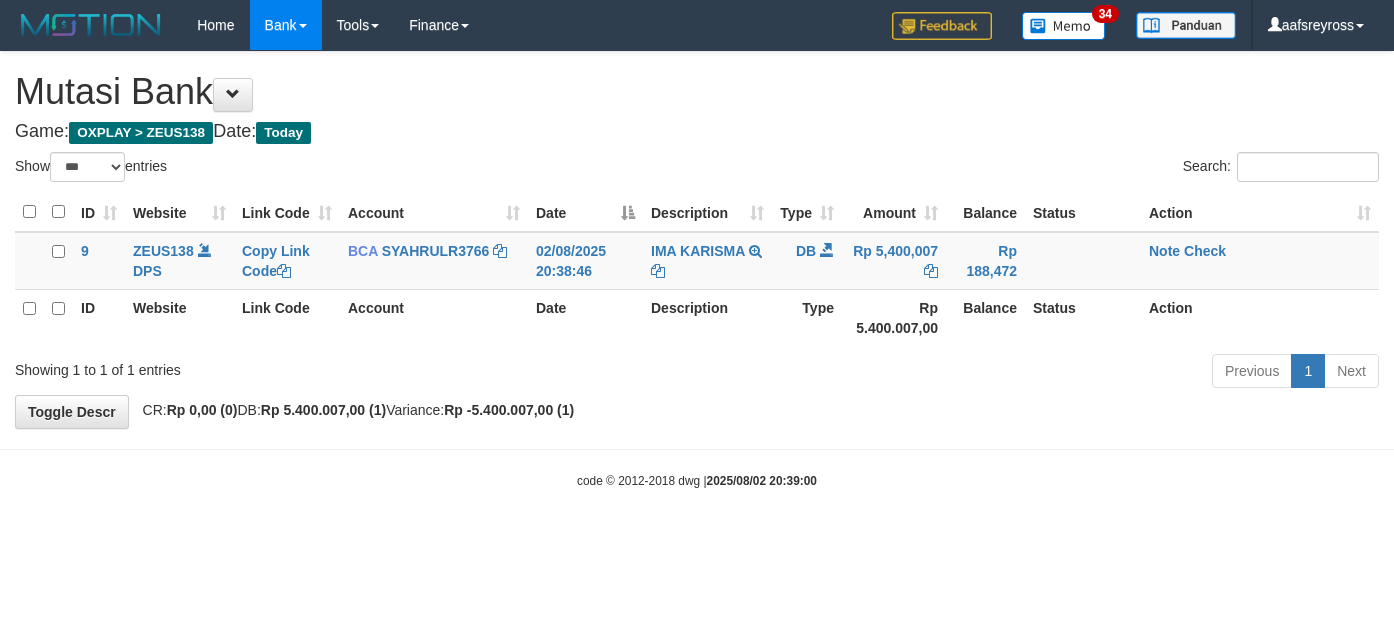 select on "***" 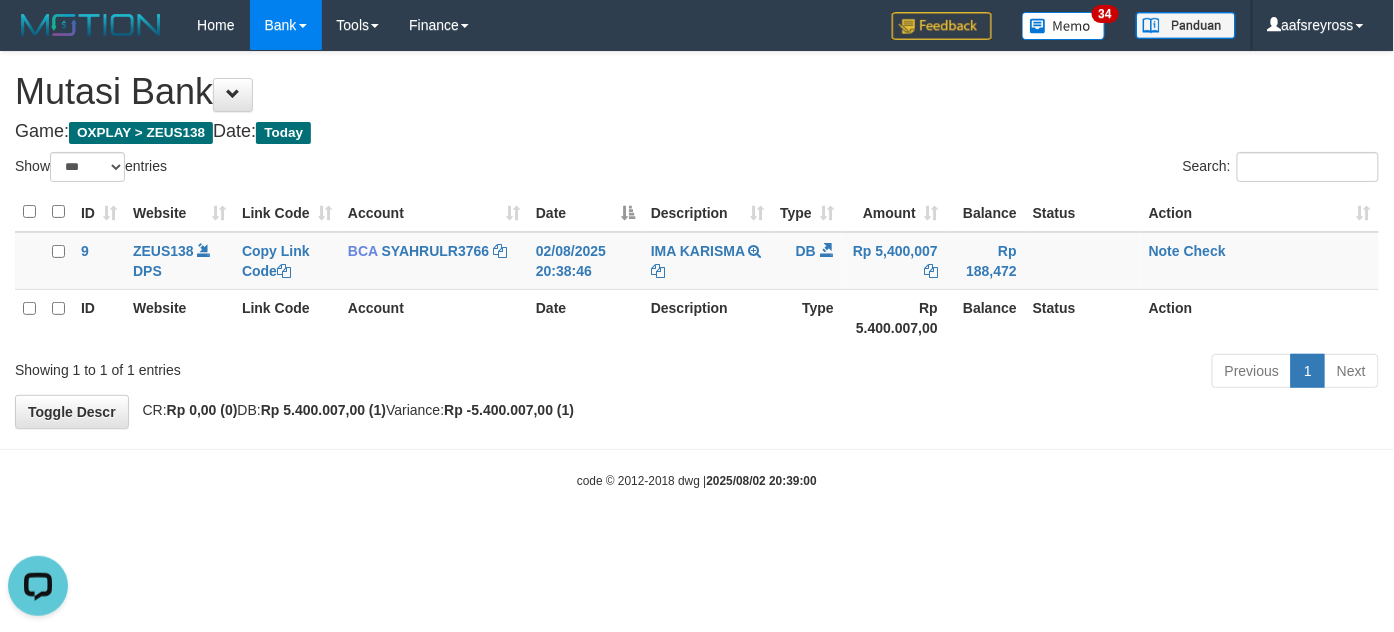 scroll, scrollTop: 0, scrollLeft: 0, axis: both 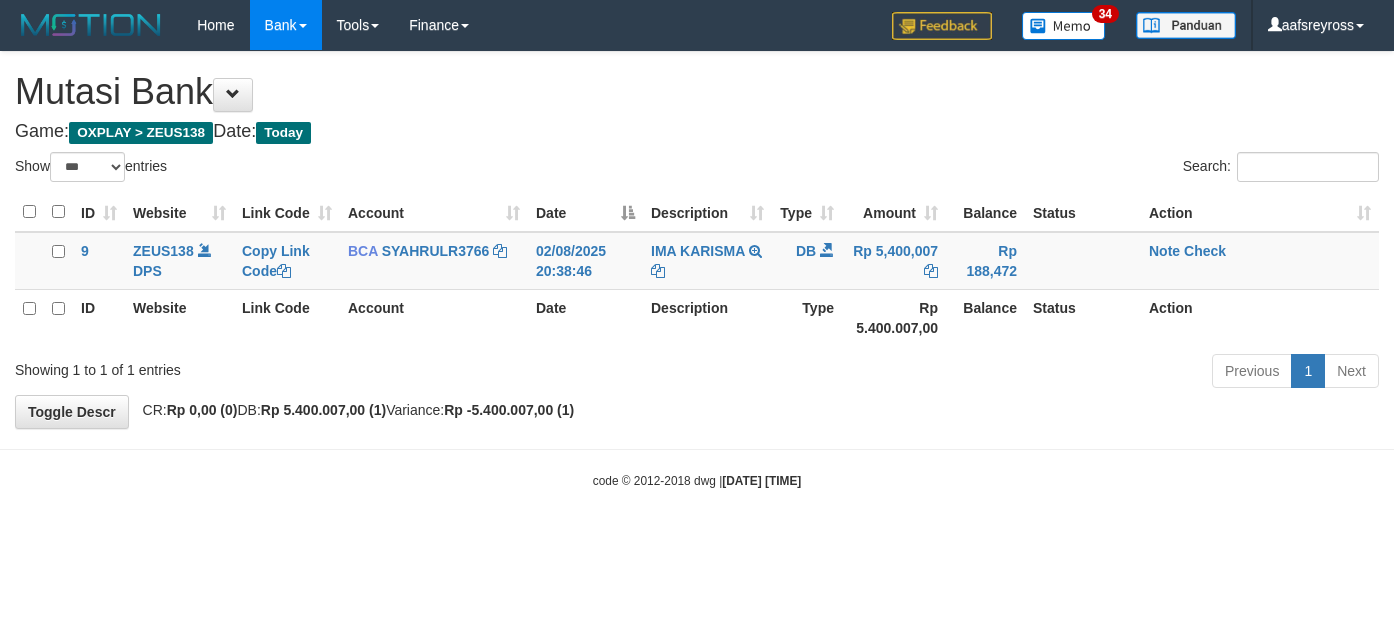 select on "***" 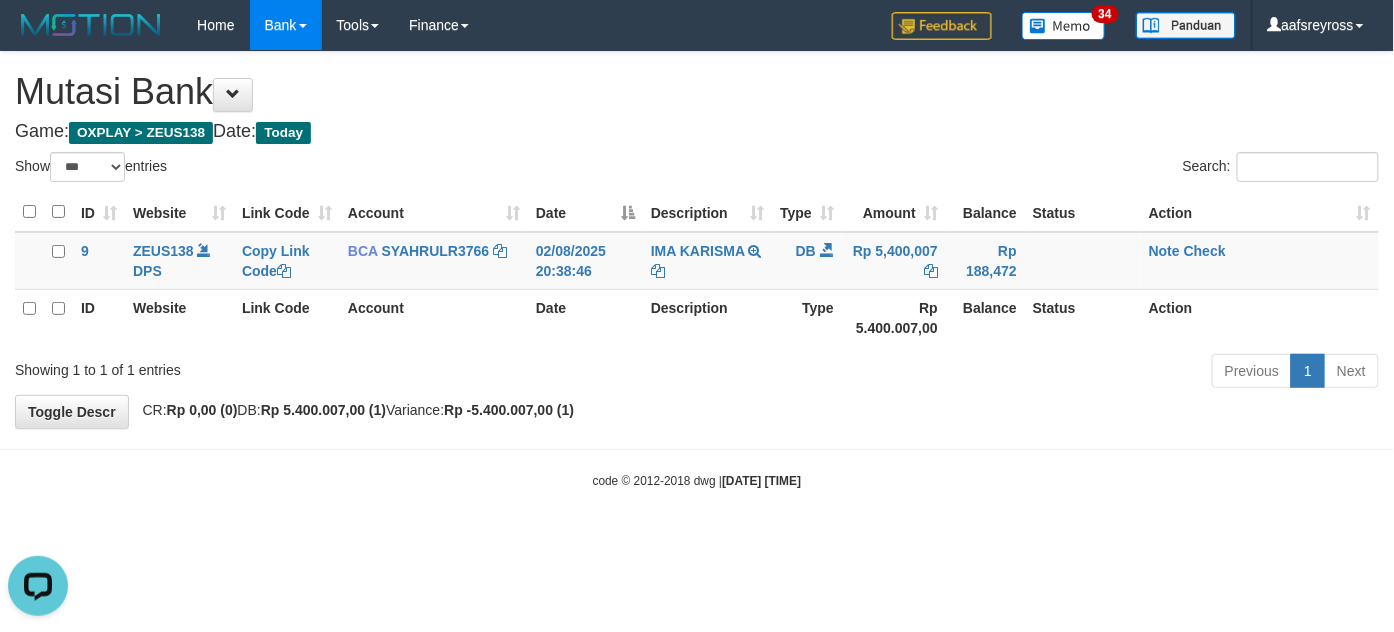 scroll, scrollTop: 0, scrollLeft: 0, axis: both 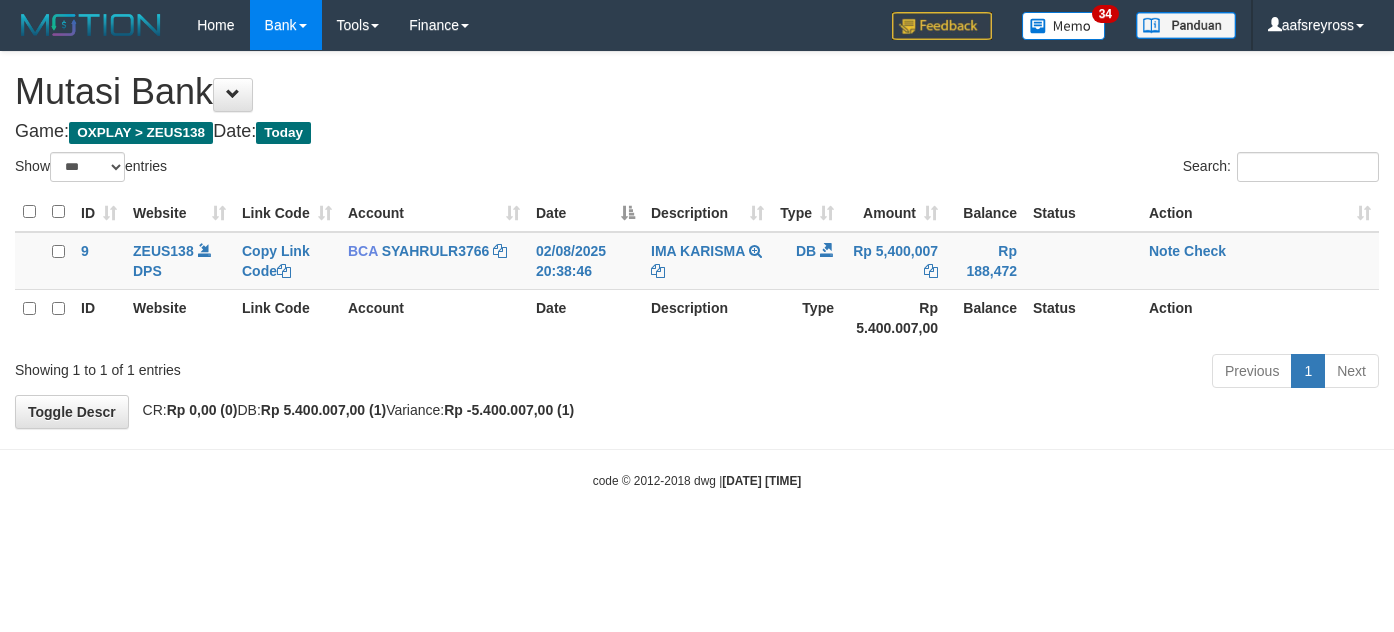select on "***" 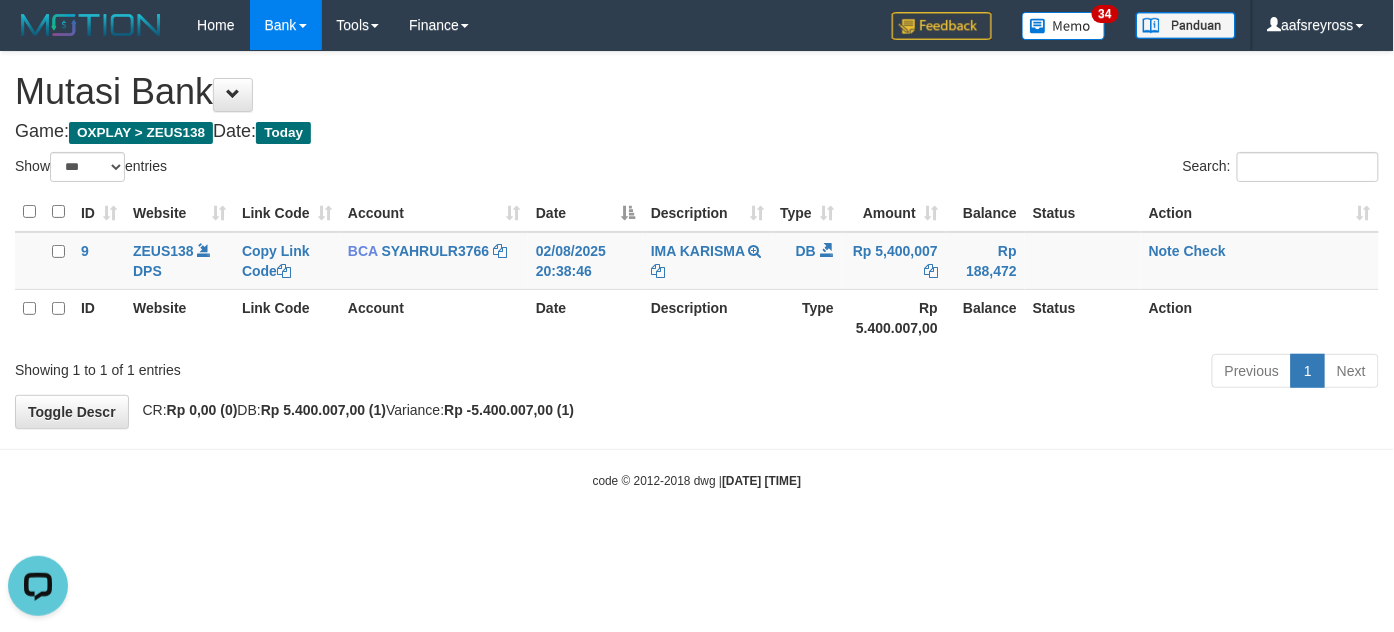 scroll, scrollTop: 0, scrollLeft: 0, axis: both 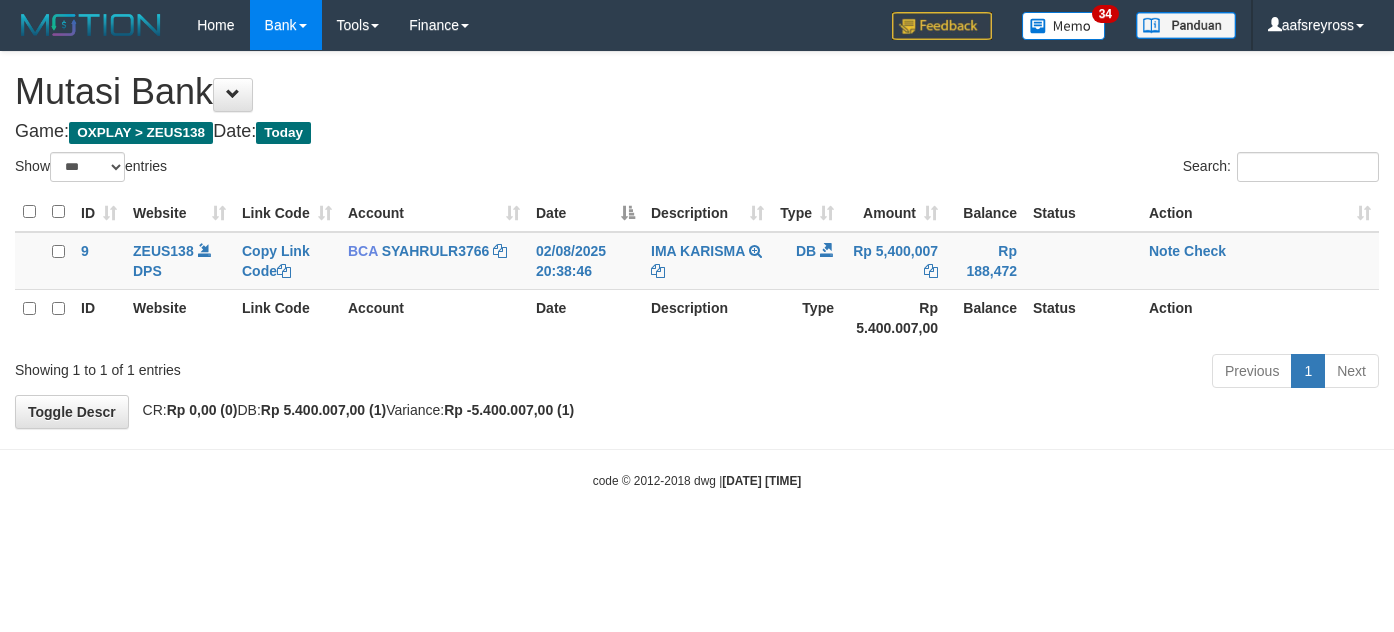 select on "***" 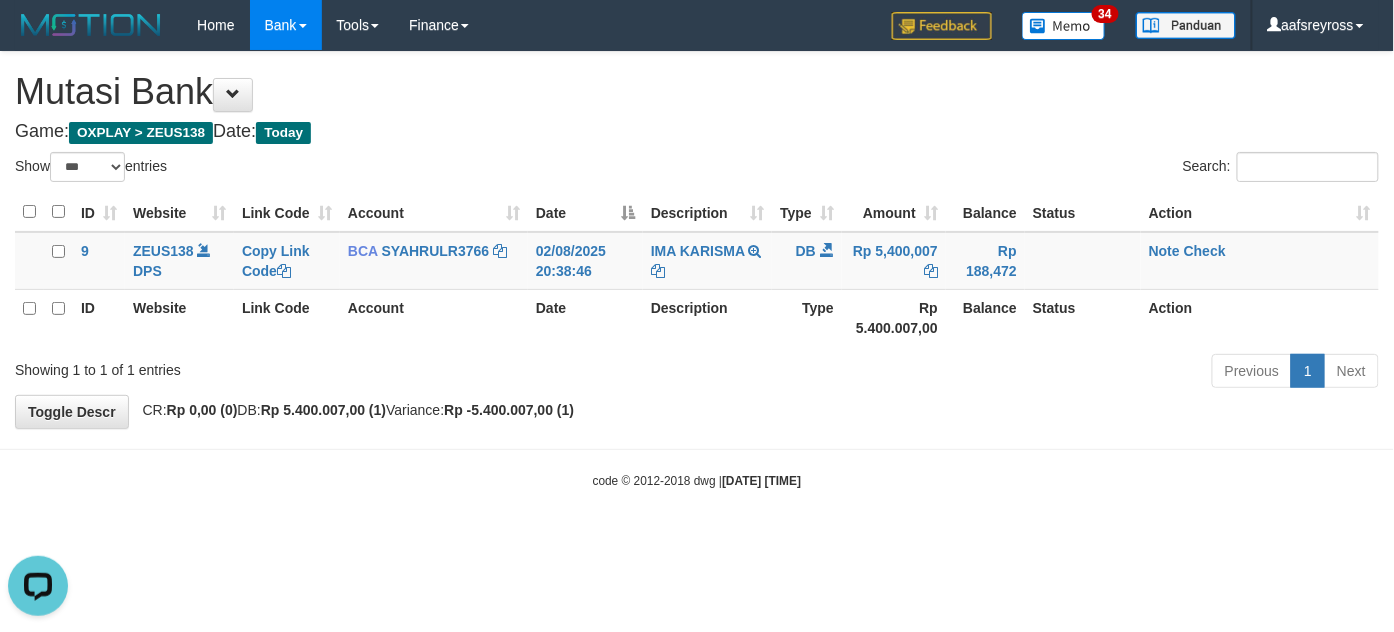 scroll, scrollTop: 0, scrollLeft: 0, axis: both 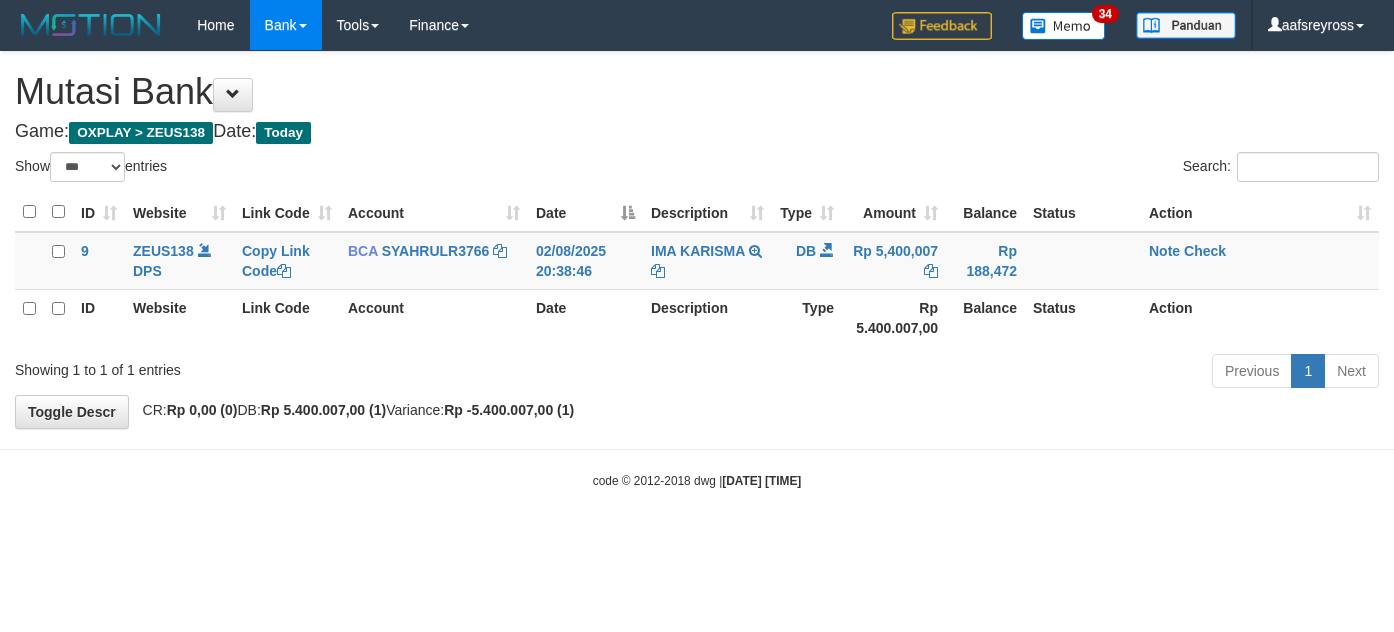 select on "***" 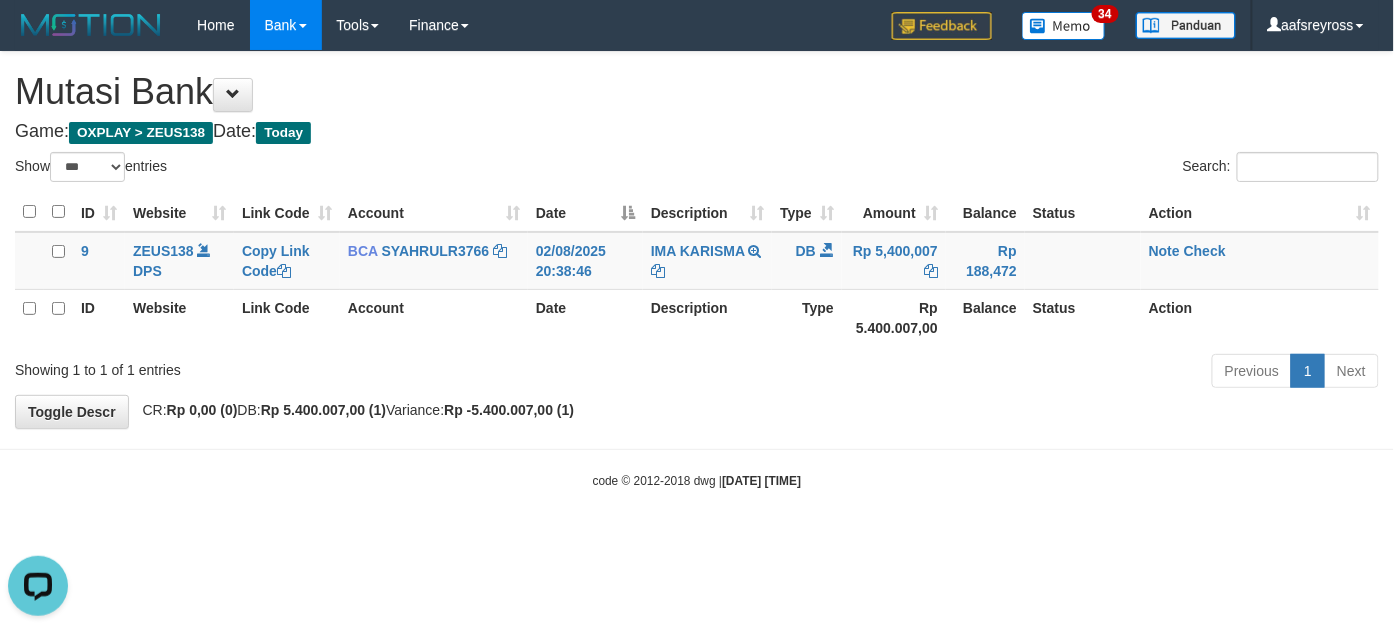 scroll, scrollTop: 0, scrollLeft: 0, axis: both 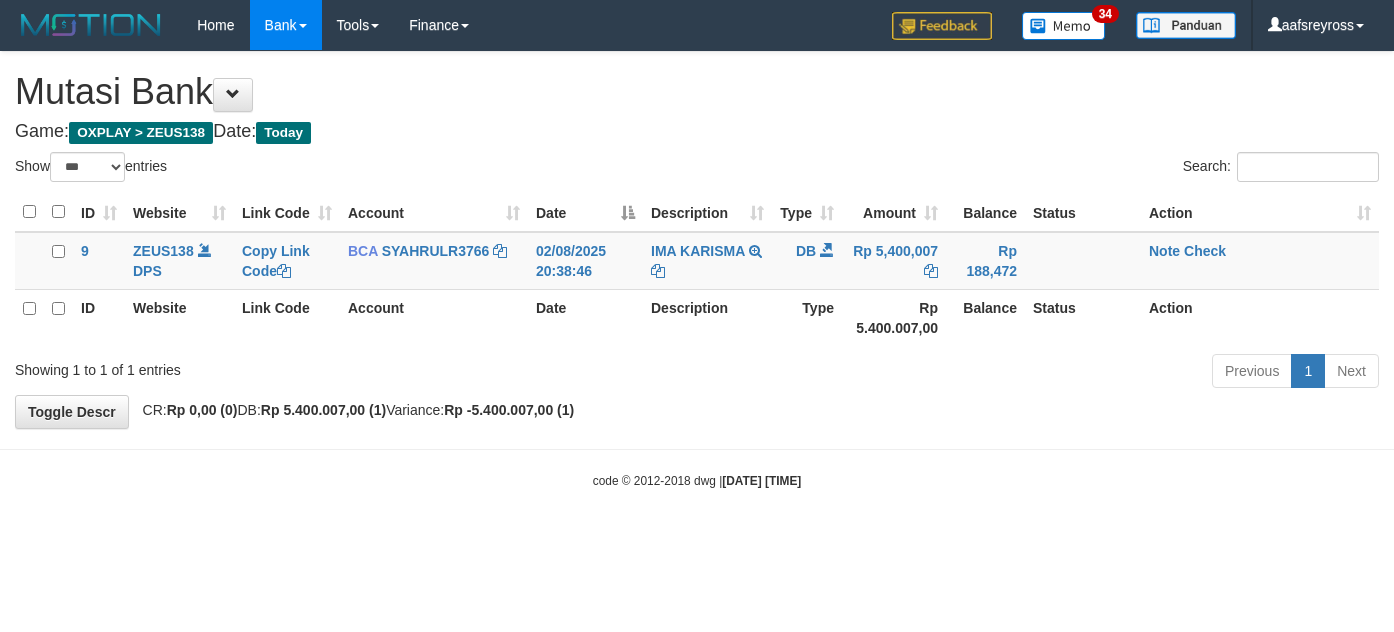 select on "***" 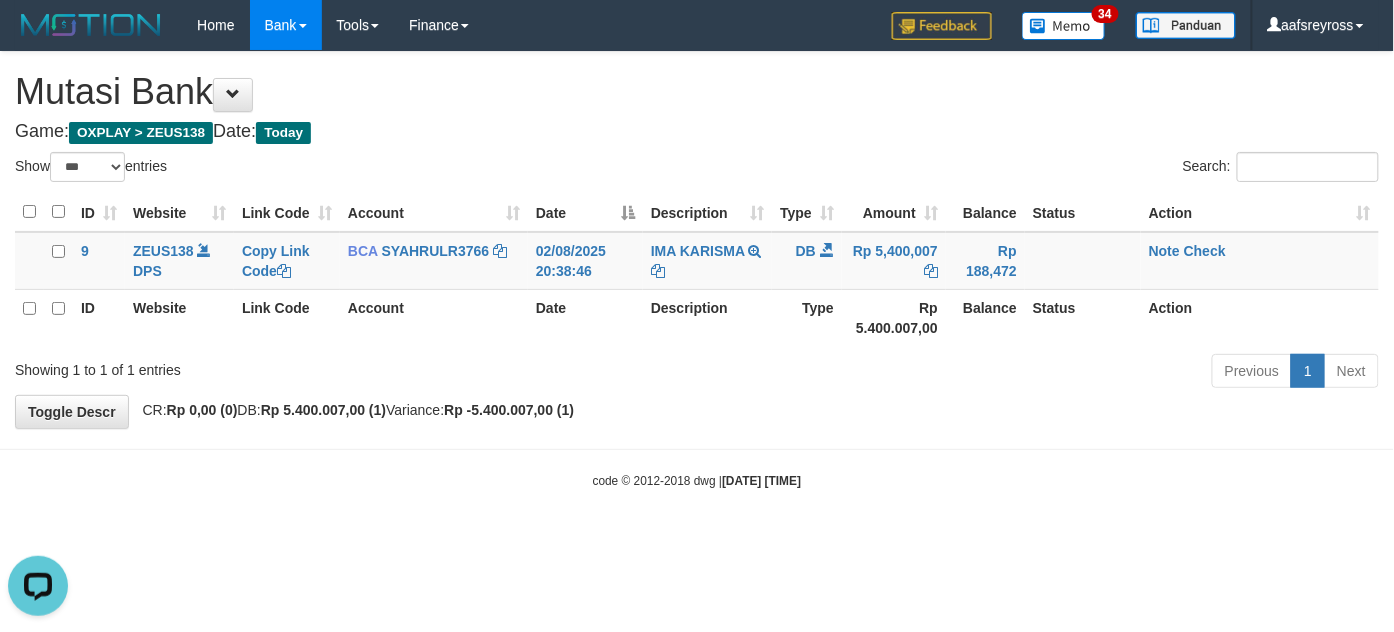 scroll, scrollTop: 0, scrollLeft: 0, axis: both 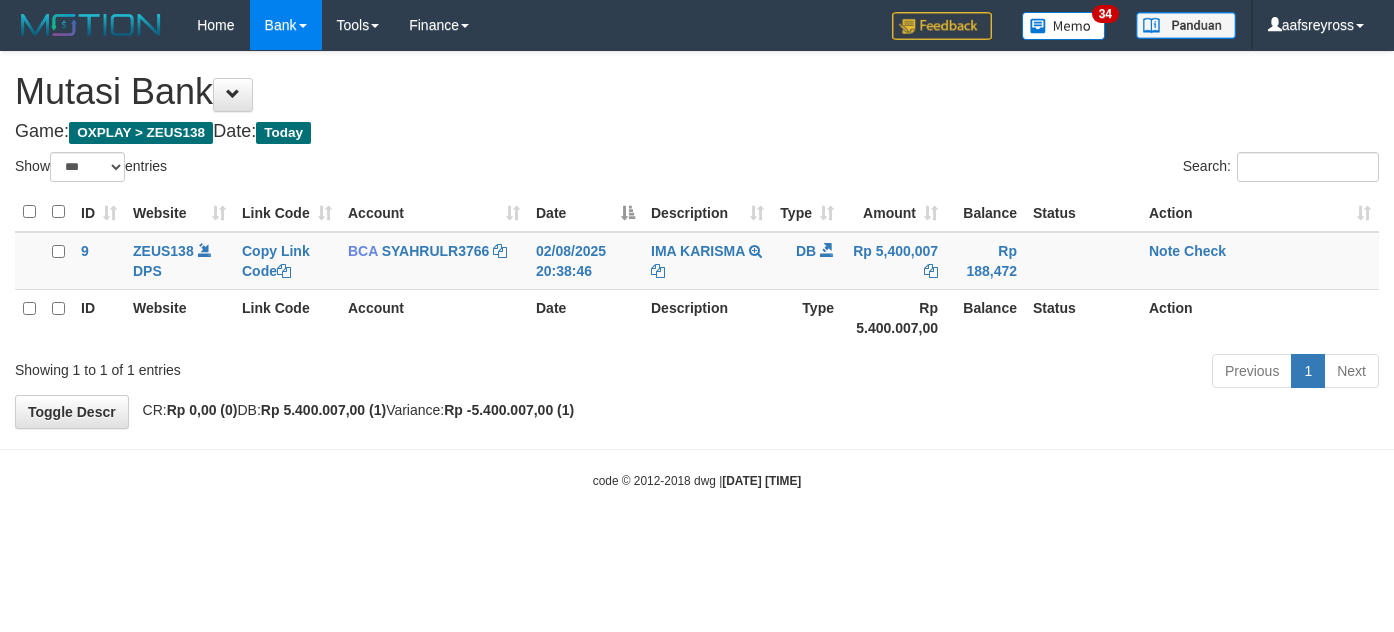 select on "***" 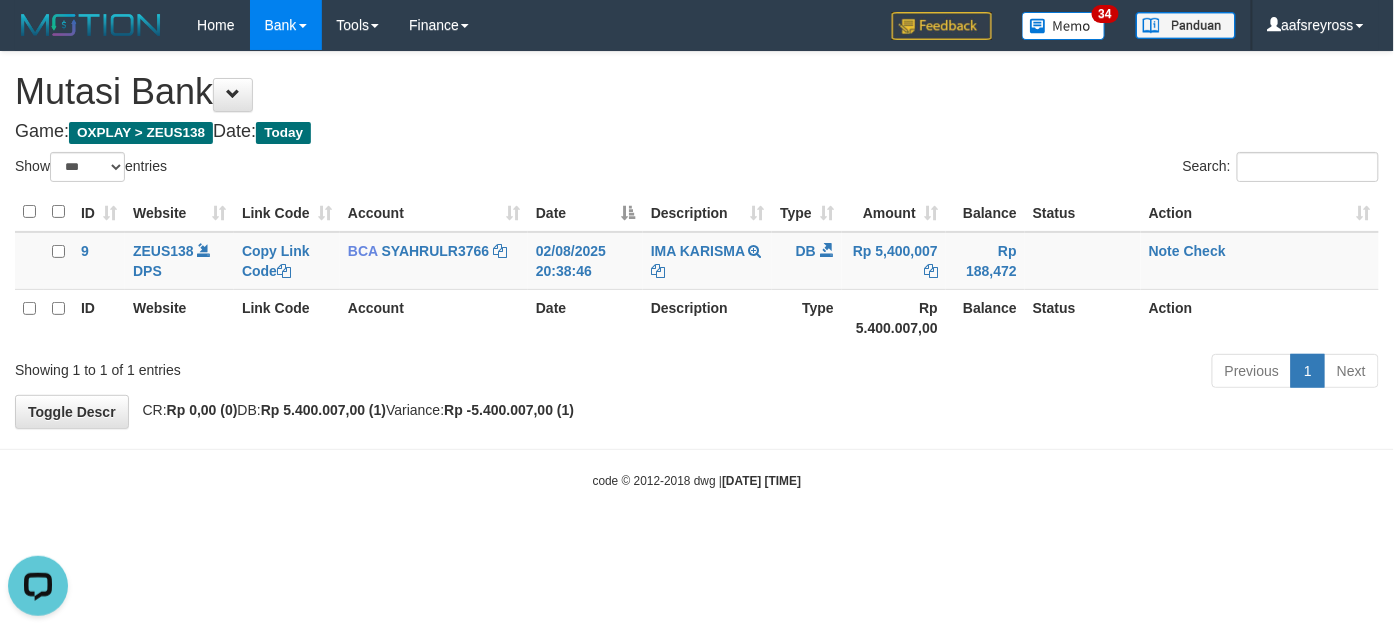 scroll, scrollTop: 0, scrollLeft: 0, axis: both 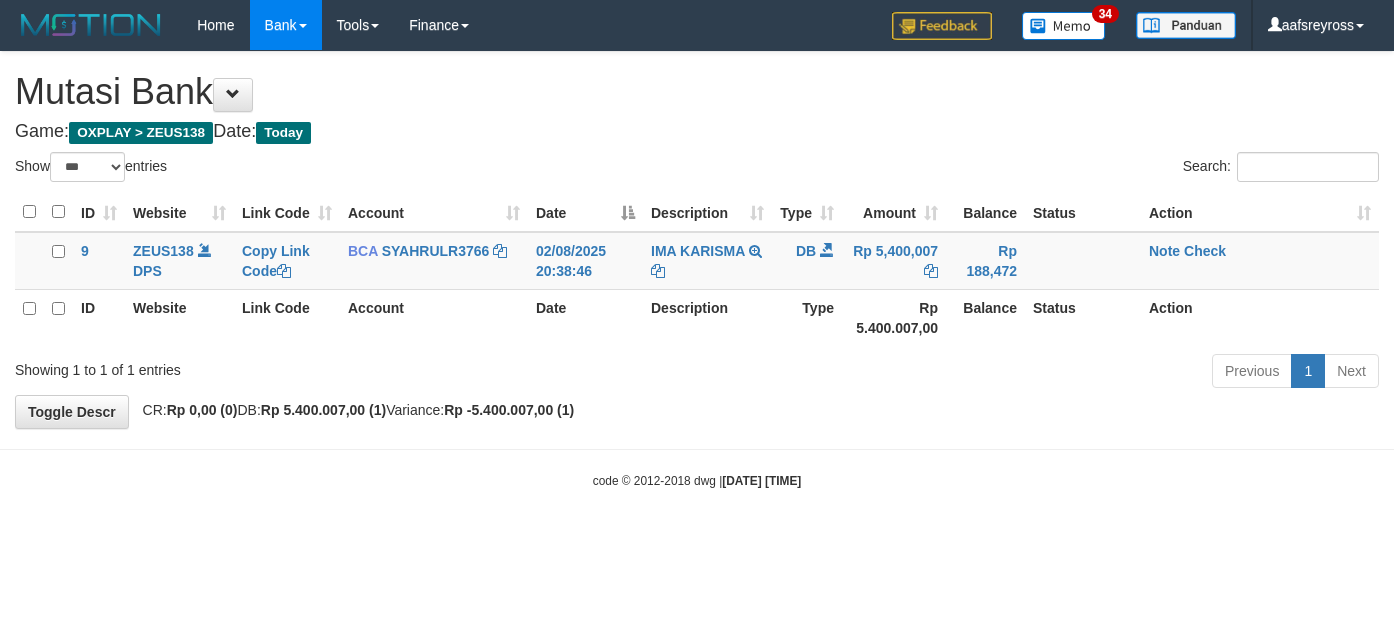 select on "***" 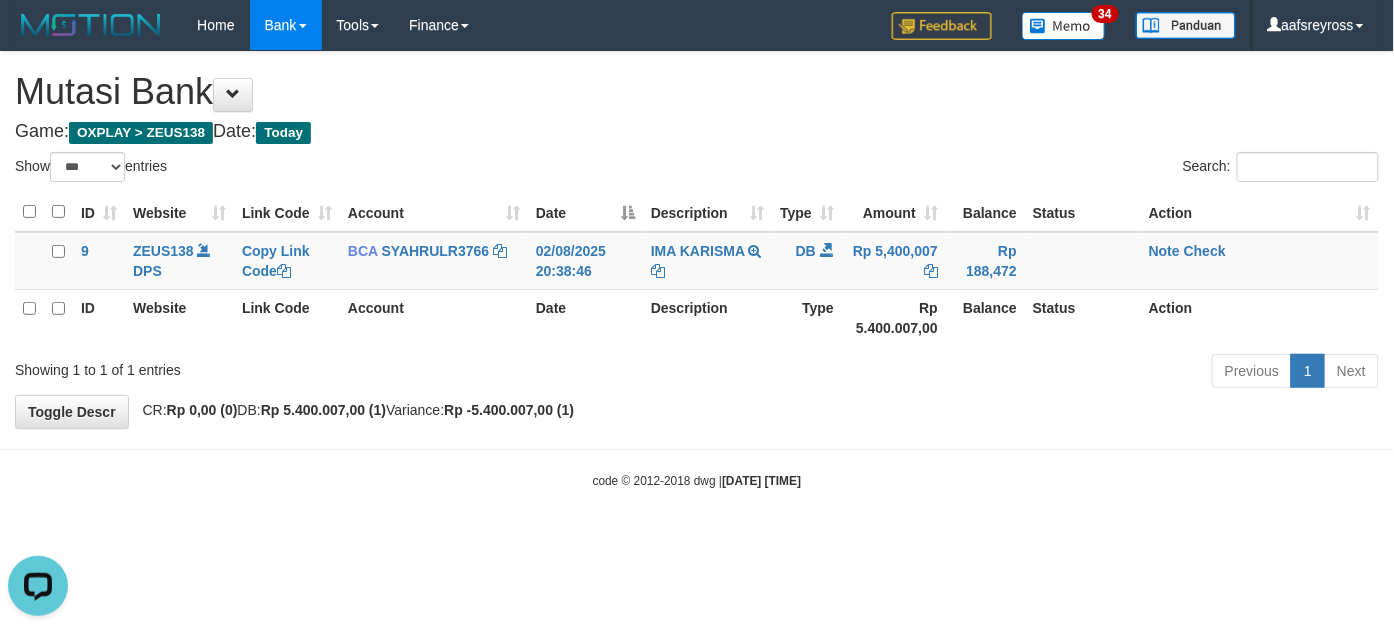scroll, scrollTop: 0, scrollLeft: 0, axis: both 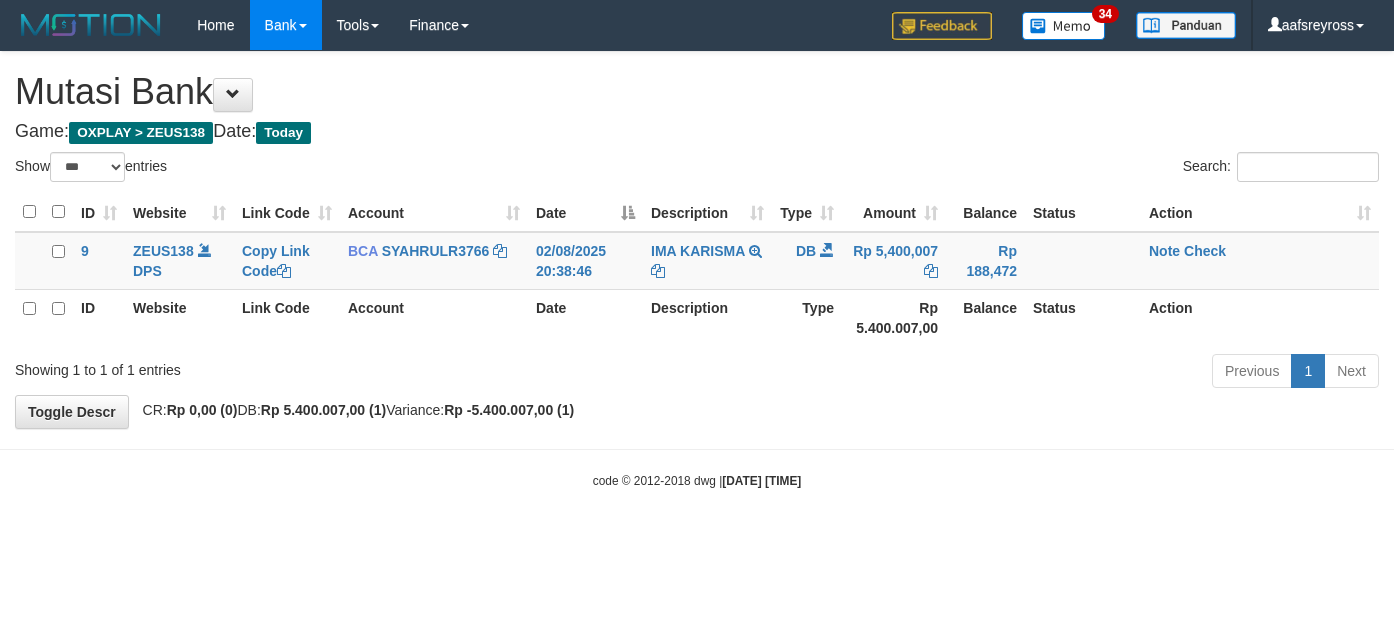 select on "***" 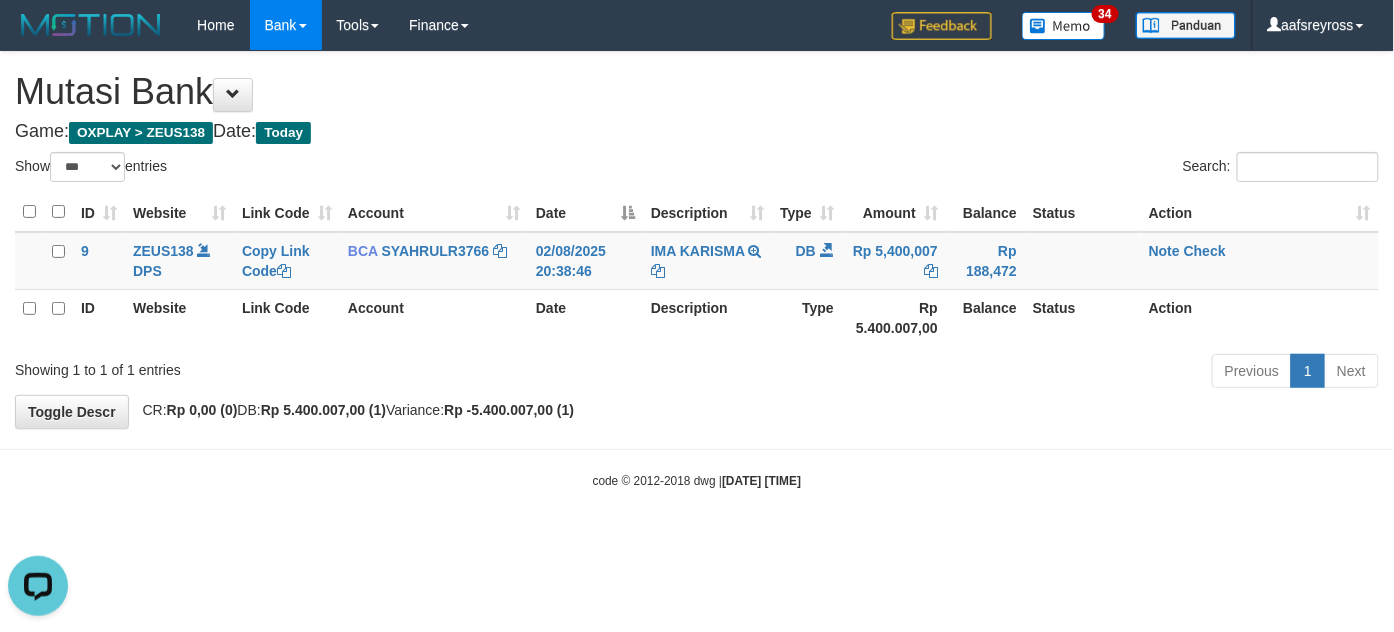 scroll, scrollTop: 0, scrollLeft: 0, axis: both 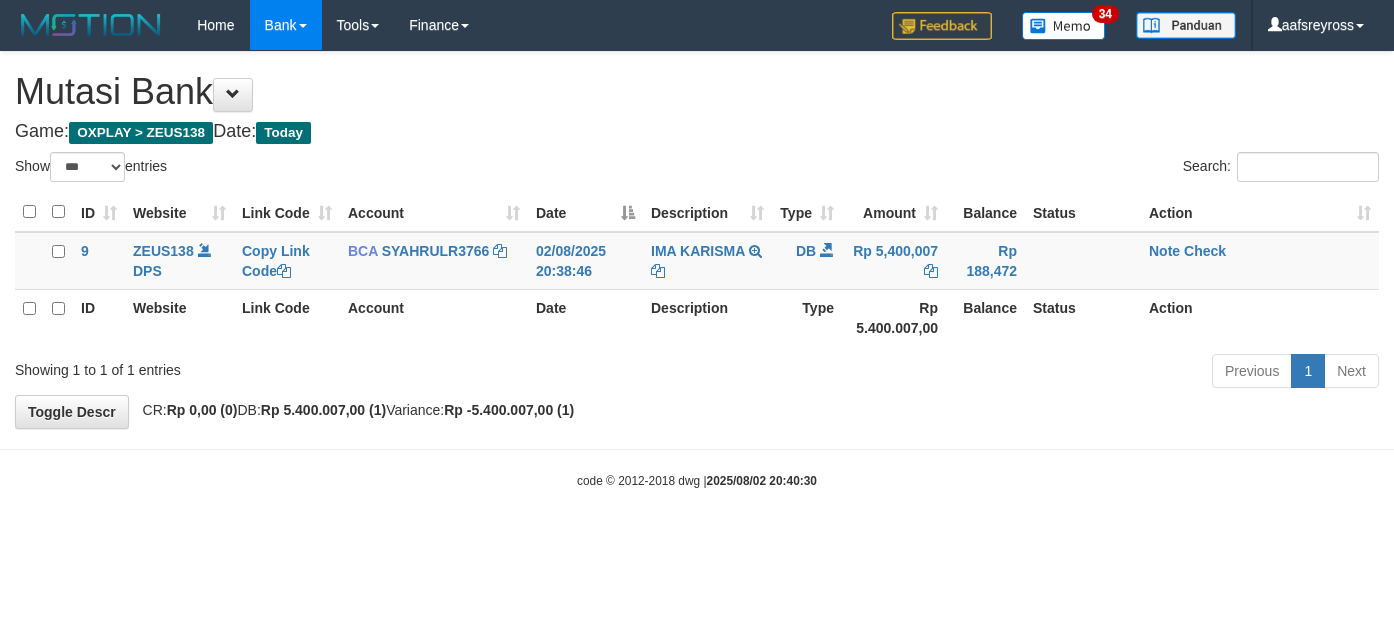 select on "***" 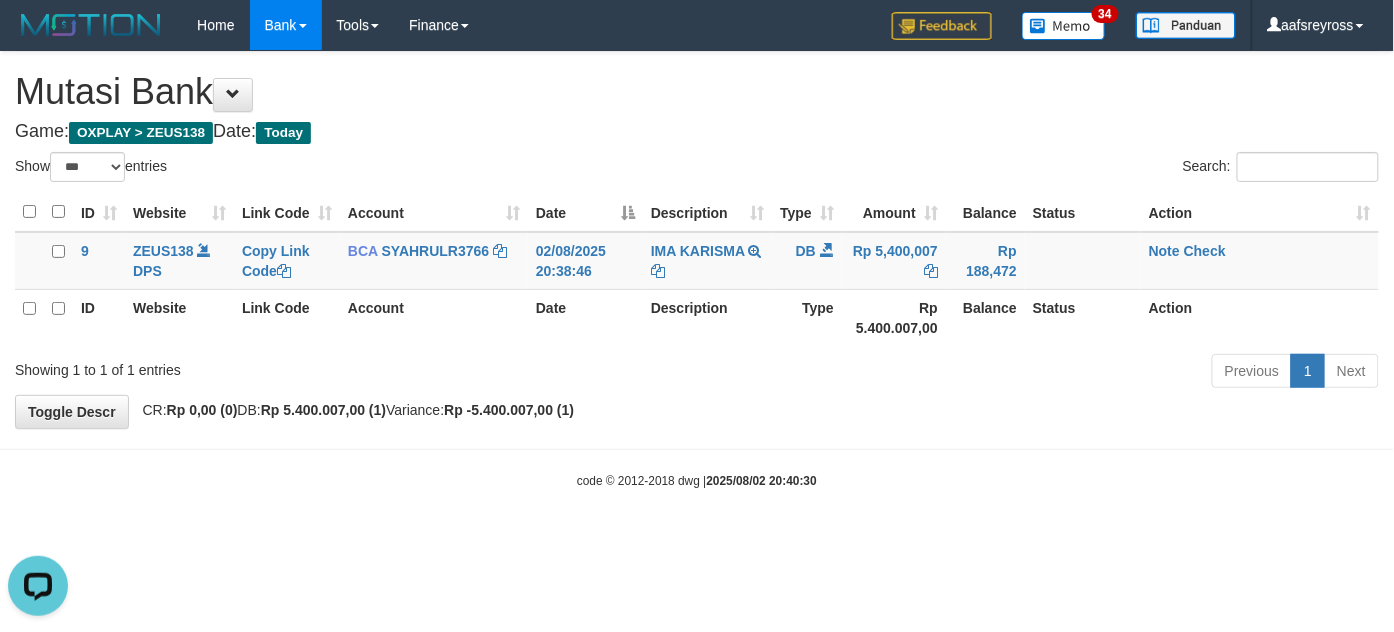 scroll, scrollTop: 0, scrollLeft: 0, axis: both 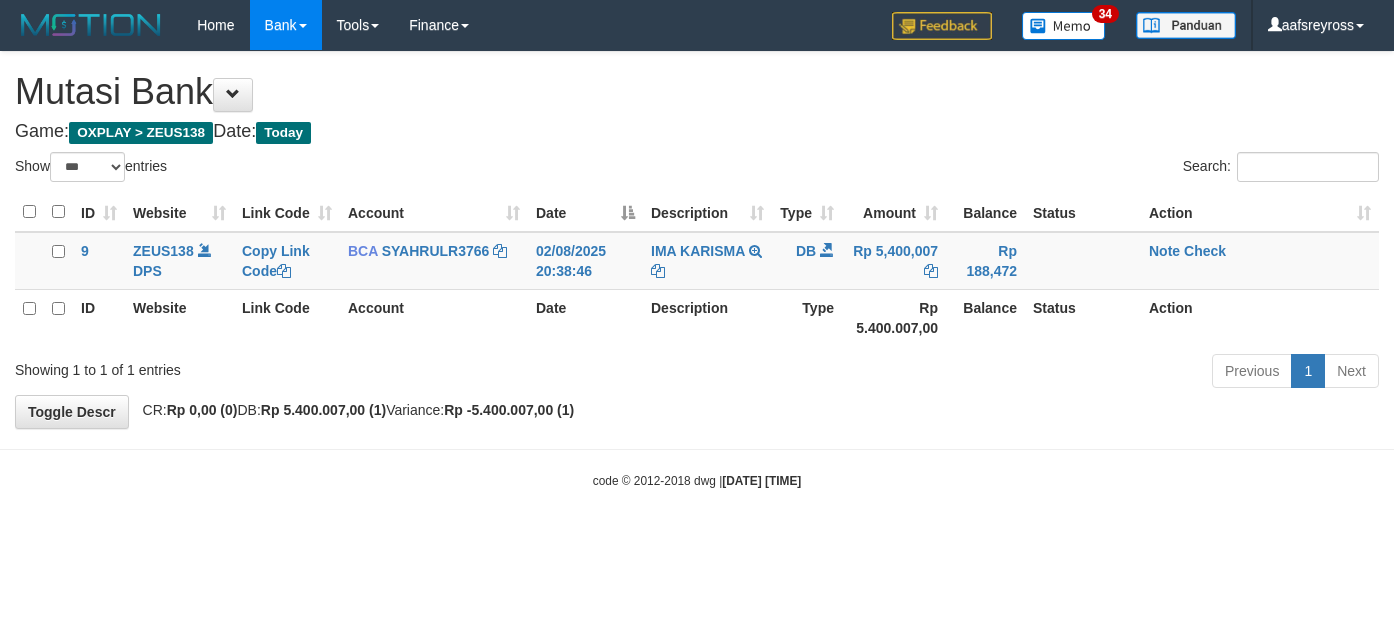 select on "***" 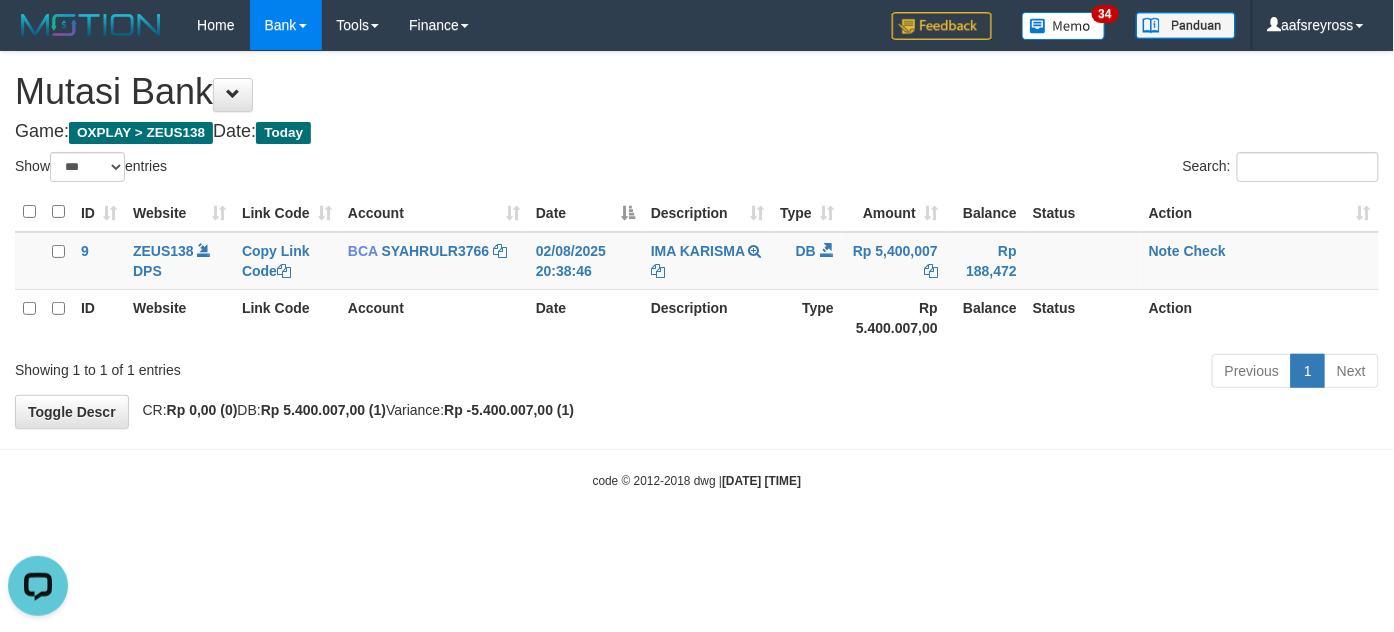 scroll, scrollTop: 0, scrollLeft: 0, axis: both 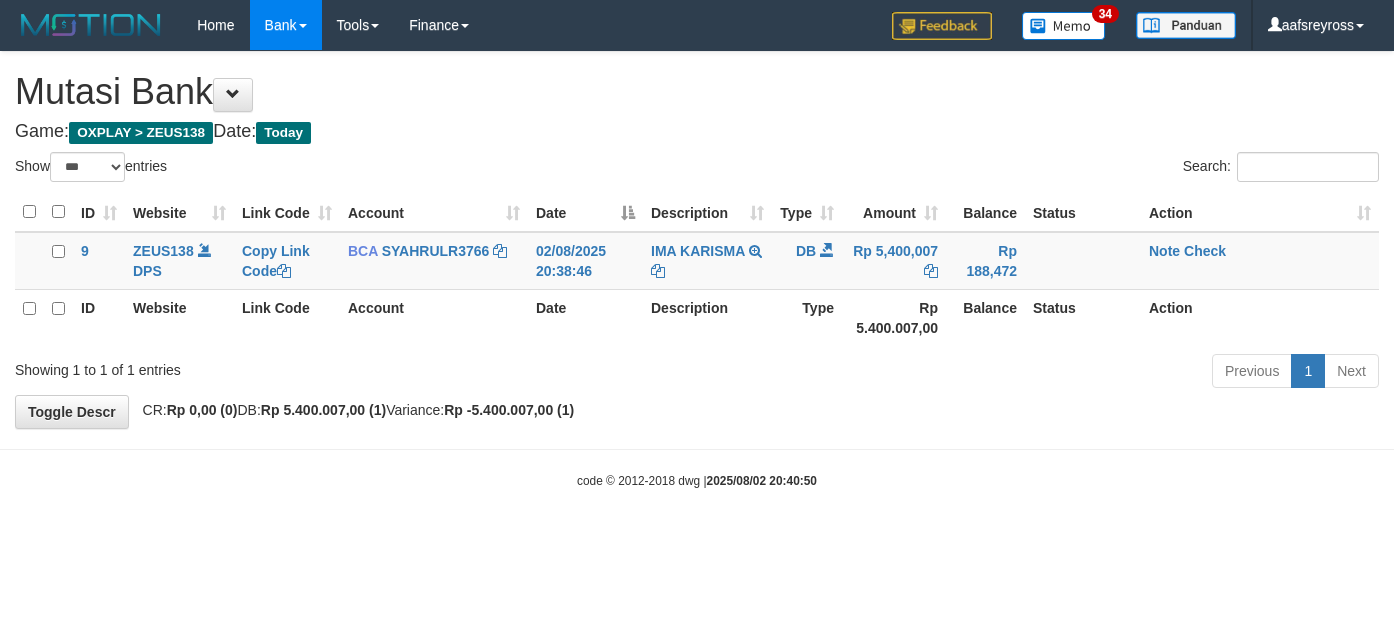 select on "***" 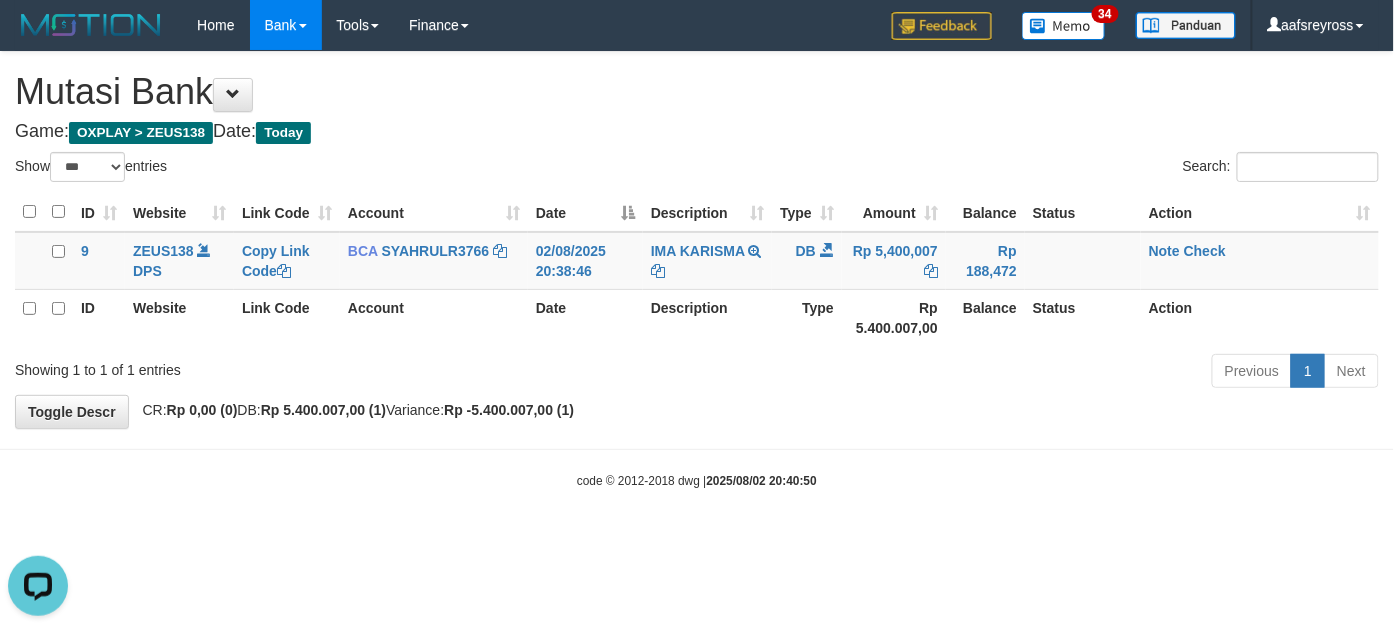 scroll, scrollTop: 0, scrollLeft: 0, axis: both 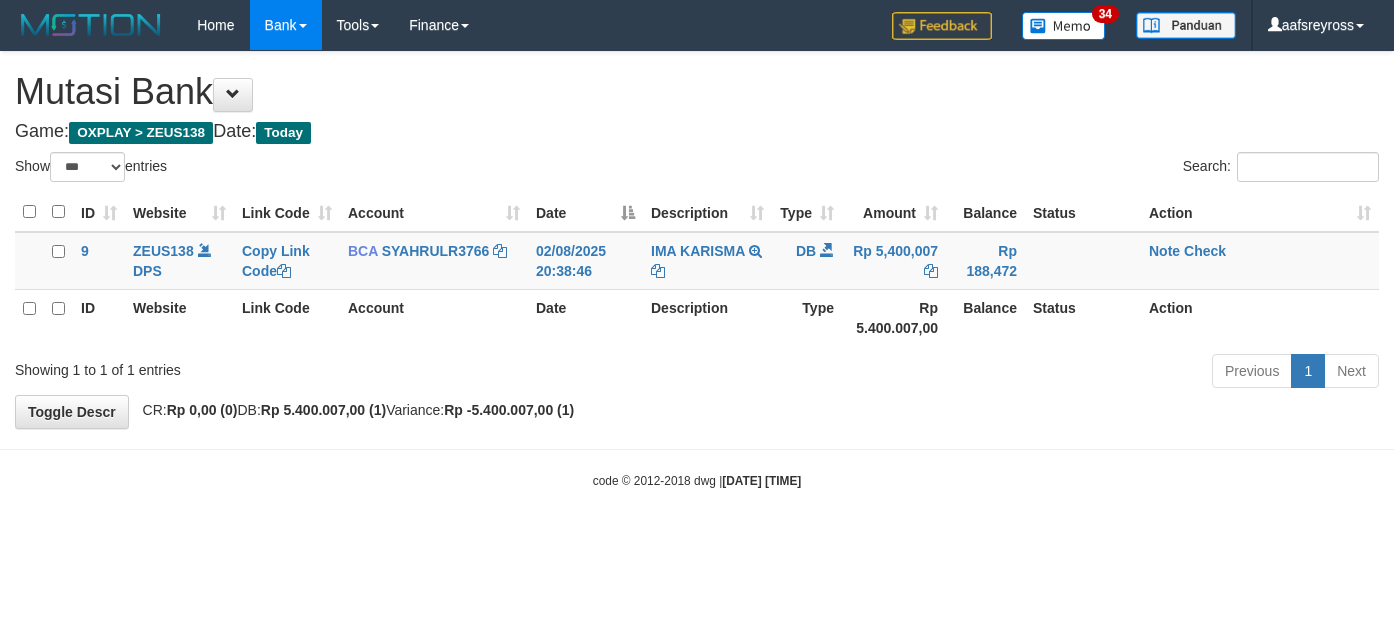 select on "***" 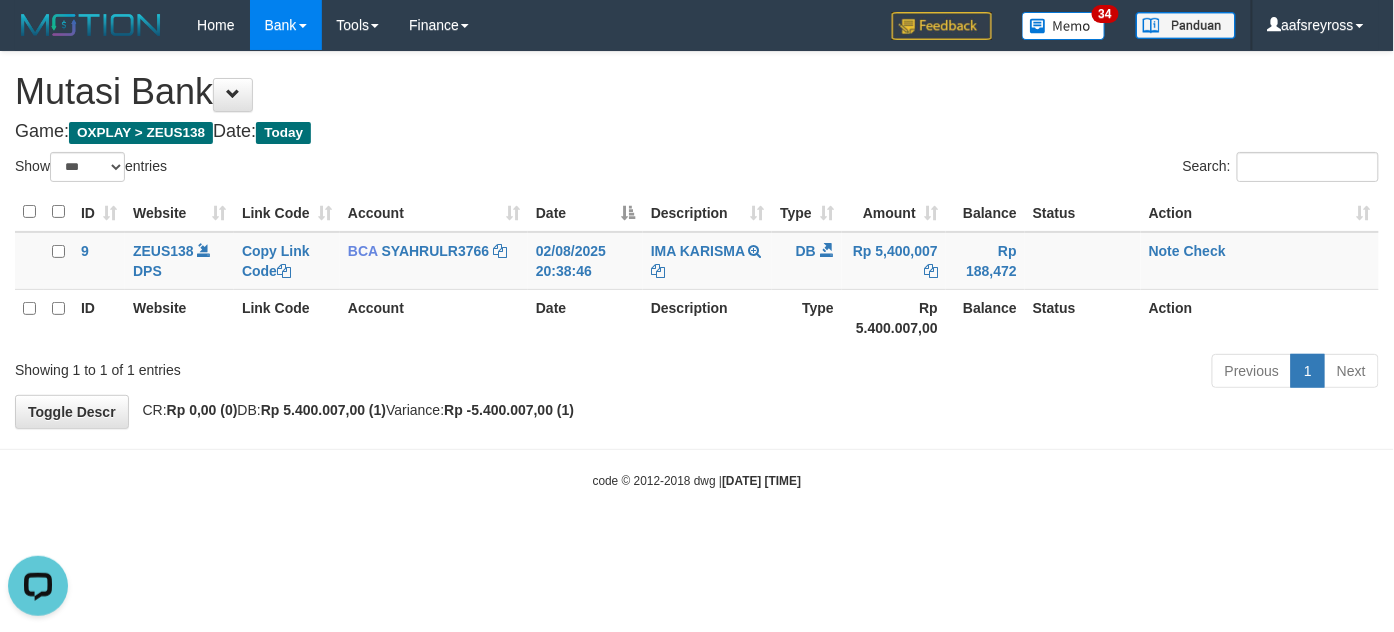 scroll, scrollTop: 0, scrollLeft: 0, axis: both 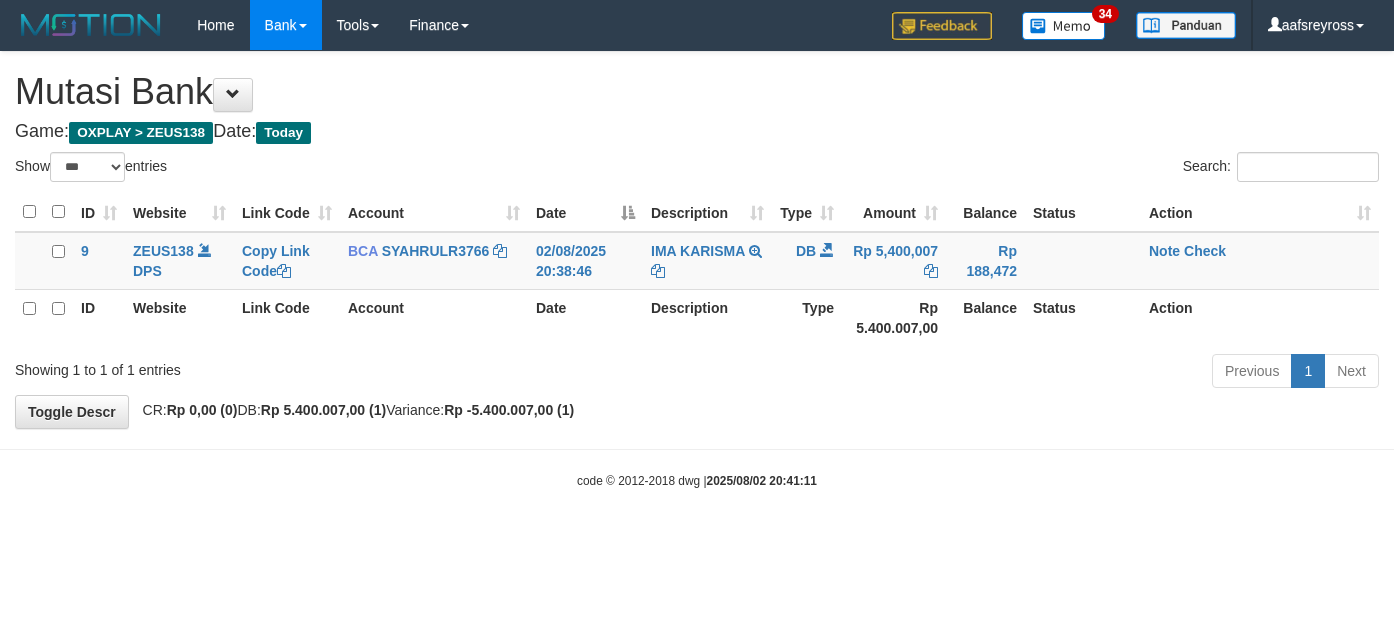 select on "***" 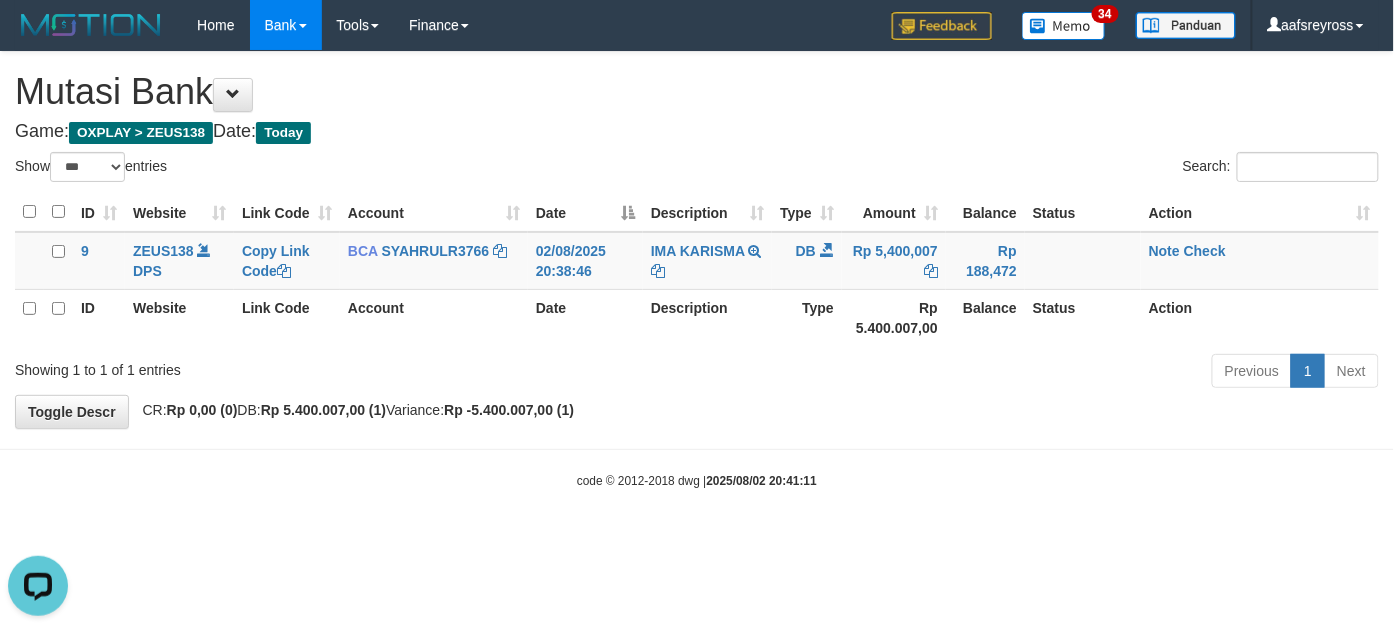 scroll, scrollTop: 0, scrollLeft: 0, axis: both 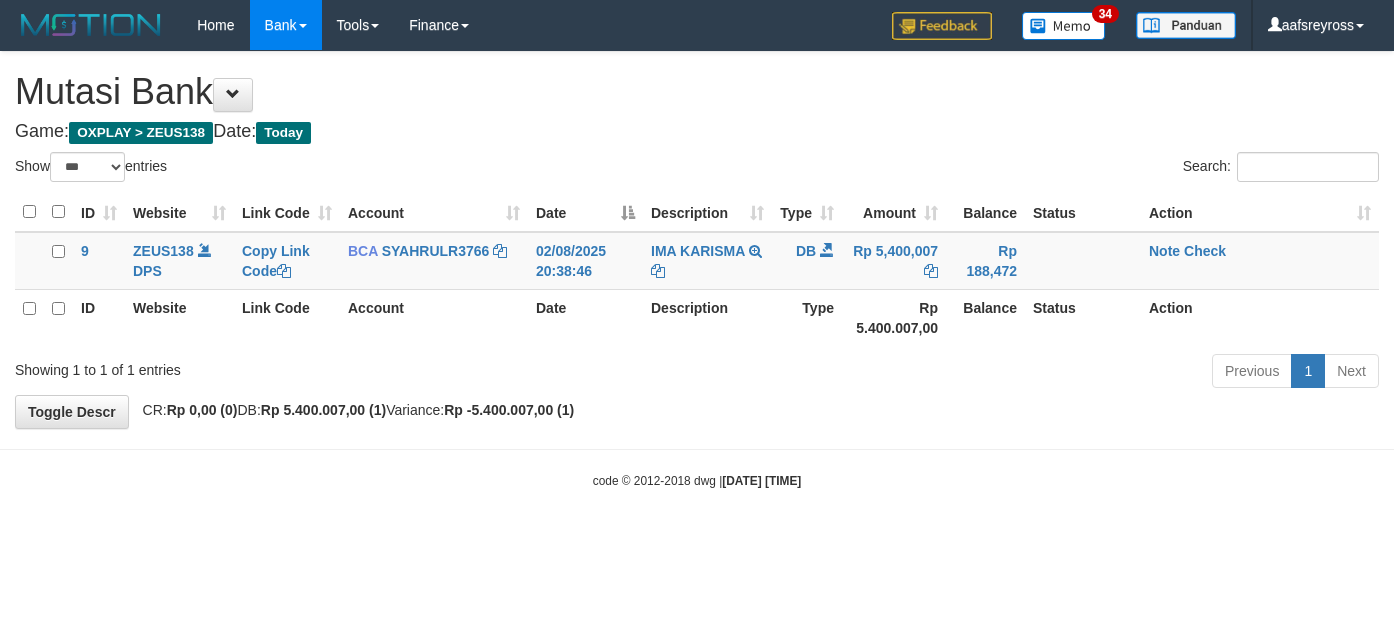 select on "***" 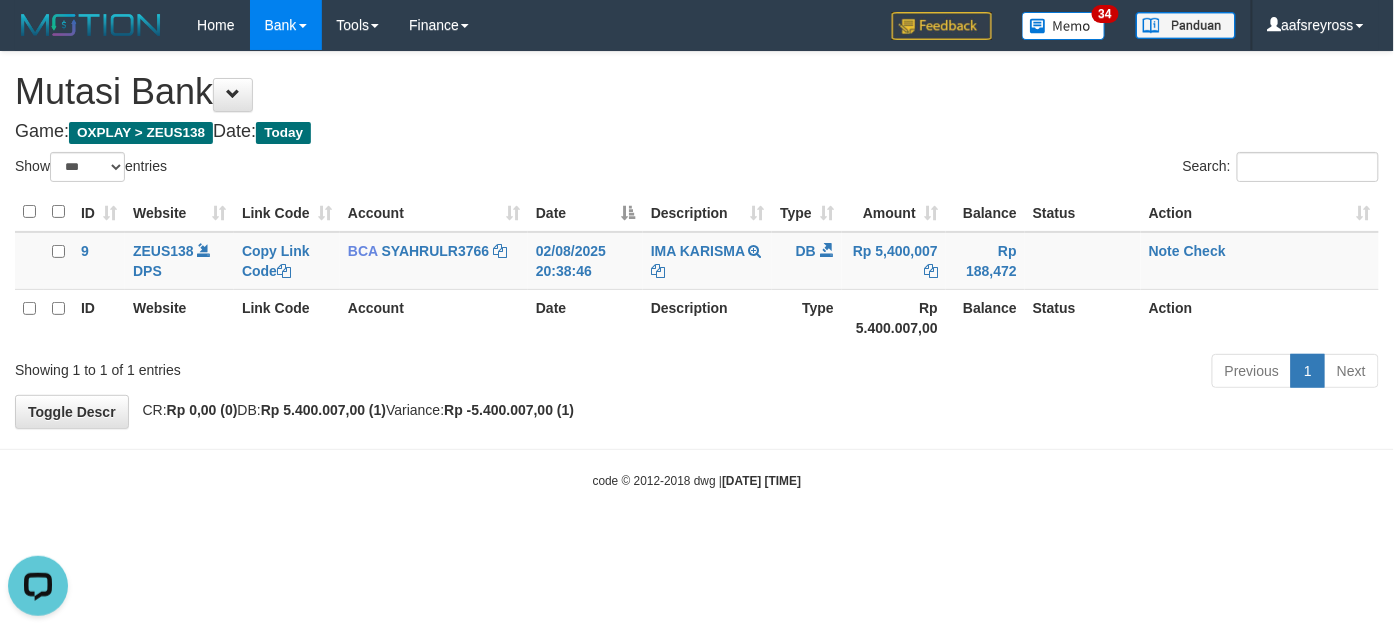 scroll, scrollTop: 0, scrollLeft: 0, axis: both 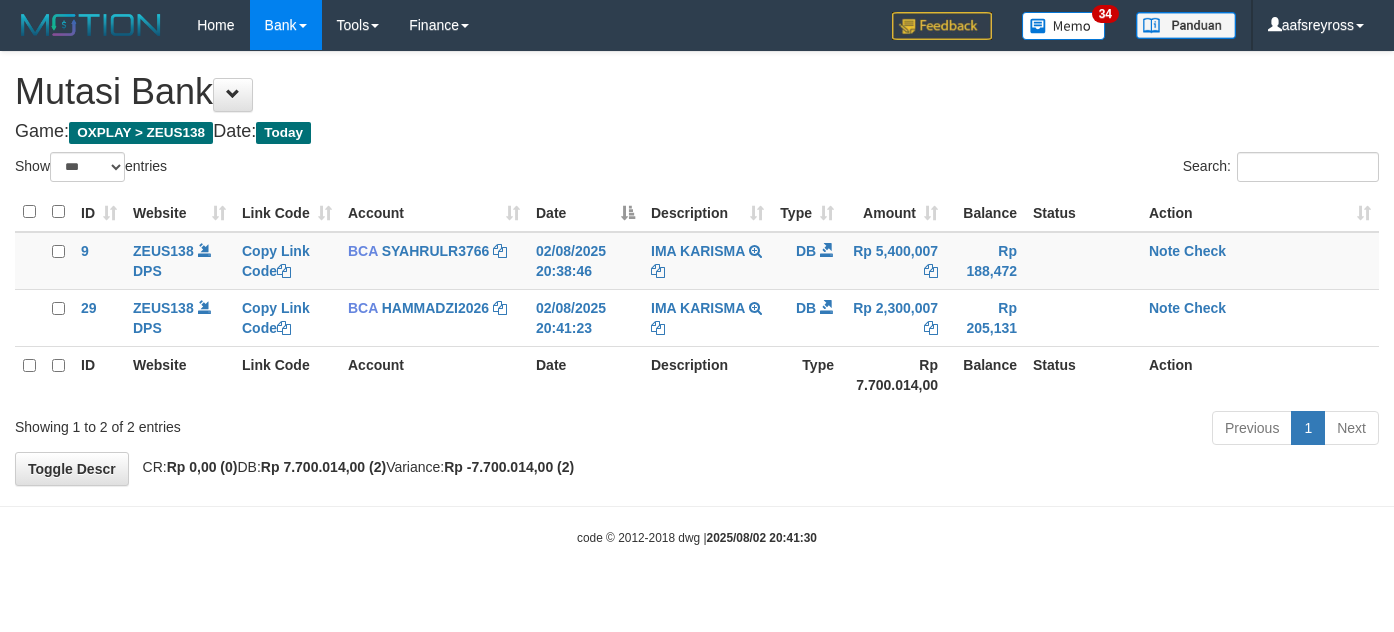 select on "***" 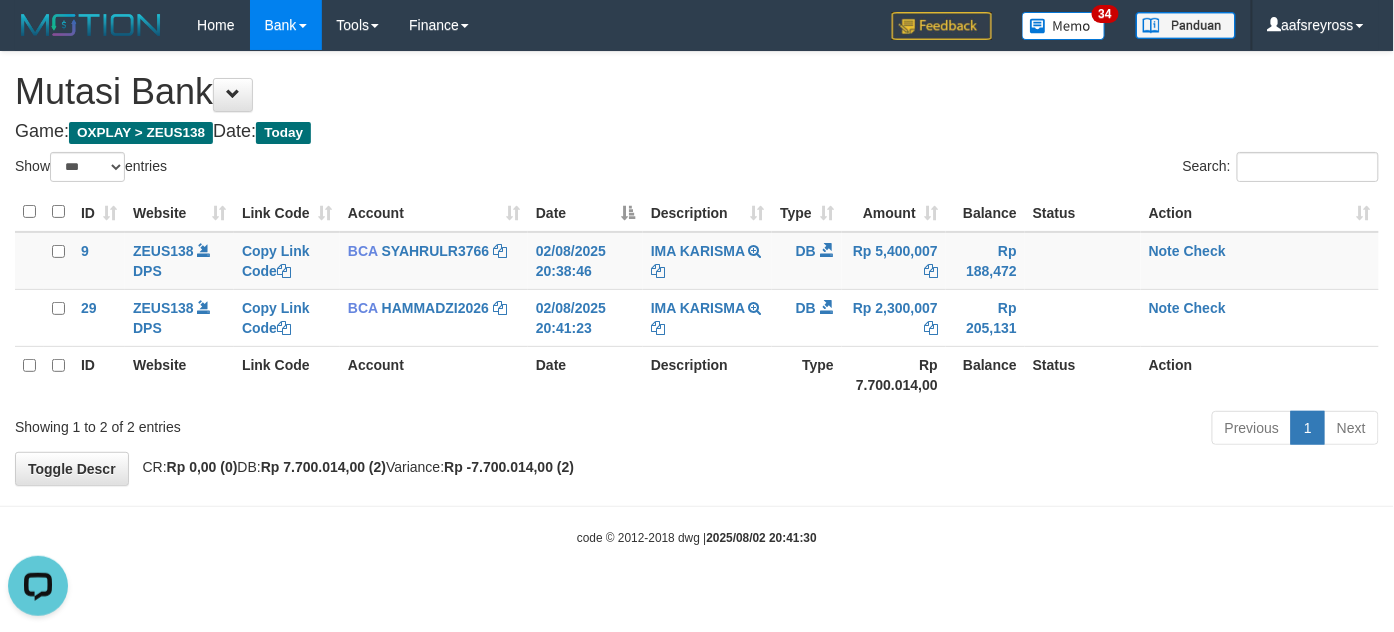 scroll, scrollTop: 0, scrollLeft: 0, axis: both 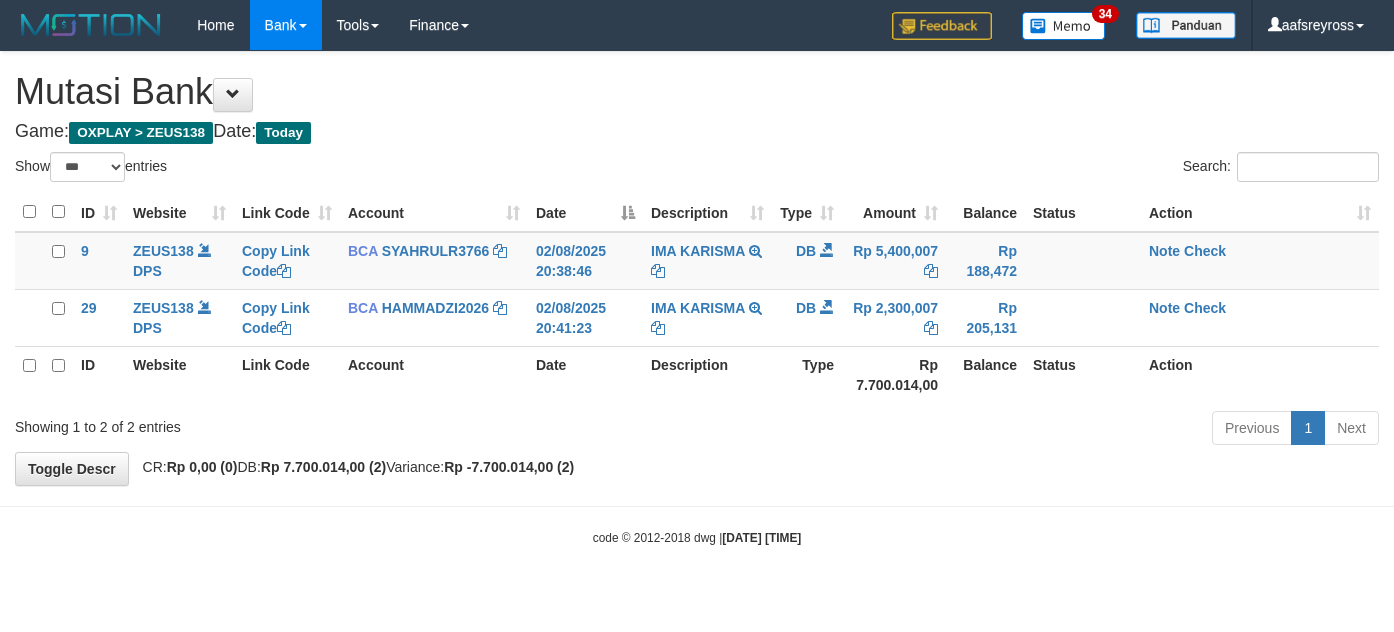 select on "***" 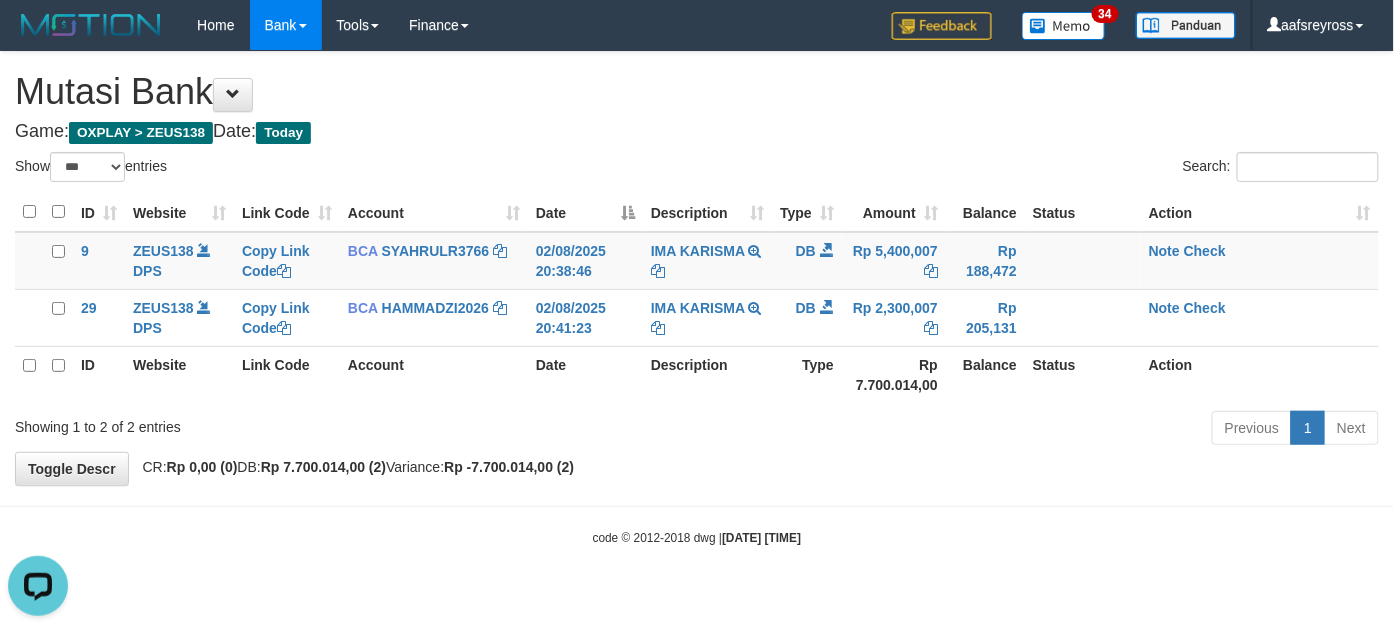 scroll, scrollTop: 0, scrollLeft: 0, axis: both 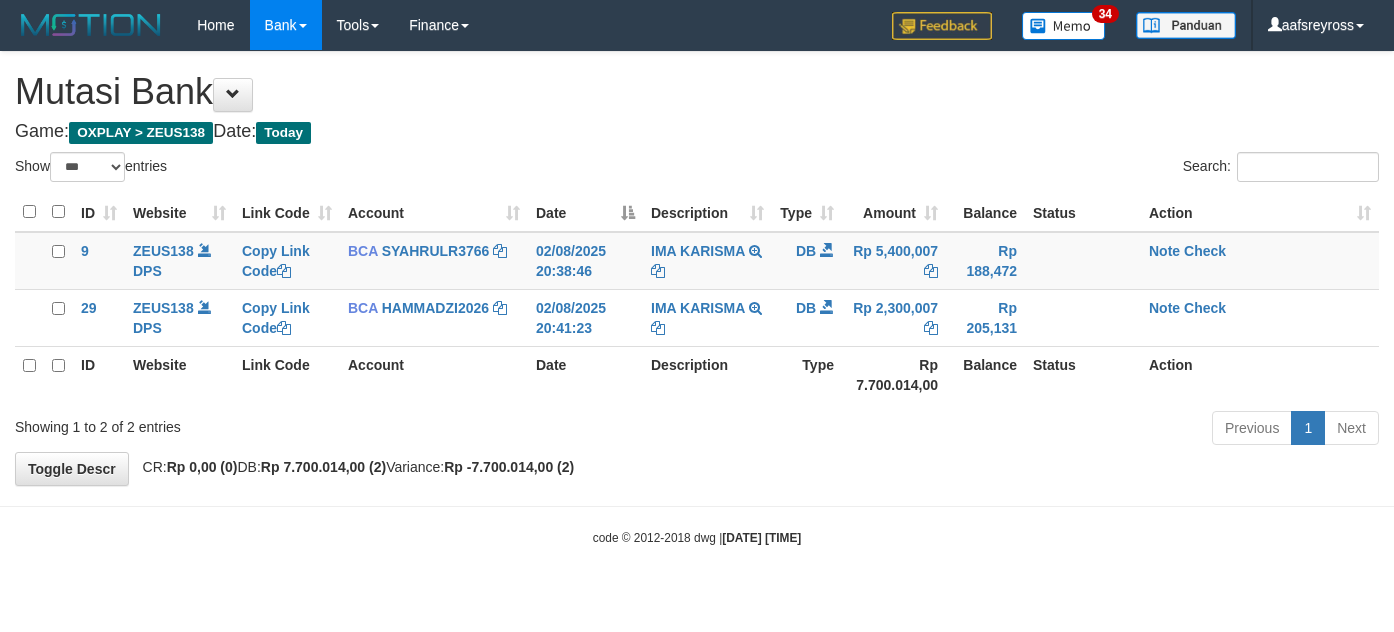 select on "***" 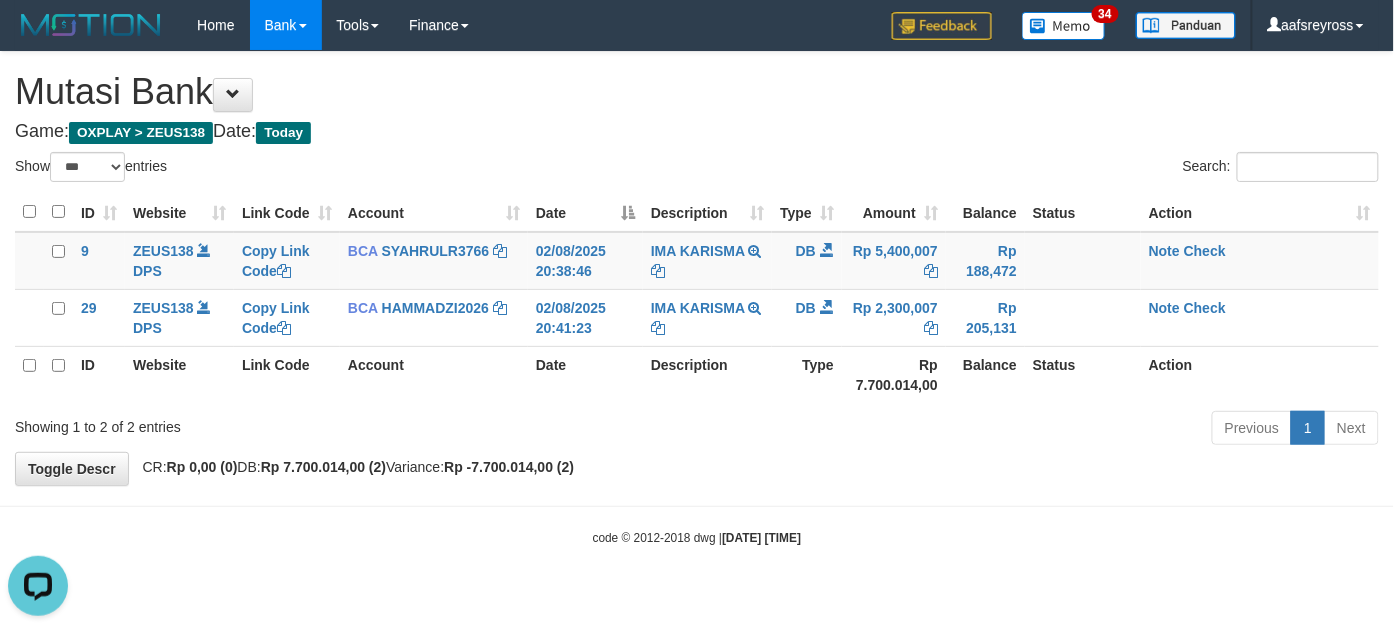 scroll, scrollTop: 0, scrollLeft: 0, axis: both 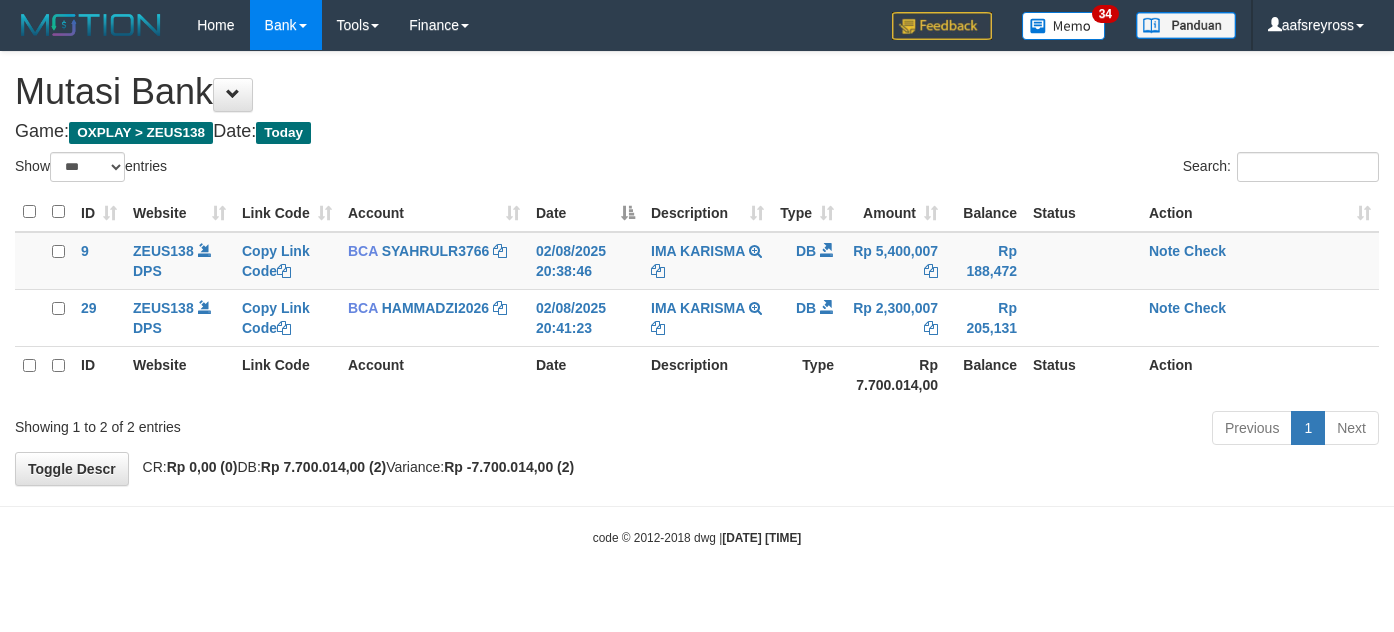 select on "***" 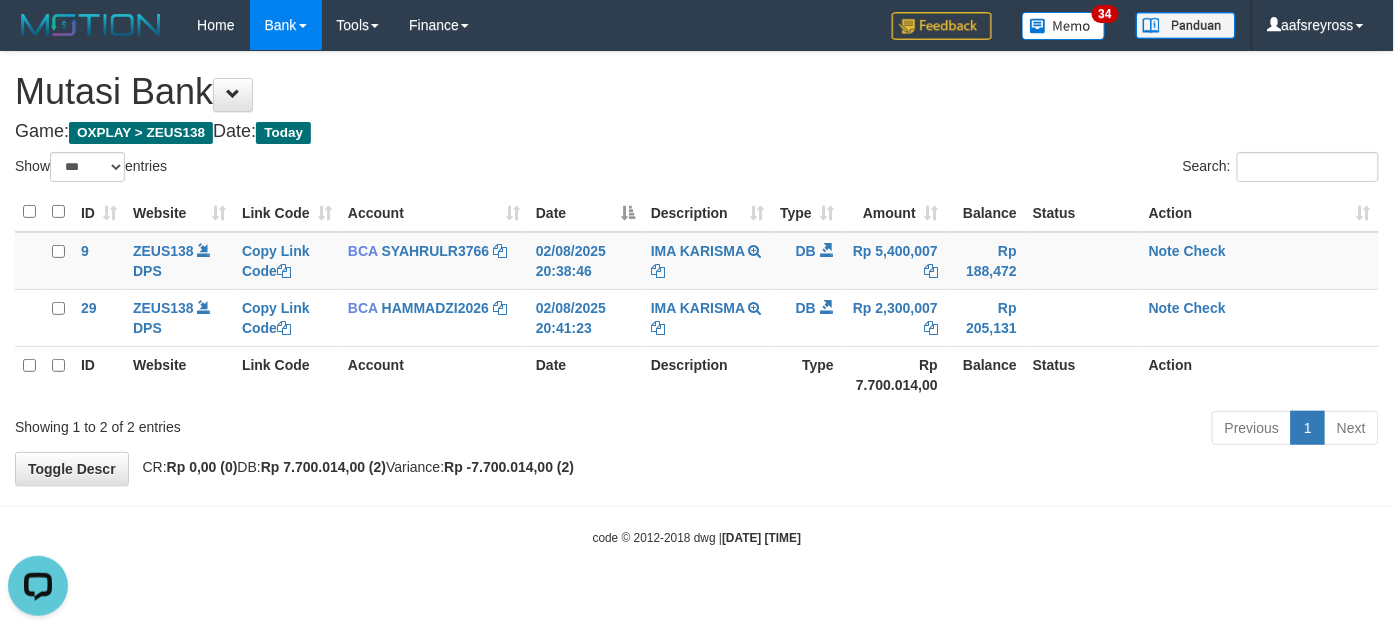 scroll, scrollTop: 0, scrollLeft: 0, axis: both 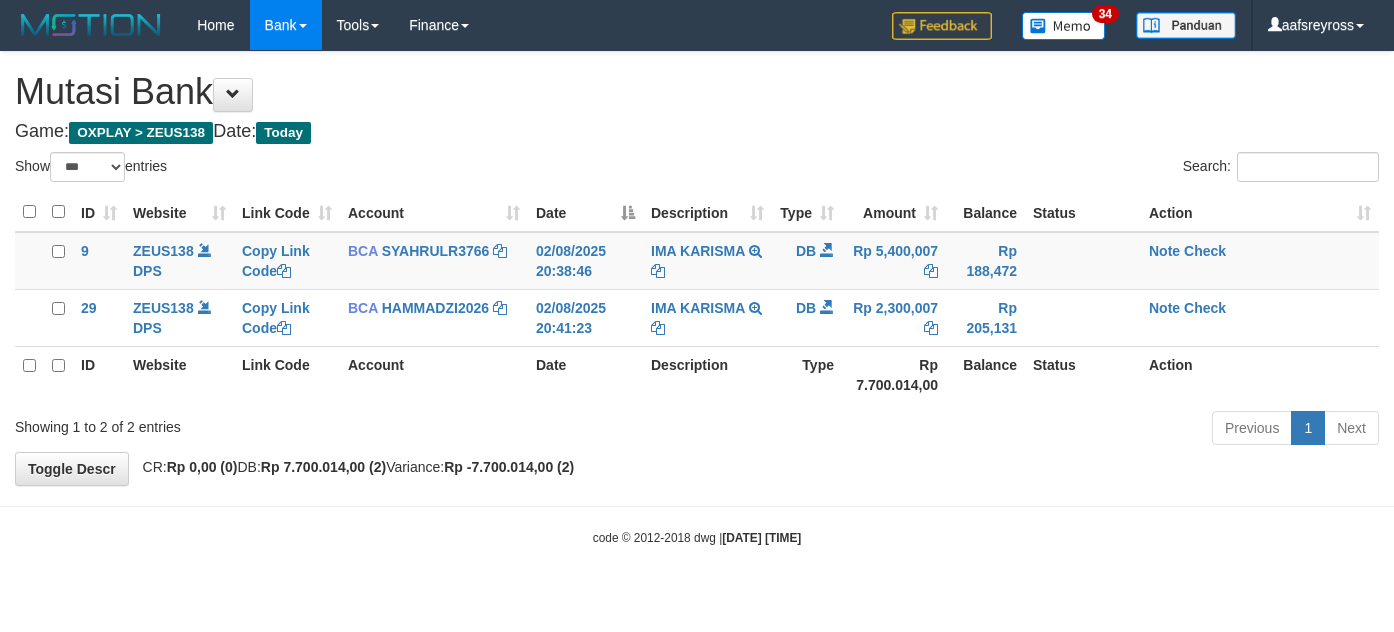 select on "***" 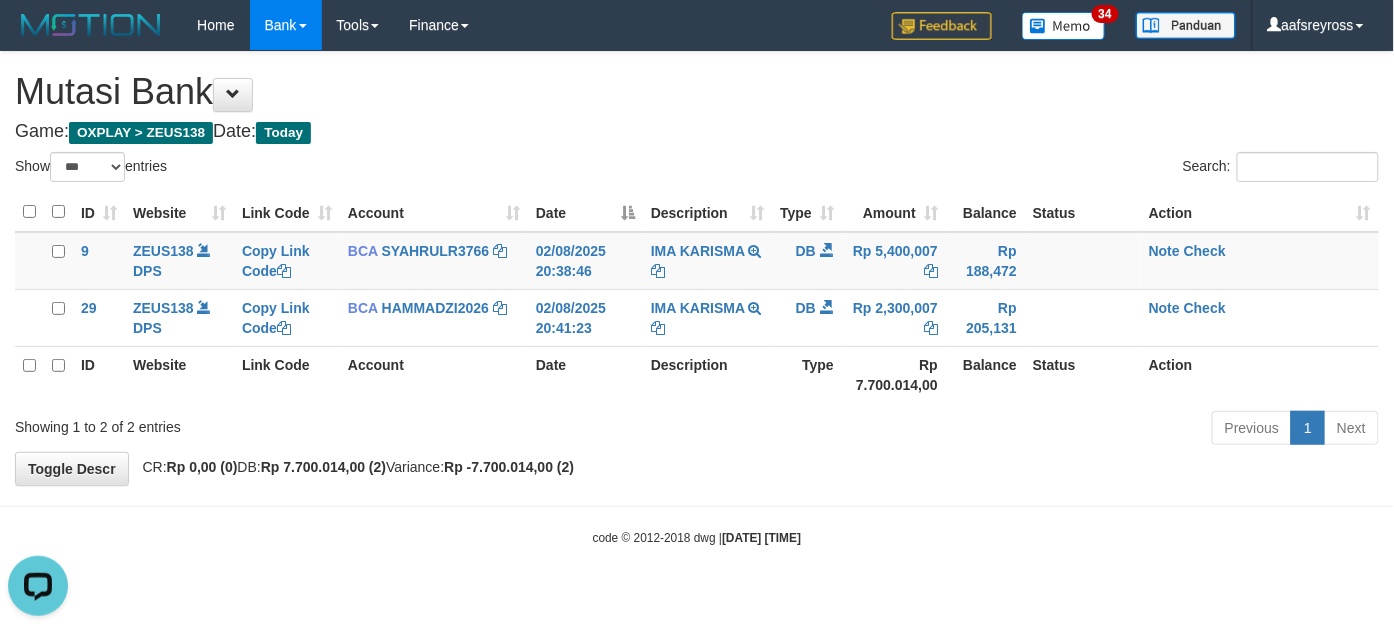 scroll, scrollTop: 0, scrollLeft: 0, axis: both 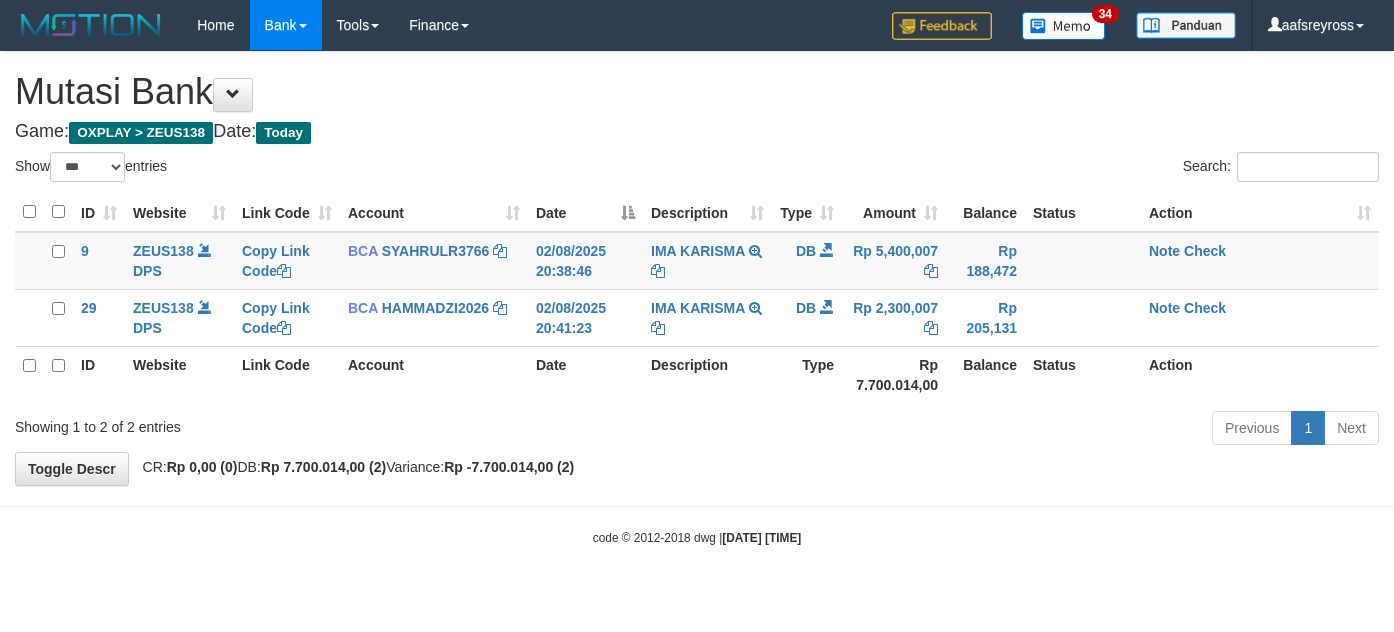 select on "***" 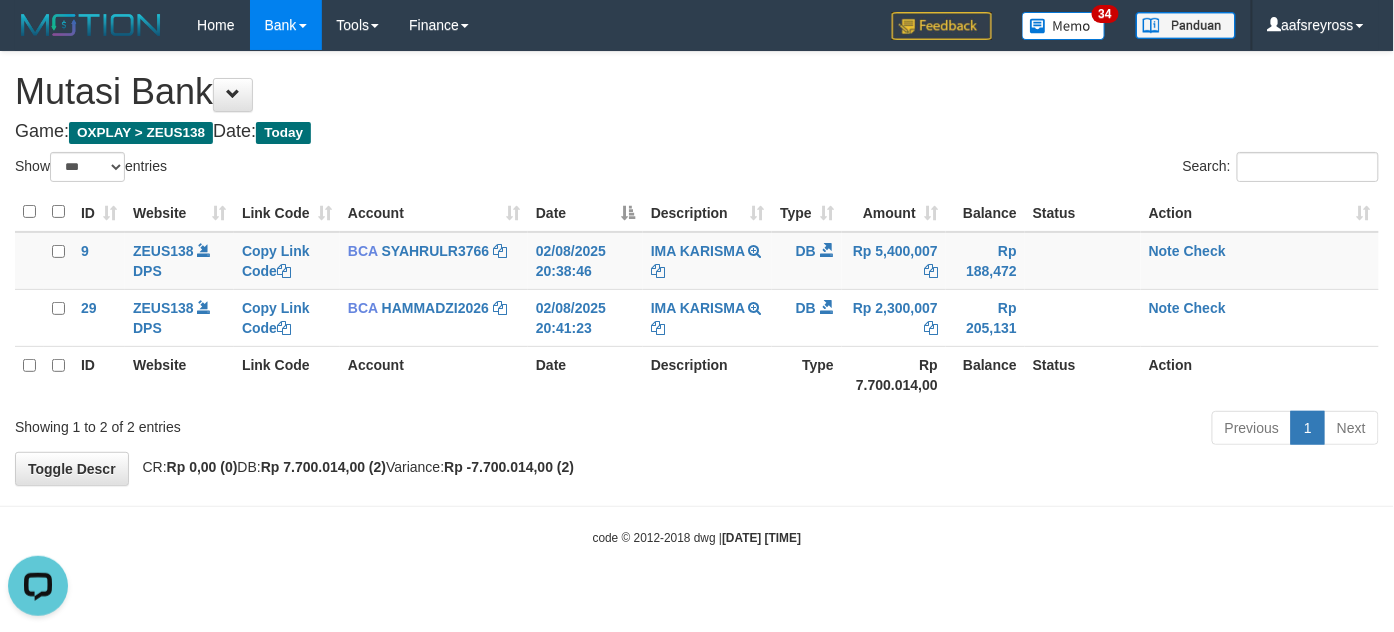 scroll, scrollTop: 0, scrollLeft: 0, axis: both 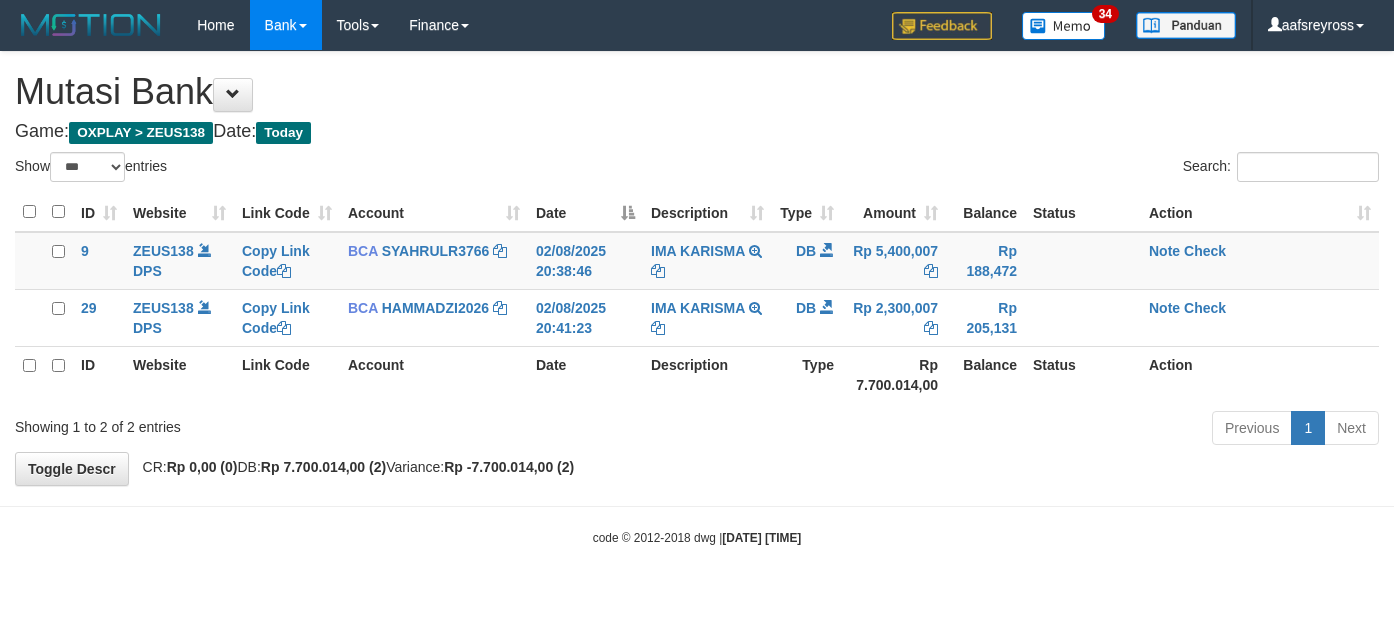 select on "***" 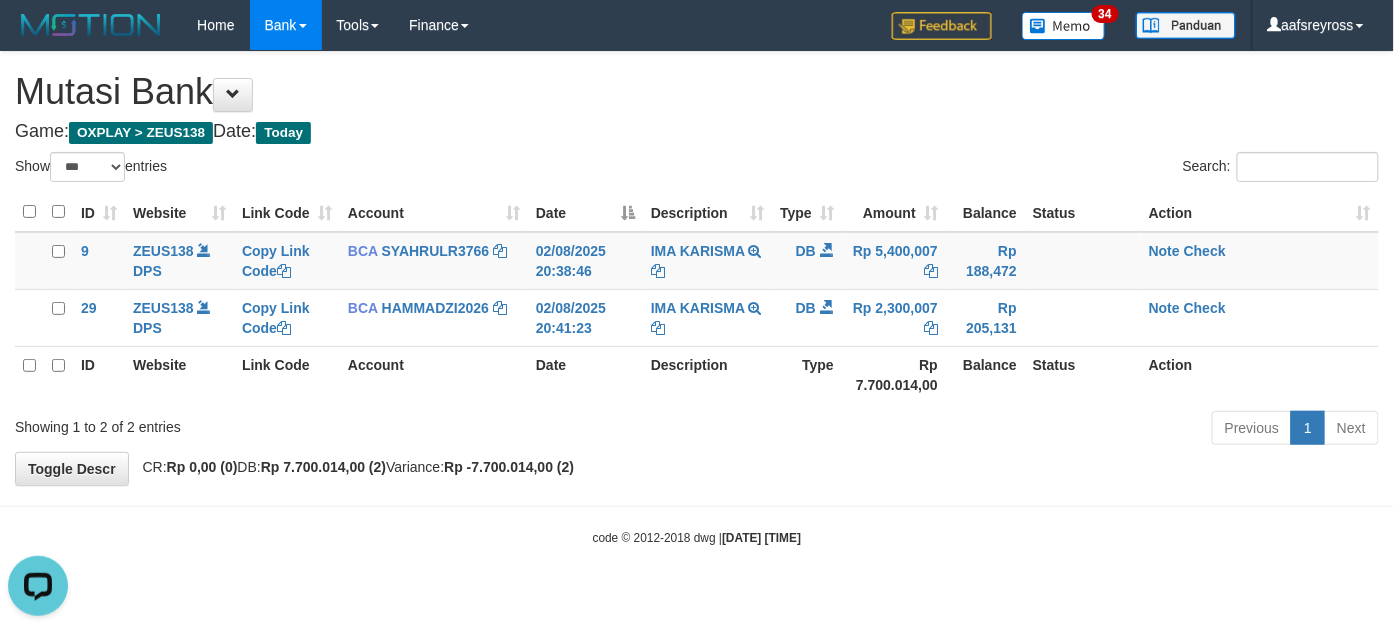 scroll, scrollTop: 0, scrollLeft: 0, axis: both 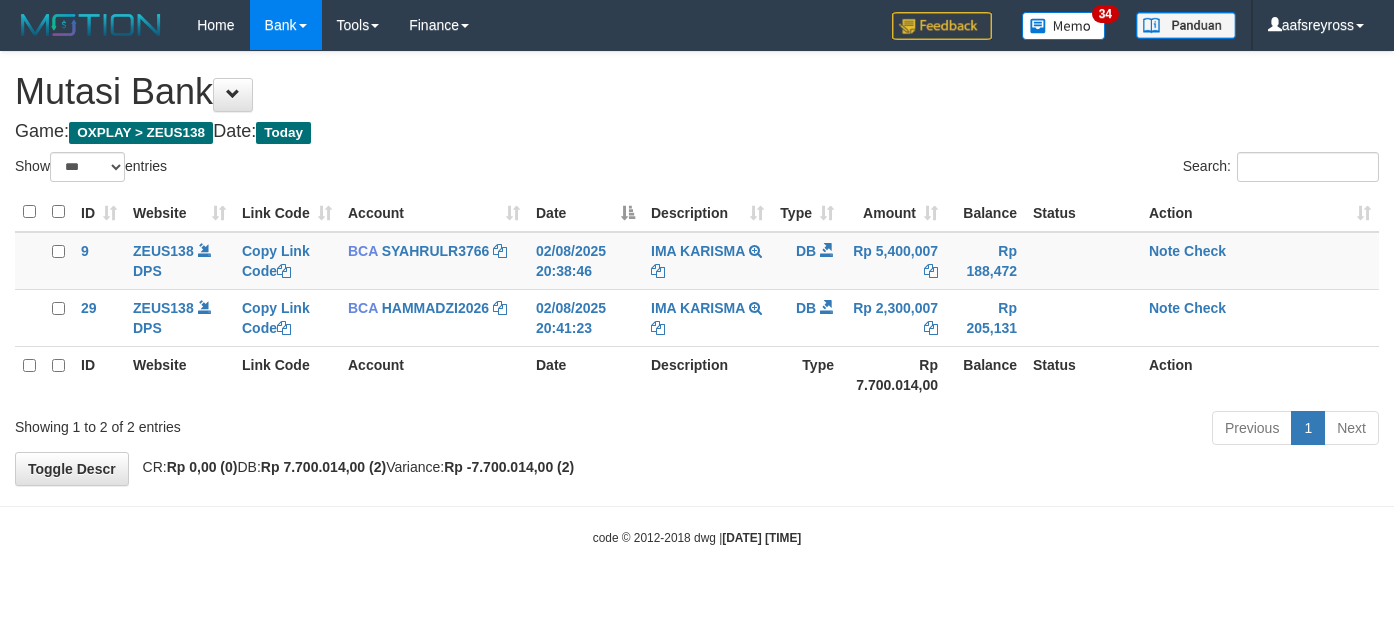 select on "***" 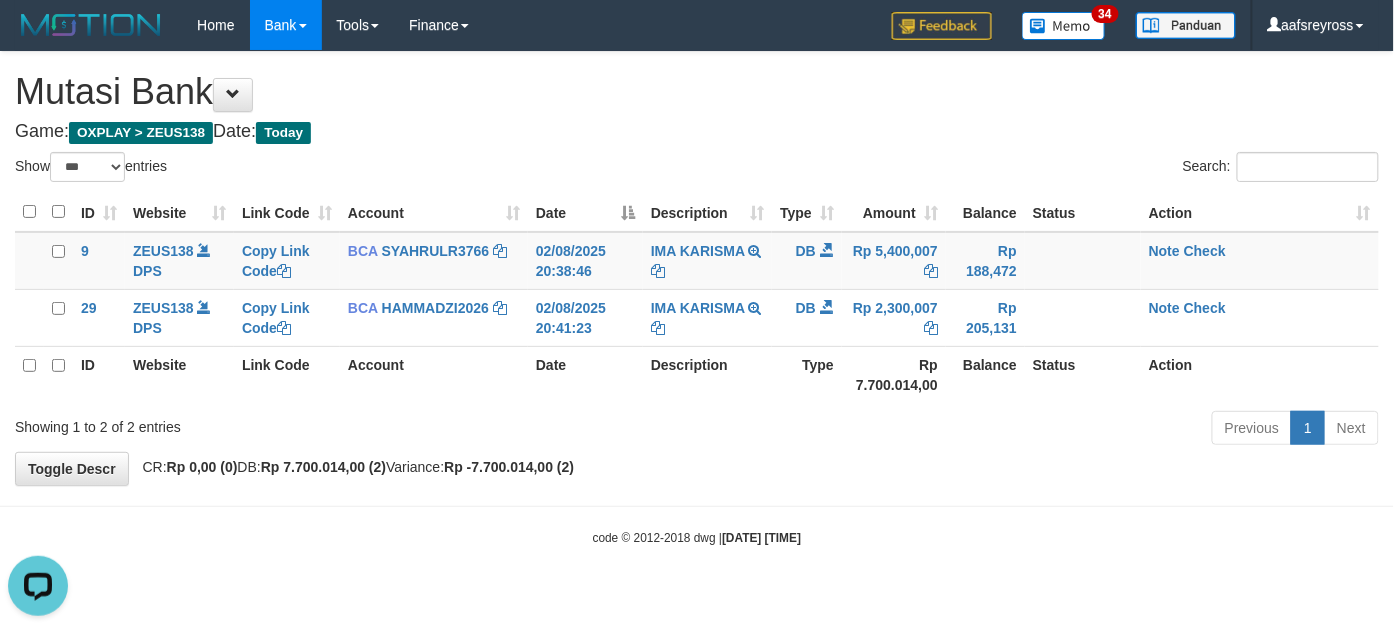 scroll, scrollTop: 0, scrollLeft: 0, axis: both 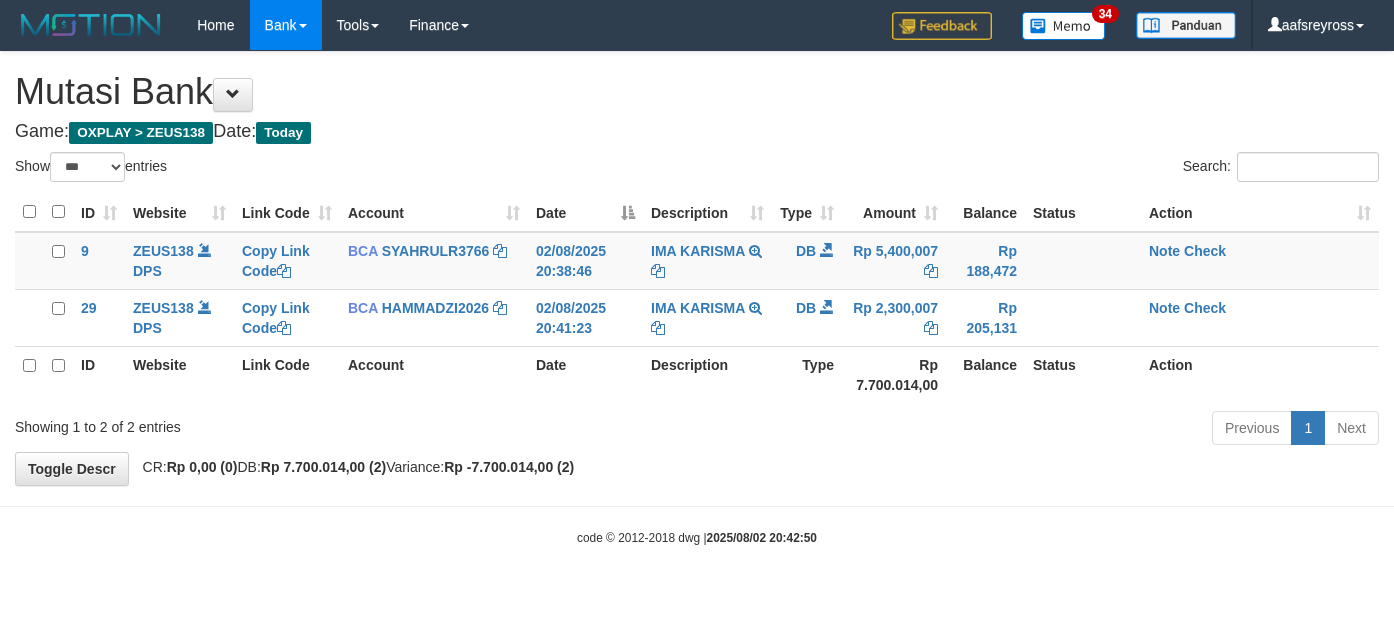 select on "***" 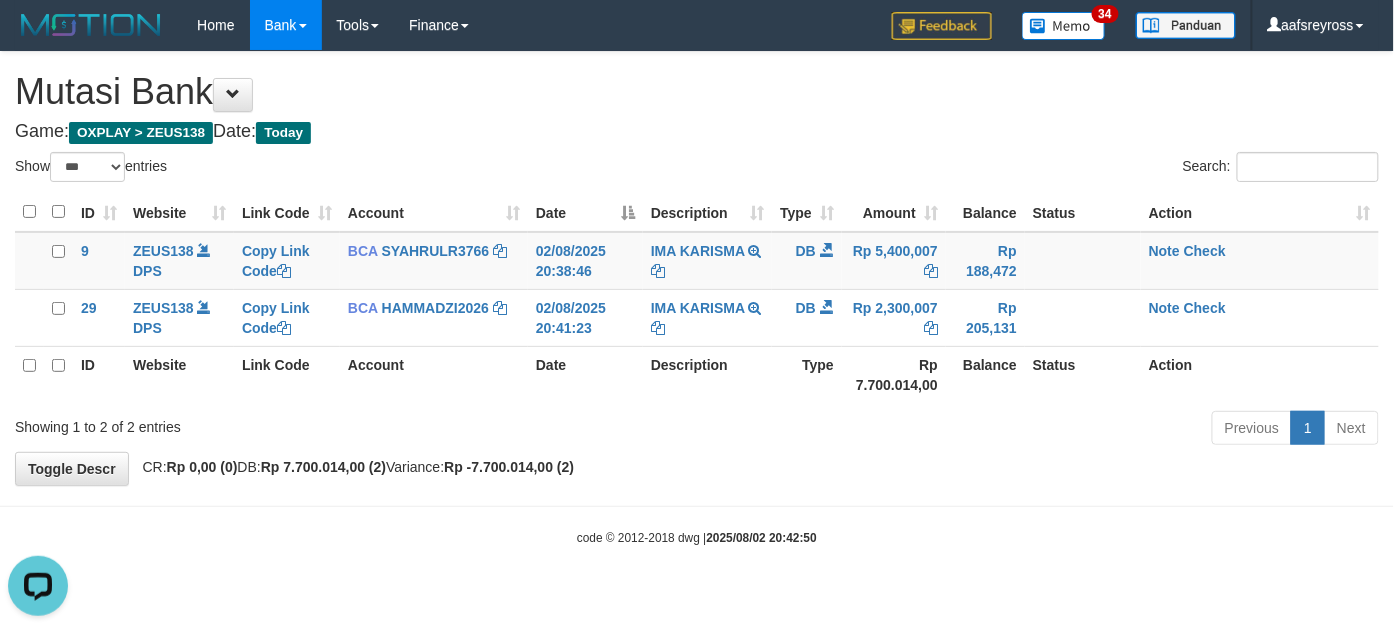 scroll, scrollTop: 0, scrollLeft: 0, axis: both 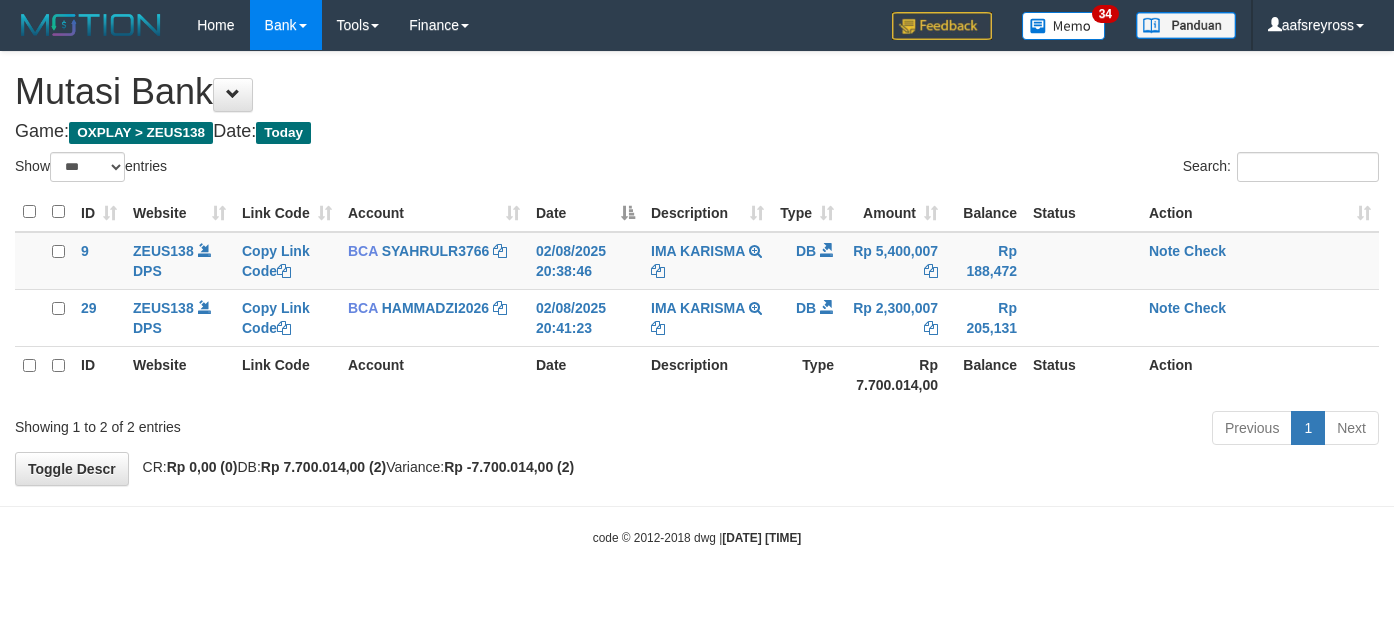 select on "***" 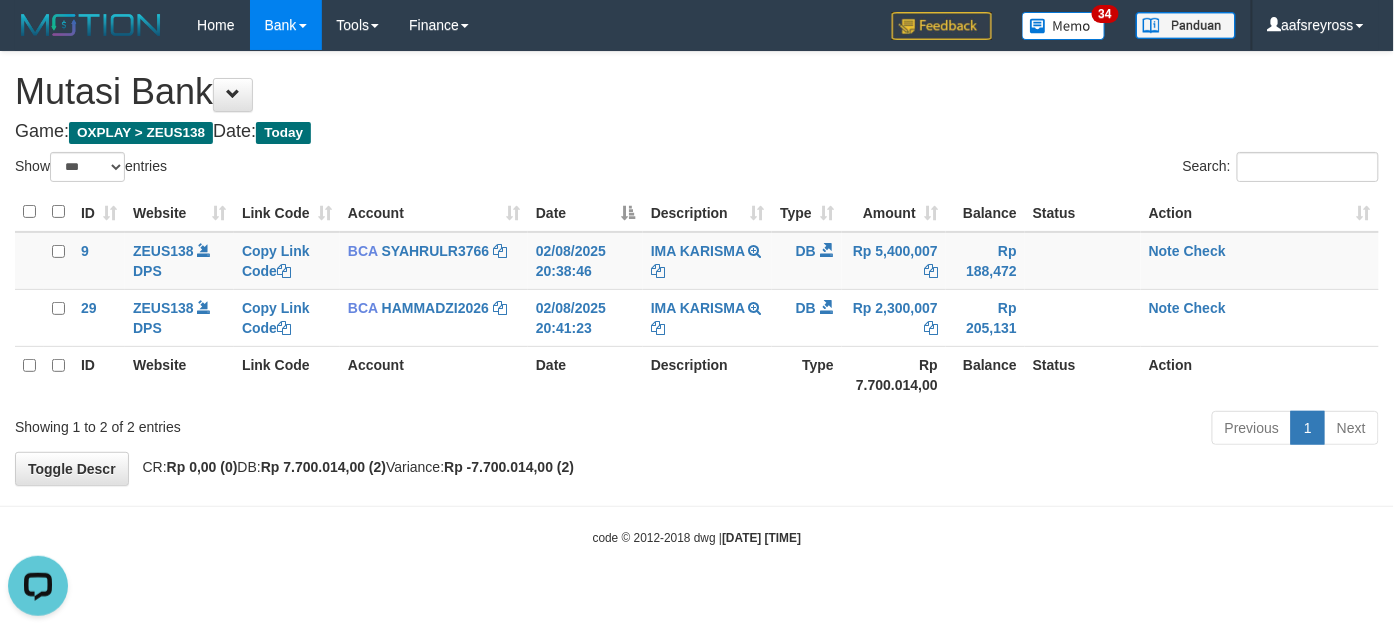 scroll, scrollTop: 0, scrollLeft: 0, axis: both 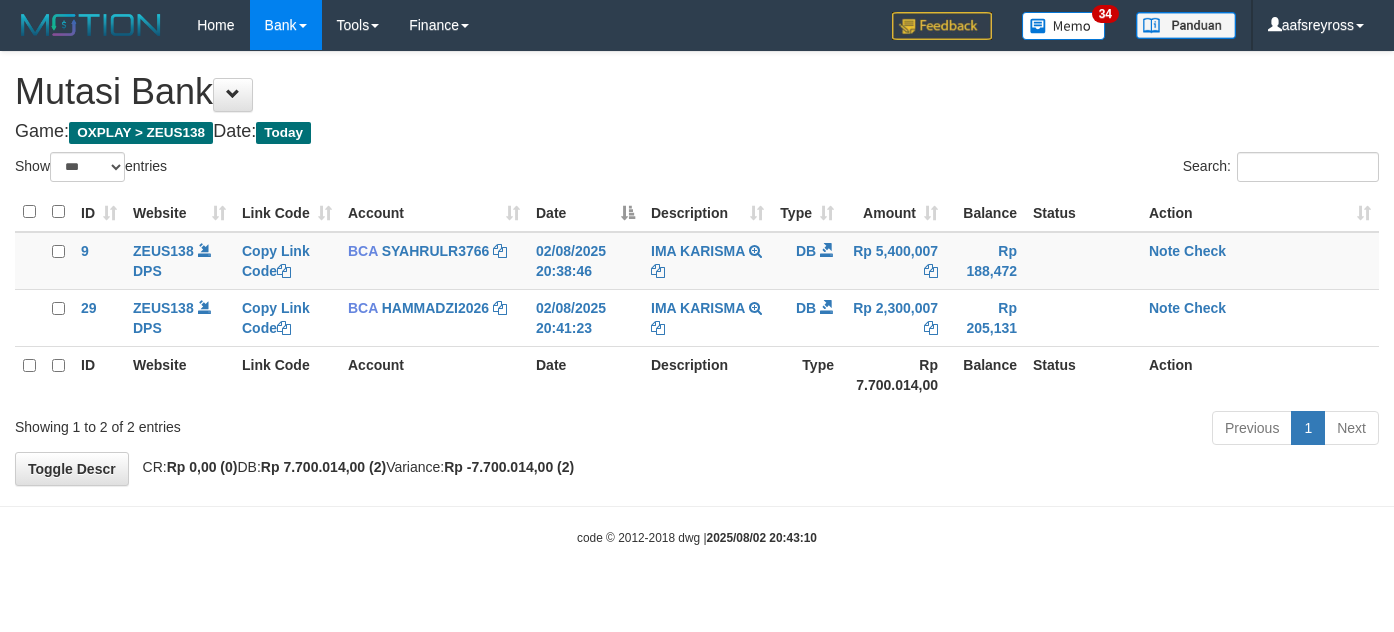 select on "***" 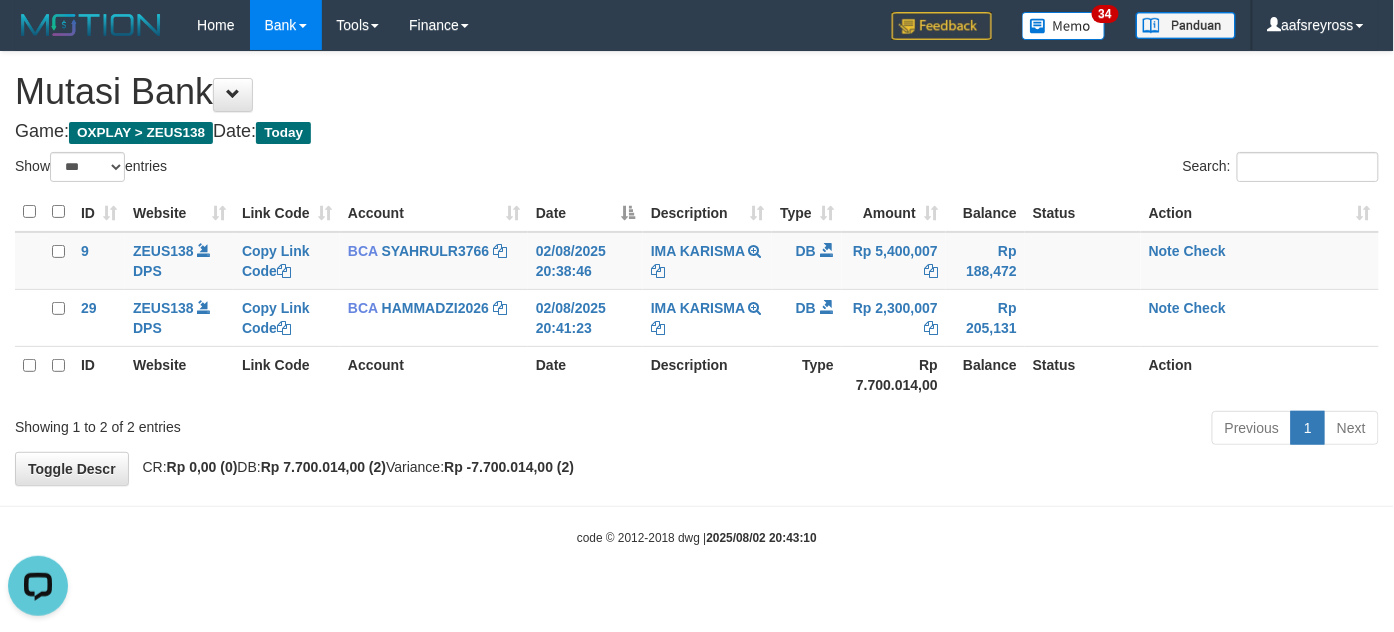 scroll, scrollTop: 0, scrollLeft: 0, axis: both 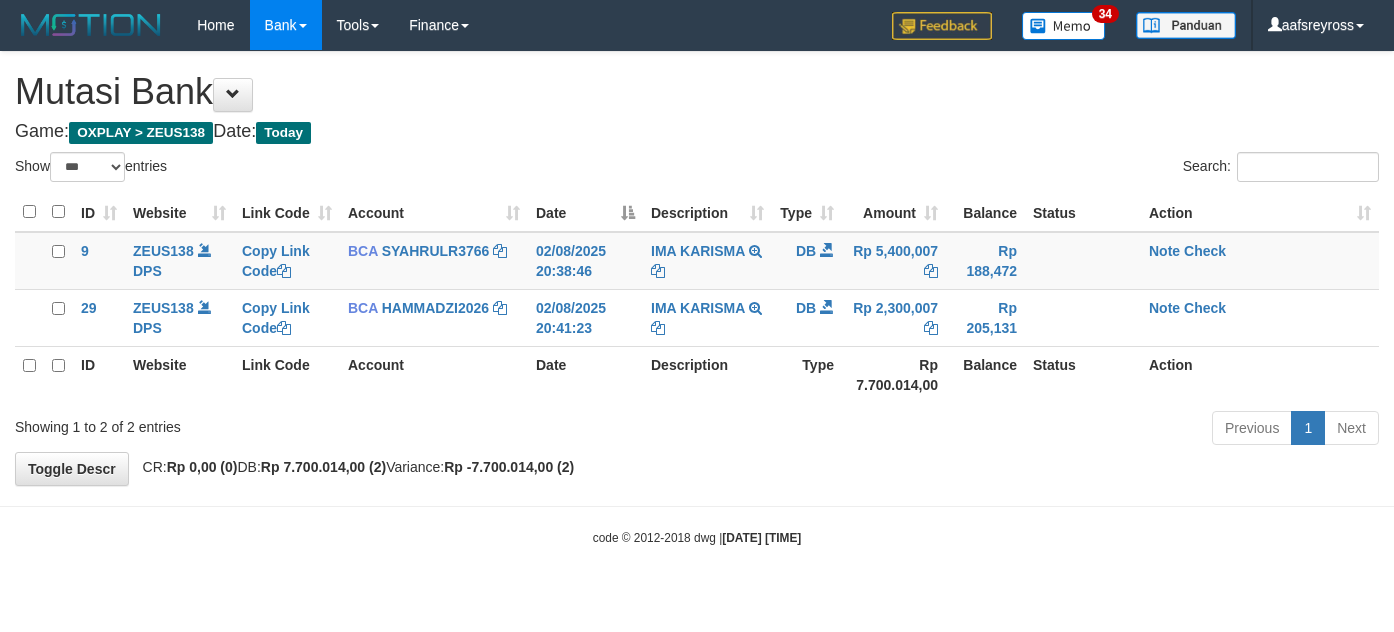 select on "***" 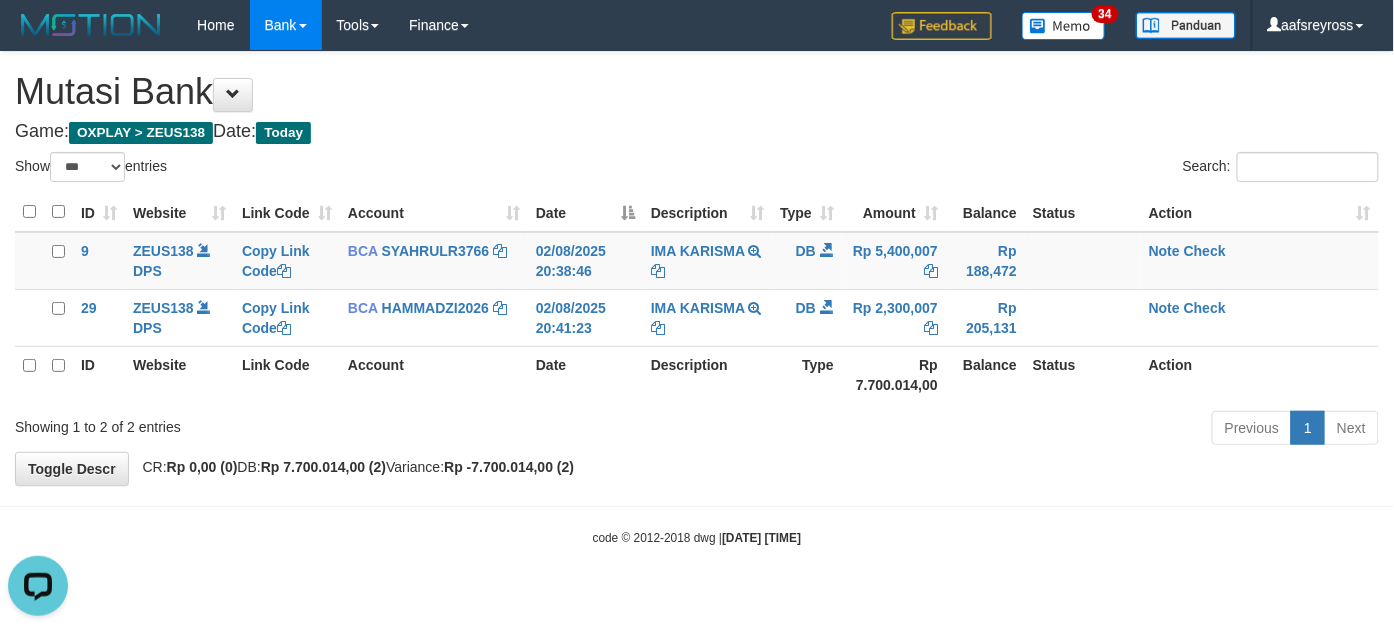 scroll, scrollTop: 0, scrollLeft: 0, axis: both 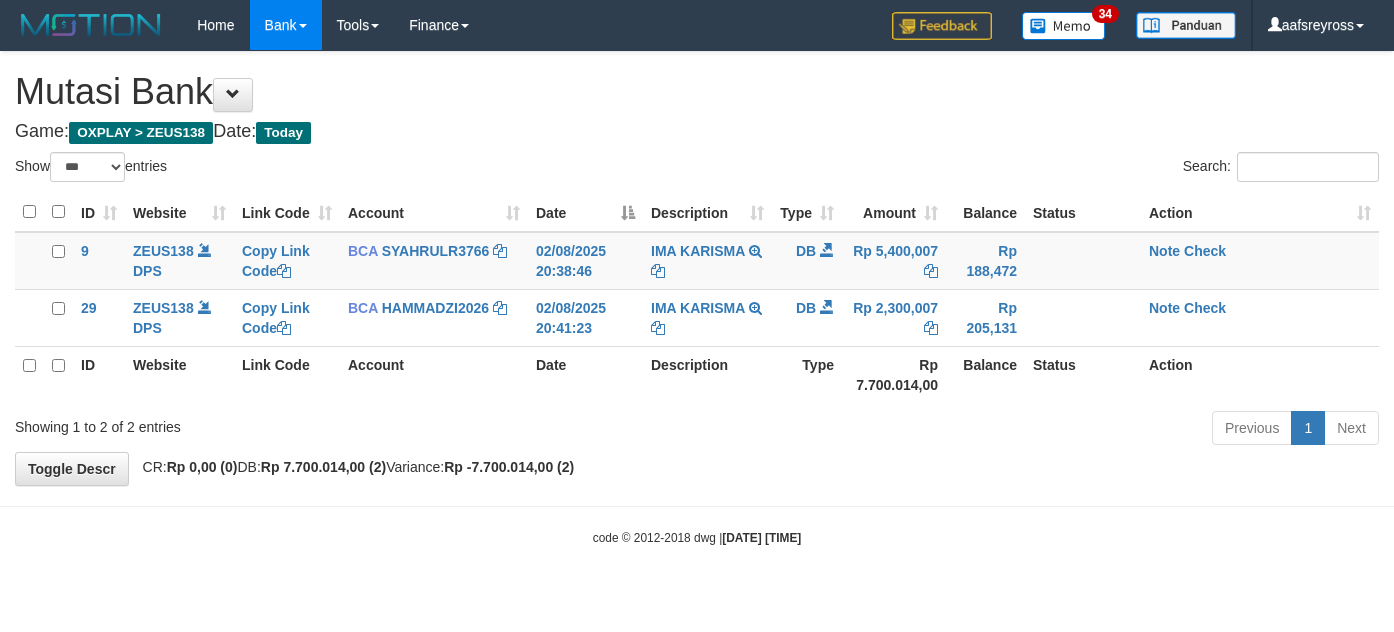 select on "***" 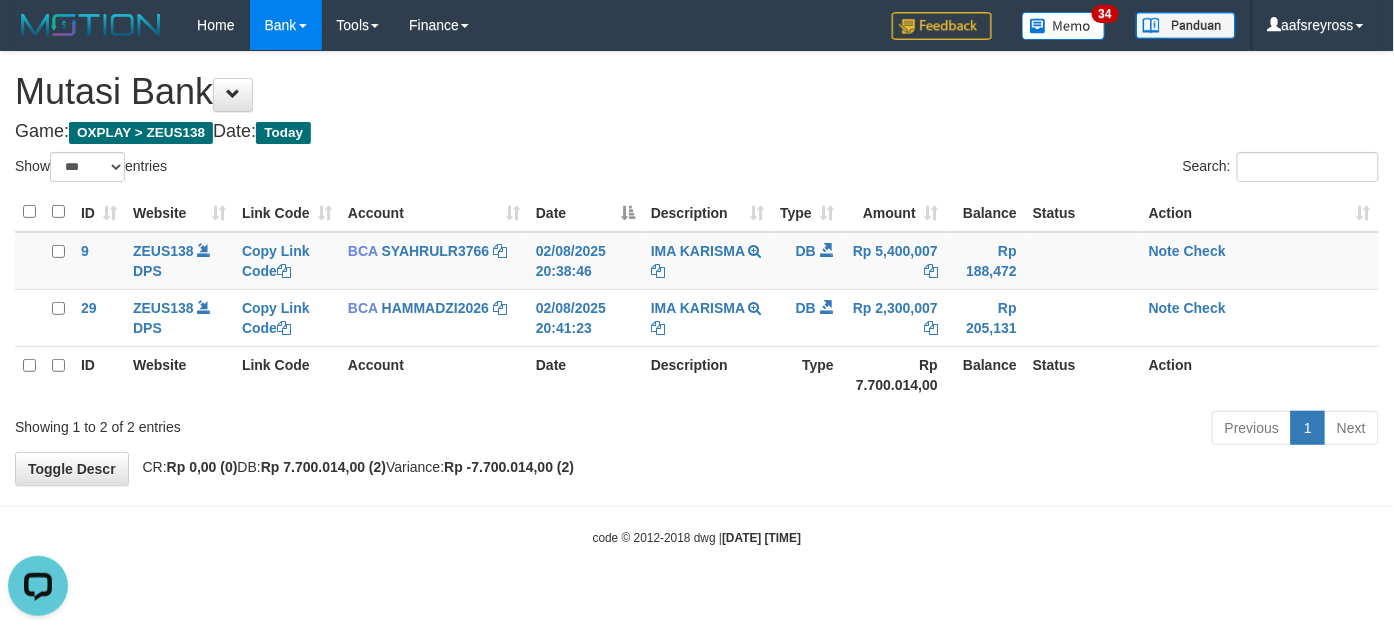 scroll, scrollTop: 0, scrollLeft: 0, axis: both 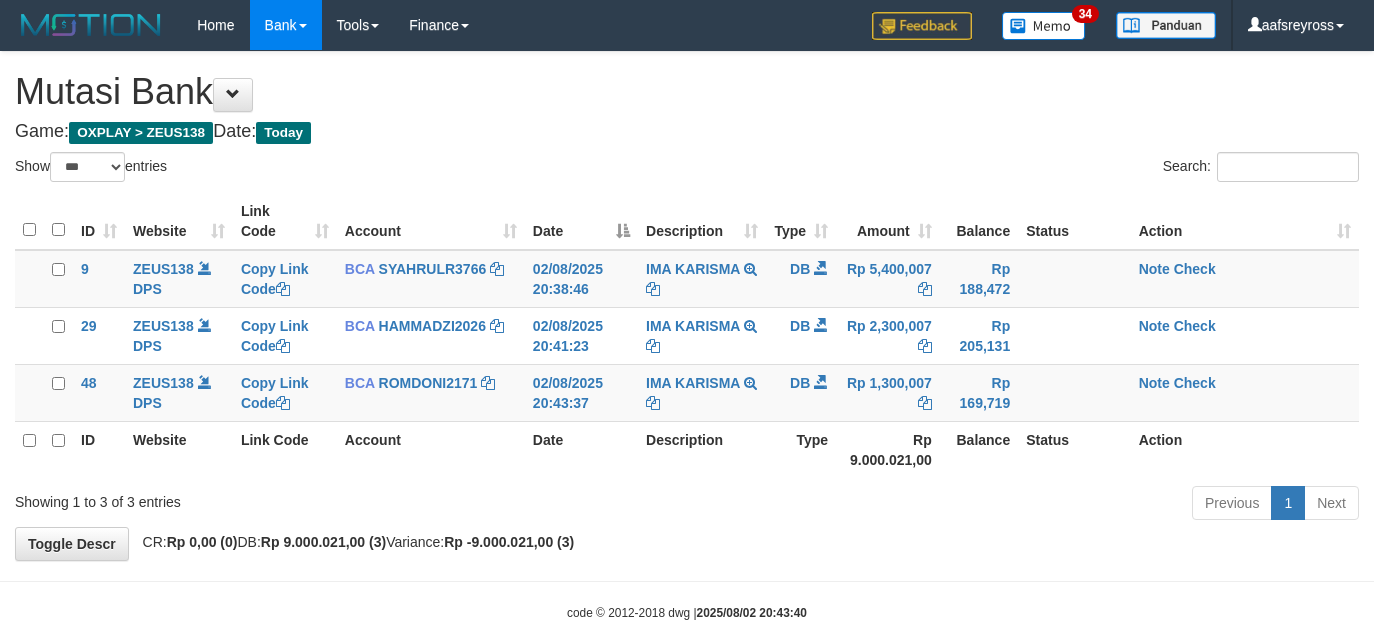 select on "***" 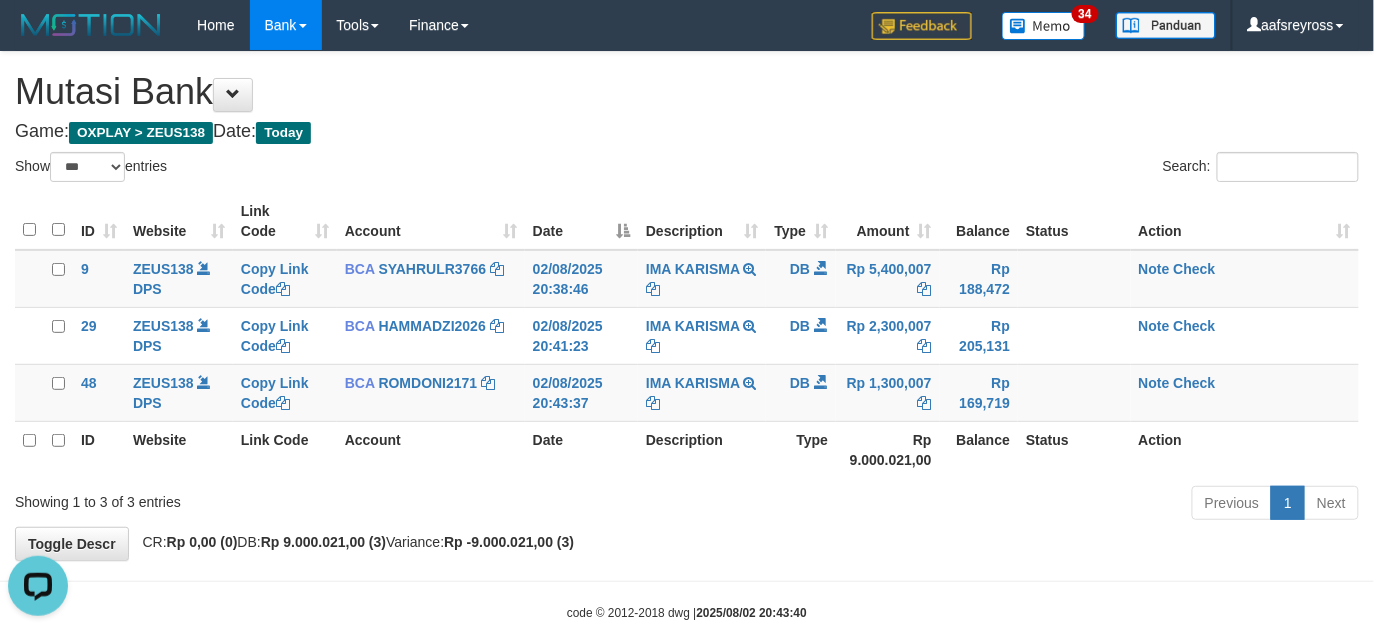 scroll, scrollTop: 0, scrollLeft: 0, axis: both 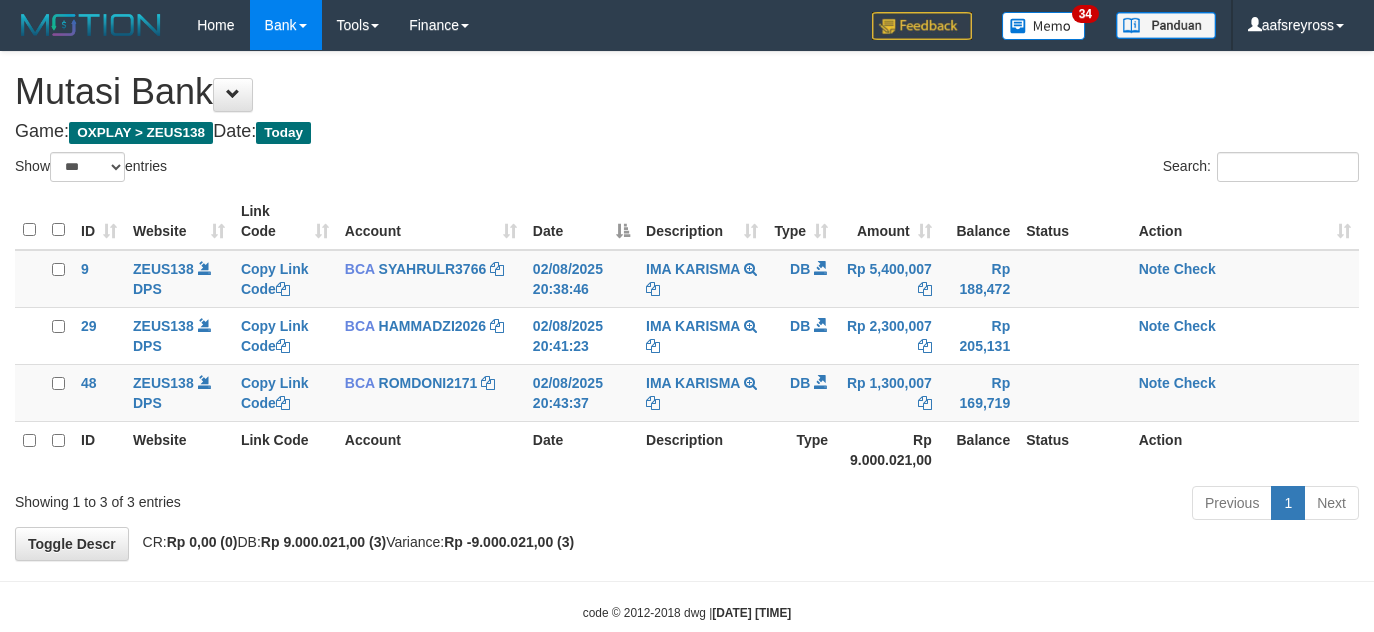 select on "***" 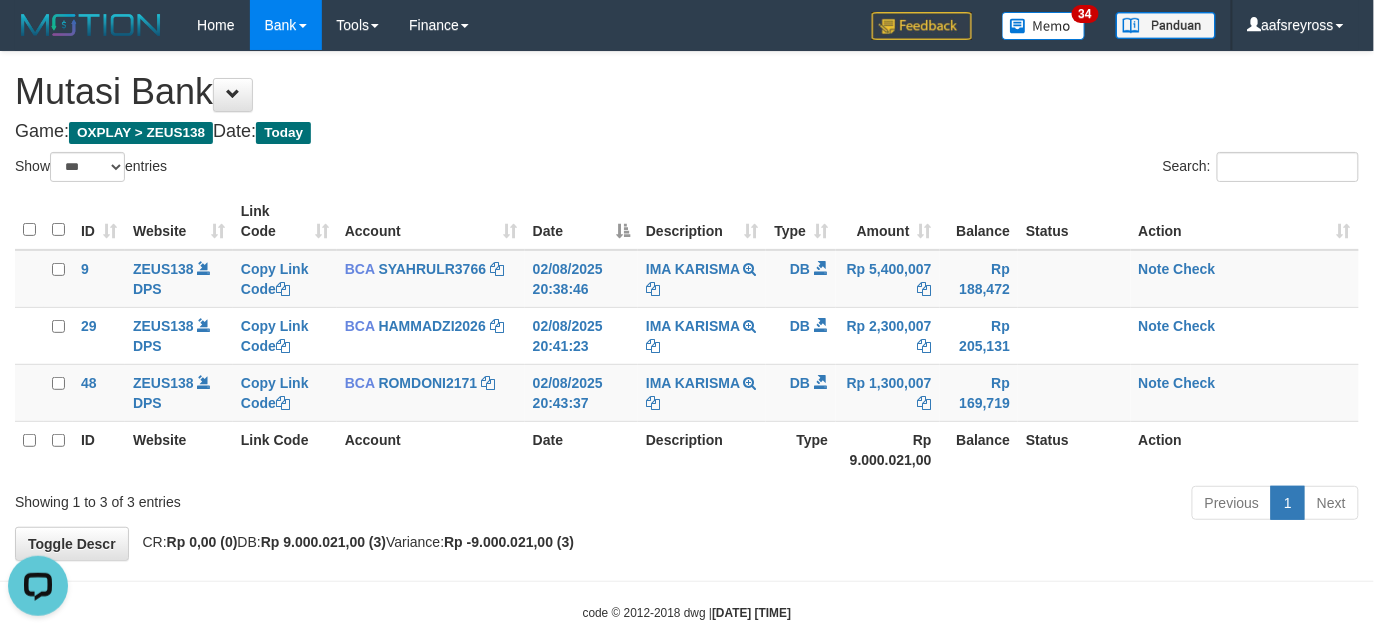 scroll, scrollTop: 0, scrollLeft: 0, axis: both 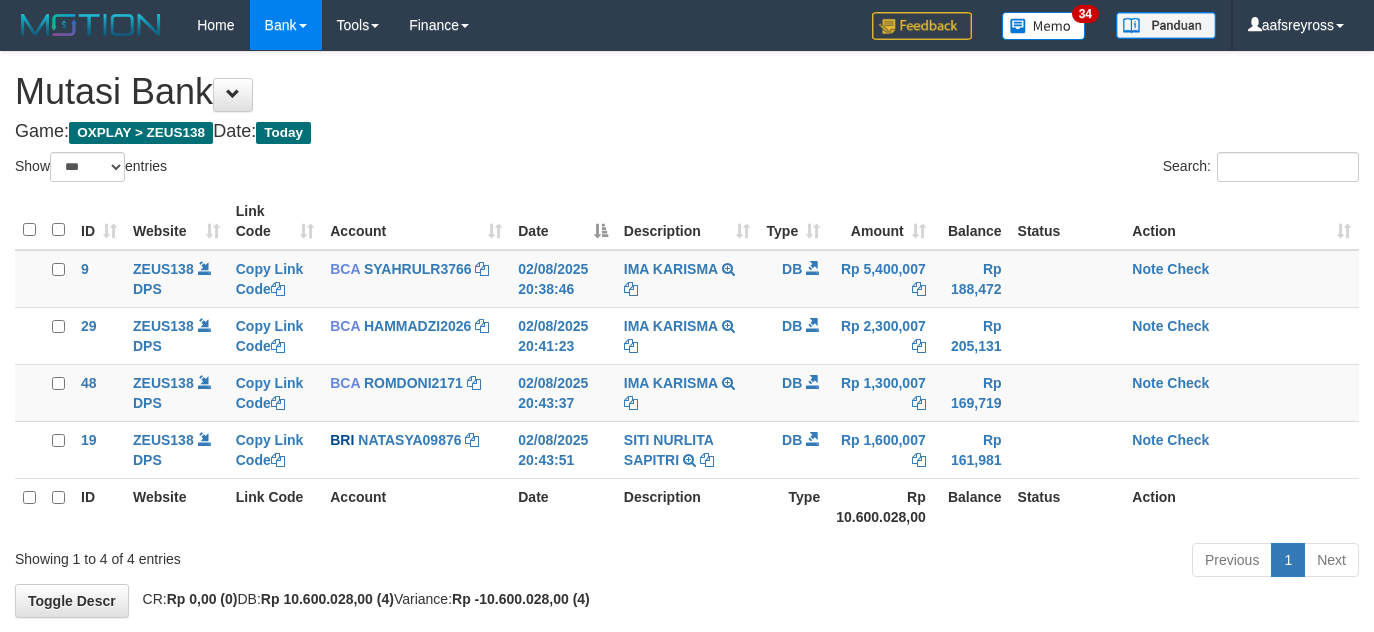 select on "***" 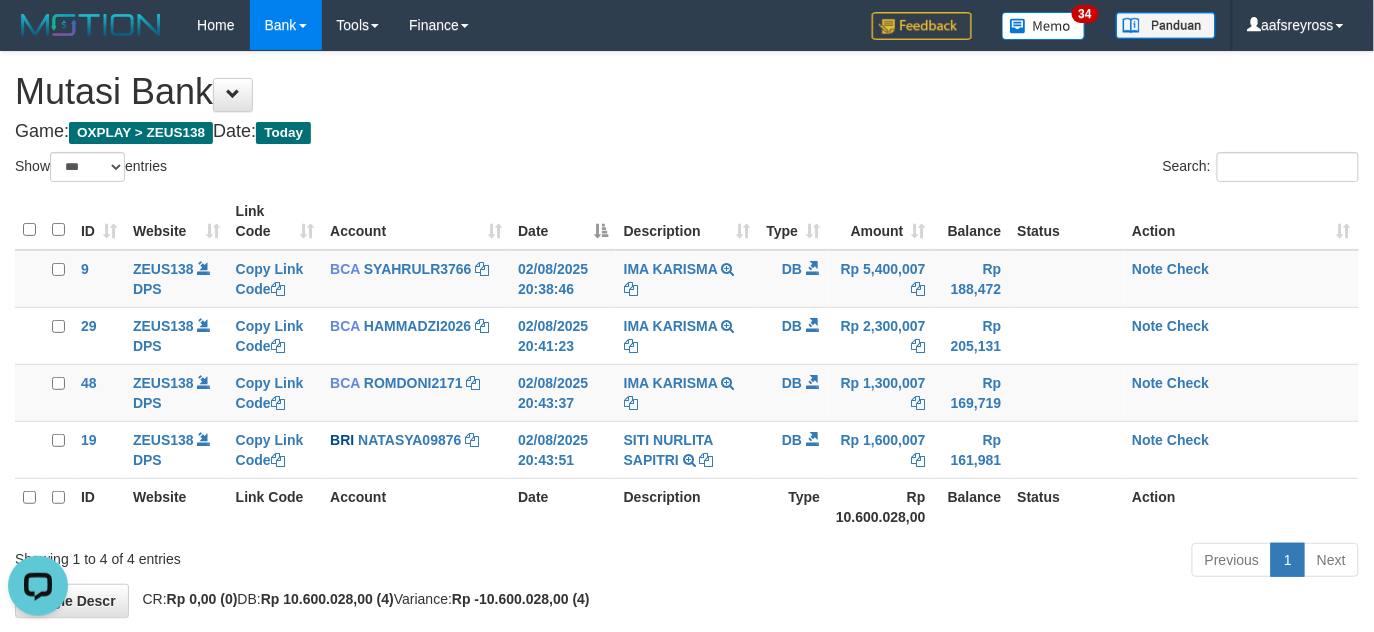 scroll, scrollTop: 0, scrollLeft: 0, axis: both 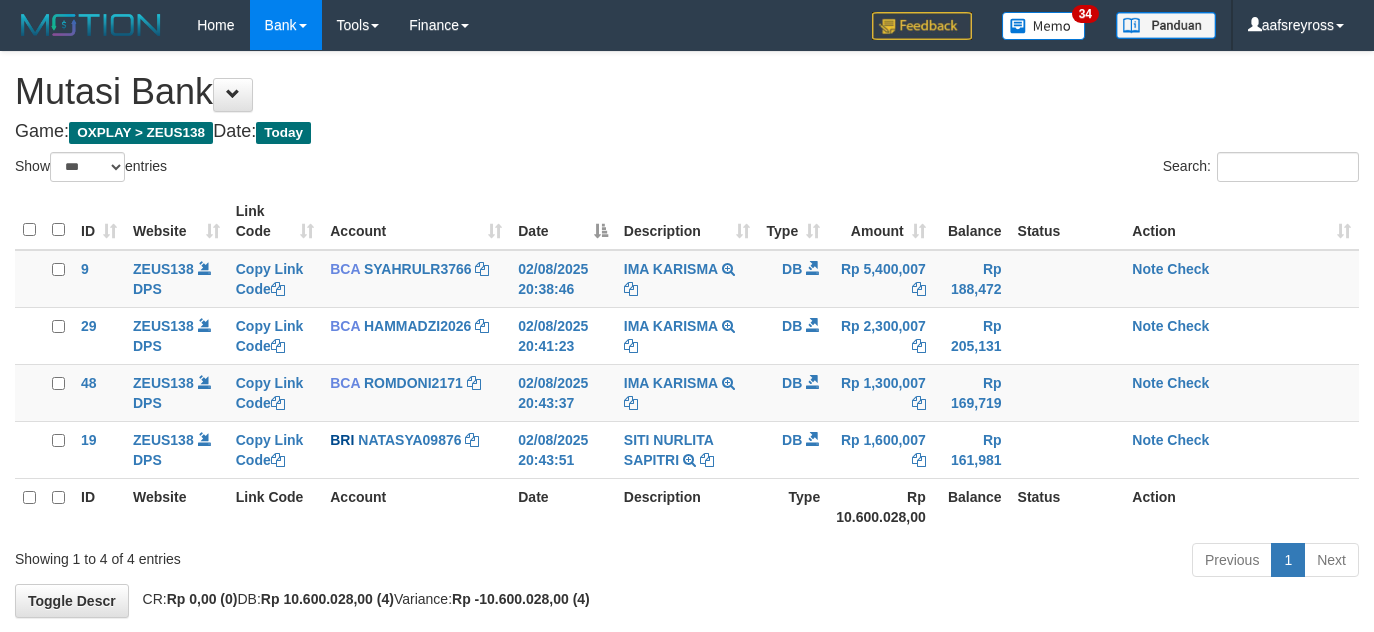 select on "***" 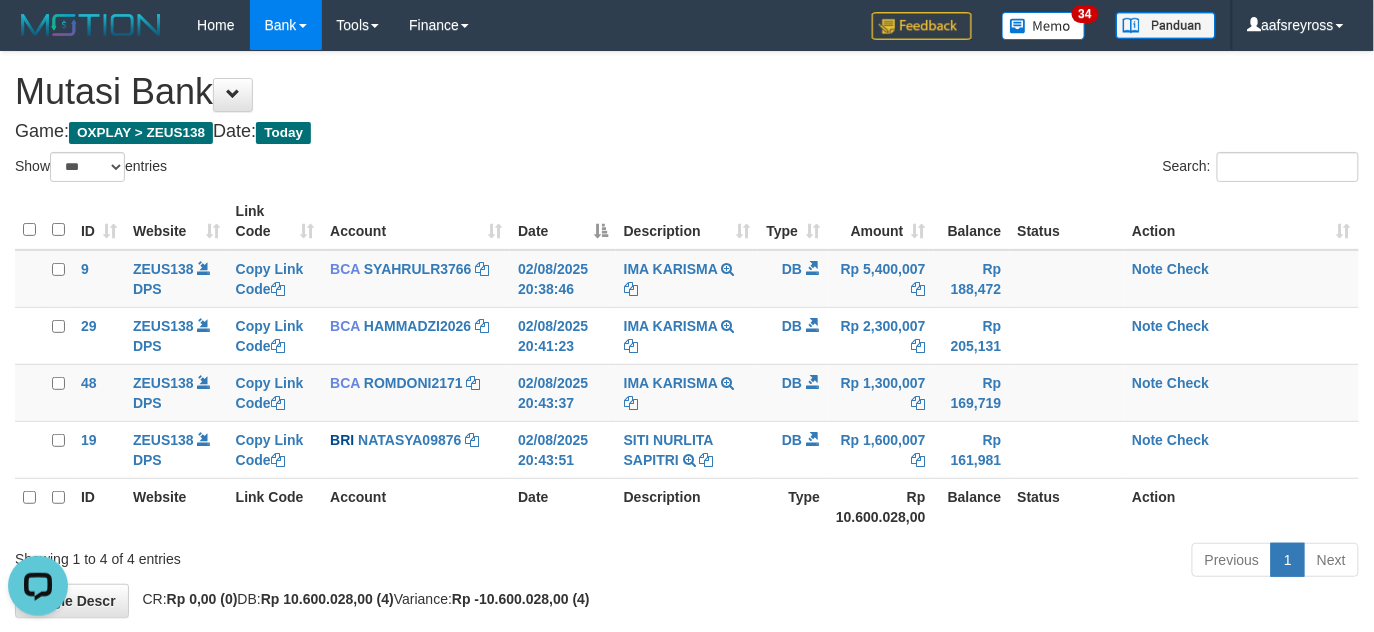 scroll, scrollTop: 0, scrollLeft: 0, axis: both 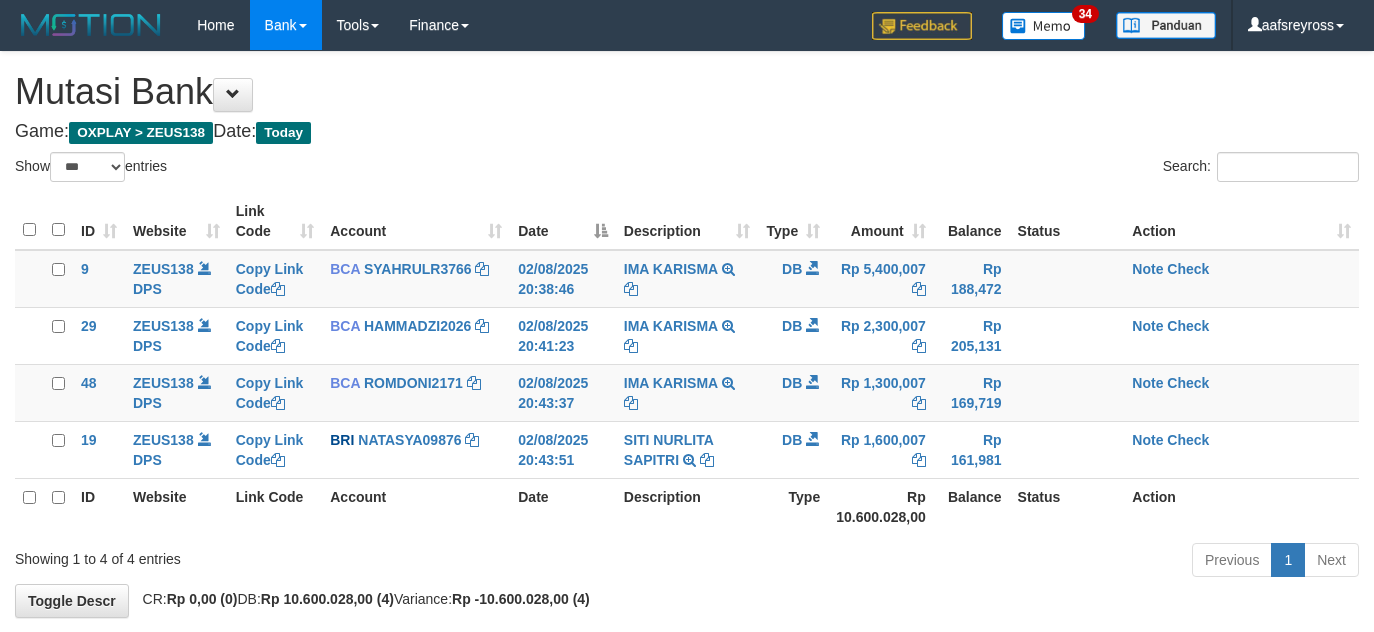select on "***" 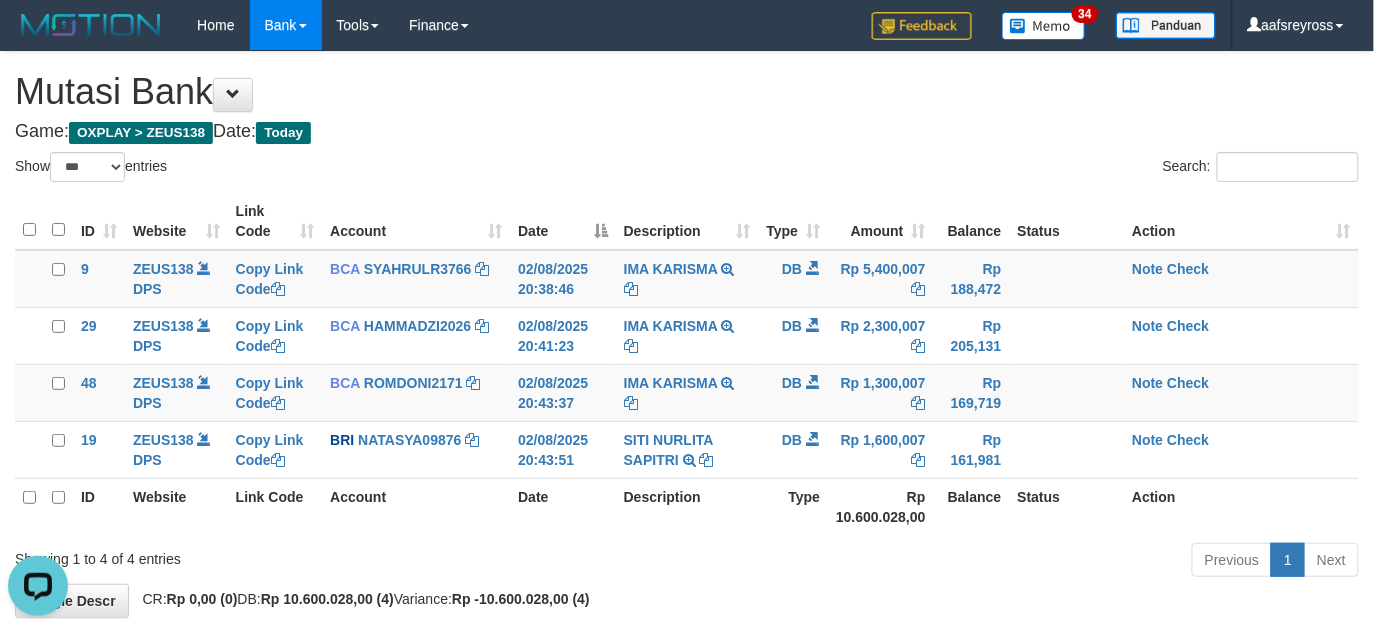scroll, scrollTop: 0, scrollLeft: 0, axis: both 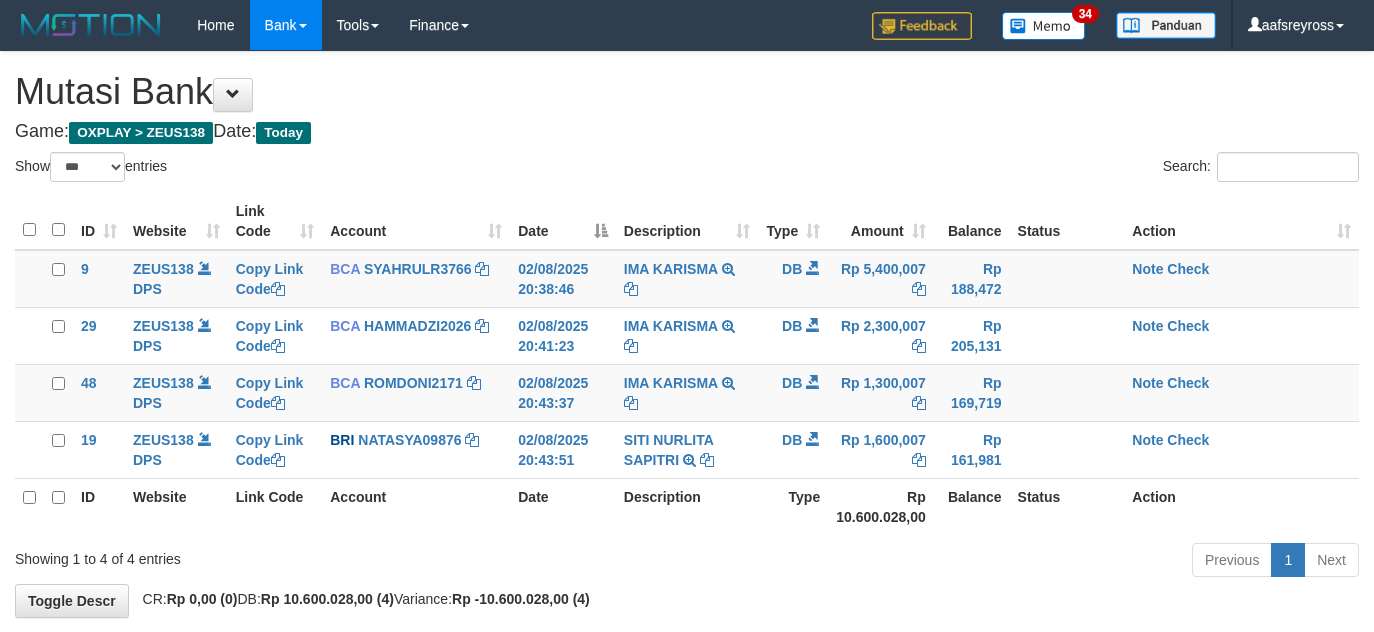 select on "***" 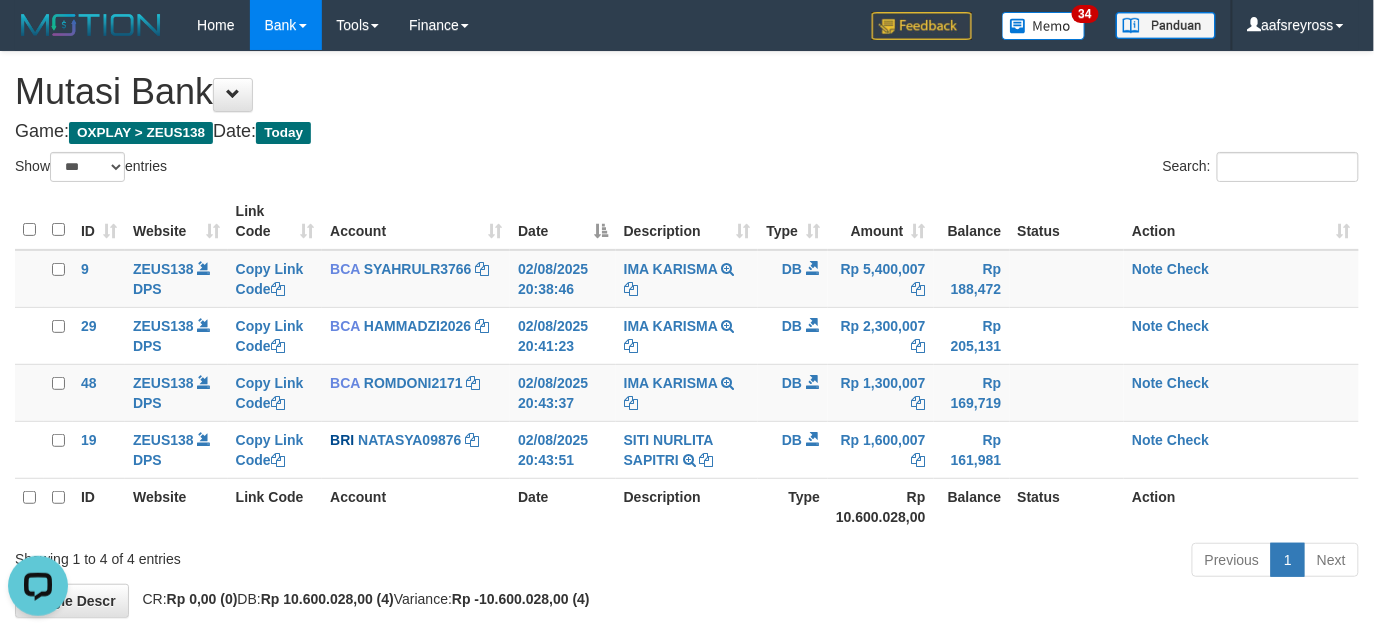 scroll, scrollTop: 0, scrollLeft: 0, axis: both 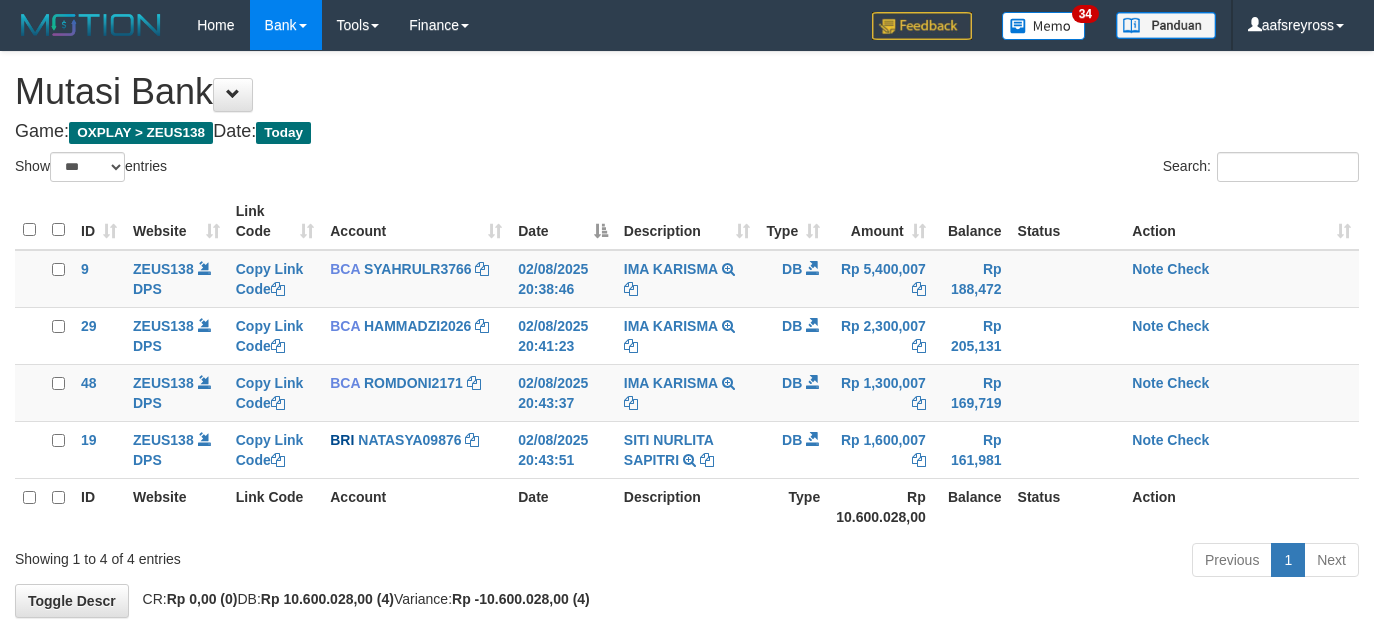 select on "***" 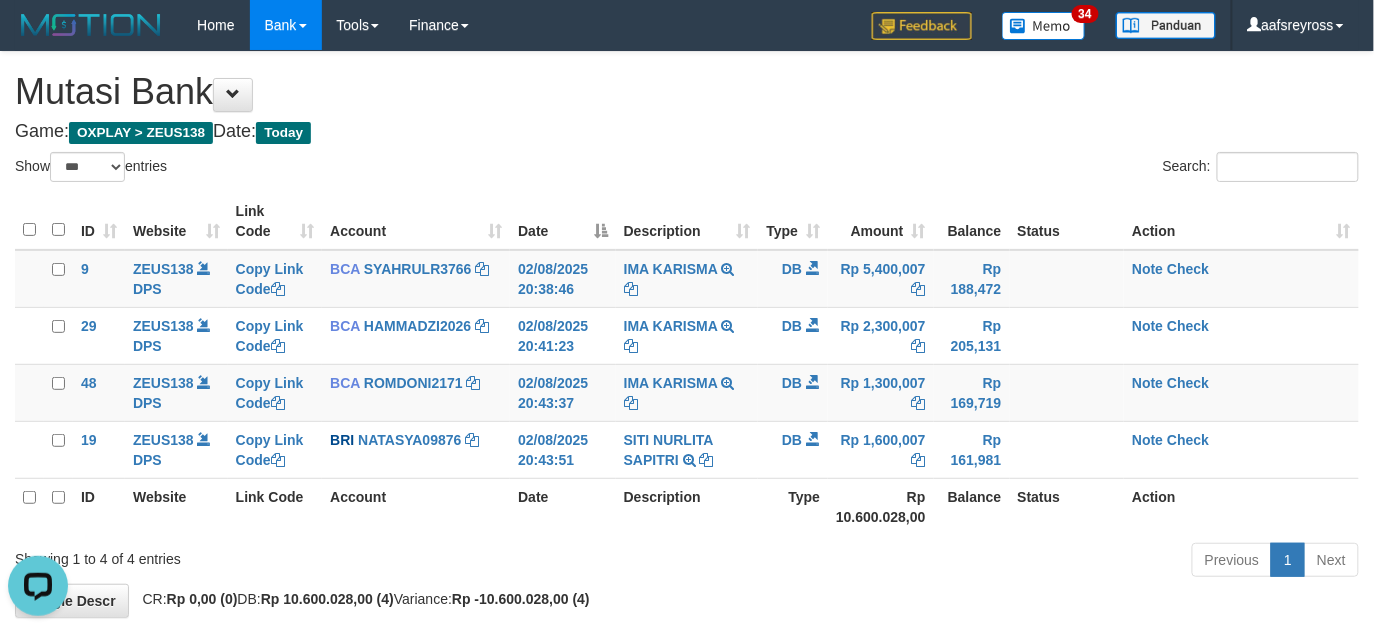 scroll, scrollTop: 0, scrollLeft: 0, axis: both 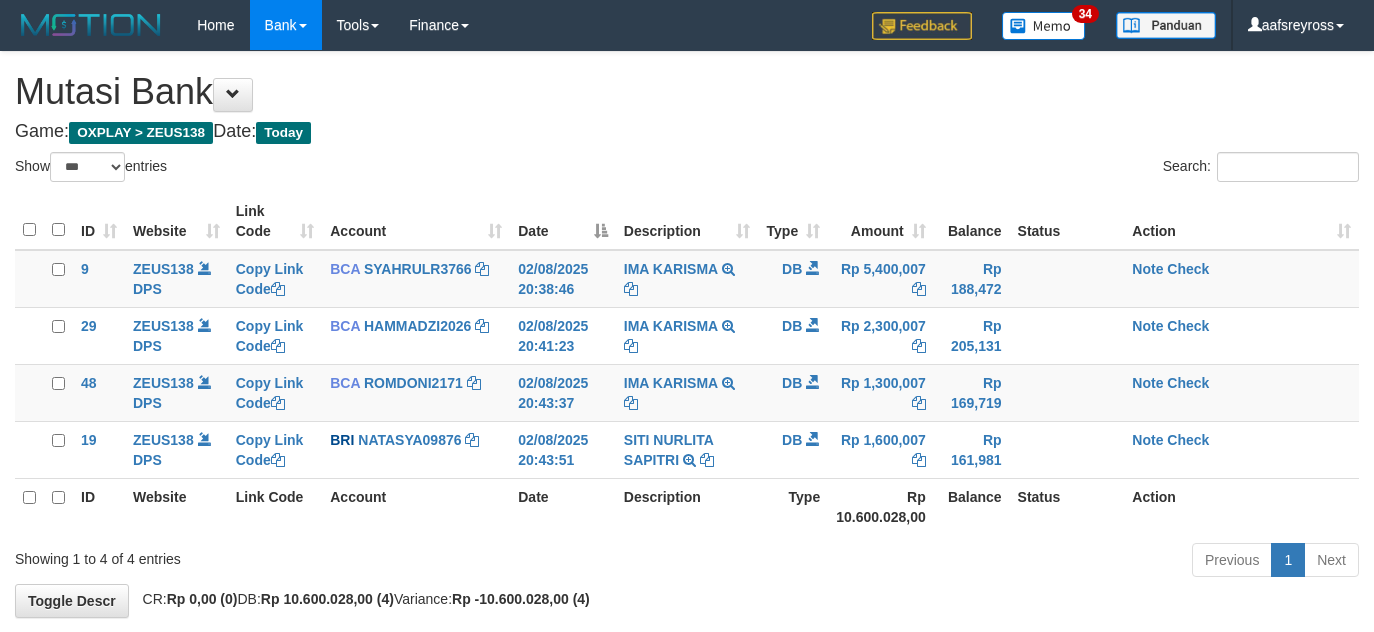 select on "***" 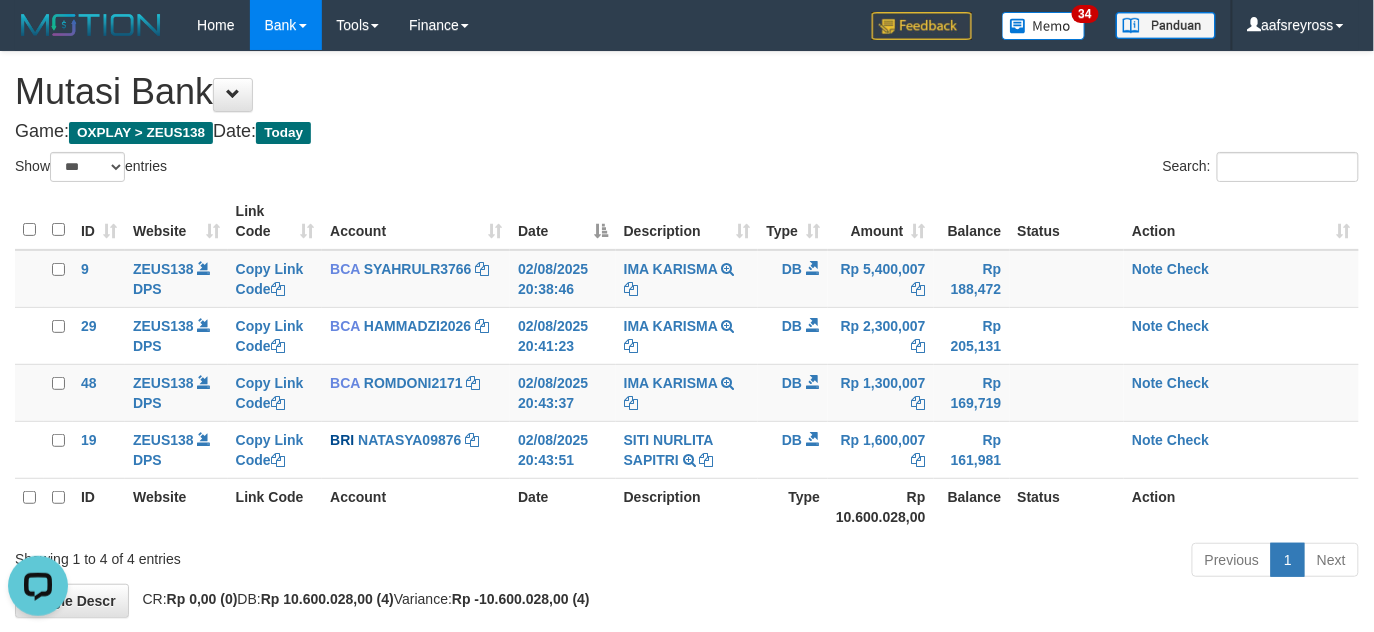 scroll, scrollTop: 0, scrollLeft: 0, axis: both 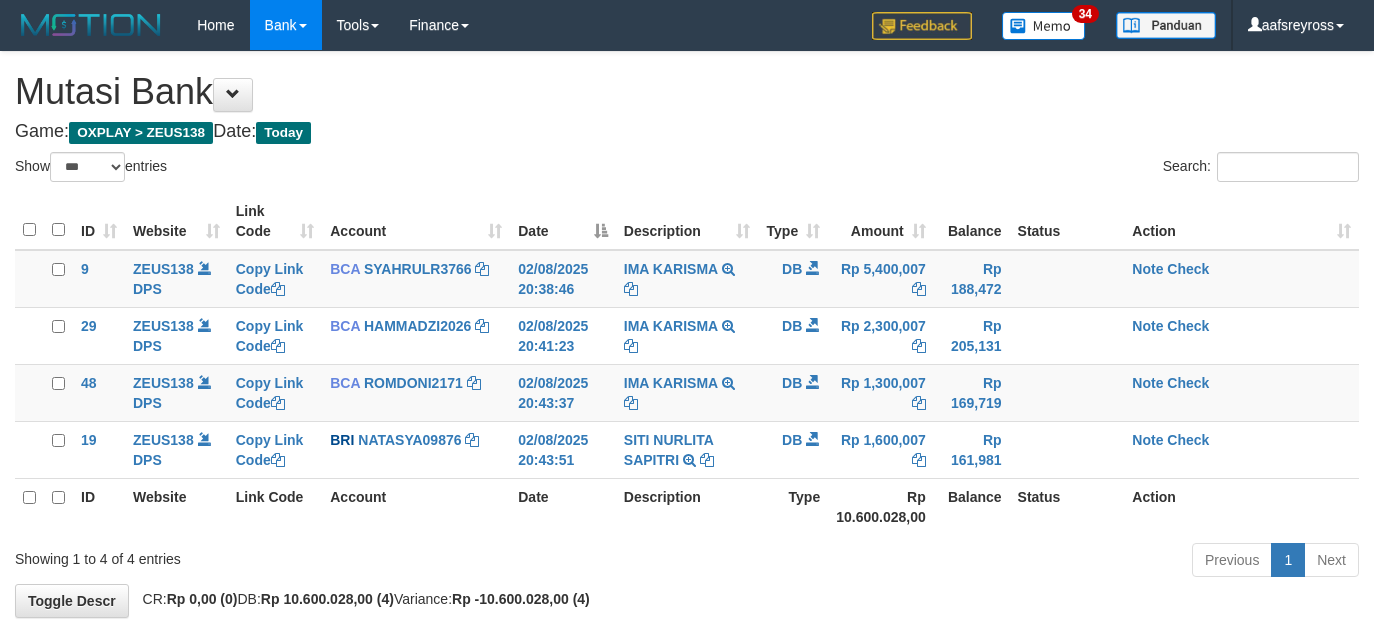 select on "***" 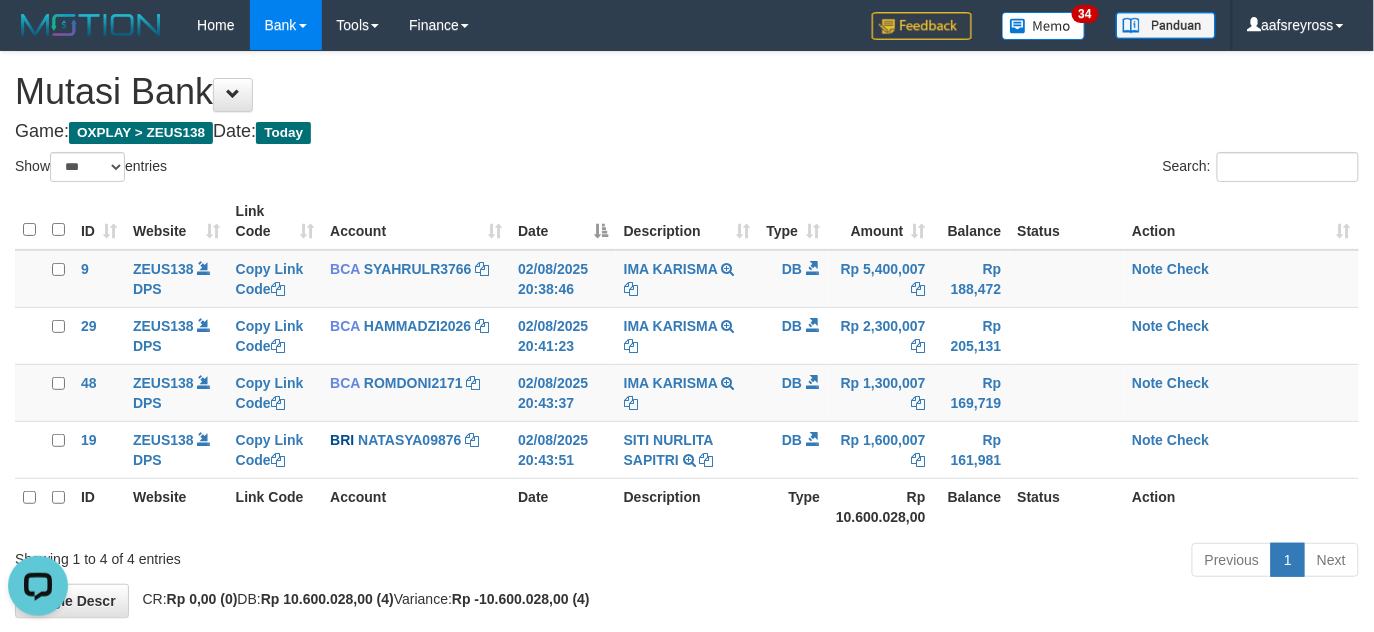 scroll, scrollTop: 0, scrollLeft: 0, axis: both 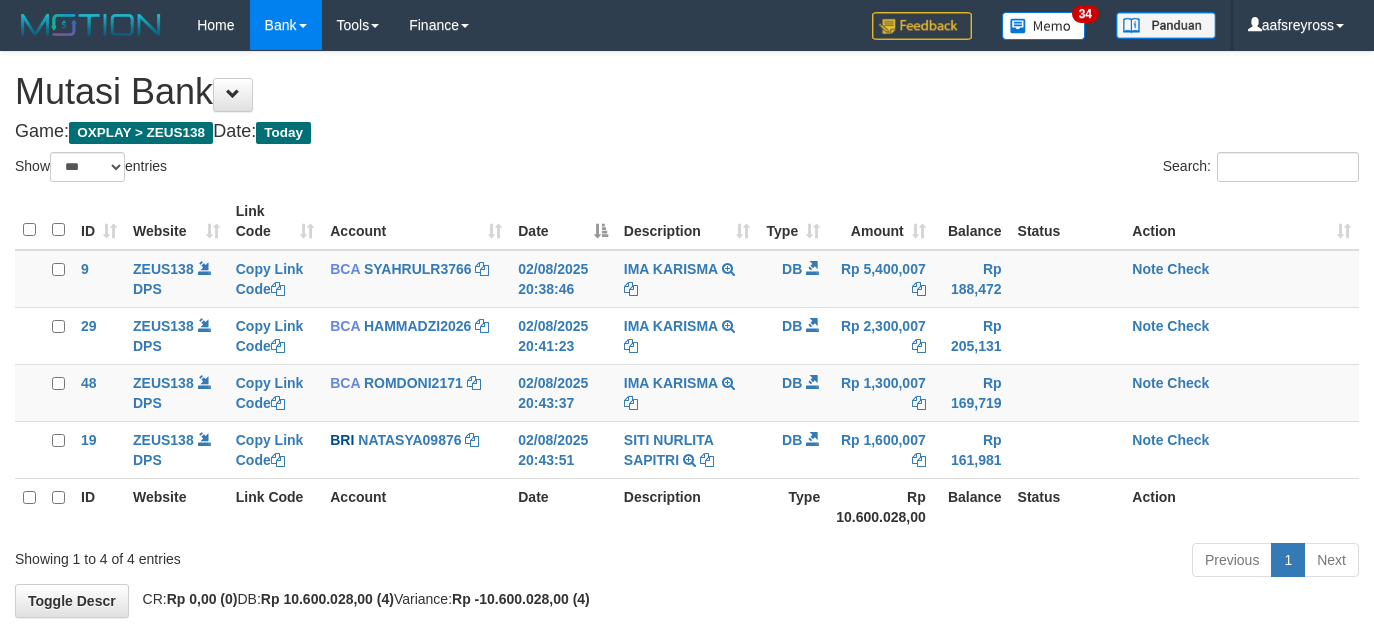 select on "***" 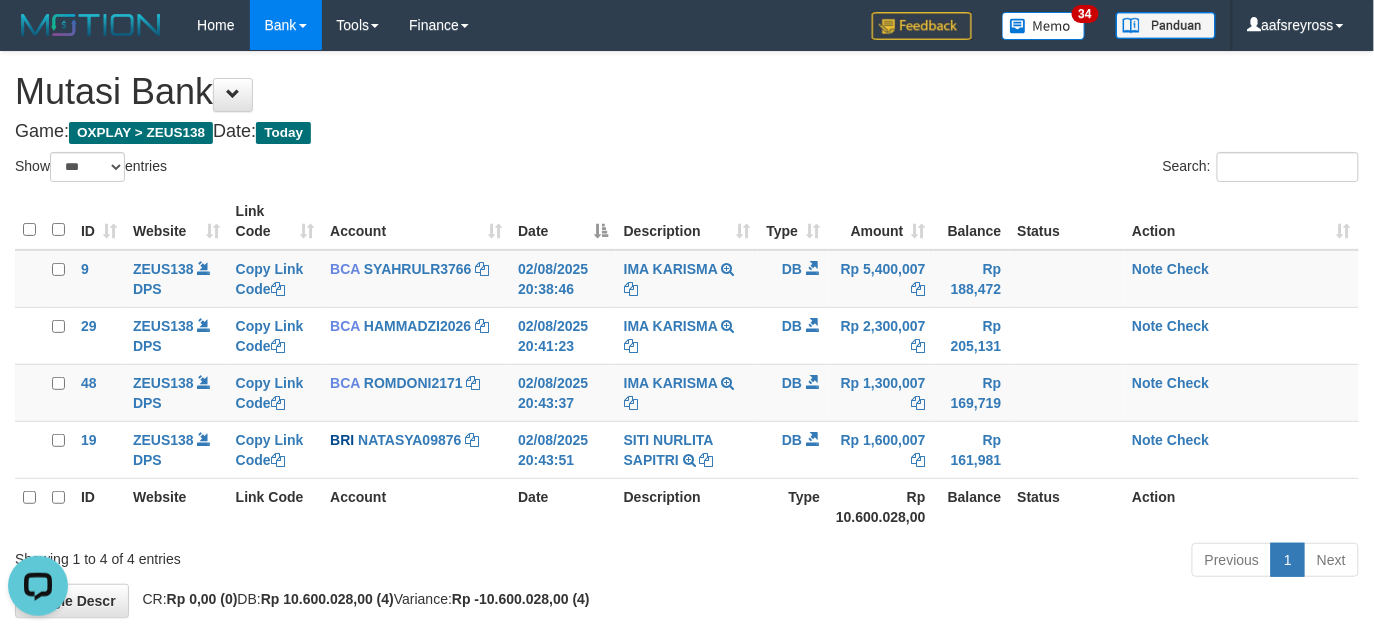 scroll, scrollTop: 0, scrollLeft: 0, axis: both 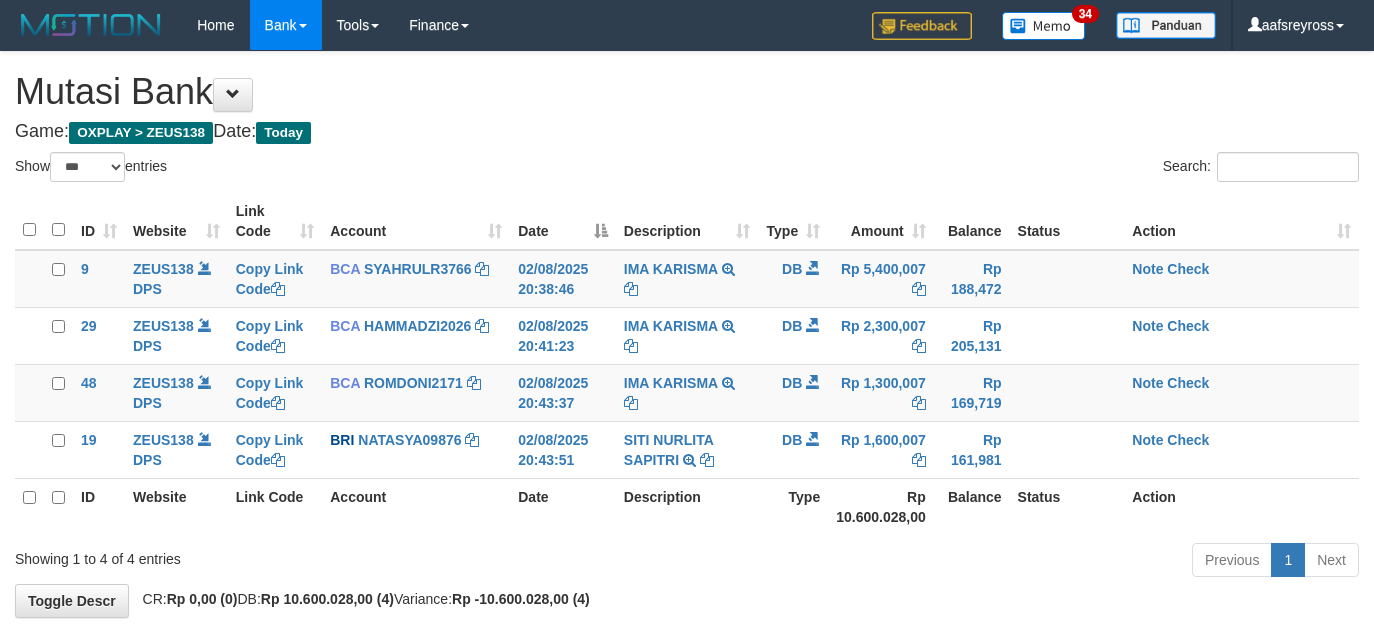 select on "***" 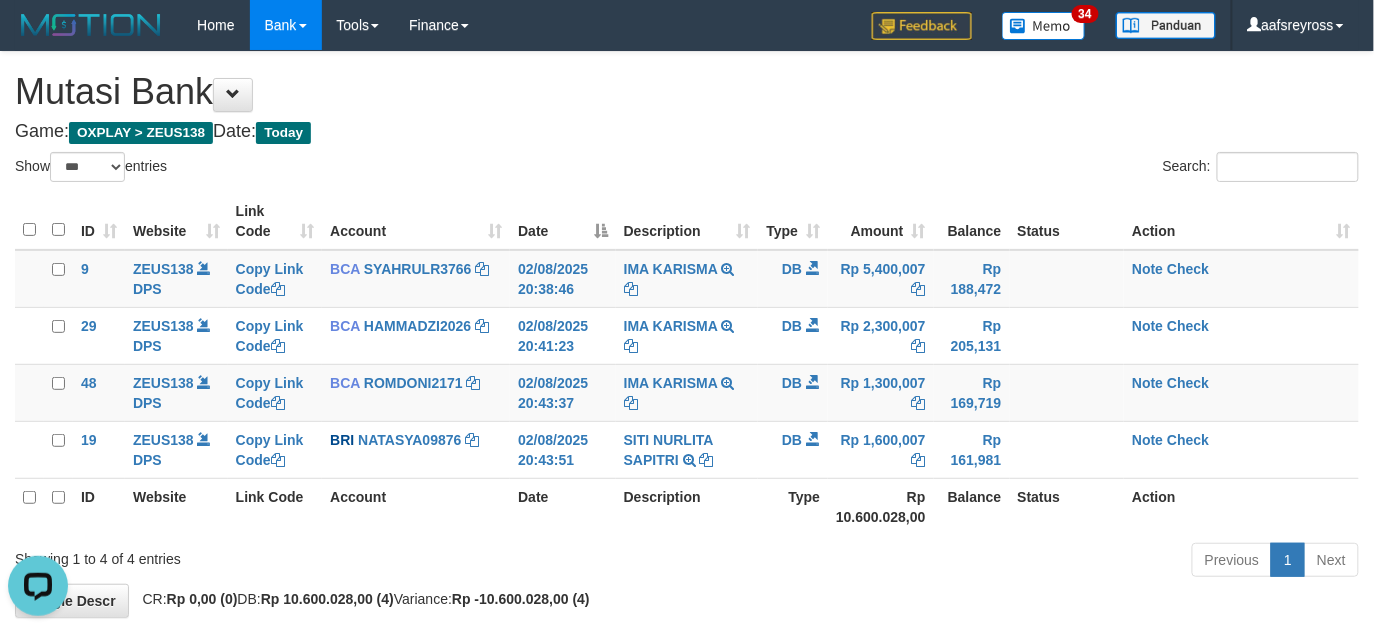 scroll, scrollTop: 0, scrollLeft: 0, axis: both 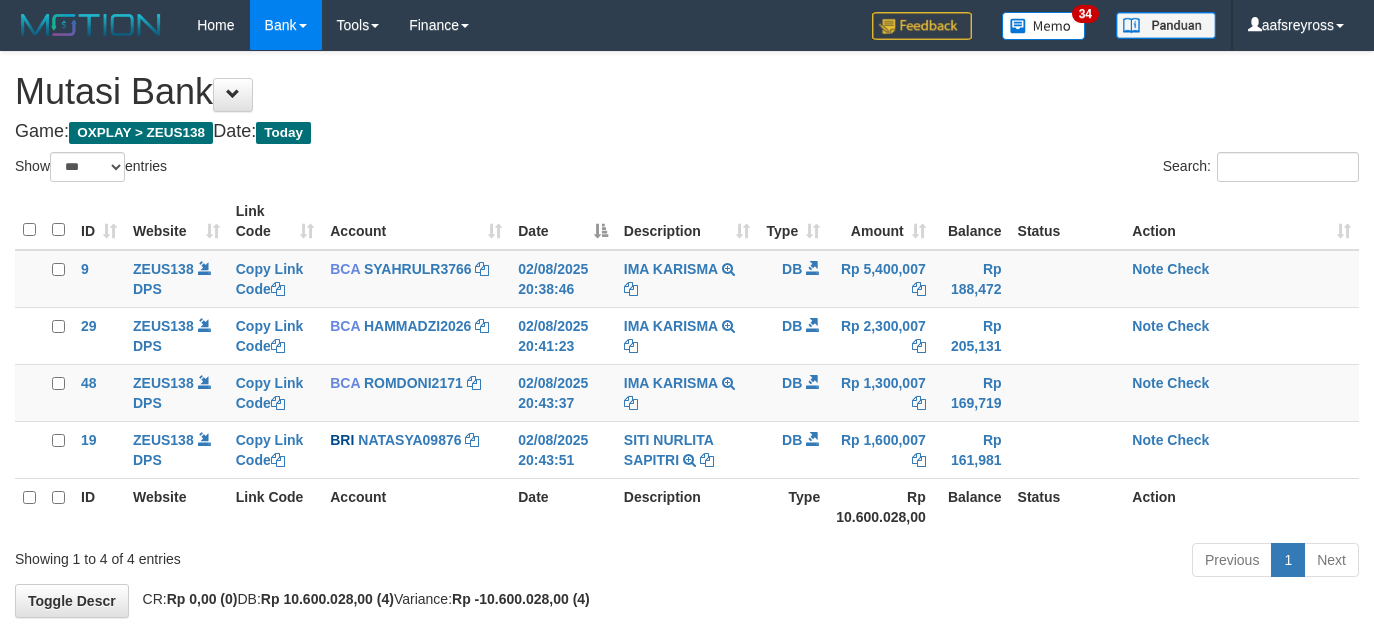 select on "***" 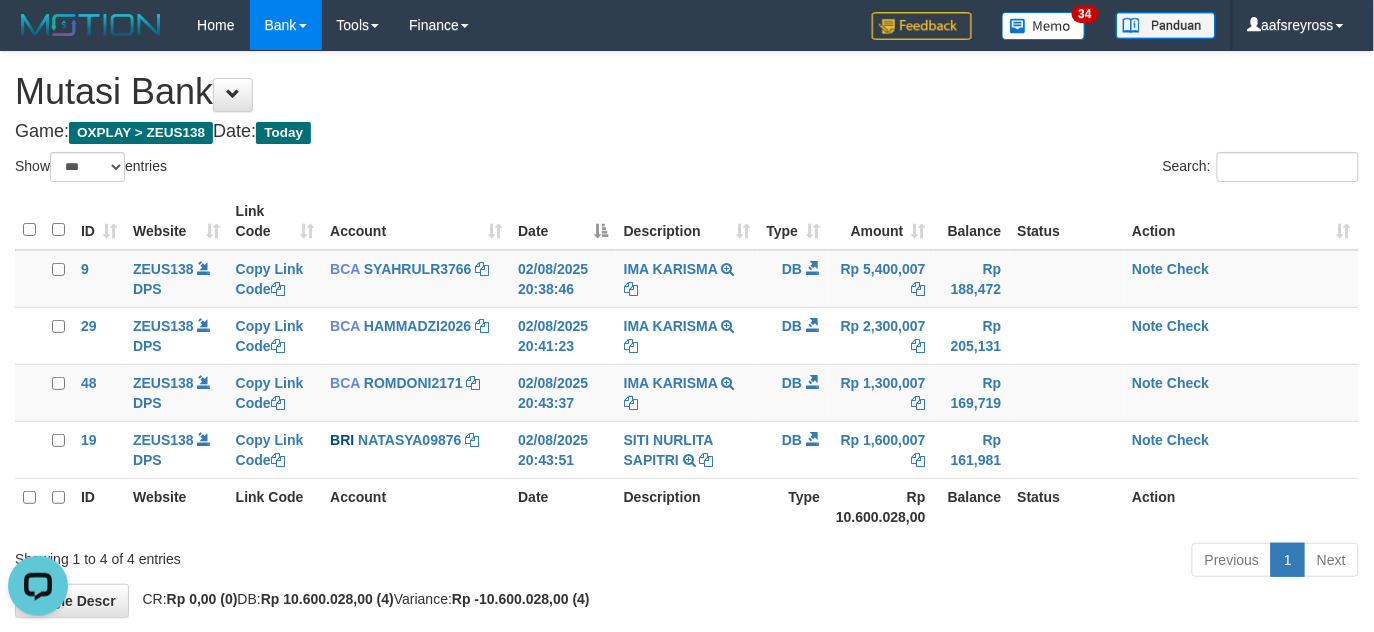scroll, scrollTop: 0, scrollLeft: 0, axis: both 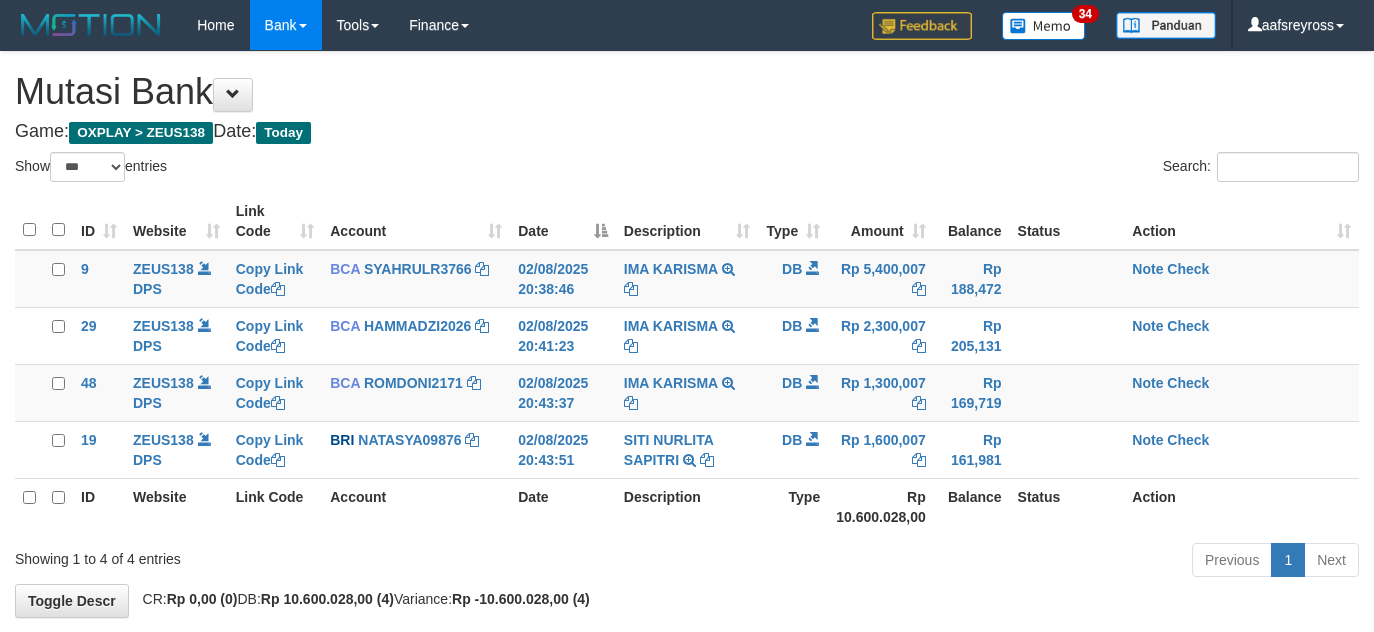 select on "***" 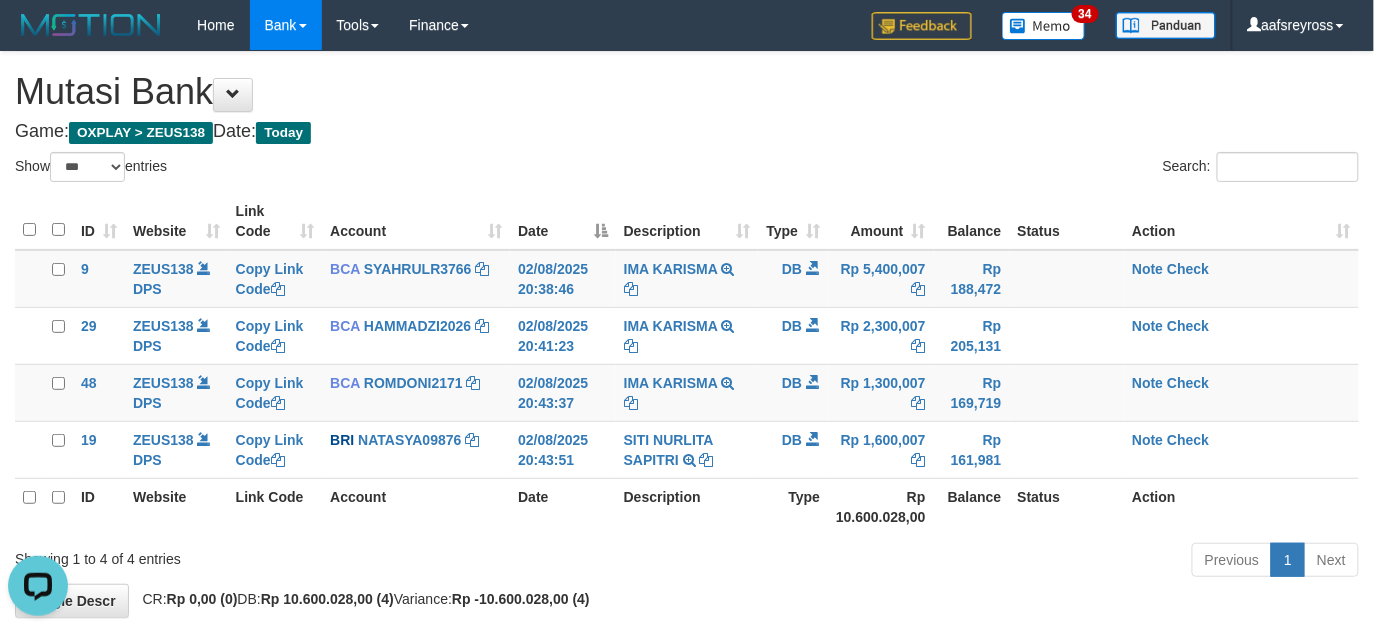 scroll, scrollTop: 0, scrollLeft: 0, axis: both 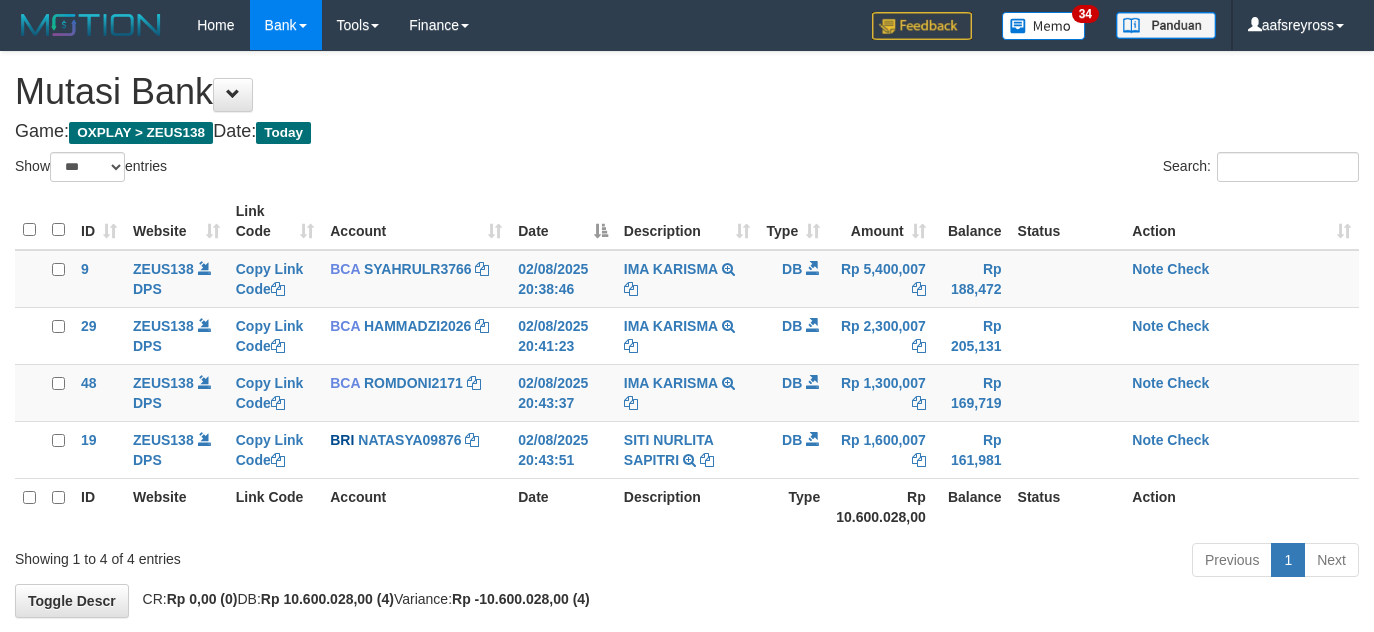 select on "***" 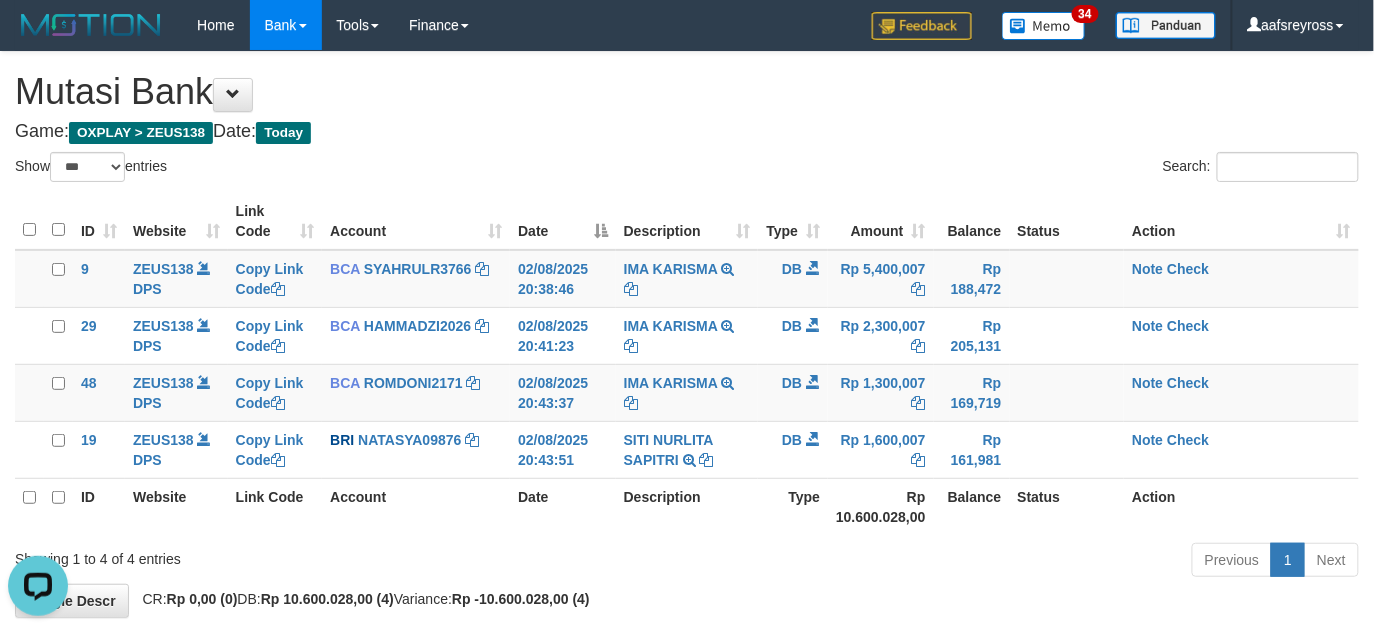 scroll, scrollTop: 0, scrollLeft: 0, axis: both 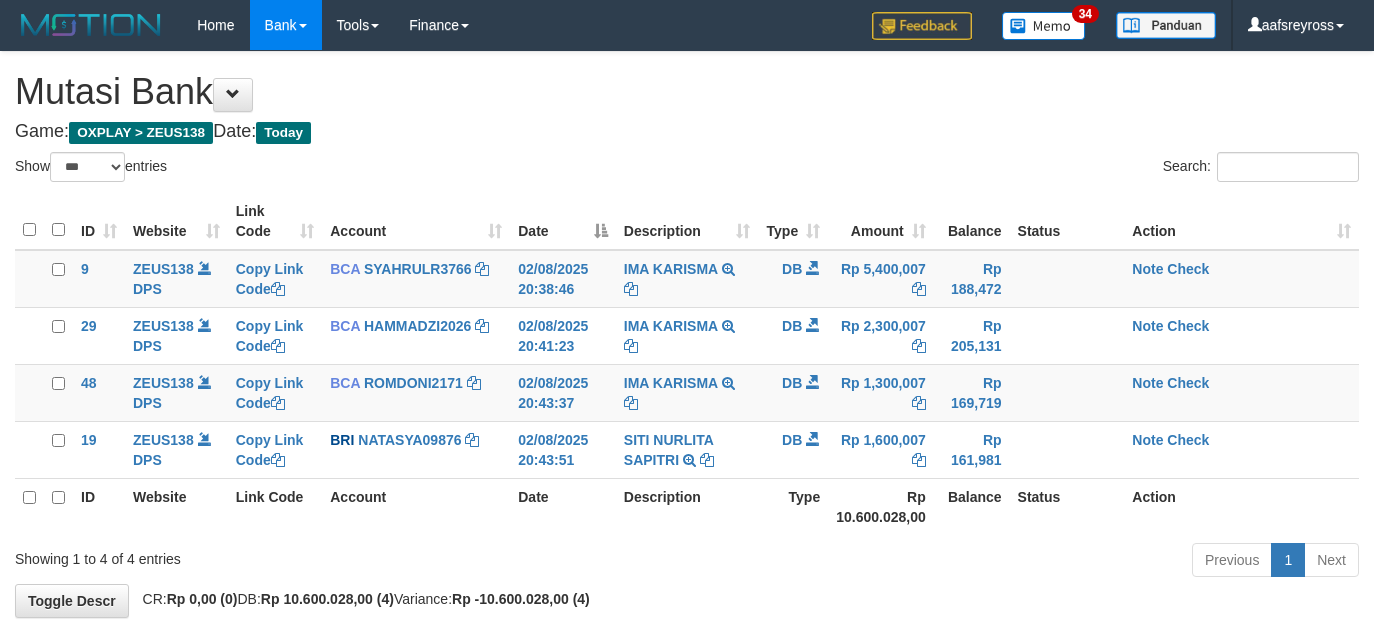select on "***" 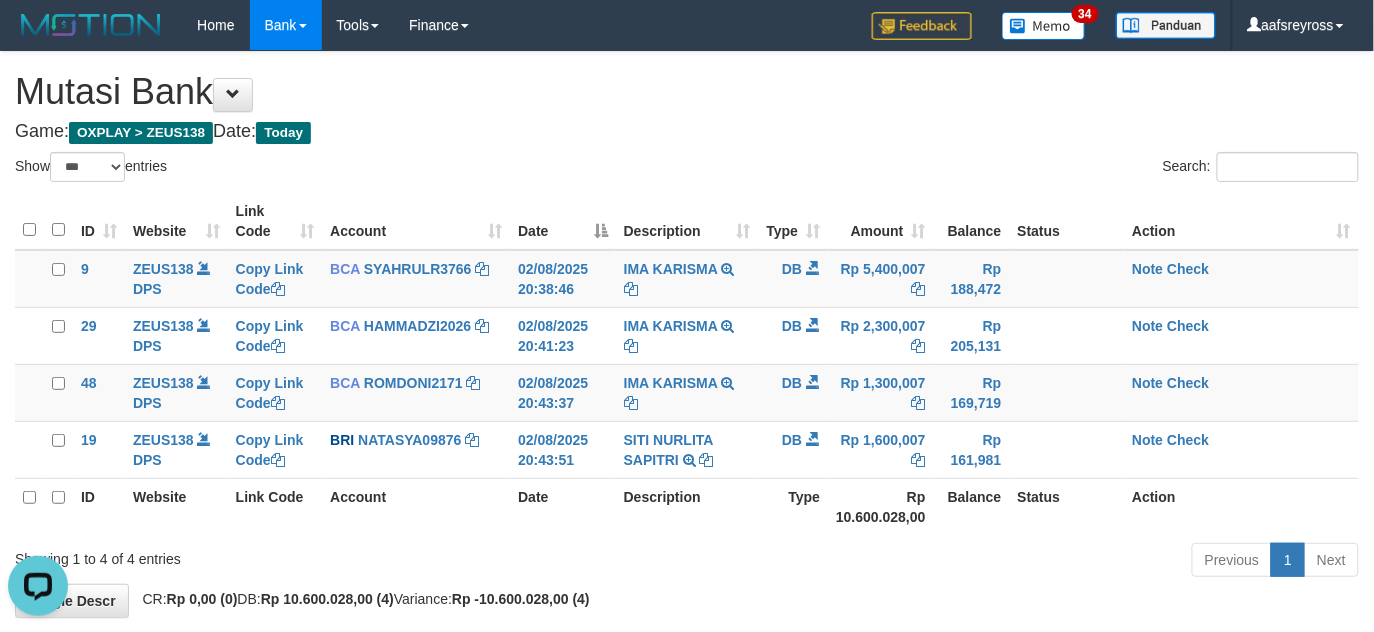 scroll, scrollTop: 0, scrollLeft: 0, axis: both 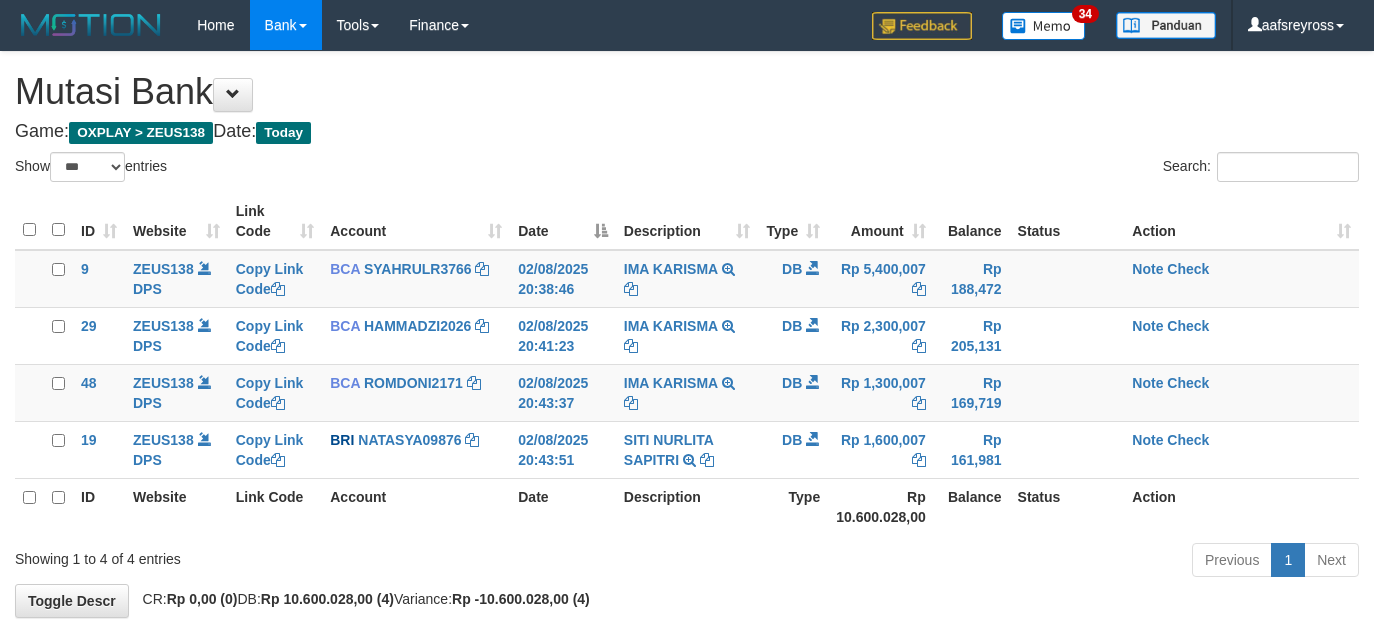 select on "***" 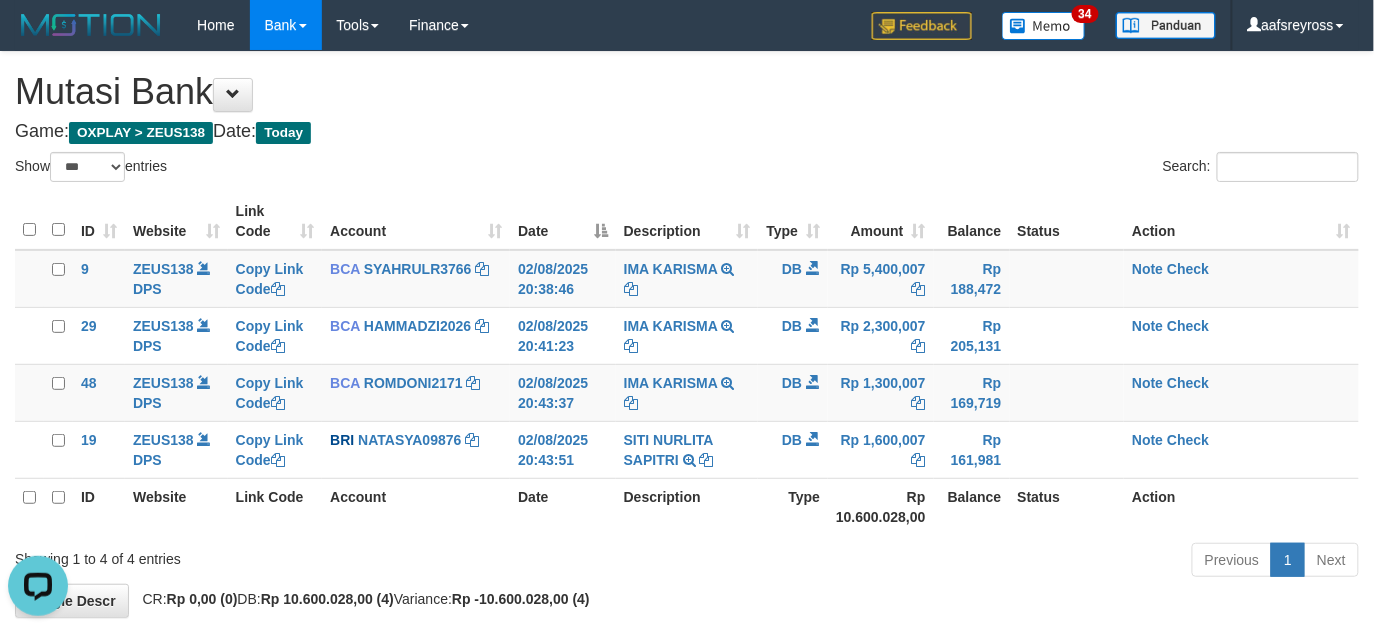 scroll, scrollTop: 0, scrollLeft: 0, axis: both 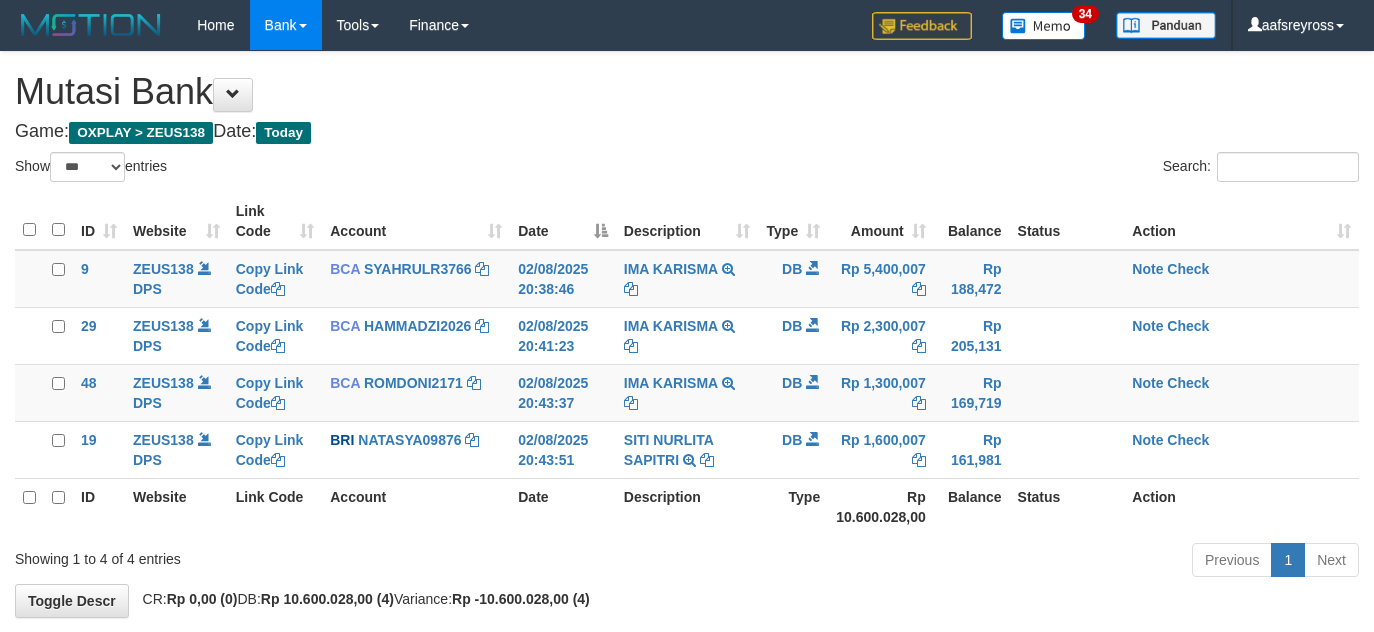 select on "***" 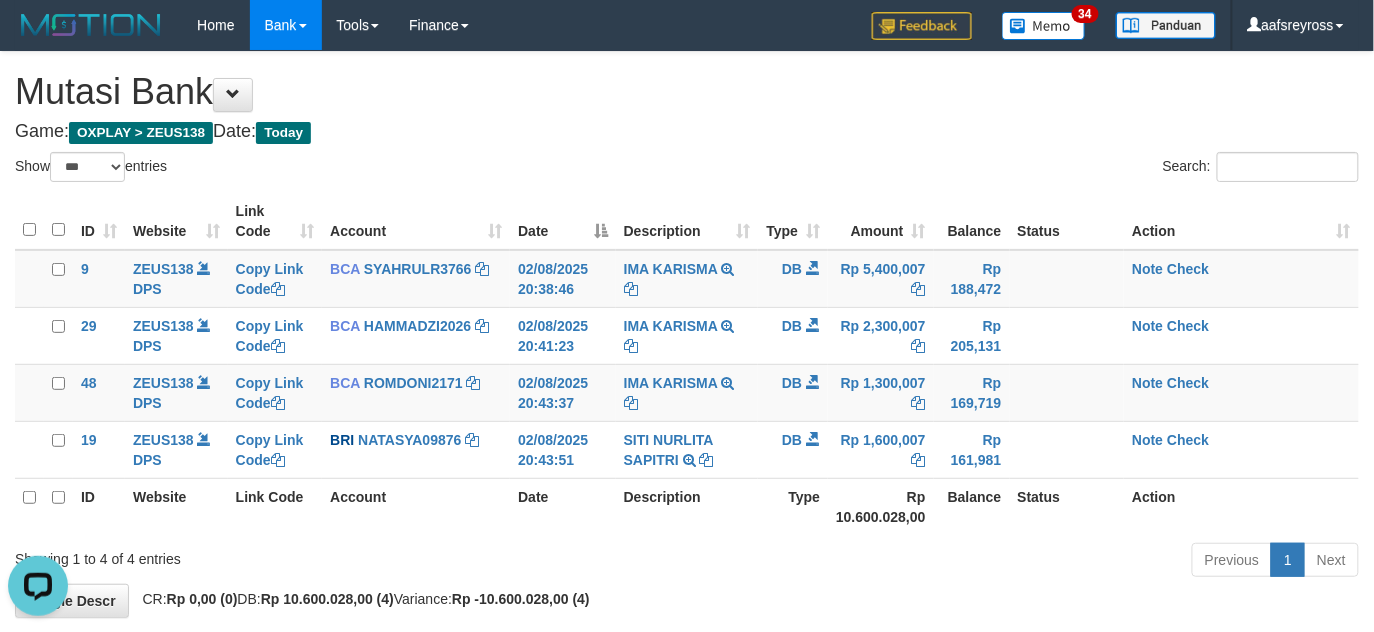 scroll, scrollTop: 0, scrollLeft: 0, axis: both 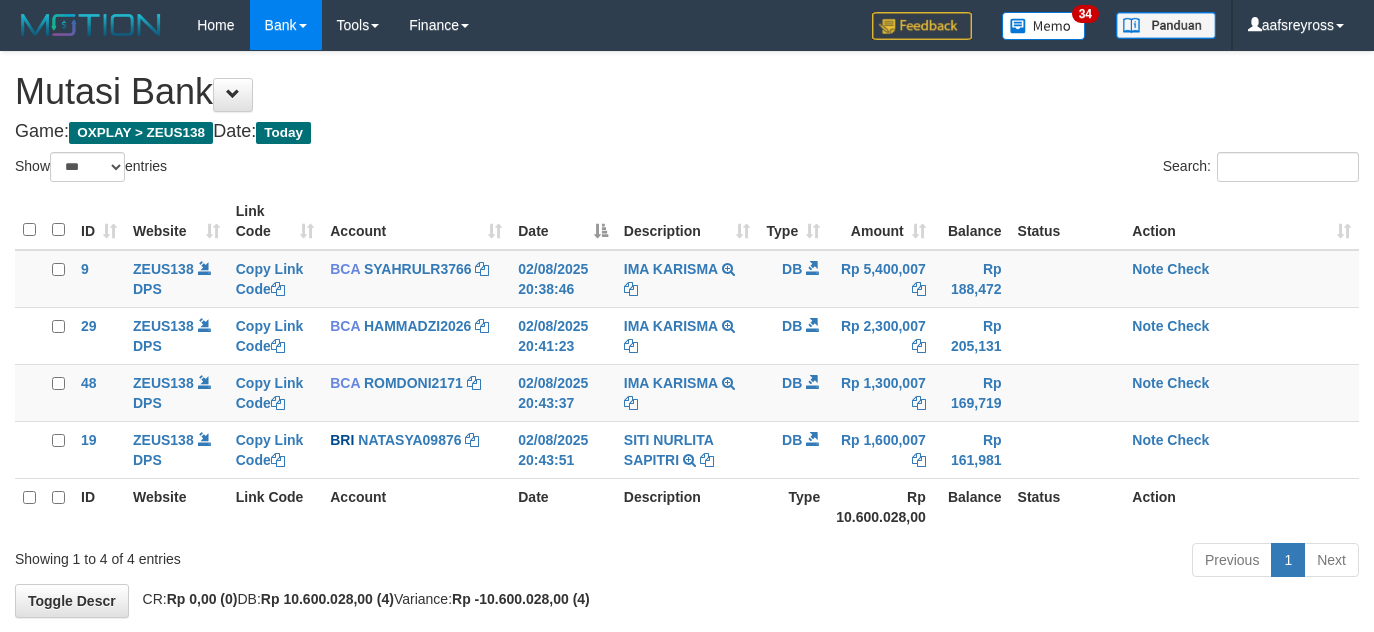 select on "***" 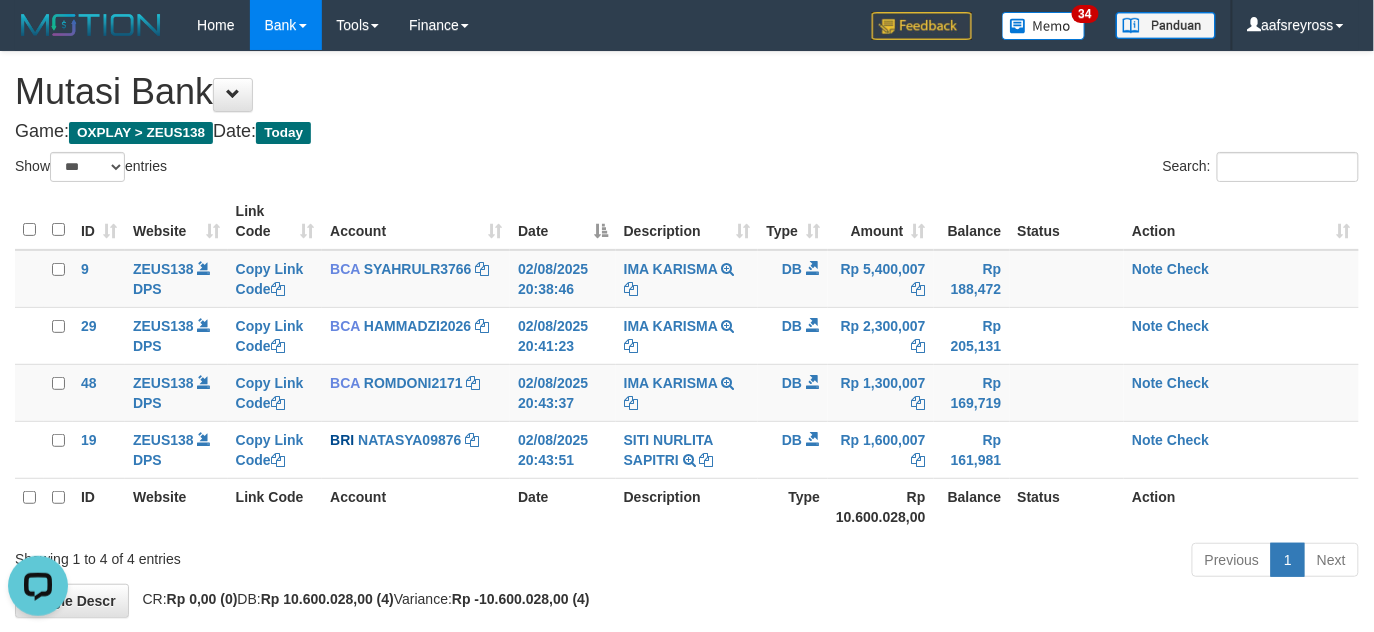 scroll, scrollTop: 0, scrollLeft: 0, axis: both 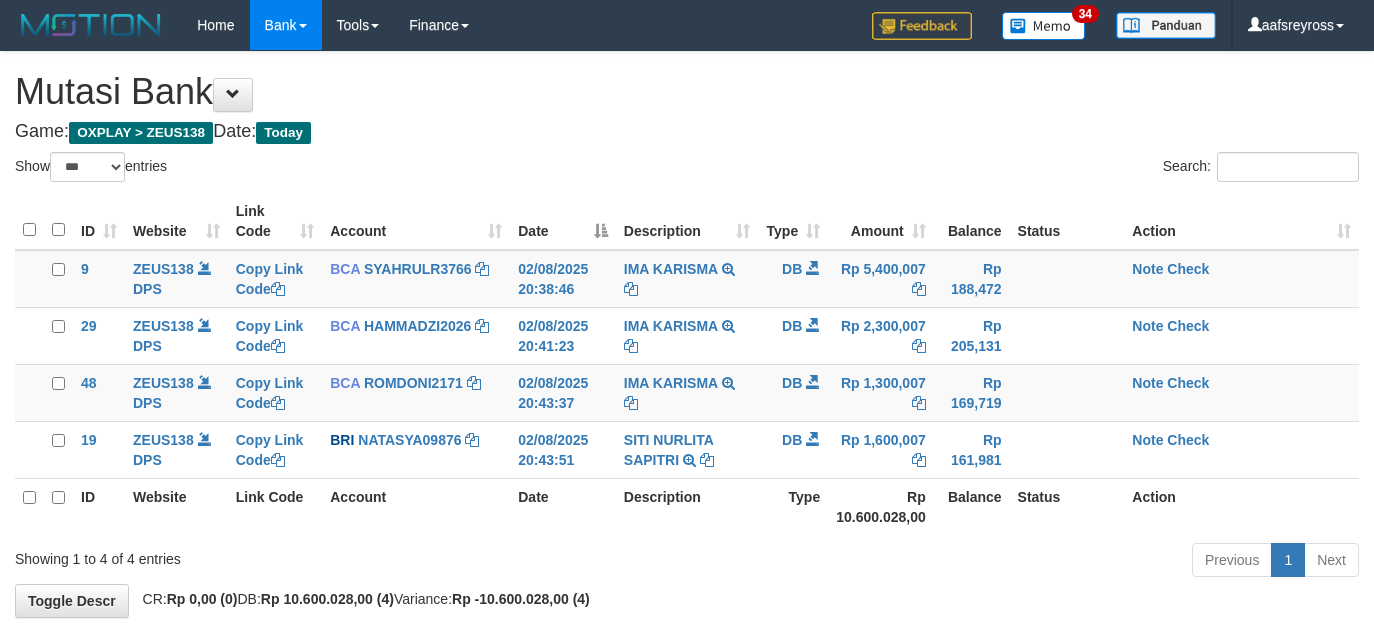 select on "***" 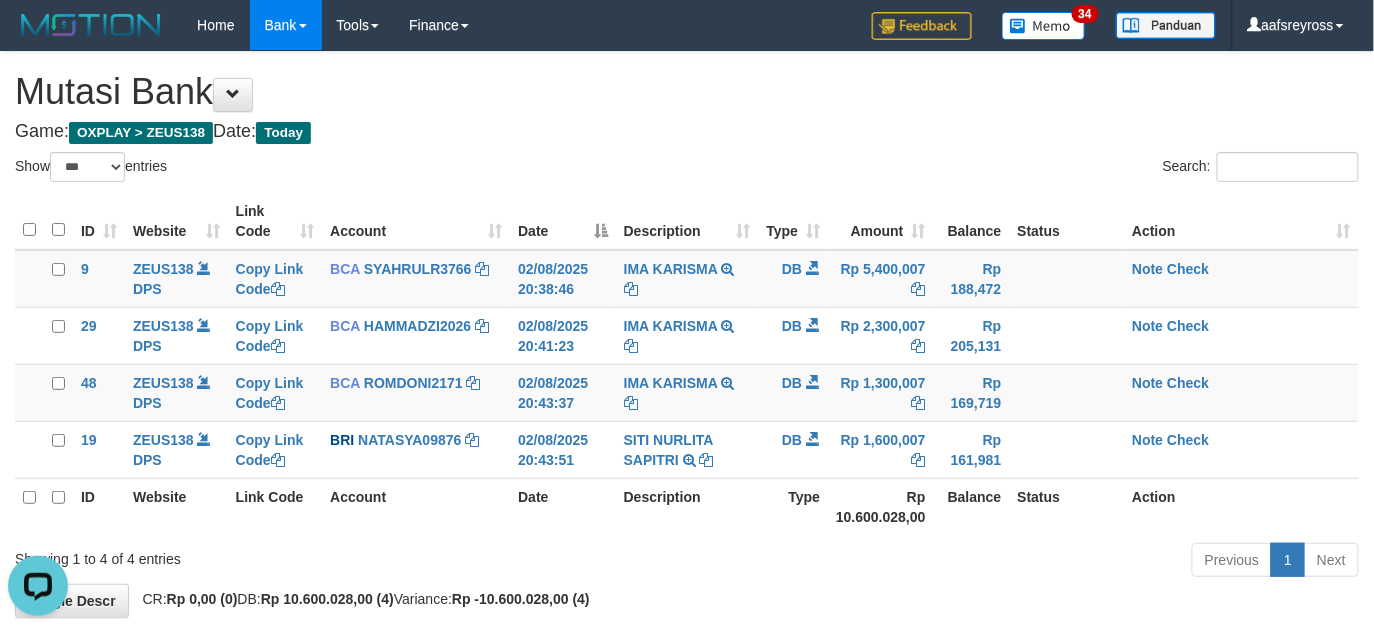 scroll, scrollTop: 0, scrollLeft: 0, axis: both 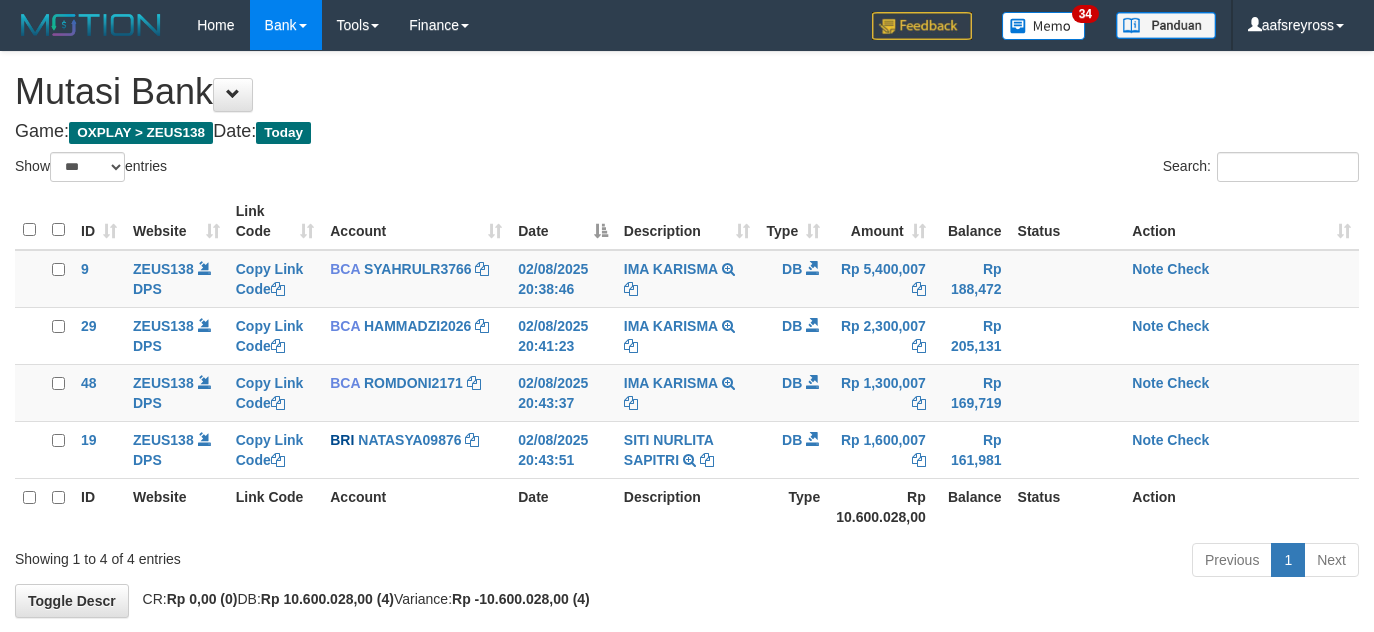 select on "***" 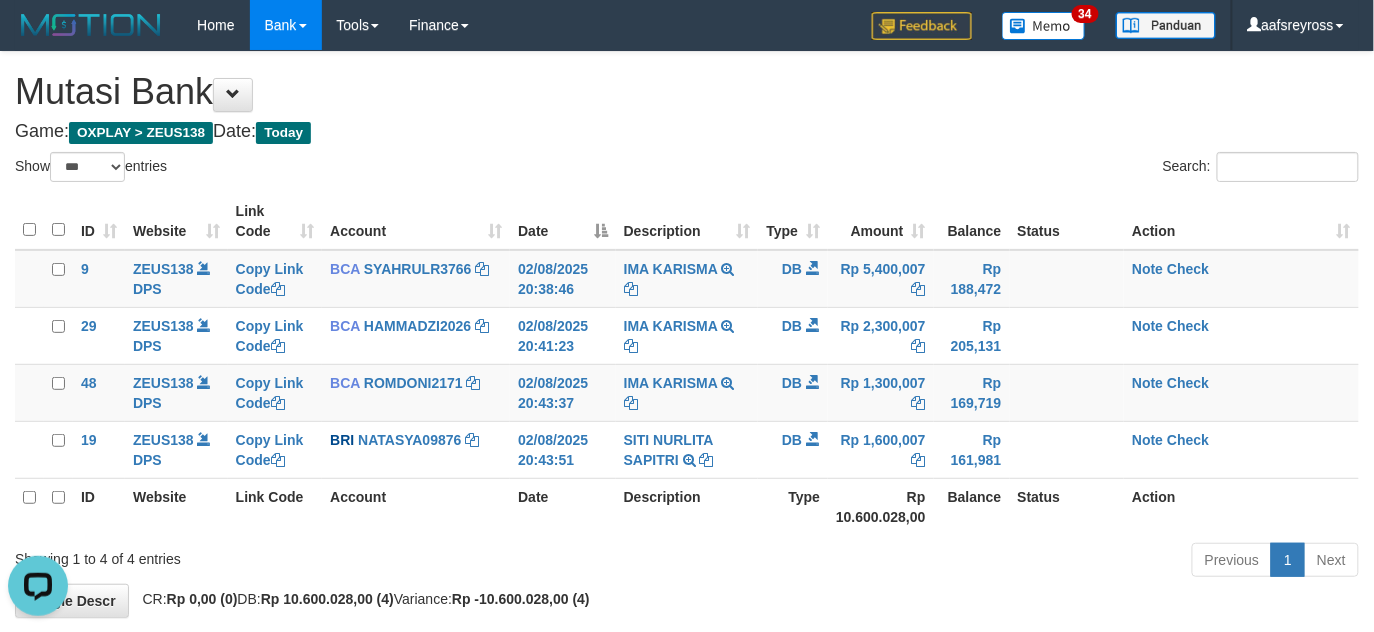 scroll, scrollTop: 0, scrollLeft: 0, axis: both 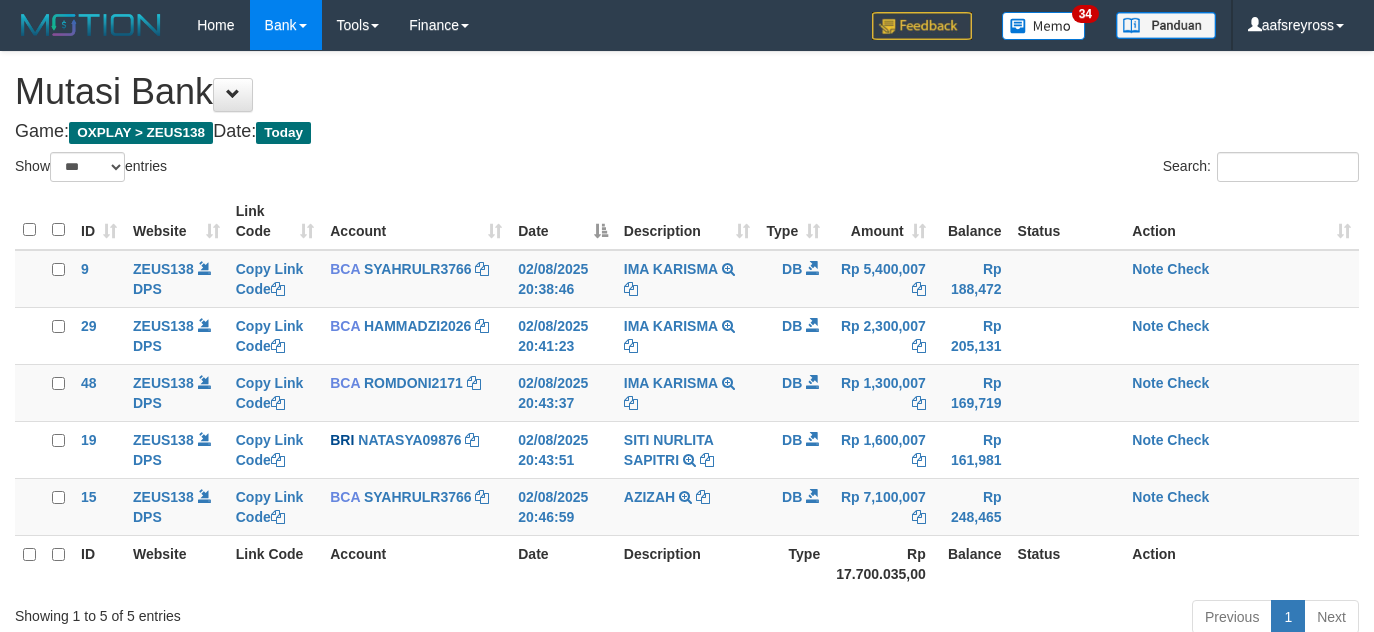 select on "***" 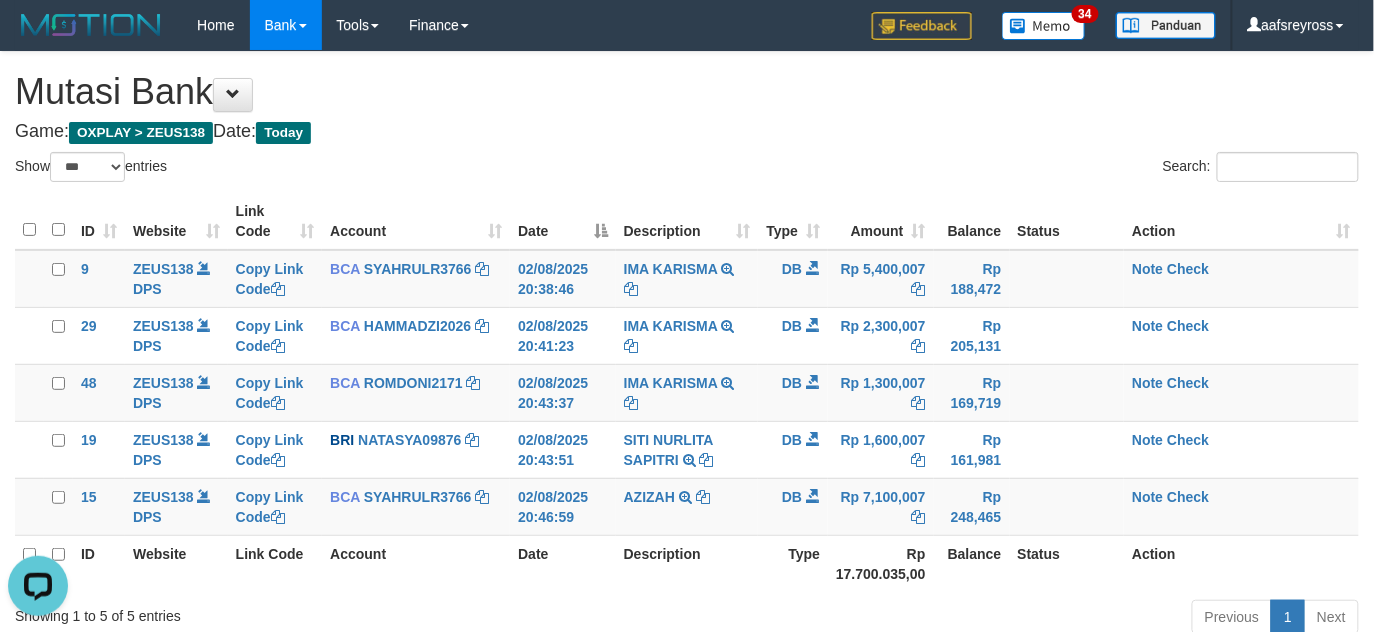 scroll, scrollTop: 0, scrollLeft: 0, axis: both 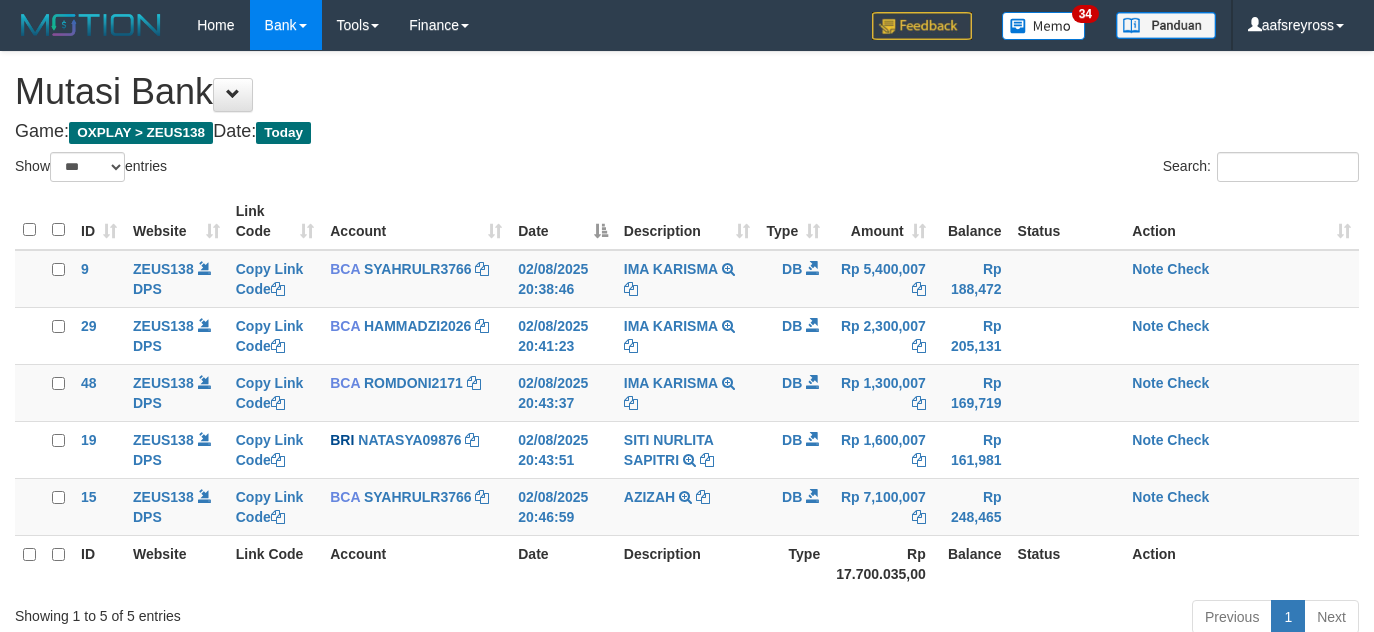 select on "***" 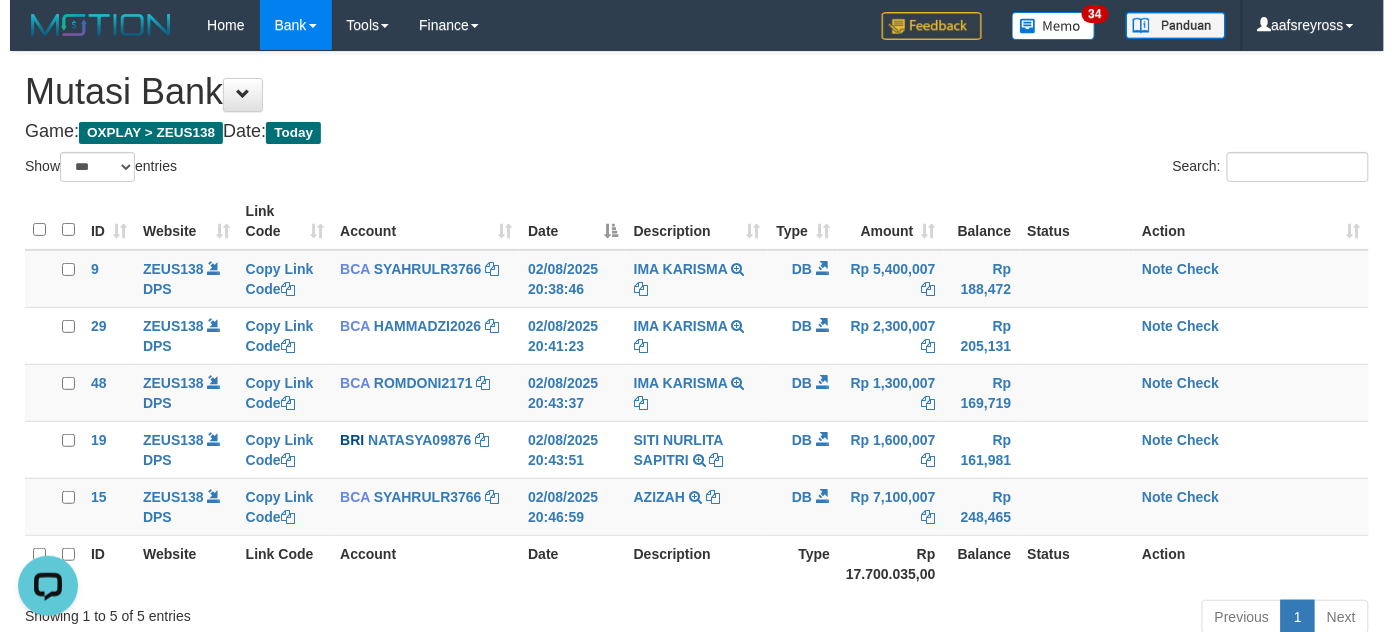 scroll, scrollTop: 0, scrollLeft: 0, axis: both 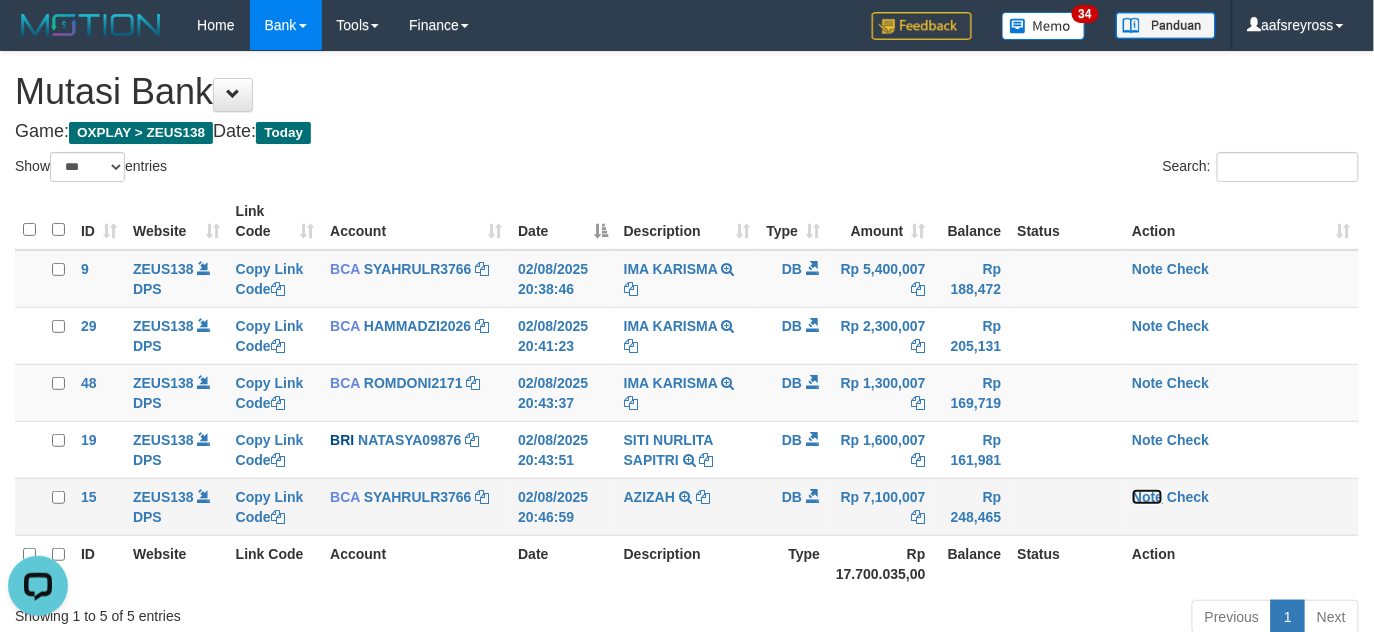 click on "Note" at bounding box center (1147, 497) 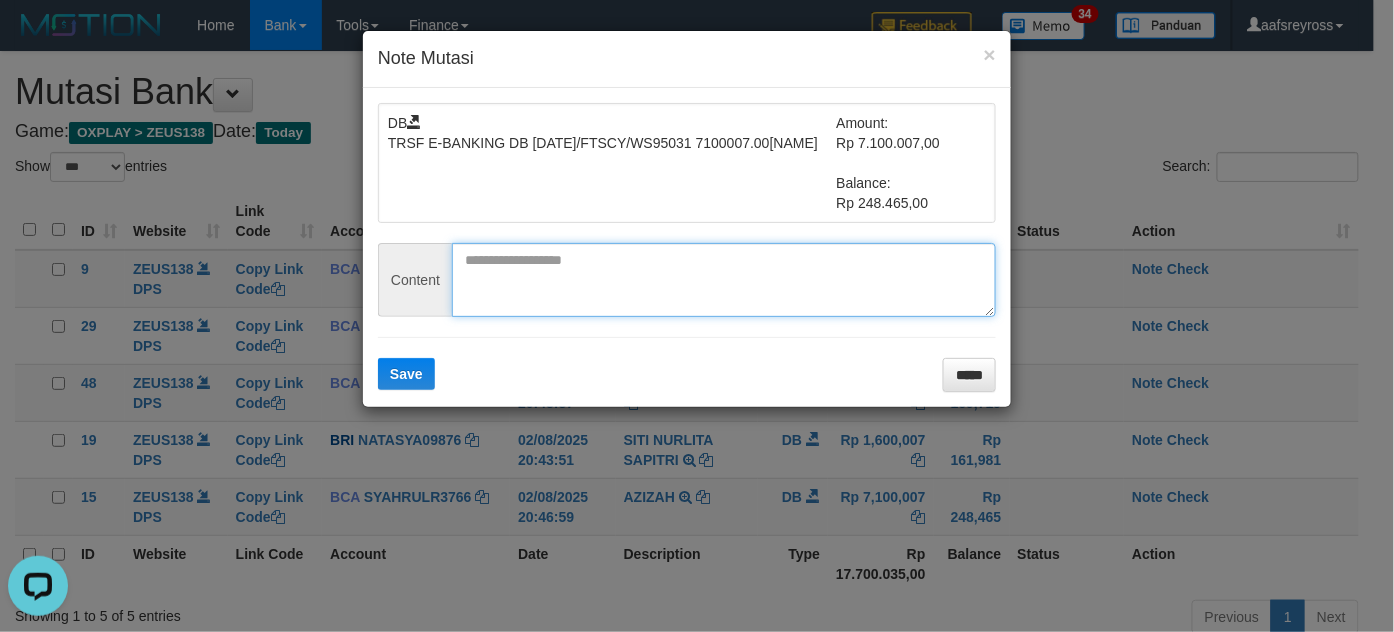 drag, startPoint x: 637, startPoint y: 281, endPoint x: 581, endPoint y: 333, distance: 76.41989 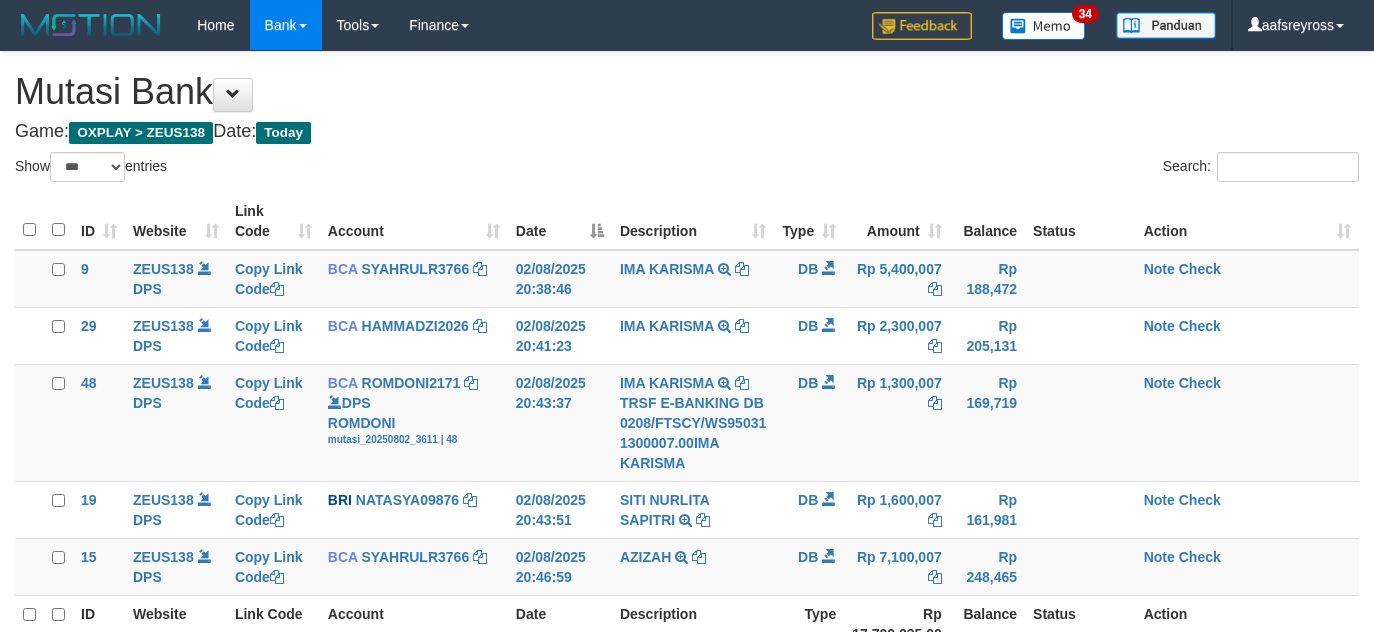 select on "***" 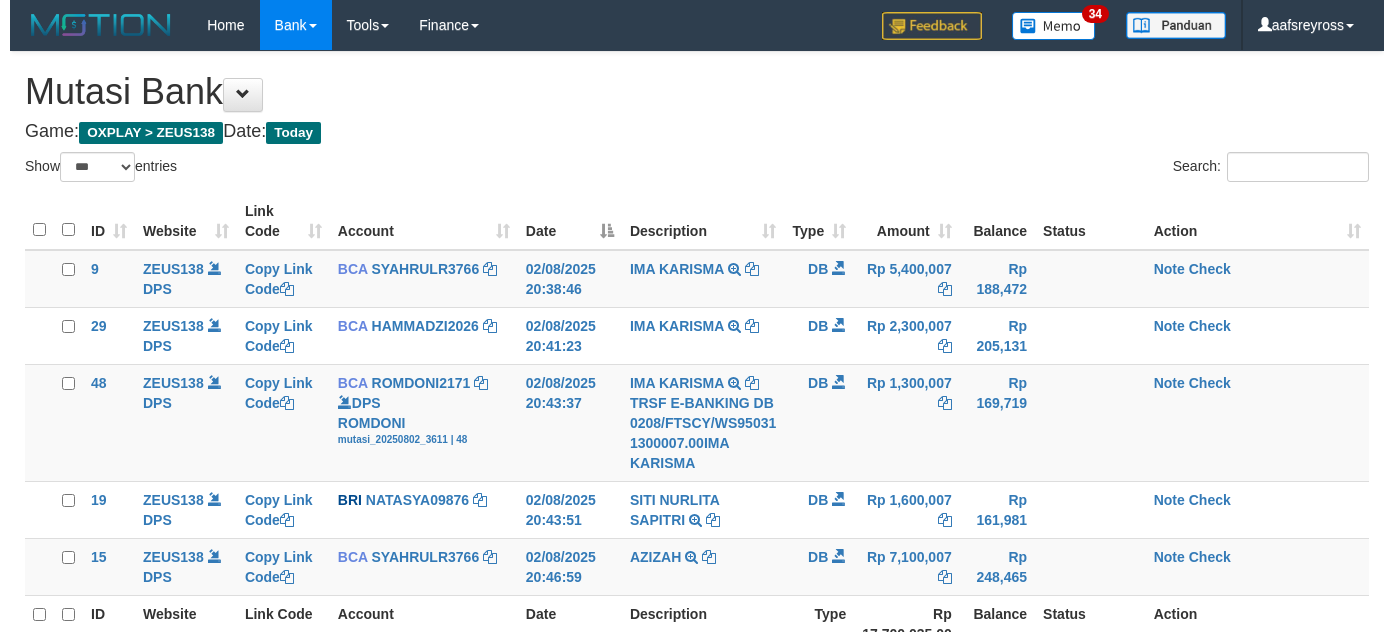scroll, scrollTop: 0, scrollLeft: 0, axis: both 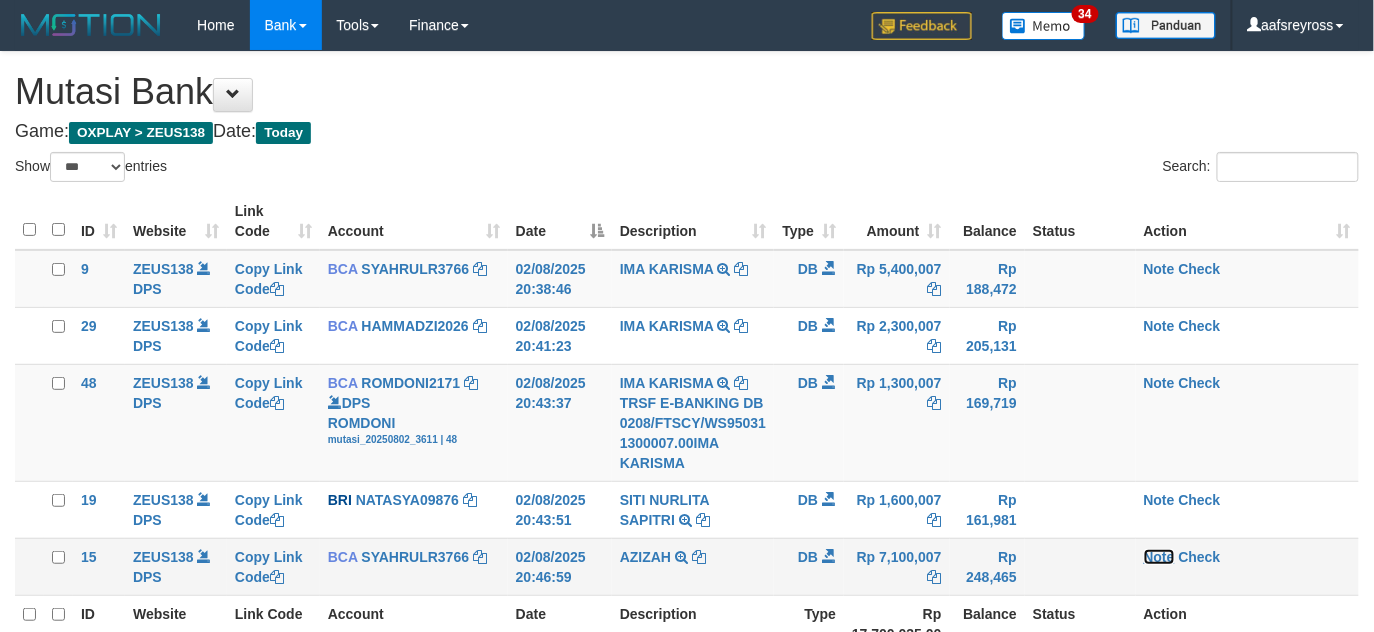 click on "Note" at bounding box center (1159, 557) 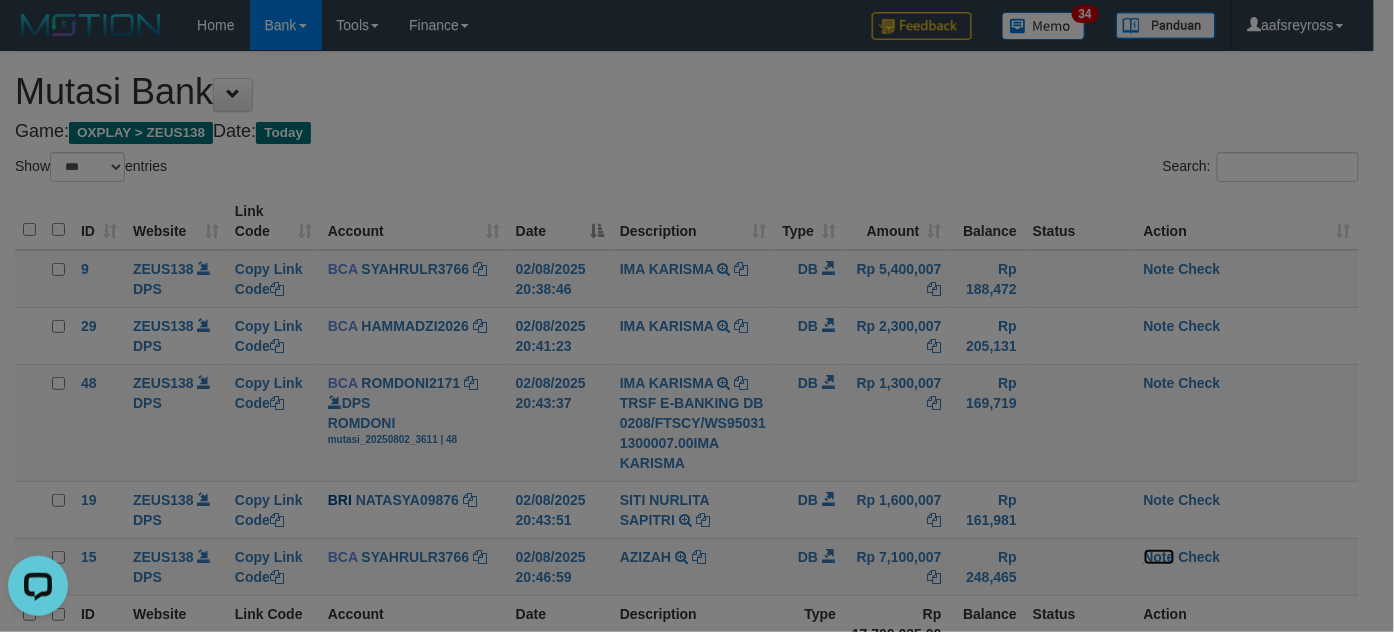 scroll, scrollTop: 0, scrollLeft: 0, axis: both 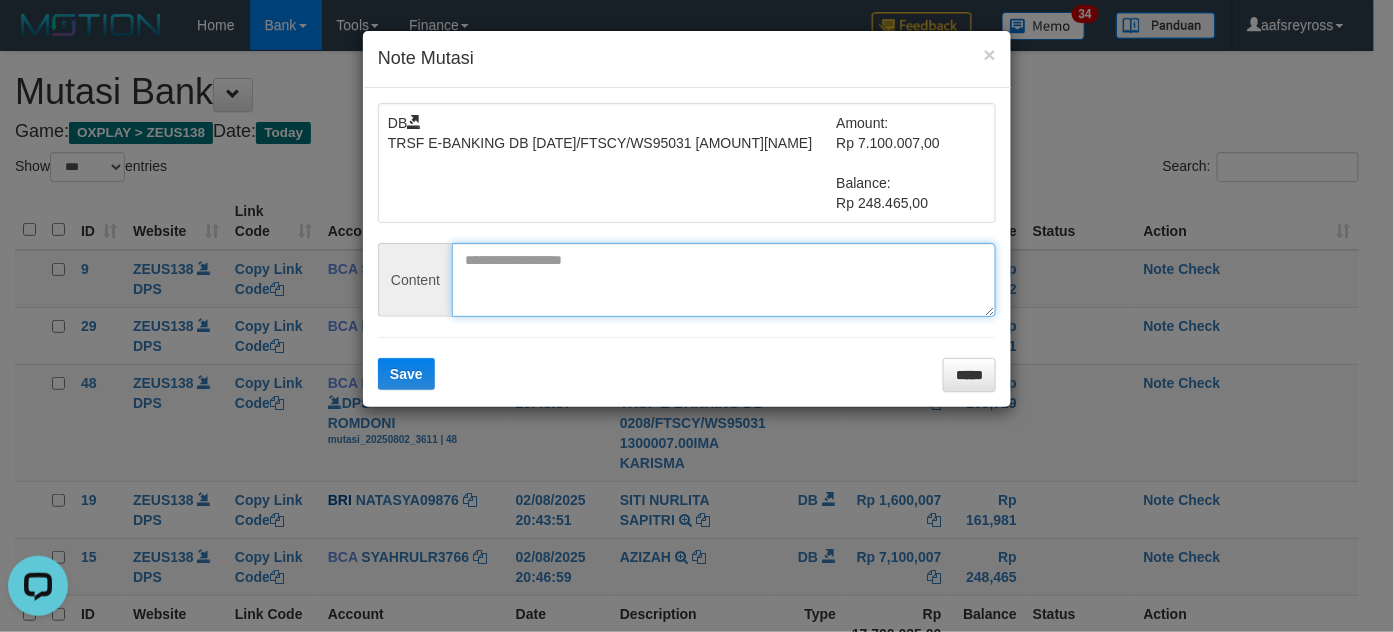 click at bounding box center [724, 280] 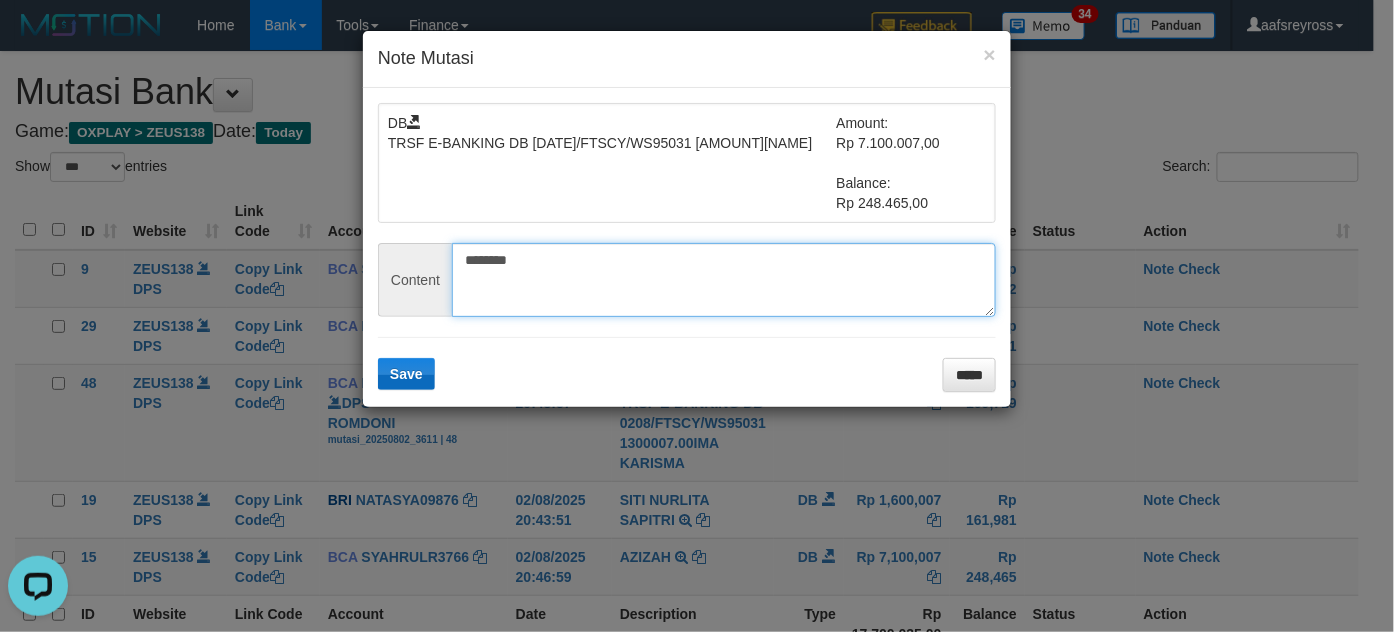 type on "********" 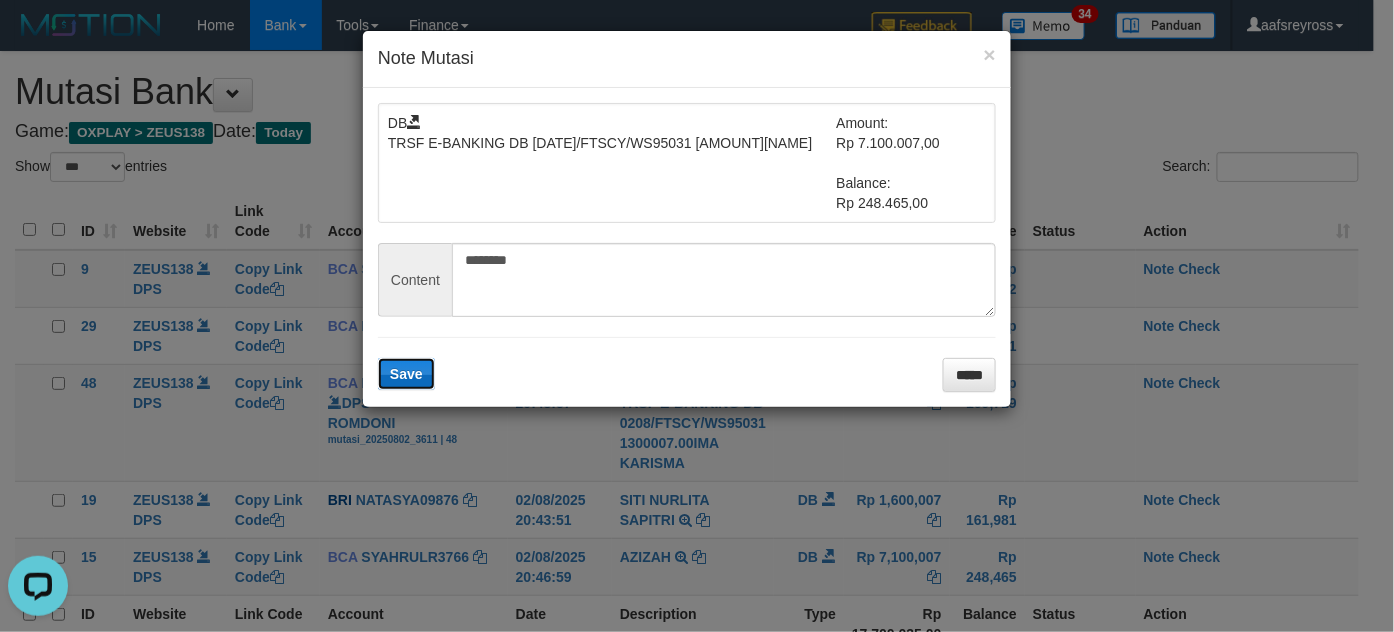 click on "Save" at bounding box center [406, 374] 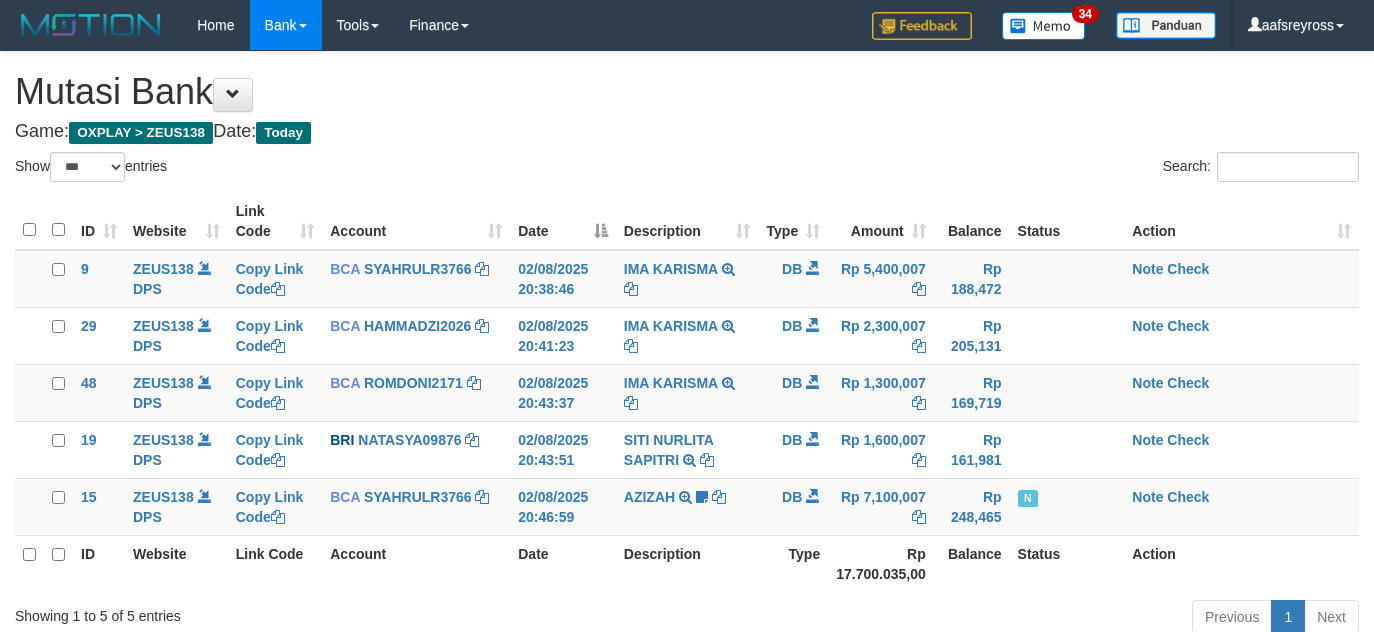 select on "***" 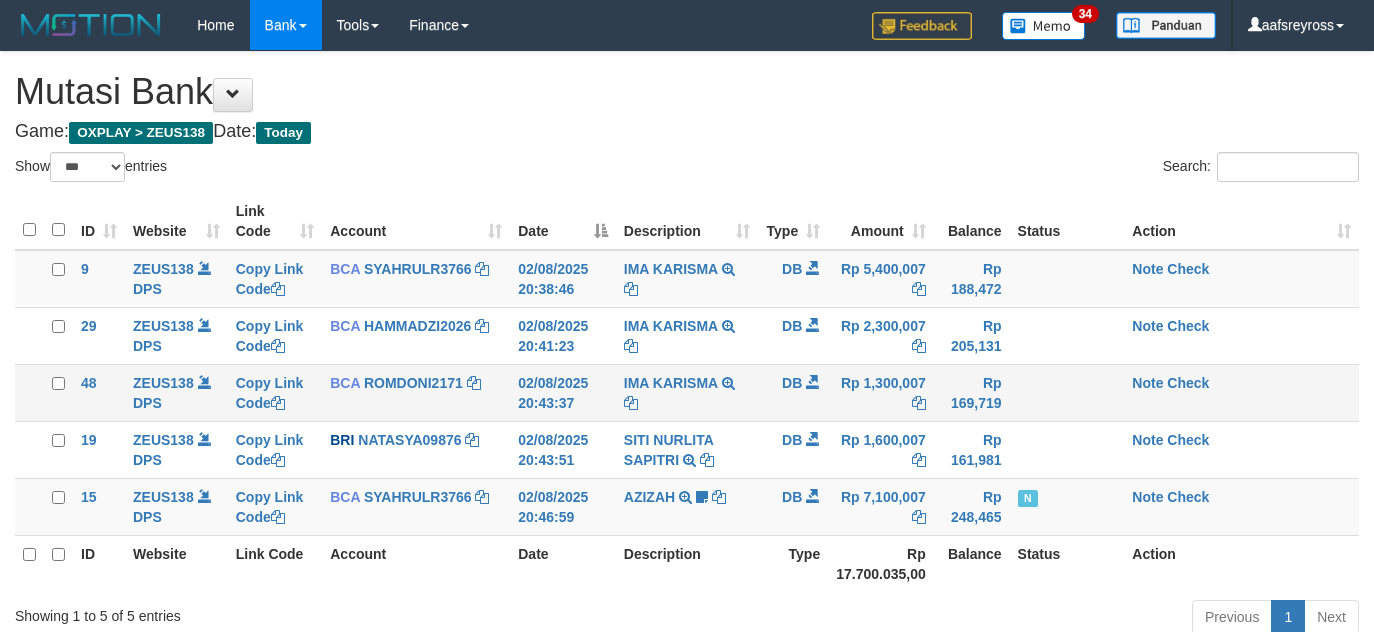 scroll, scrollTop: 0, scrollLeft: 0, axis: both 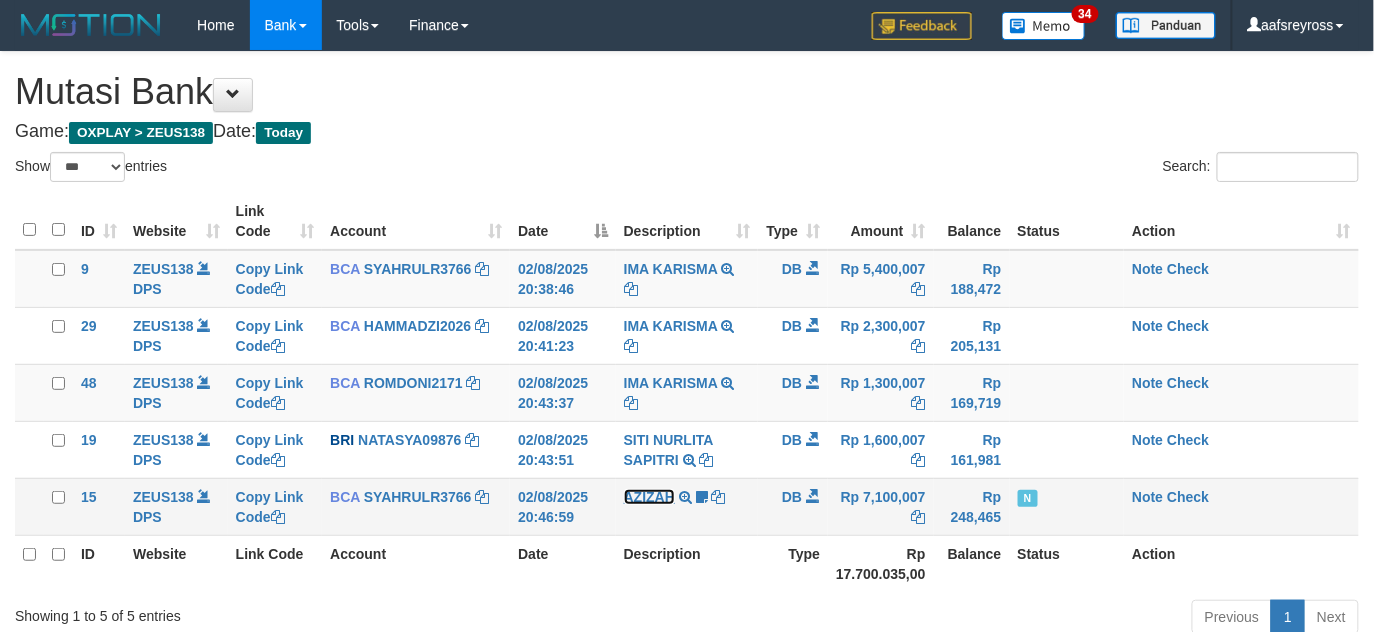 click on "AZIZAH" at bounding box center [649, 497] 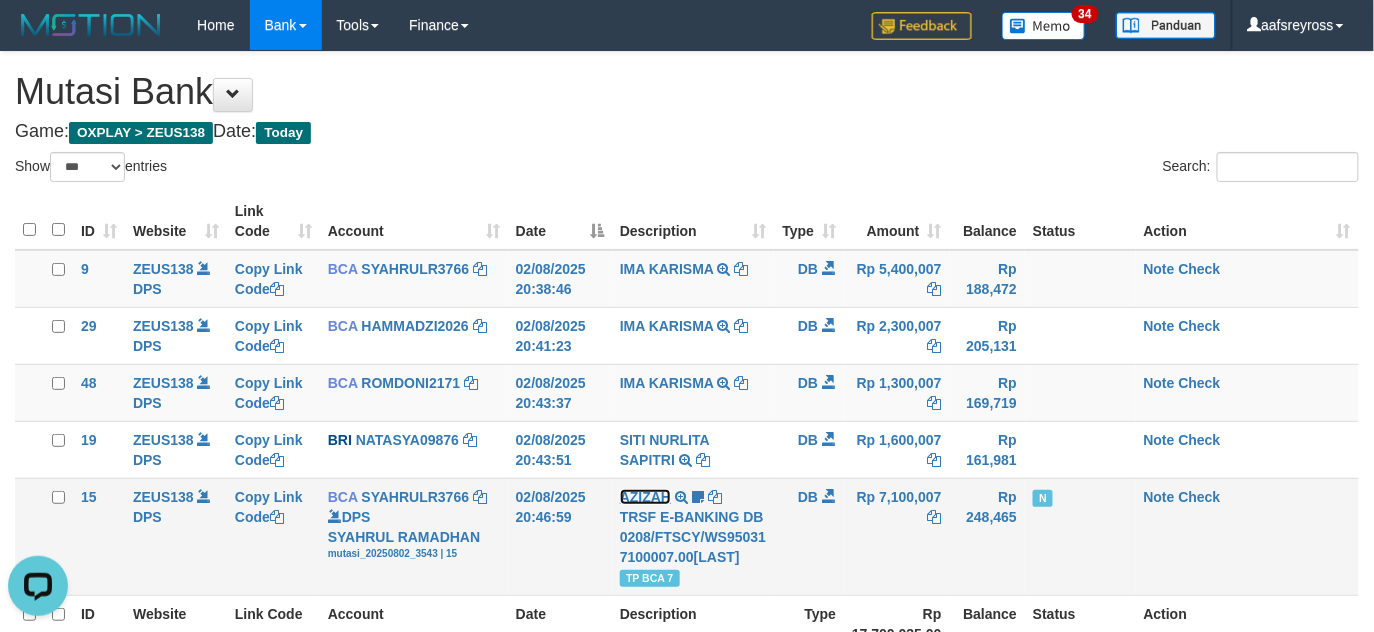 scroll, scrollTop: 0, scrollLeft: 0, axis: both 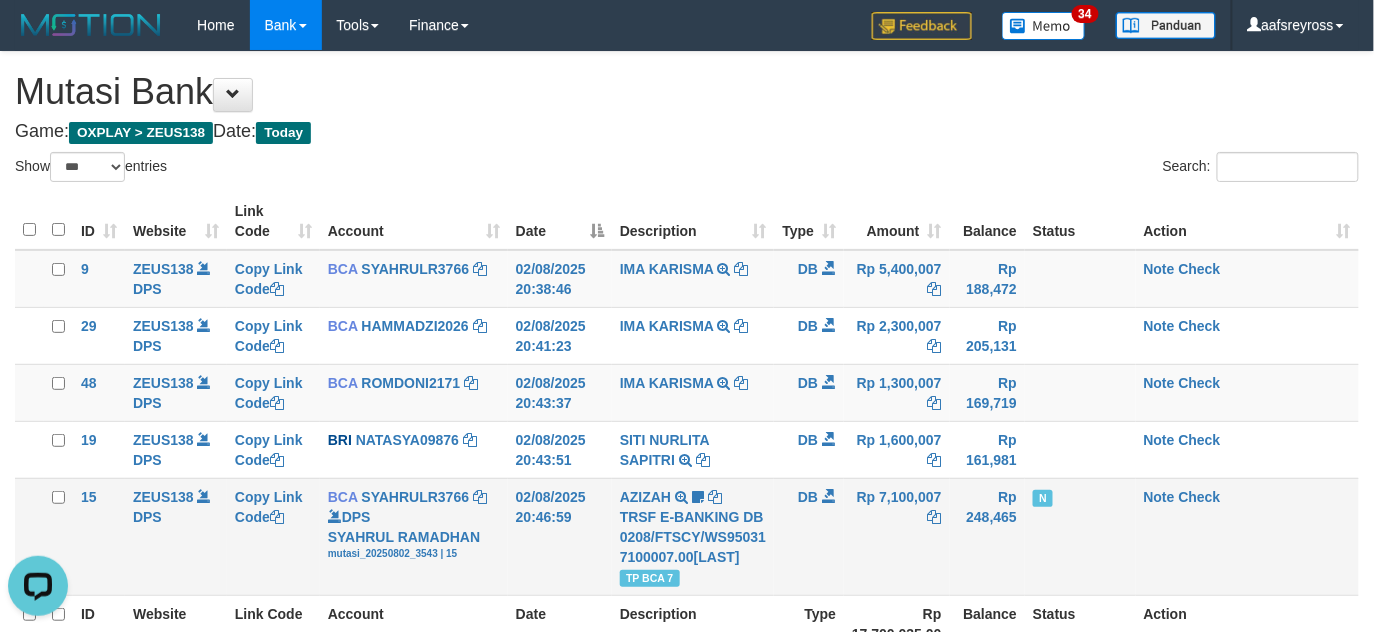 click on "Note
Check" at bounding box center (1247, 536) 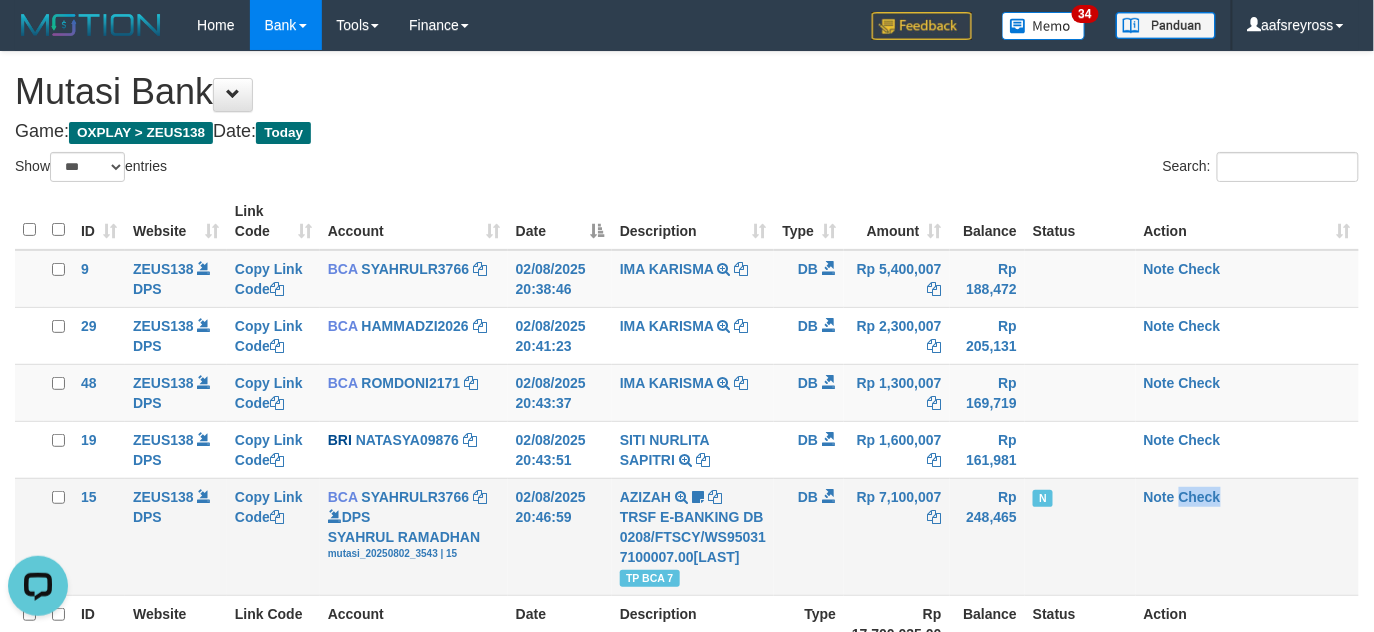 click on "Note
Check" at bounding box center (1247, 536) 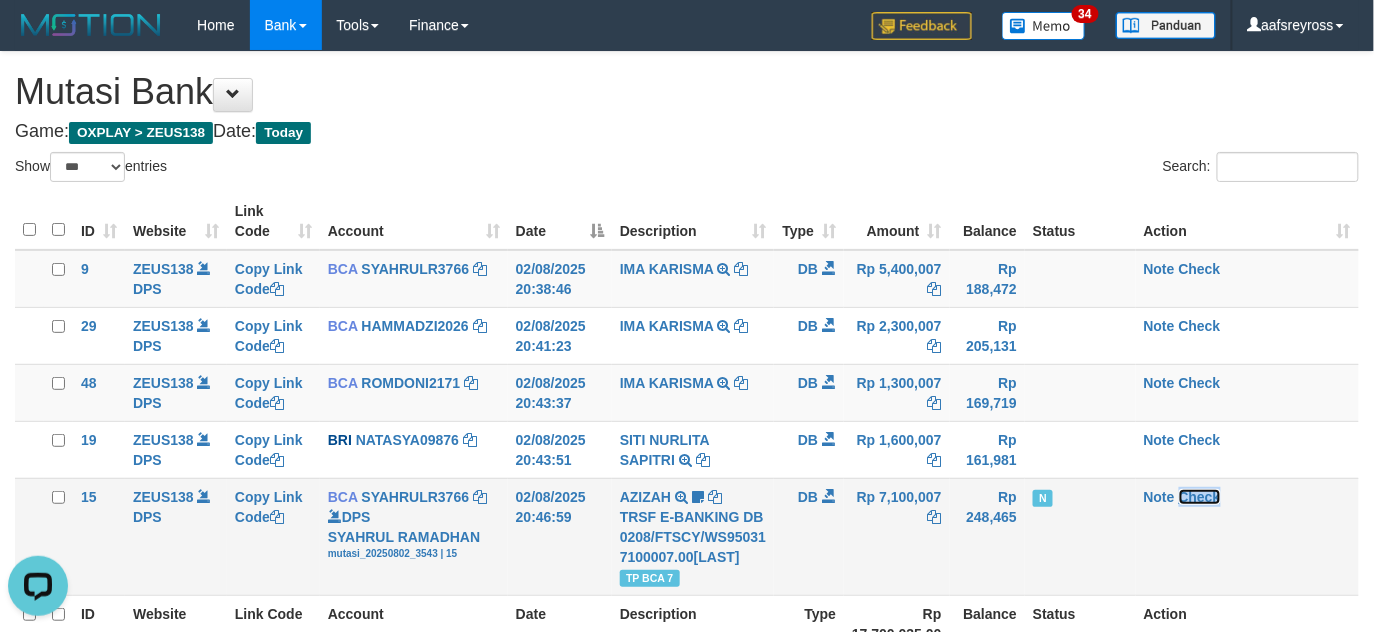 click on "Check" at bounding box center (1200, 497) 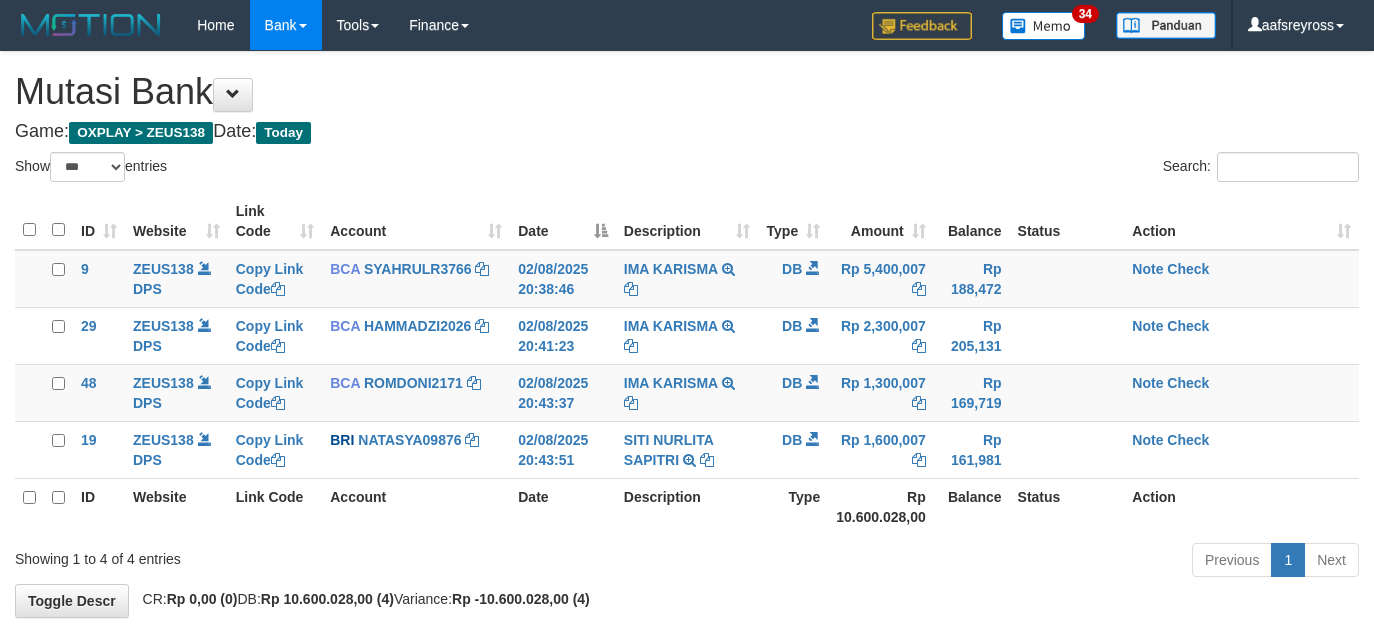 select on "***" 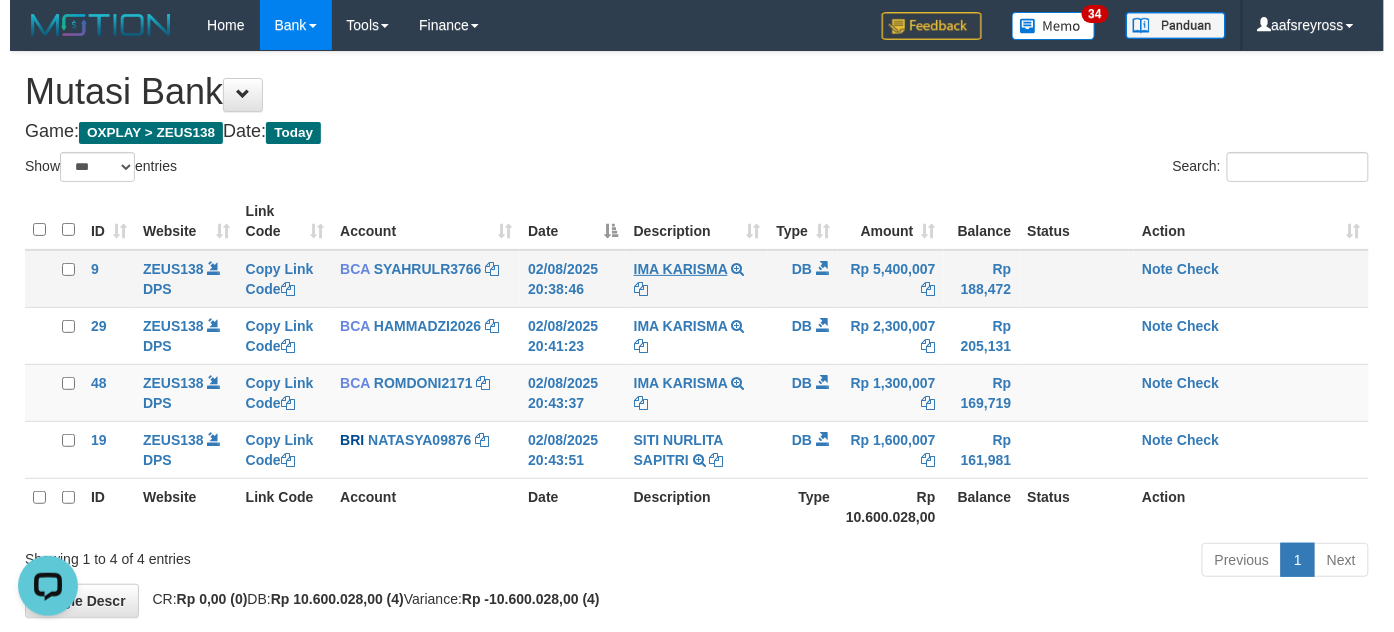 scroll, scrollTop: 0, scrollLeft: 0, axis: both 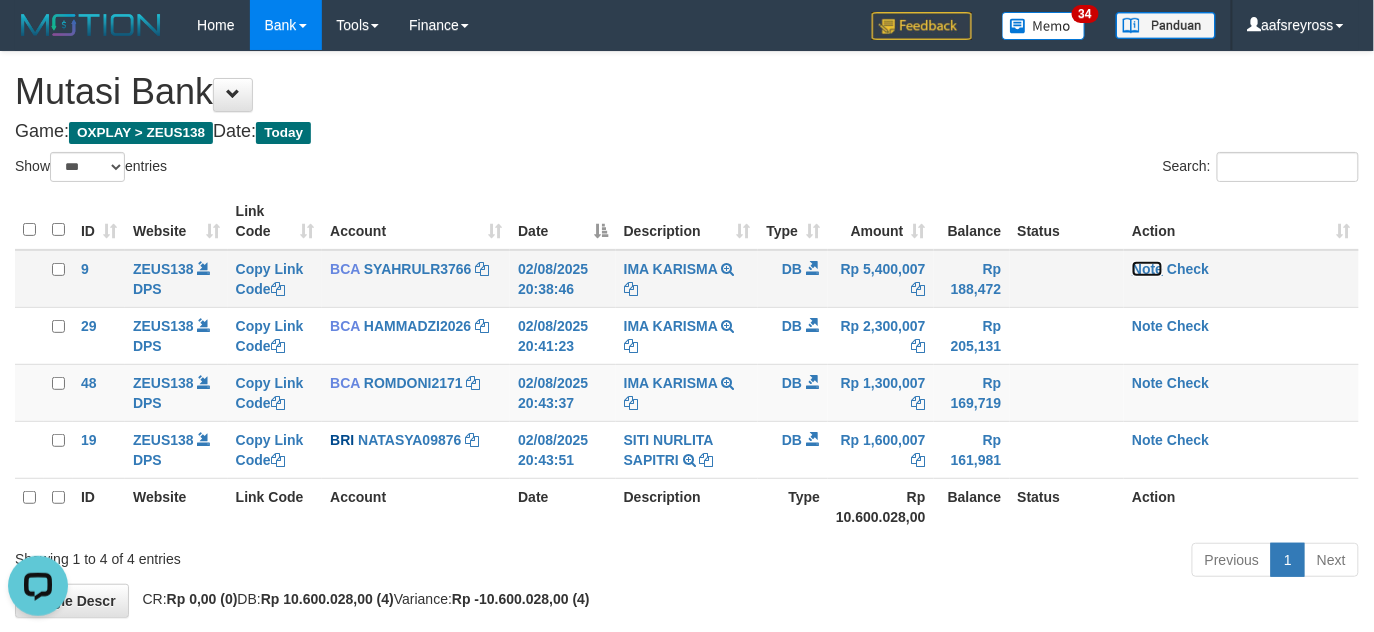 click on "Note" at bounding box center (1147, 269) 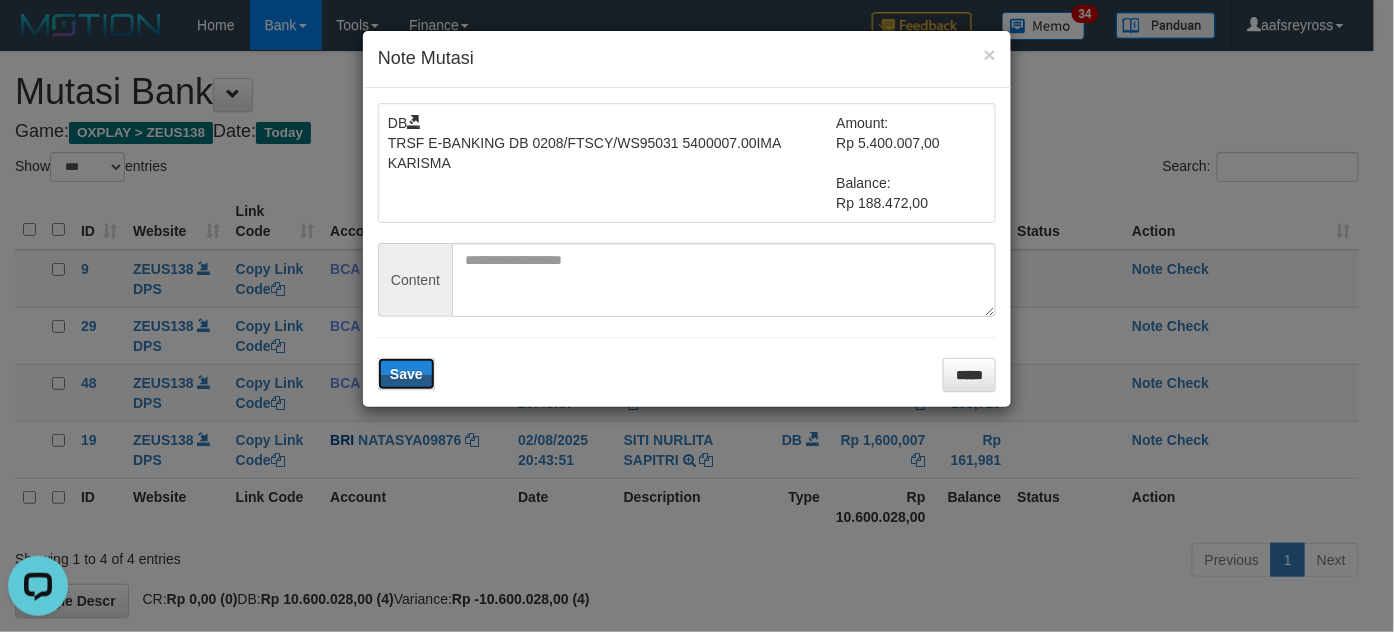 type 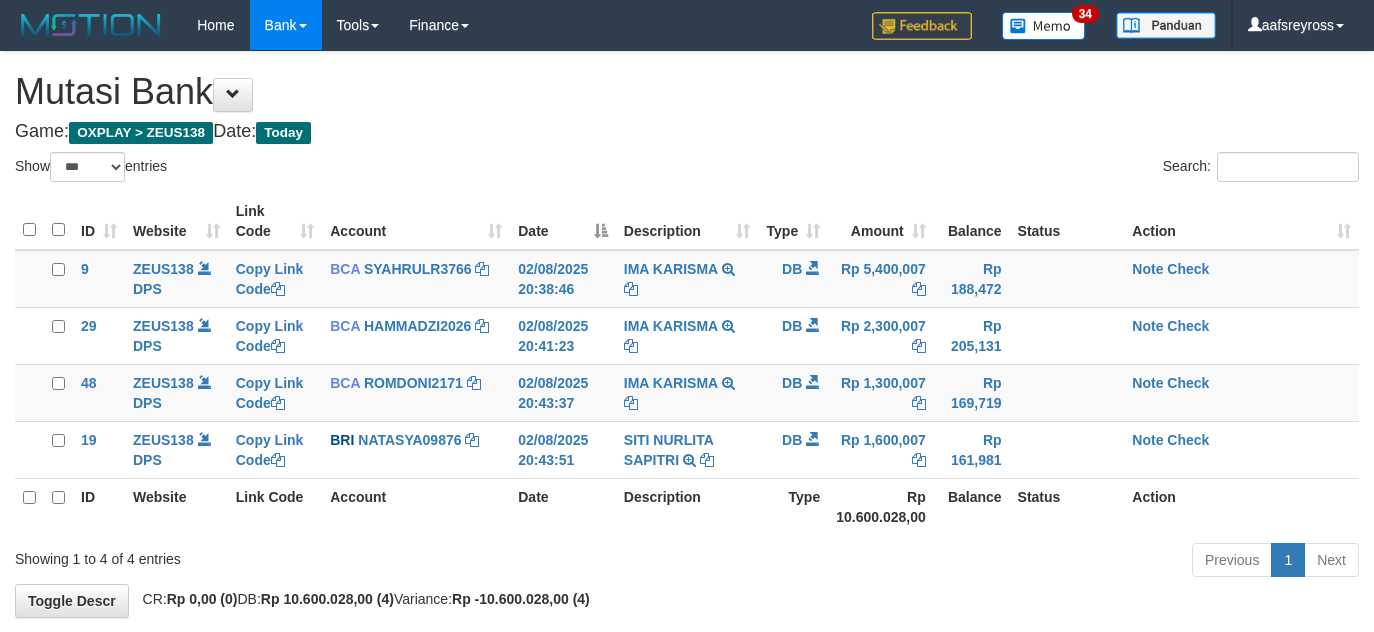 select on "***" 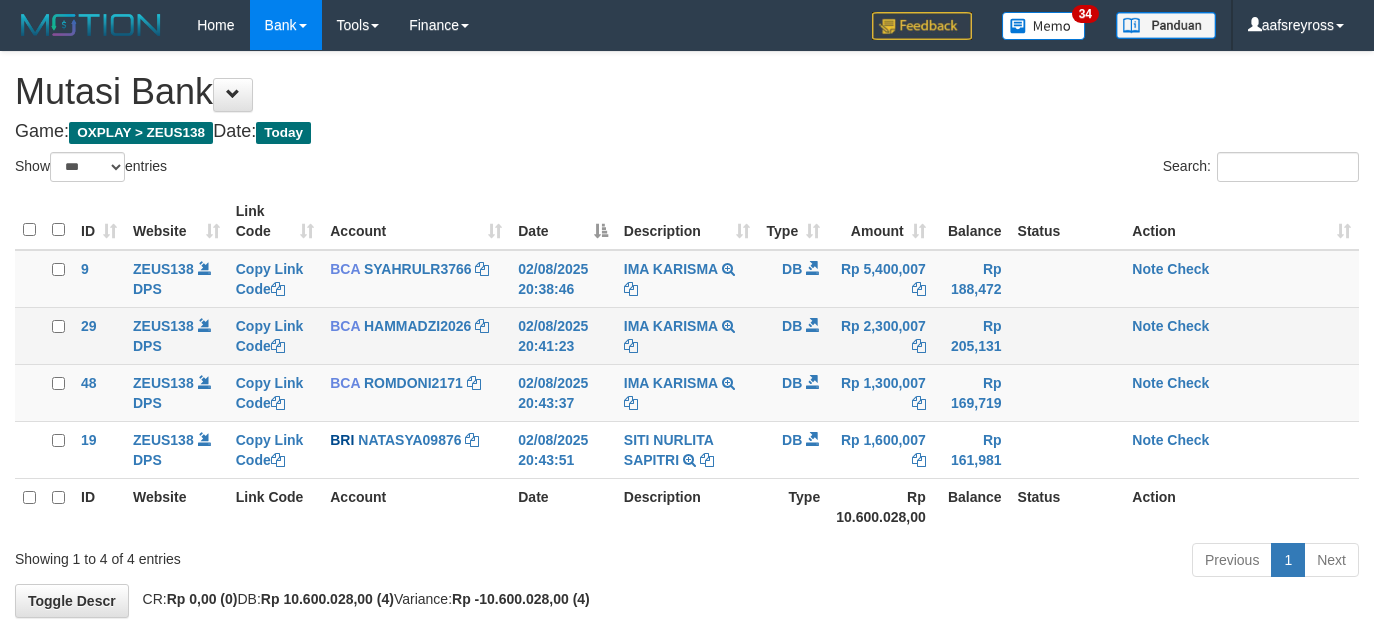 scroll, scrollTop: 0, scrollLeft: 0, axis: both 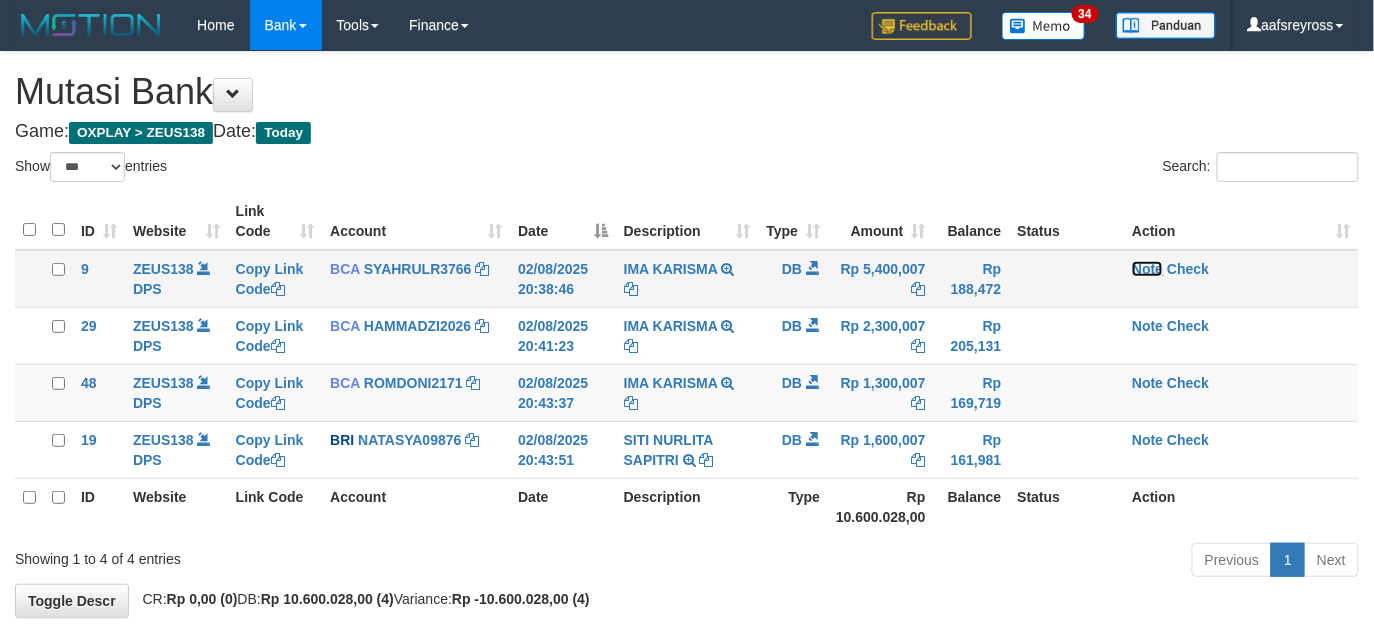 click on "Note" at bounding box center (1147, 269) 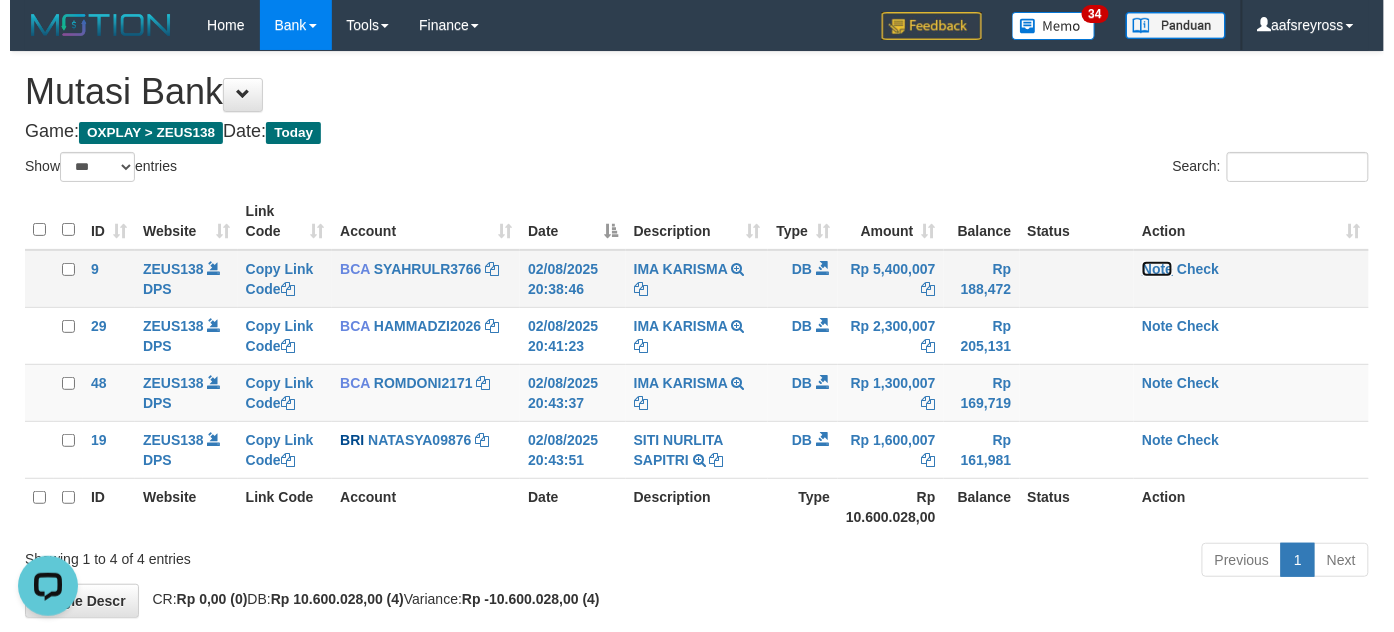 scroll, scrollTop: 0, scrollLeft: 0, axis: both 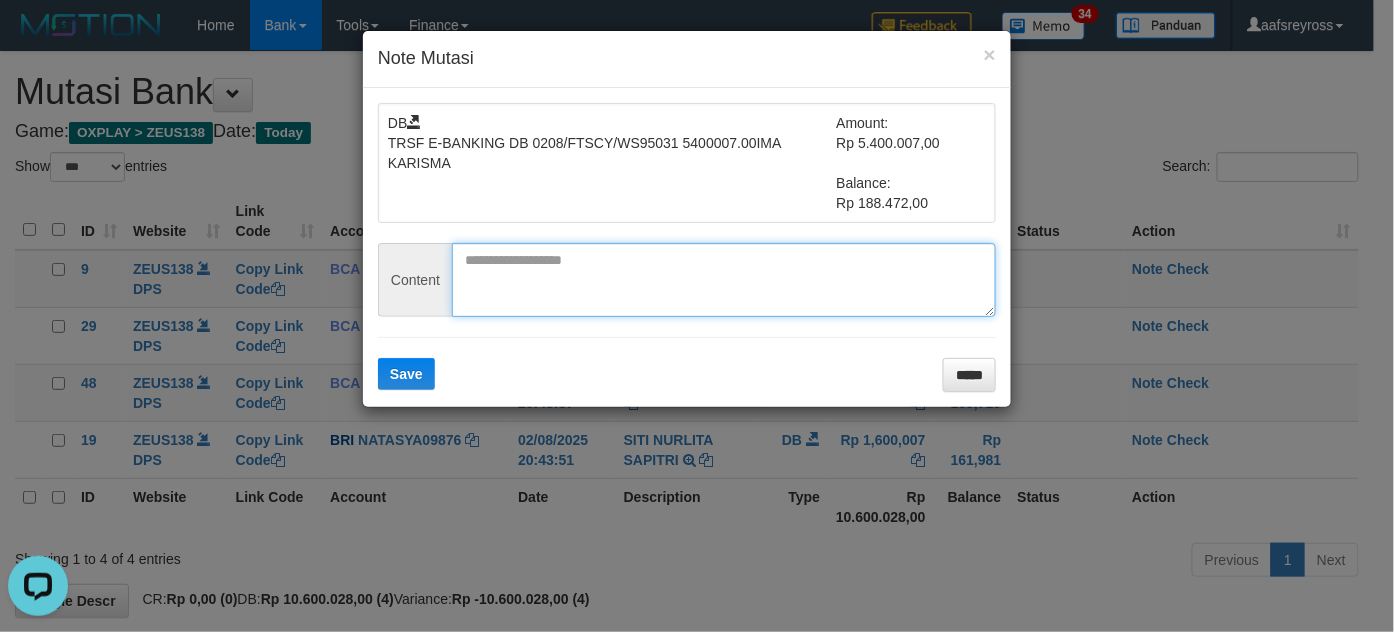 click at bounding box center [724, 280] 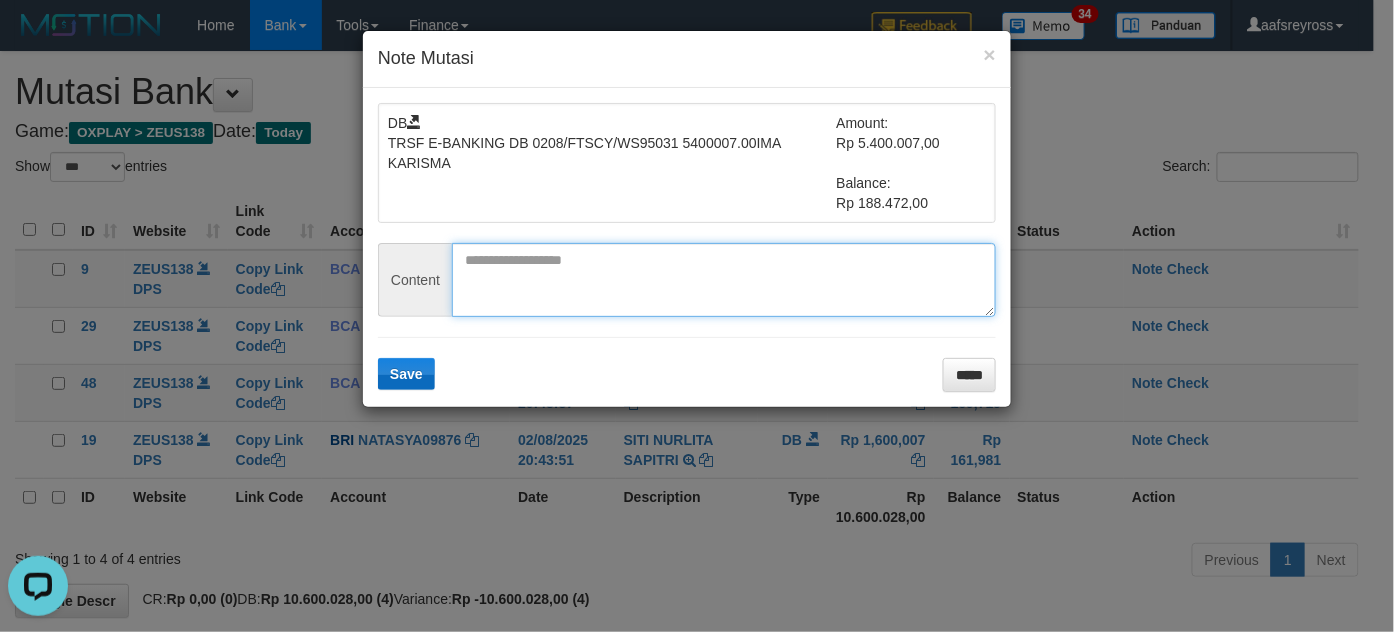 paste on "********" 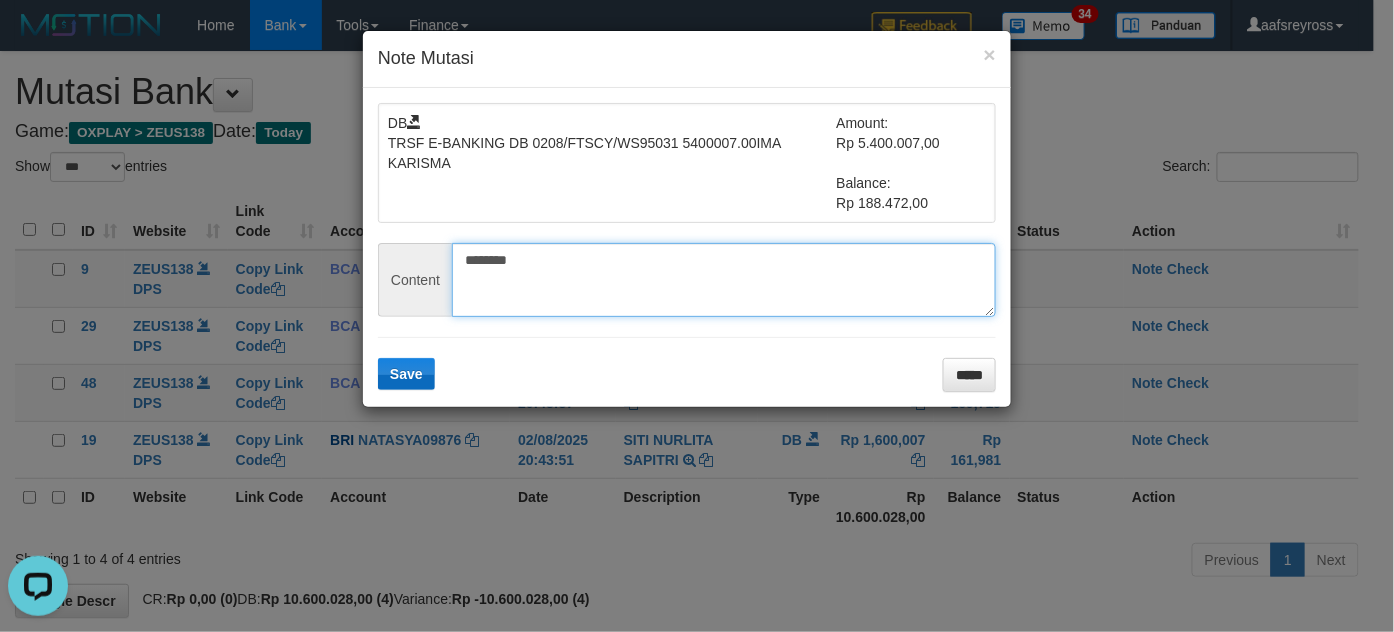 type on "********" 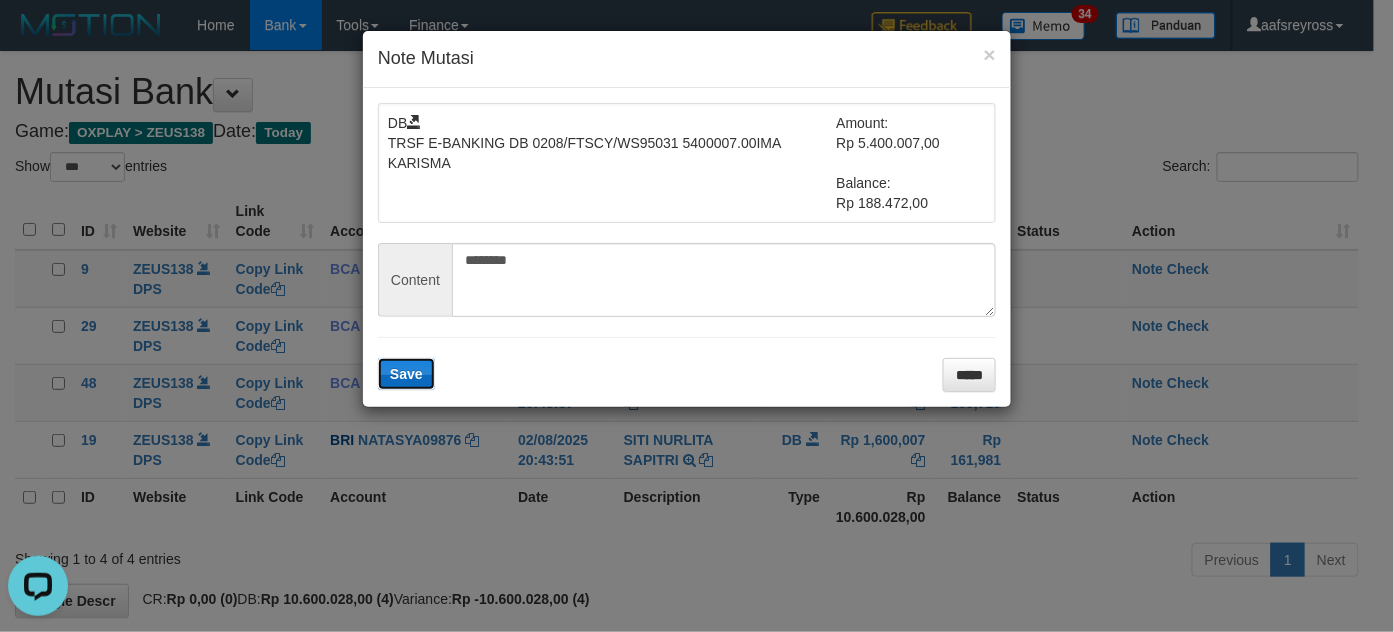 click on "Save" at bounding box center (406, 374) 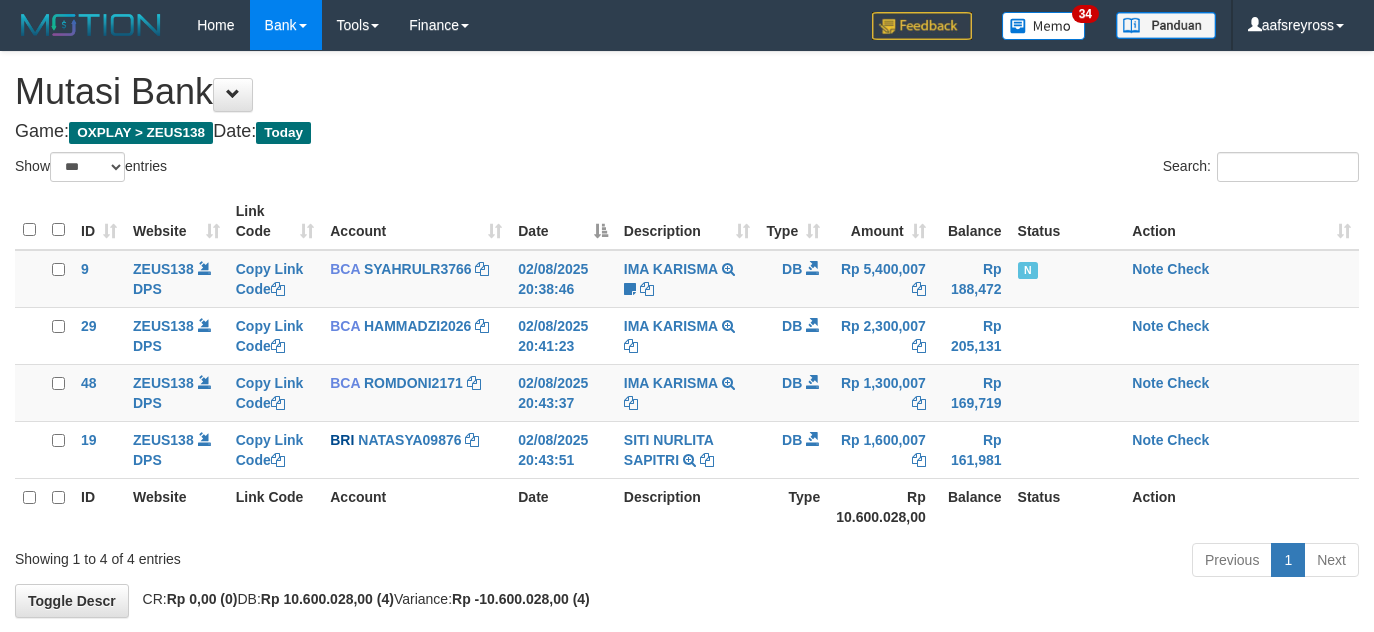 select on "***" 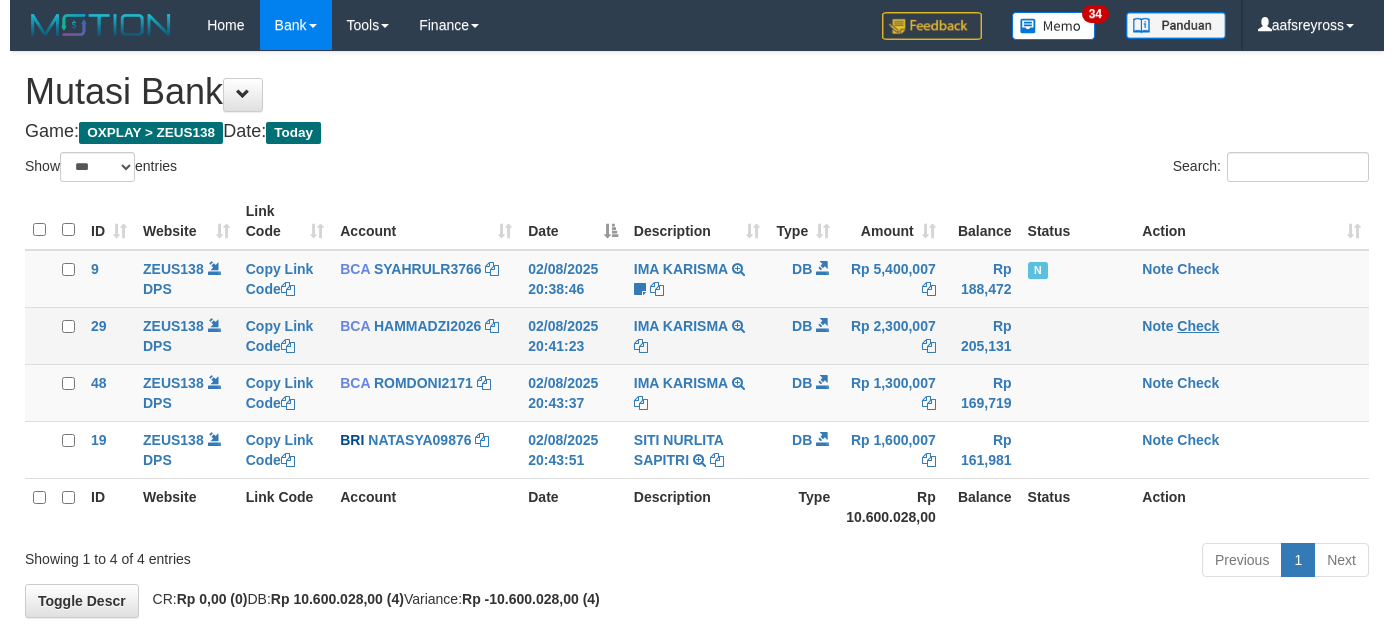 scroll, scrollTop: 0, scrollLeft: 0, axis: both 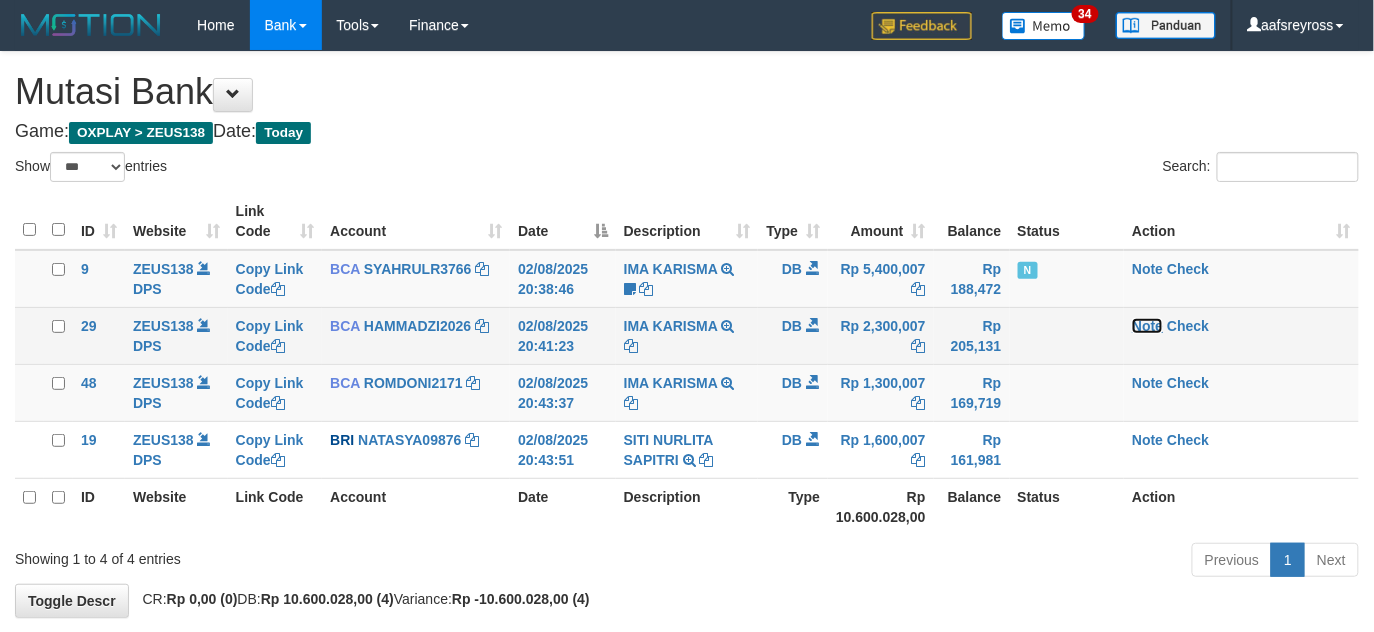 click on "Note" at bounding box center (1147, 326) 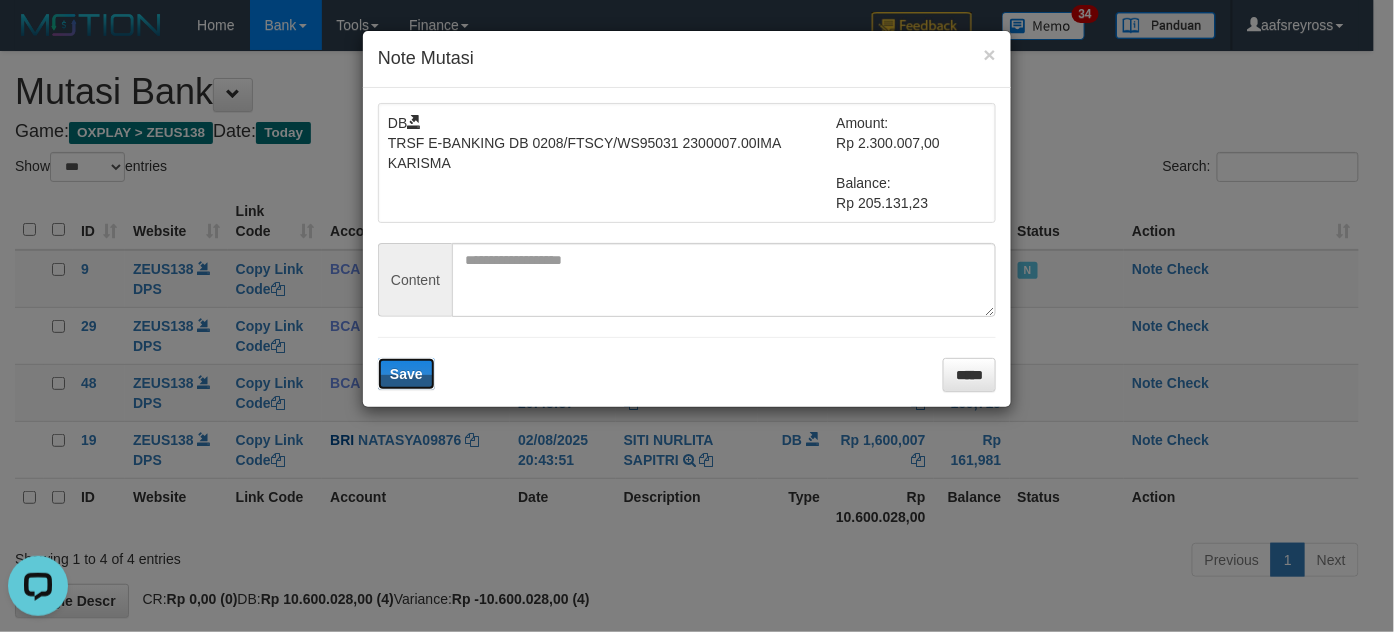 scroll, scrollTop: 0, scrollLeft: 0, axis: both 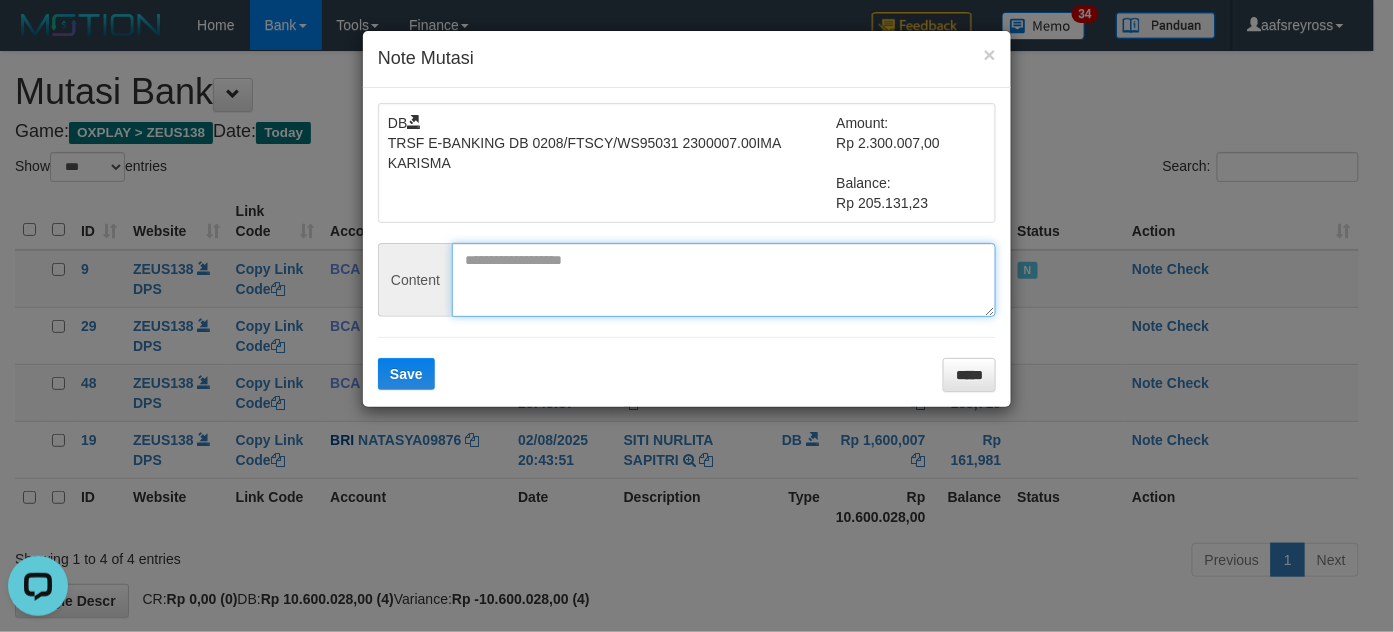 drag, startPoint x: 557, startPoint y: 270, endPoint x: 526, endPoint y: 290, distance: 36.891735 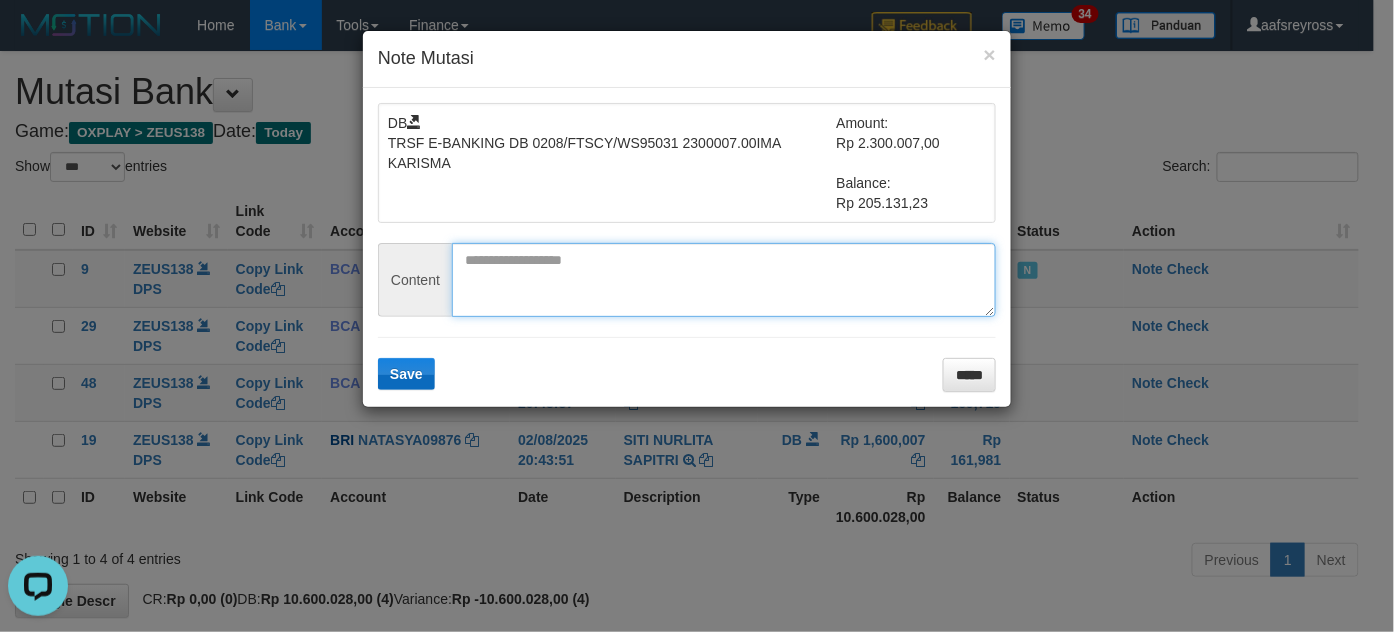 paste on "********" 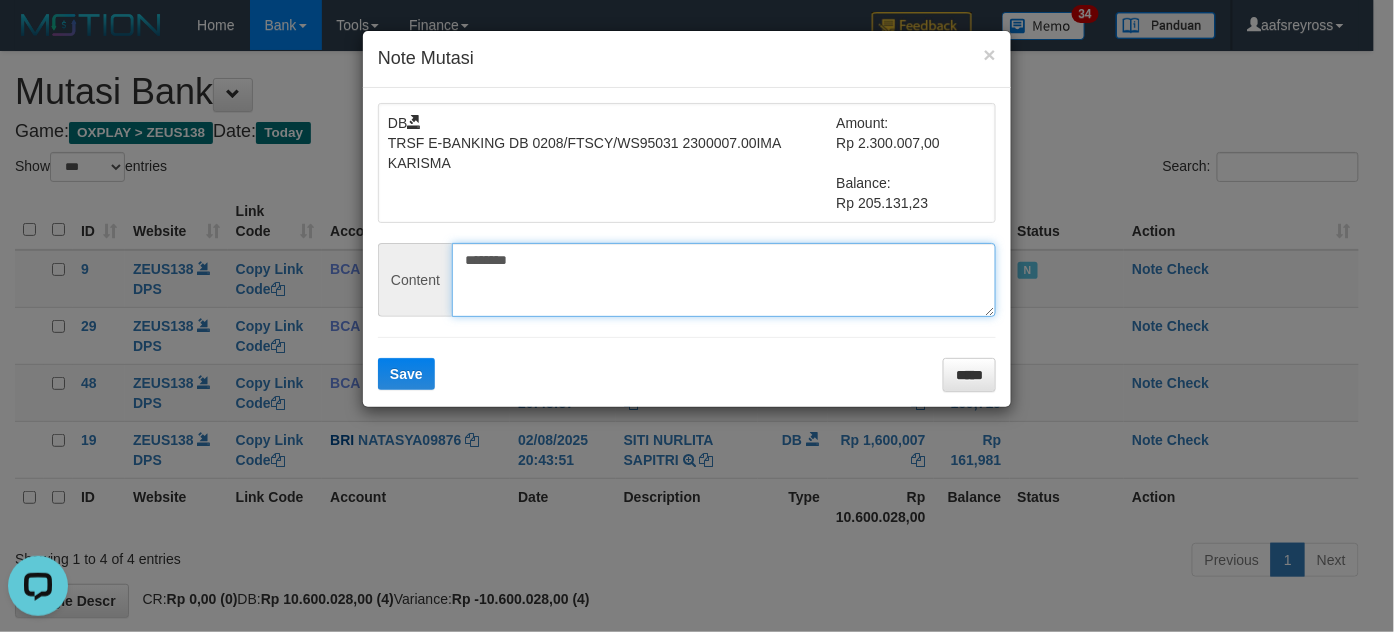 type on "********" 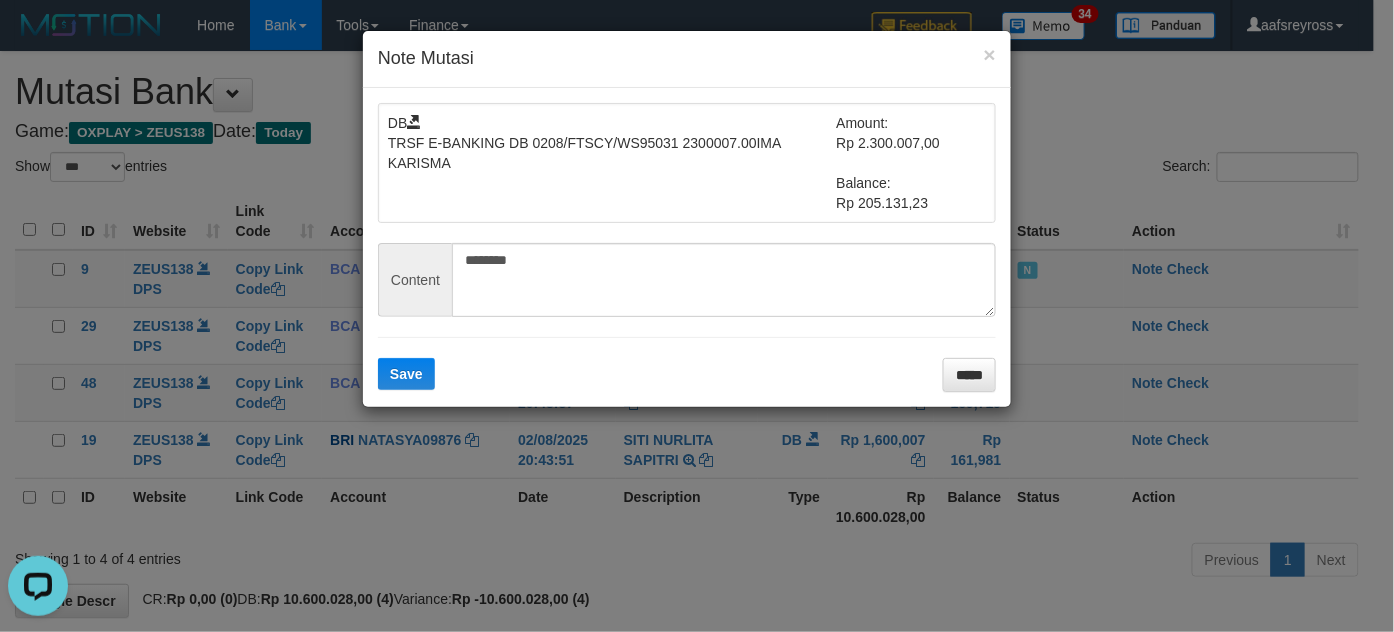 click on "DB
TRSF E-BANKING DB 0208/FTSCY/WS95031
2300007.00IMA KARISMA
Amount:
Rp 2.300.007,00
Balance:
Rp 205.131,23
Content
********
Save
*****" at bounding box center [687, 247] 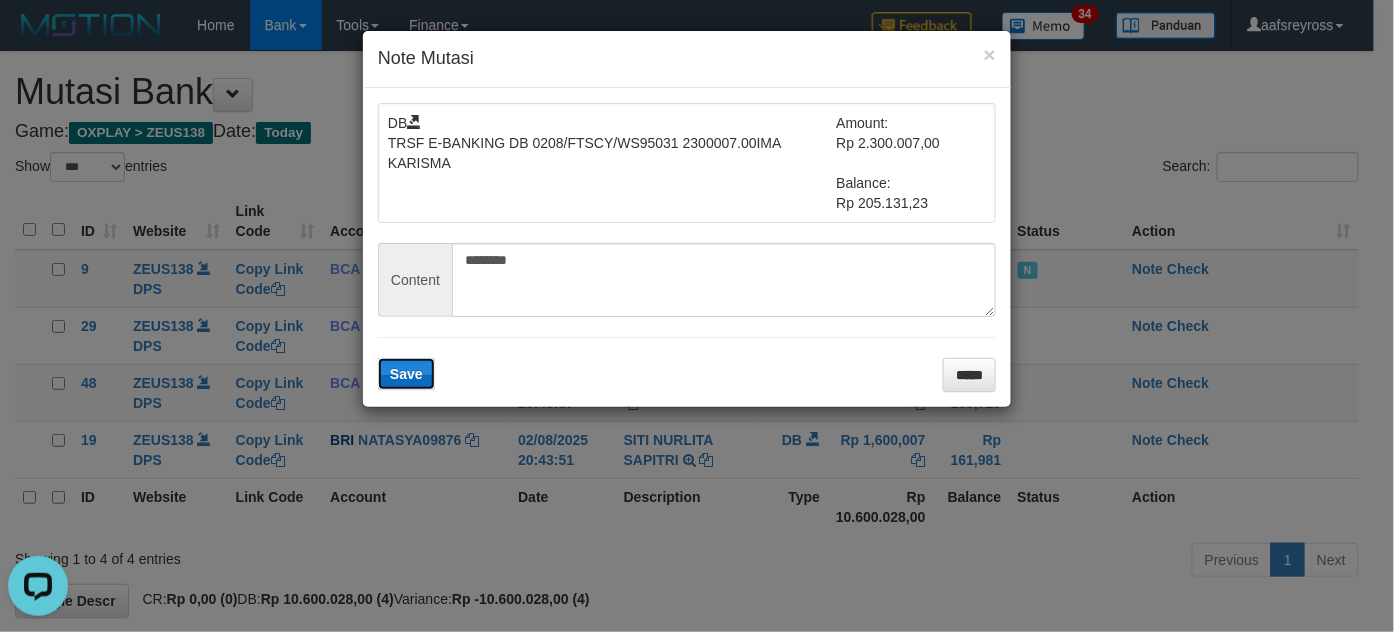 click on "Save" at bounding box center (406, 374) 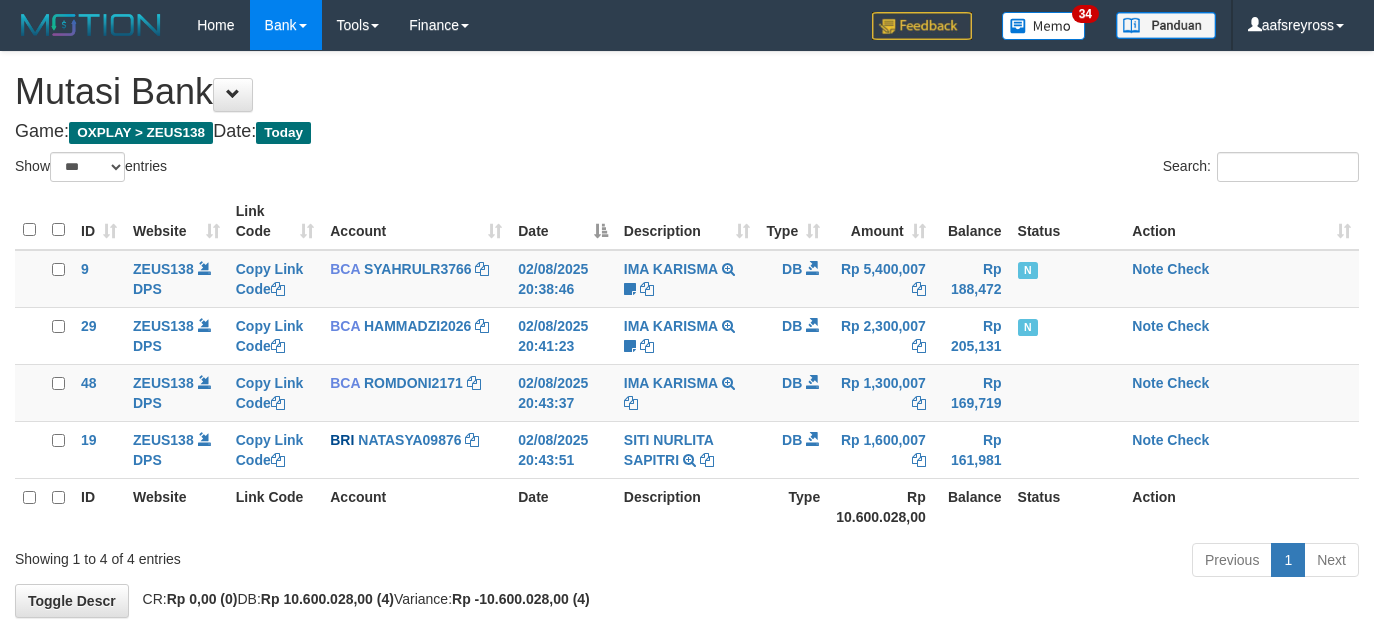 select on "***" 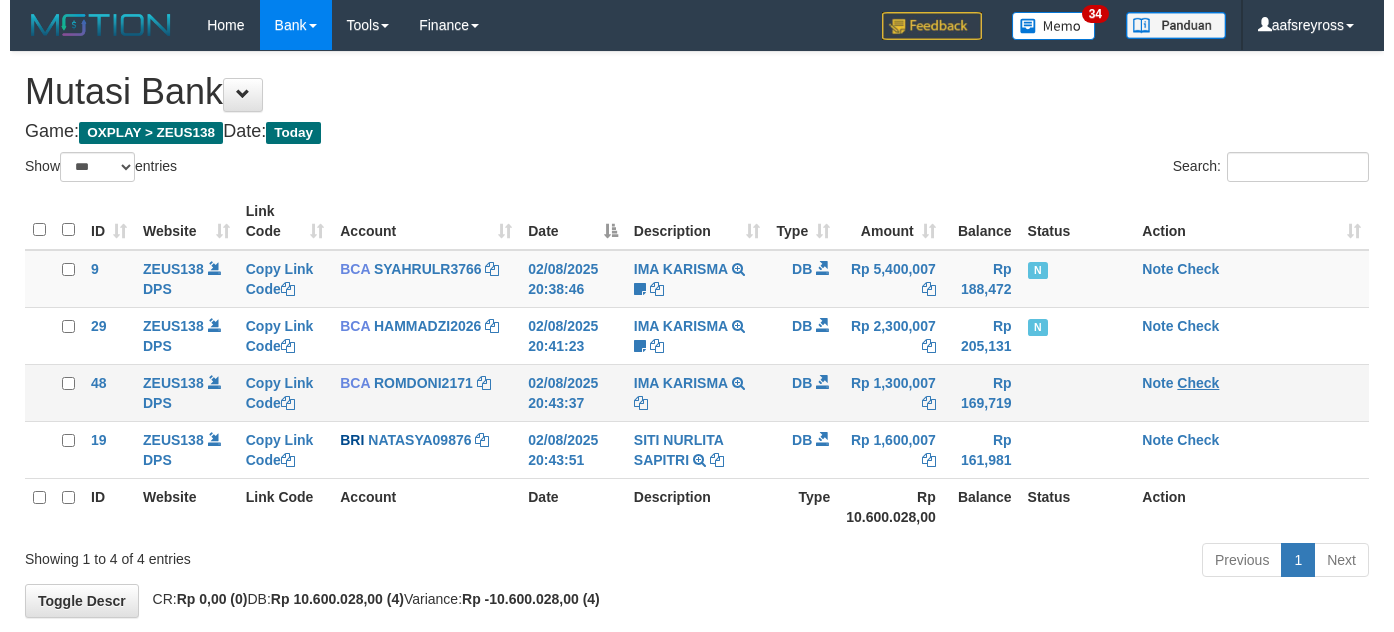 scroll, scrollTop: 0, scrollLeft: 0, axis: both 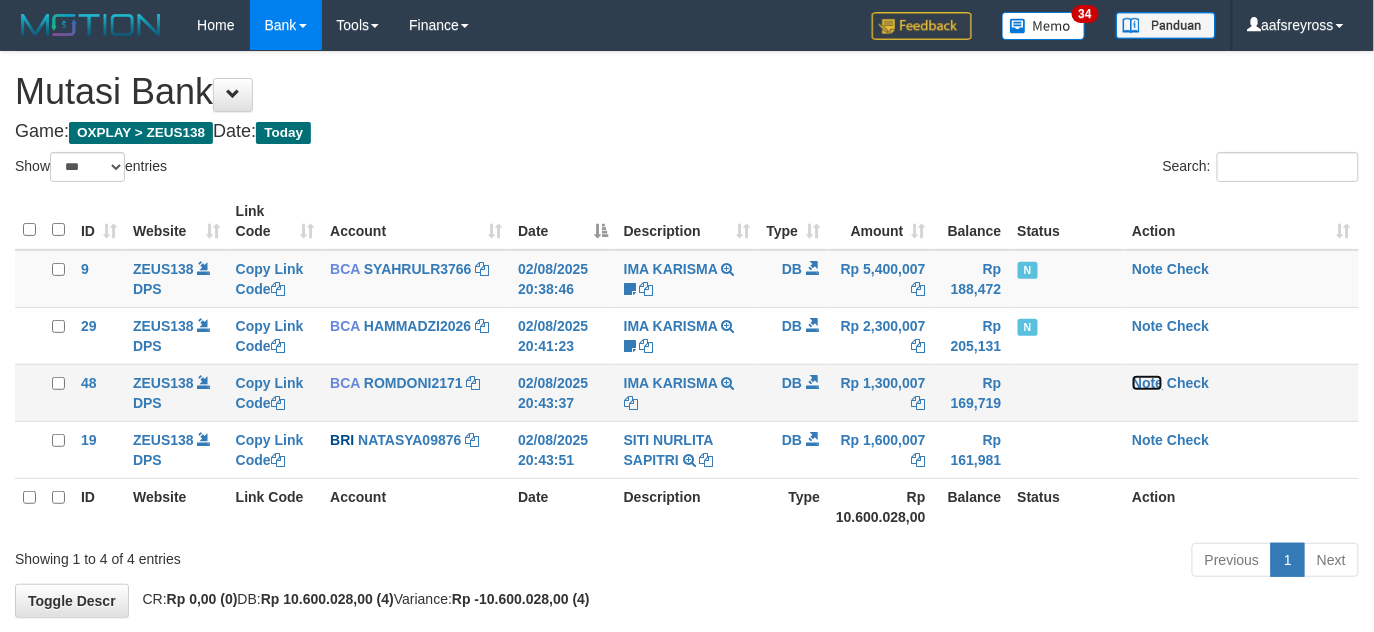 click on "Note" at bounding box center (1147, 383) 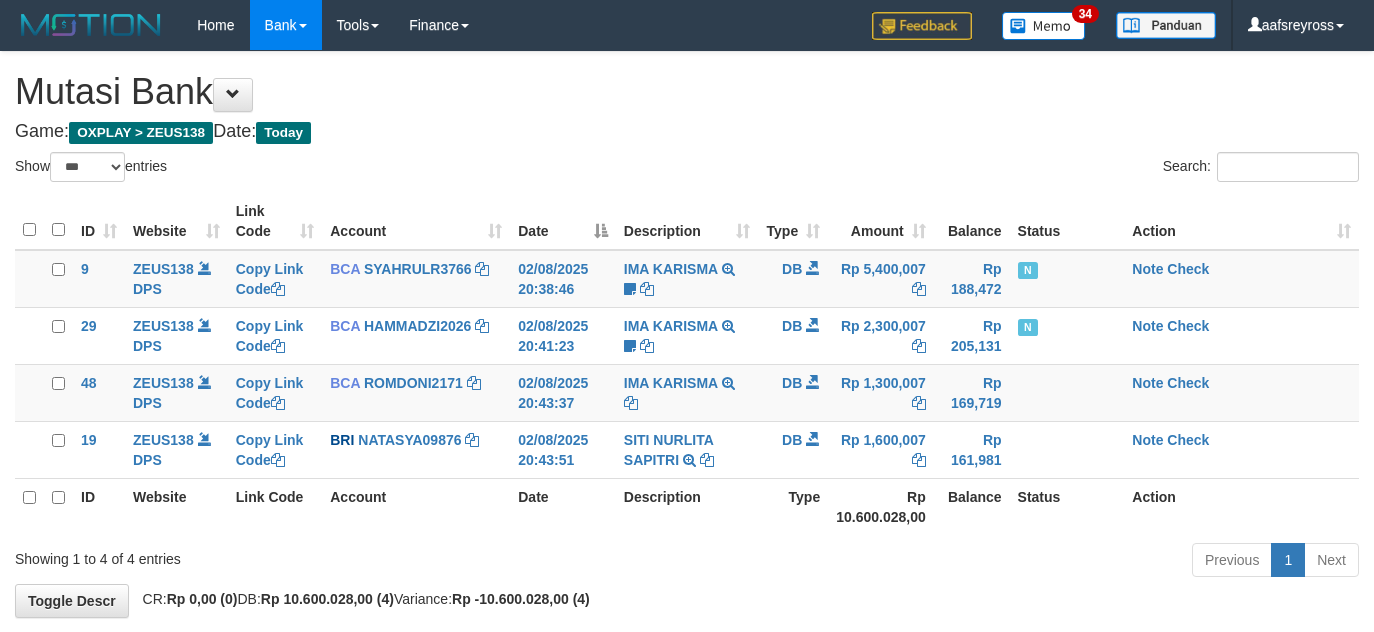 select on "***" 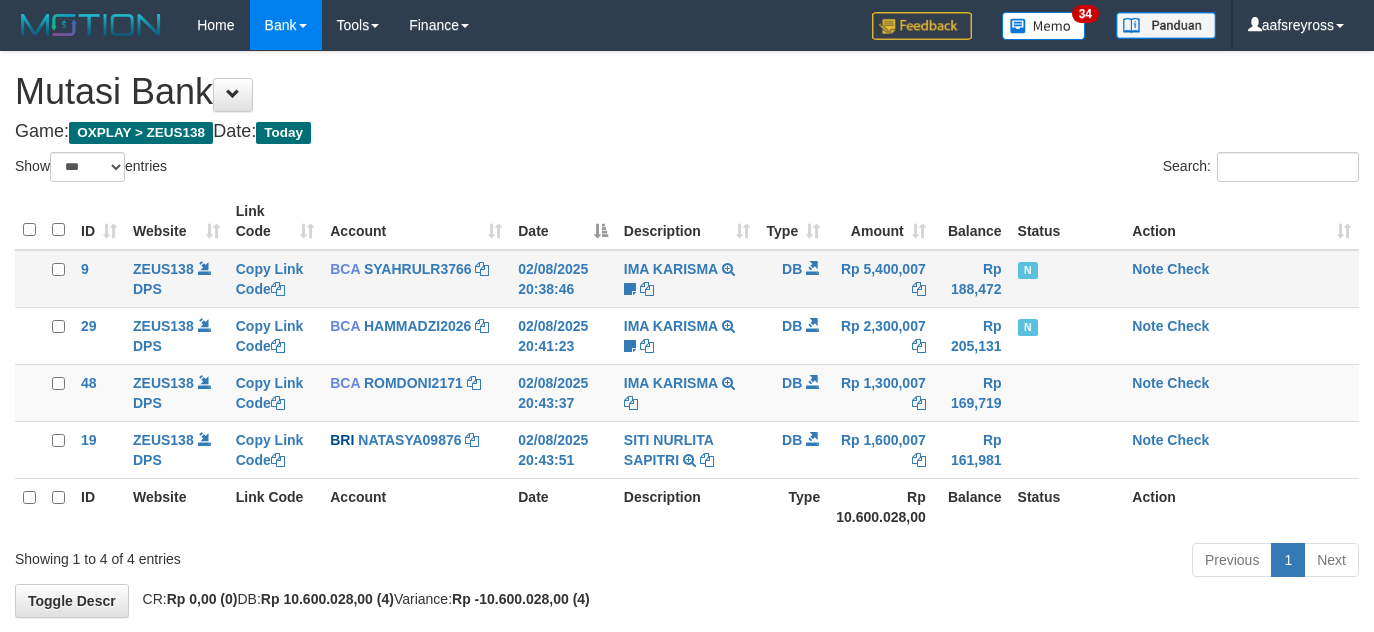 scroll, scrollTop: 0, scrollLeft: 0, axis: both 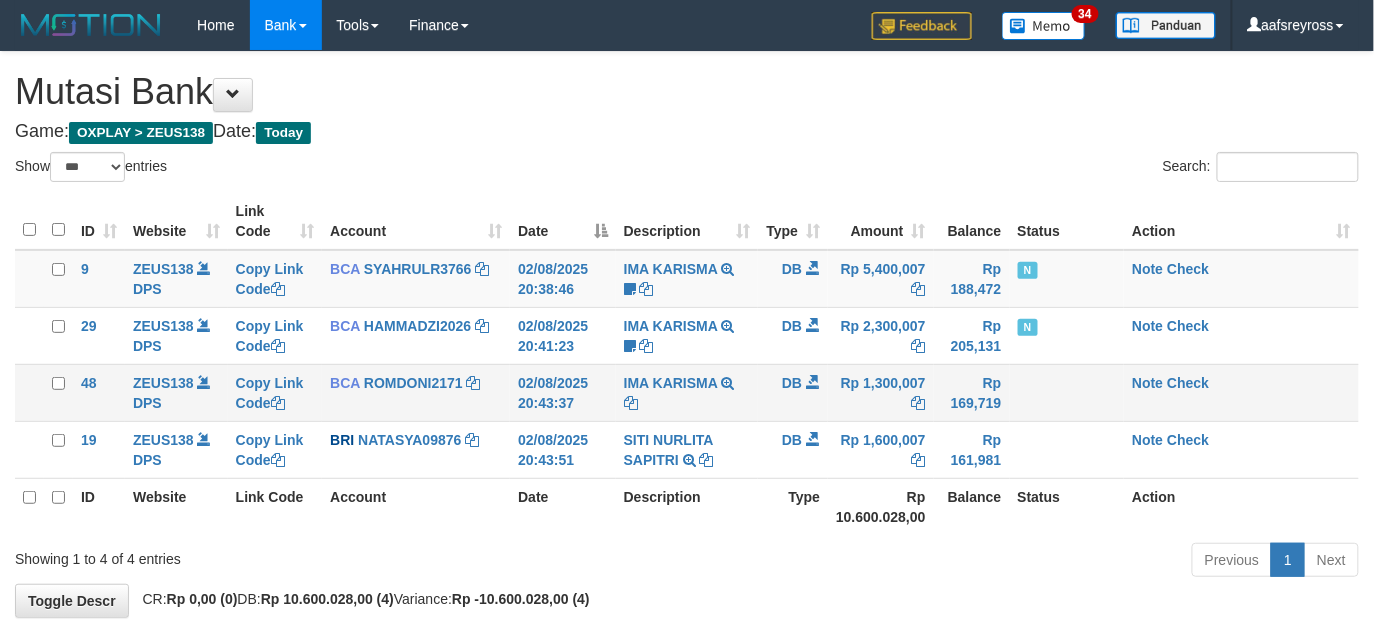 click on "Note
Check" at bounding box center (1241, 392) 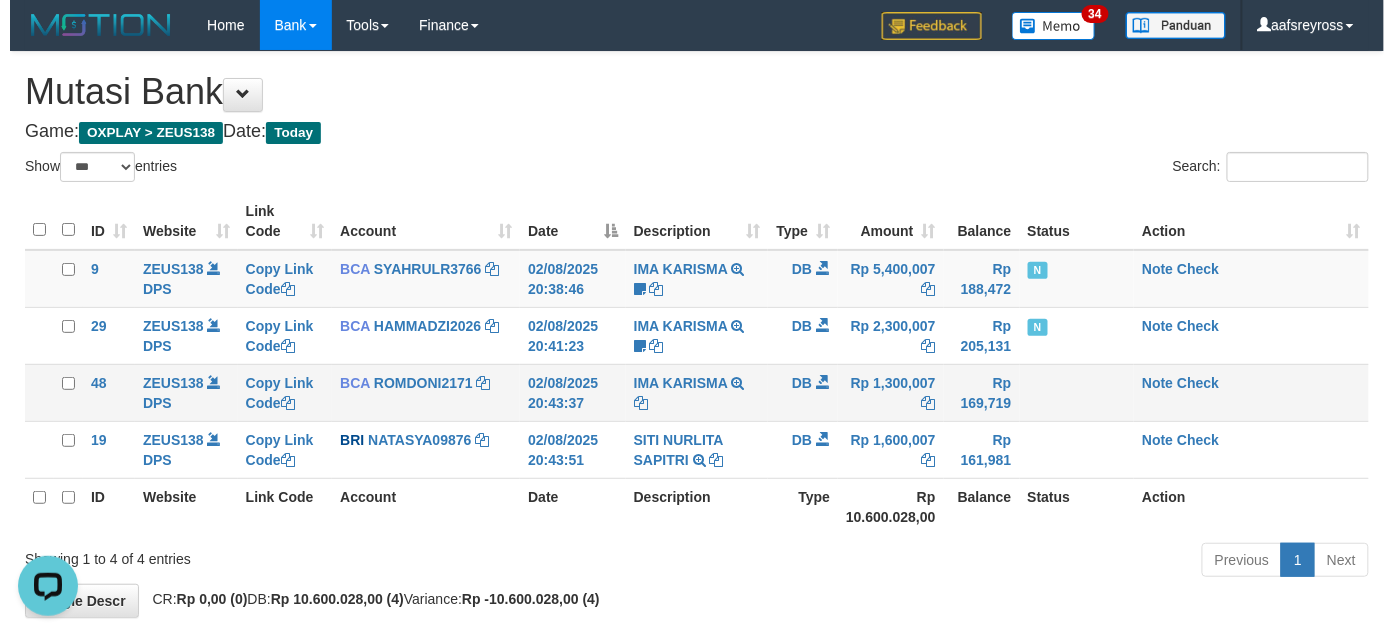 scroll, scrollTop: 0, scrollLeft: 0, axis: both 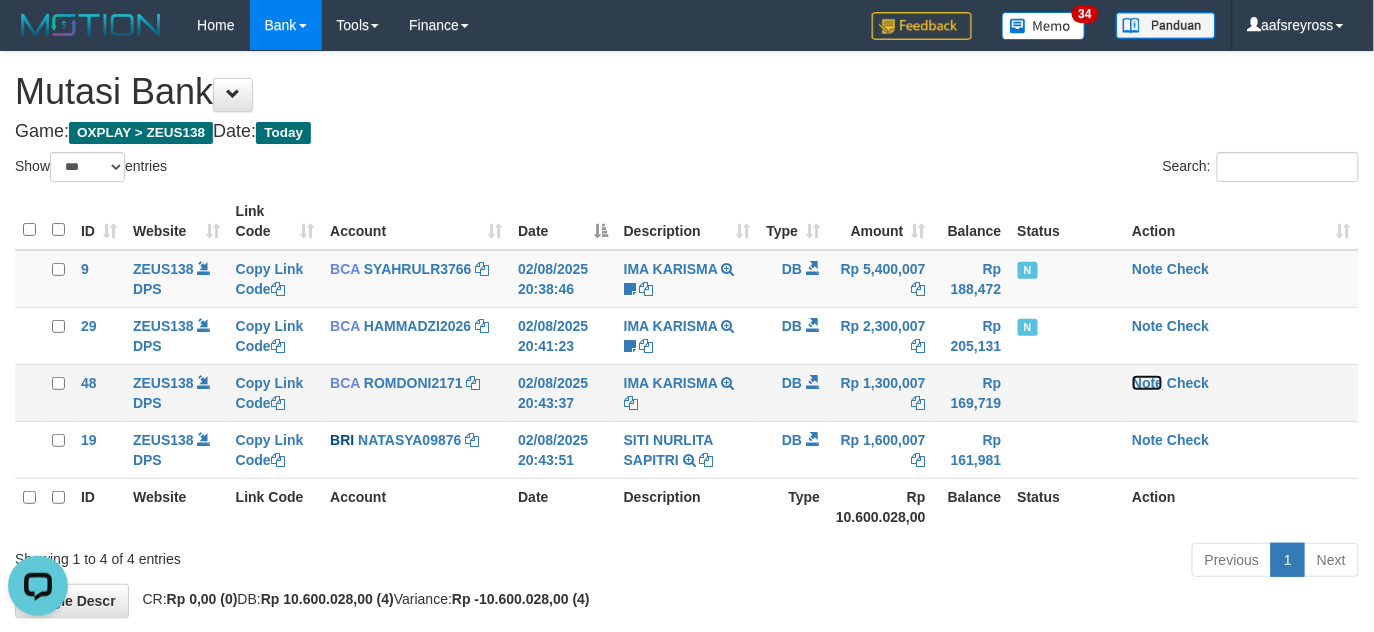 click on "Note" at bounding box center [1147, 383] 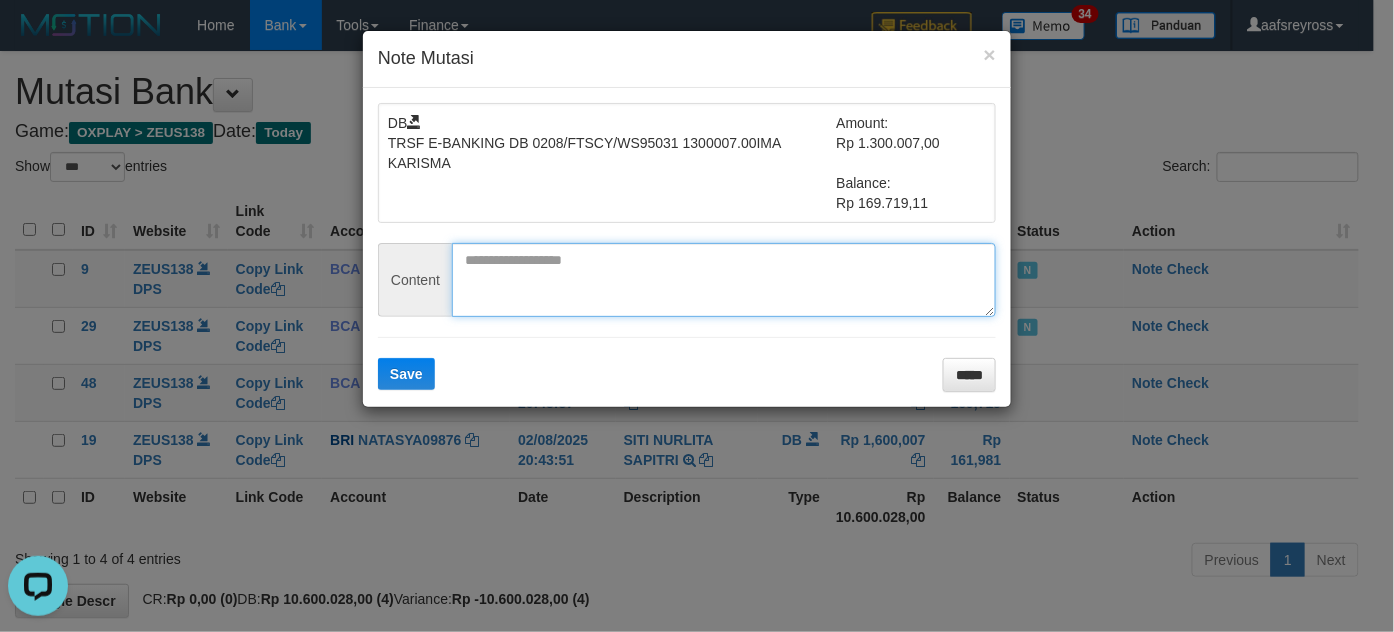 click at bounding box center (724, 280) 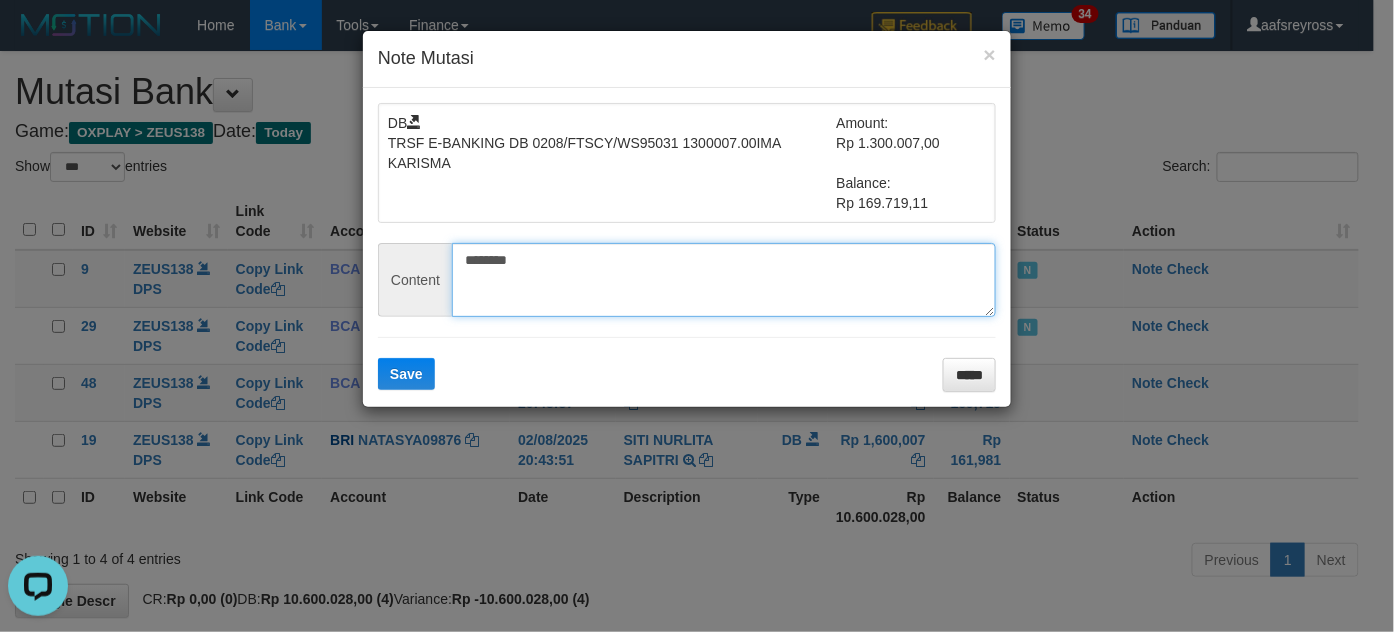 type on "********" 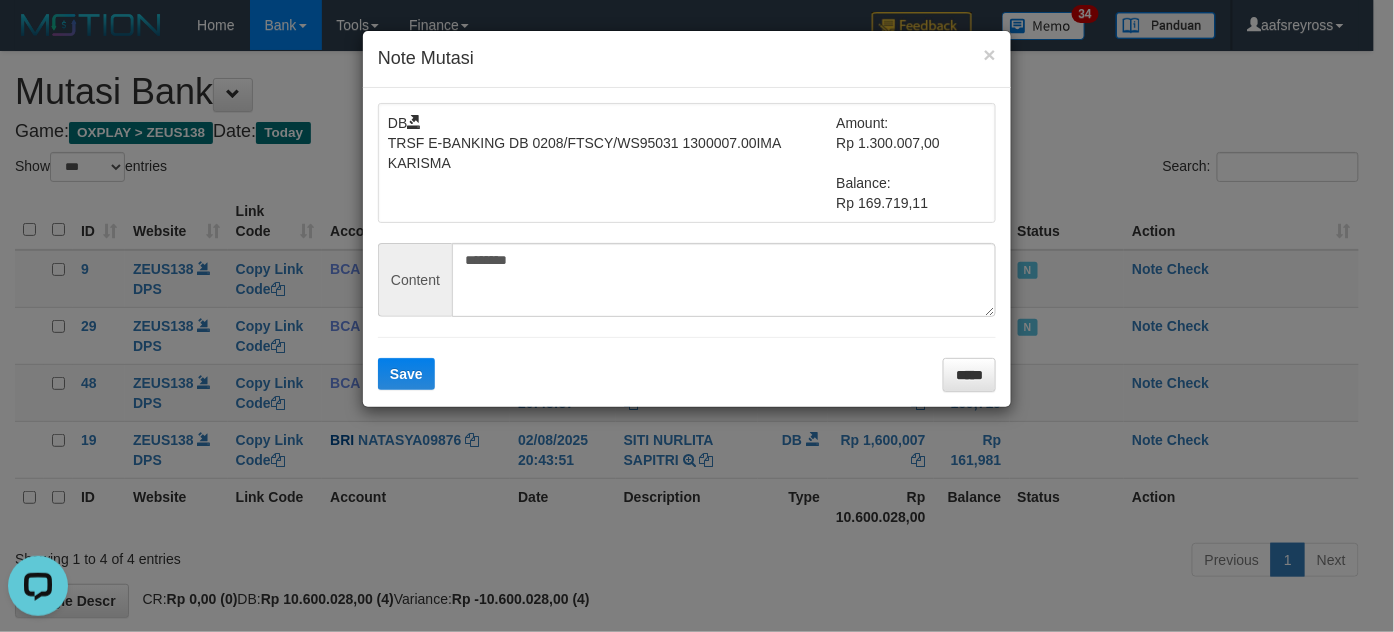 click on "DB
TRSF E-BANKING DB 0208/FTSCY/WS95031
1300007.00IMA KARISMA
Amount:
Rp 1.300.007,00
Balance:
Rp 169.719,11
Content
********
Save
*****" at bounding box center (687, 247) 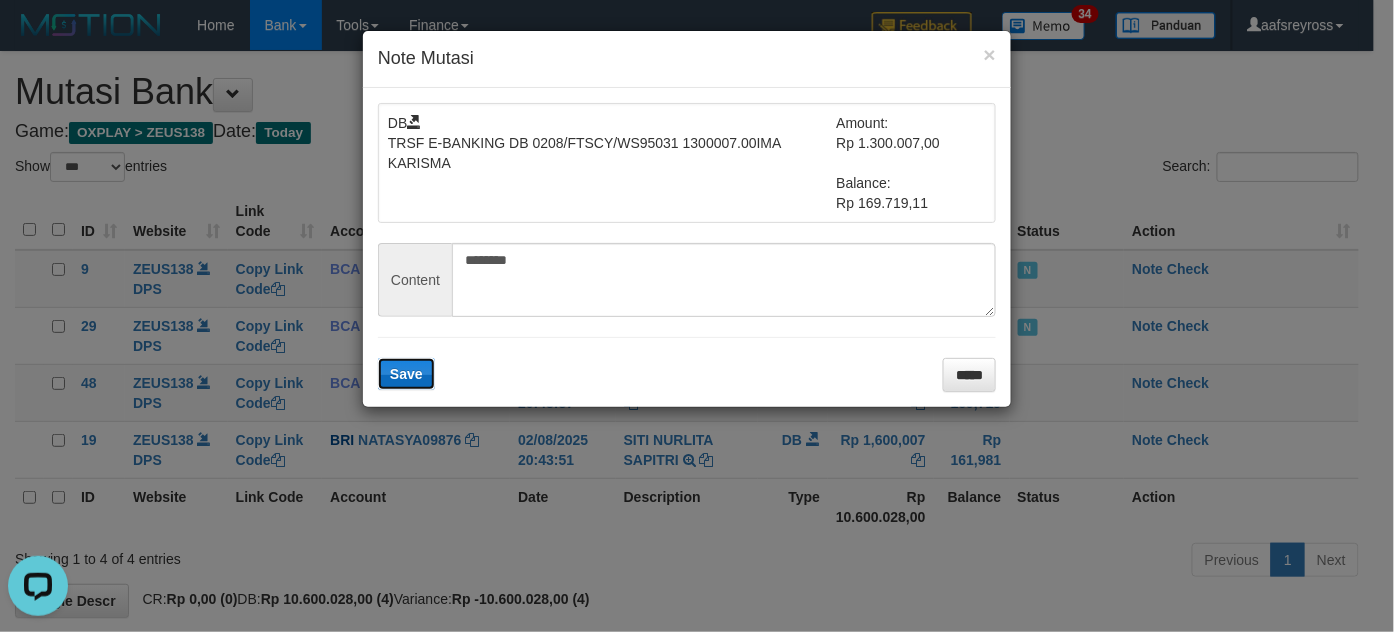 click on "Save" at bounding box center [406, 374] 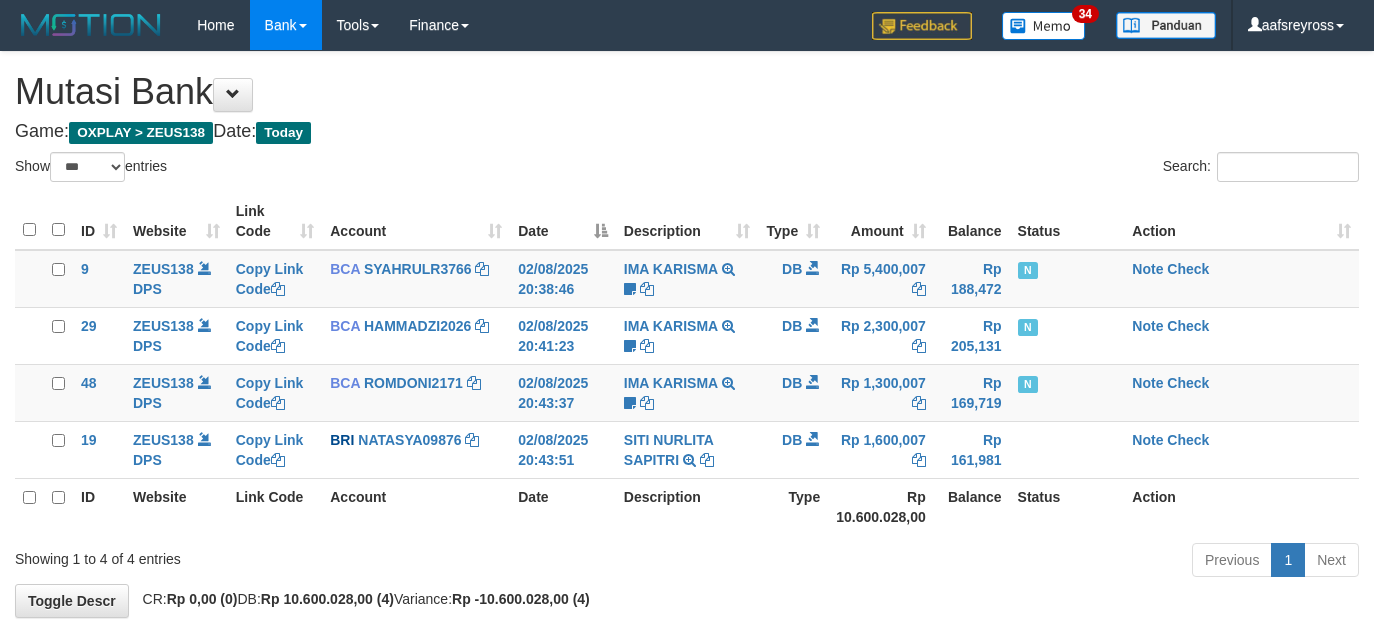 select on "***" 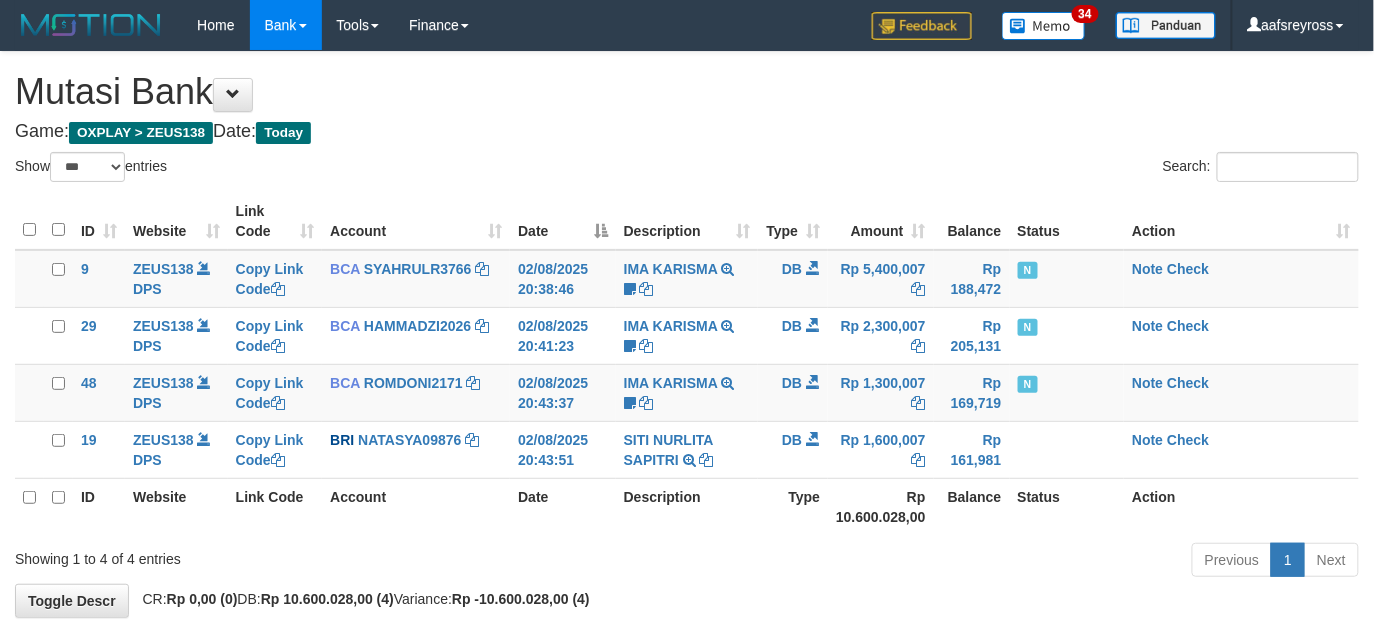 click on "Description" at bounding box center [687, 506] 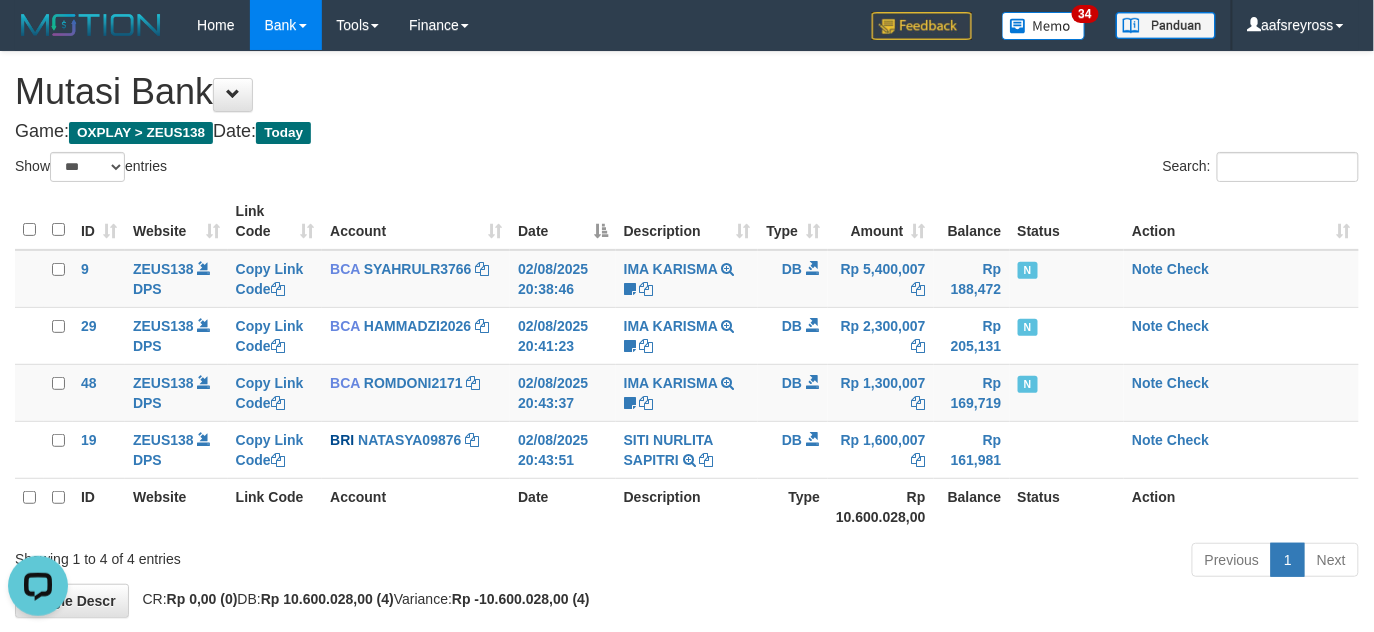 scroll, scrollTop: 0, scrollLeft: 0, axis: both 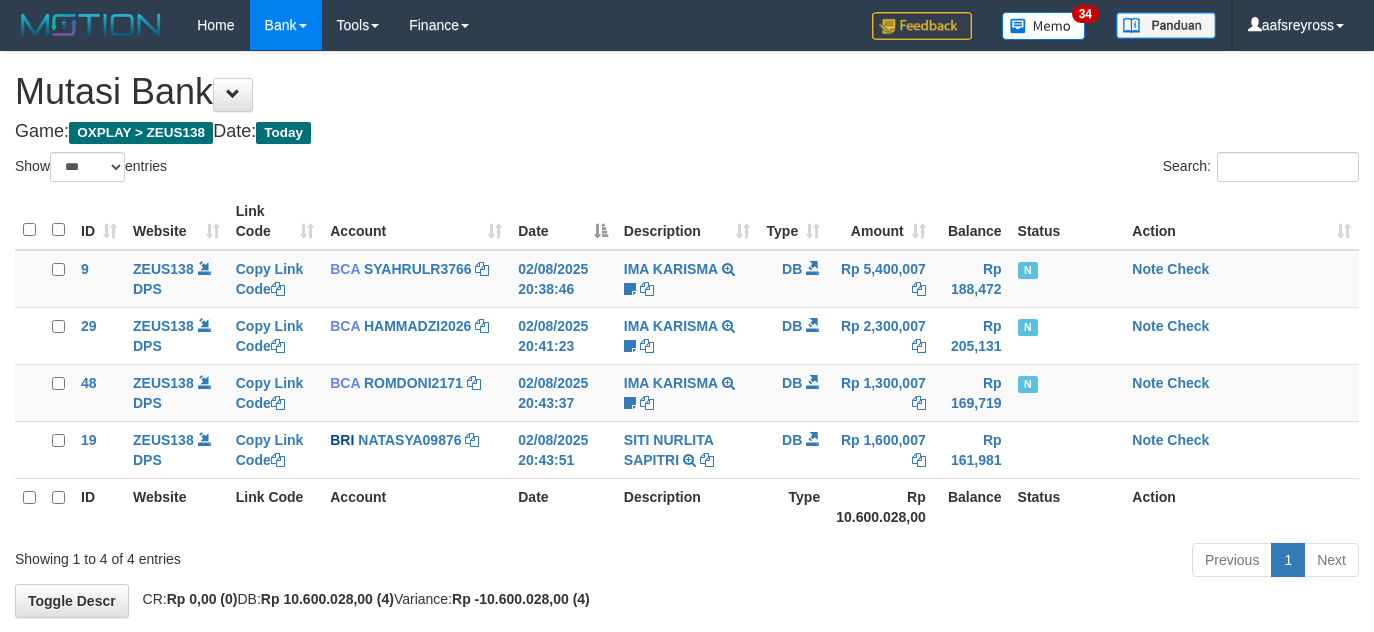 select on "***" 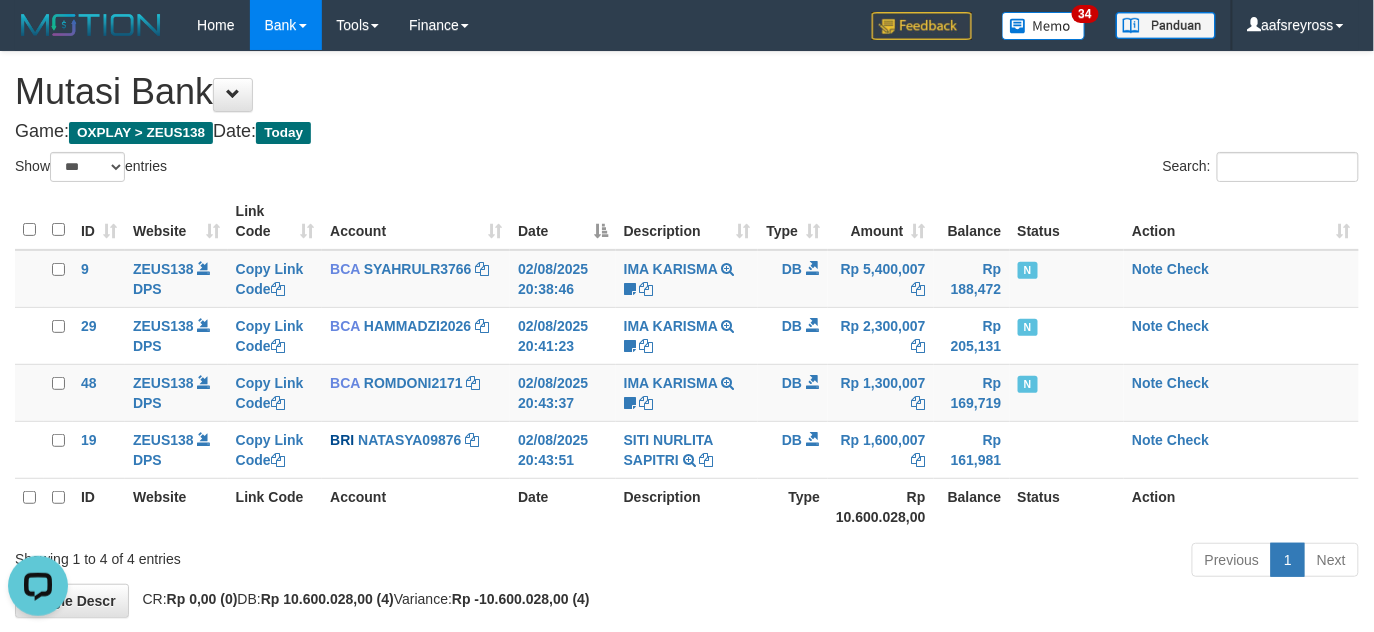 scroll, scrollTop: 0, scrollLeft: 0, axis: both 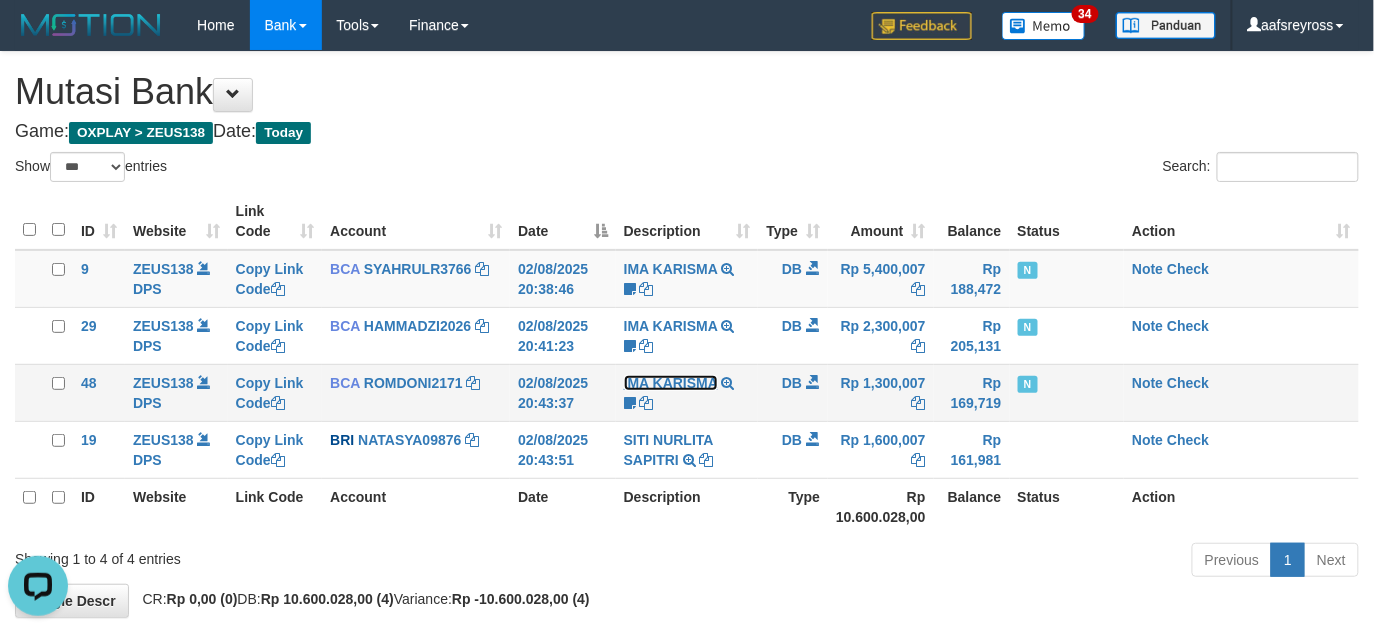 click on "IMA KARISMA" at bounding box center [671, 383] 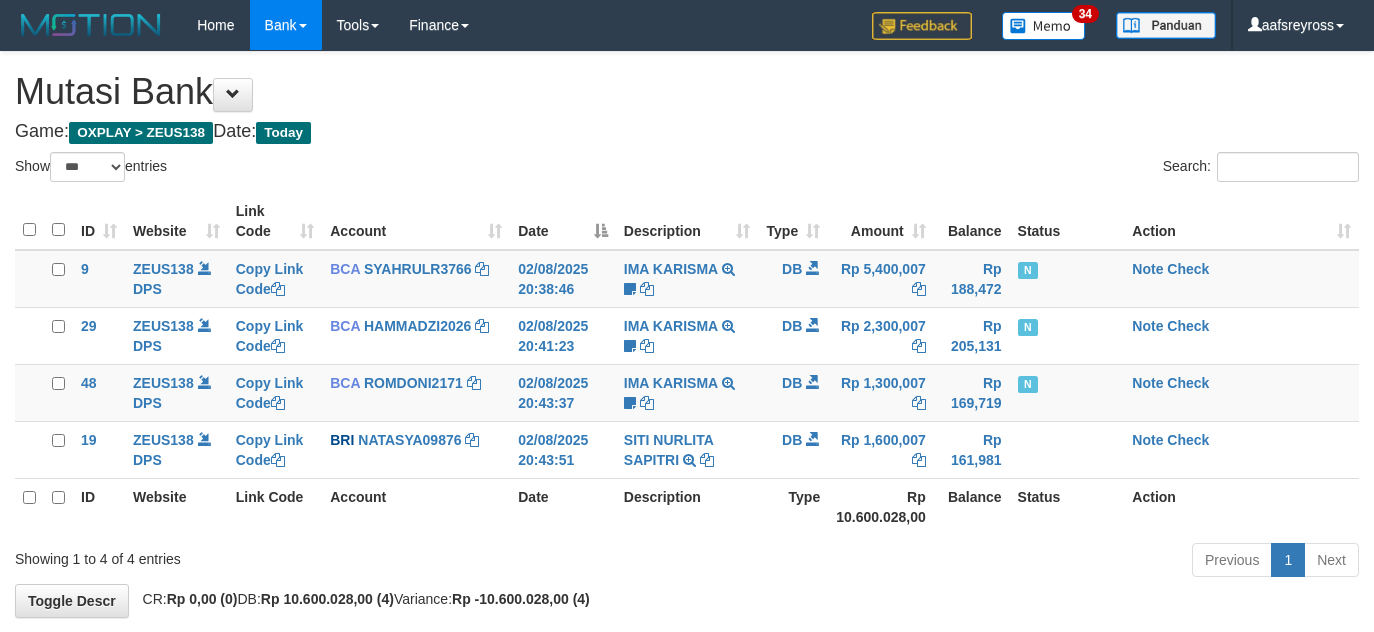select on "***" 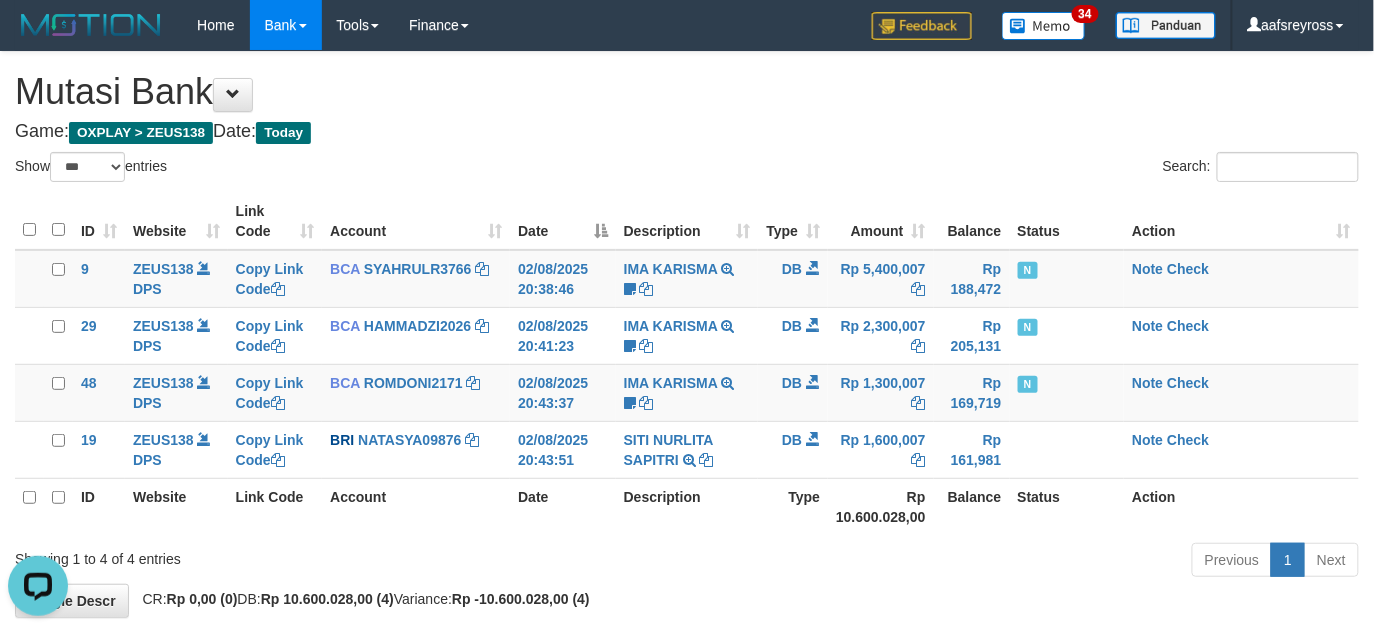 scroll, scrollTop: 0, scrollLeft: 0, axis: both 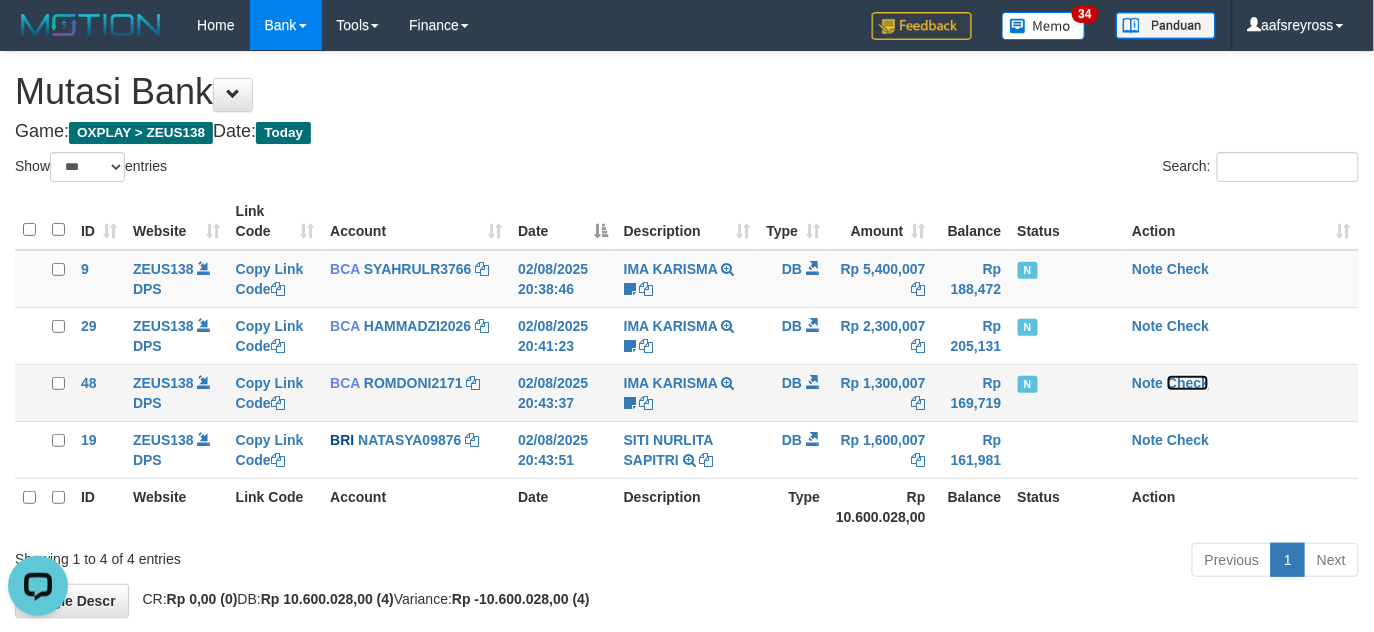 click on "Check" at bounding box center (1188, 383) 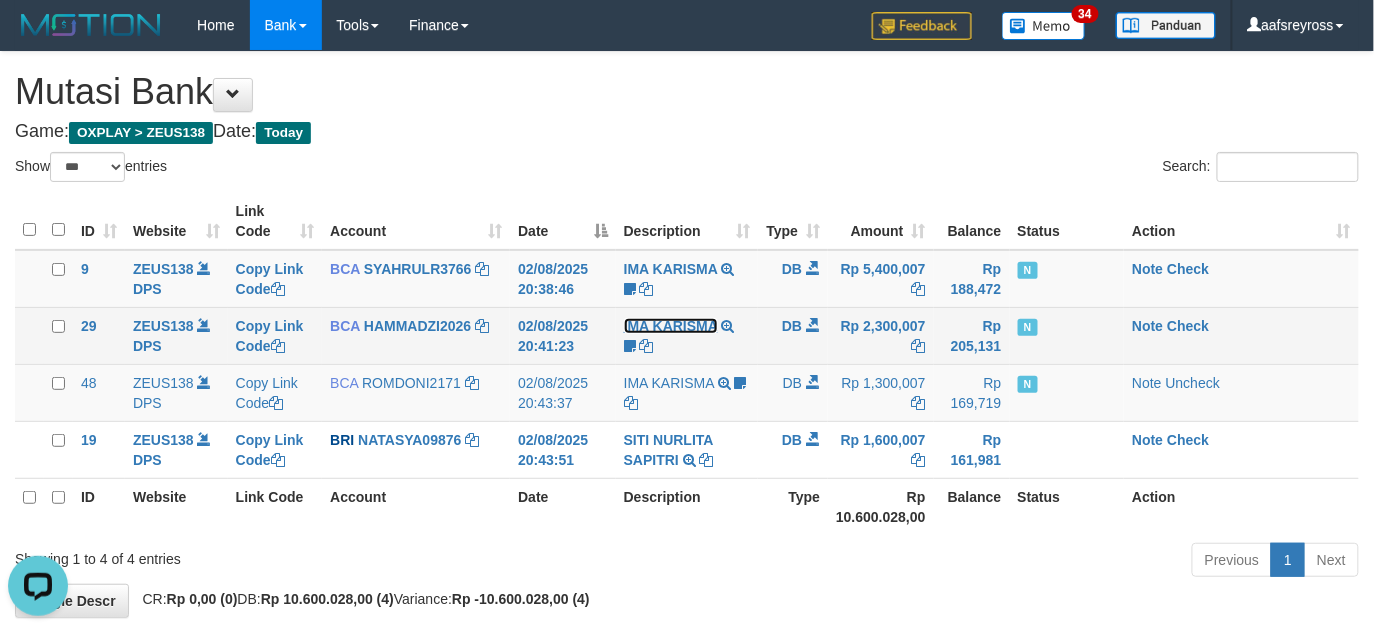 click on "IMA KARISMA" at bounding box center [671, 326] 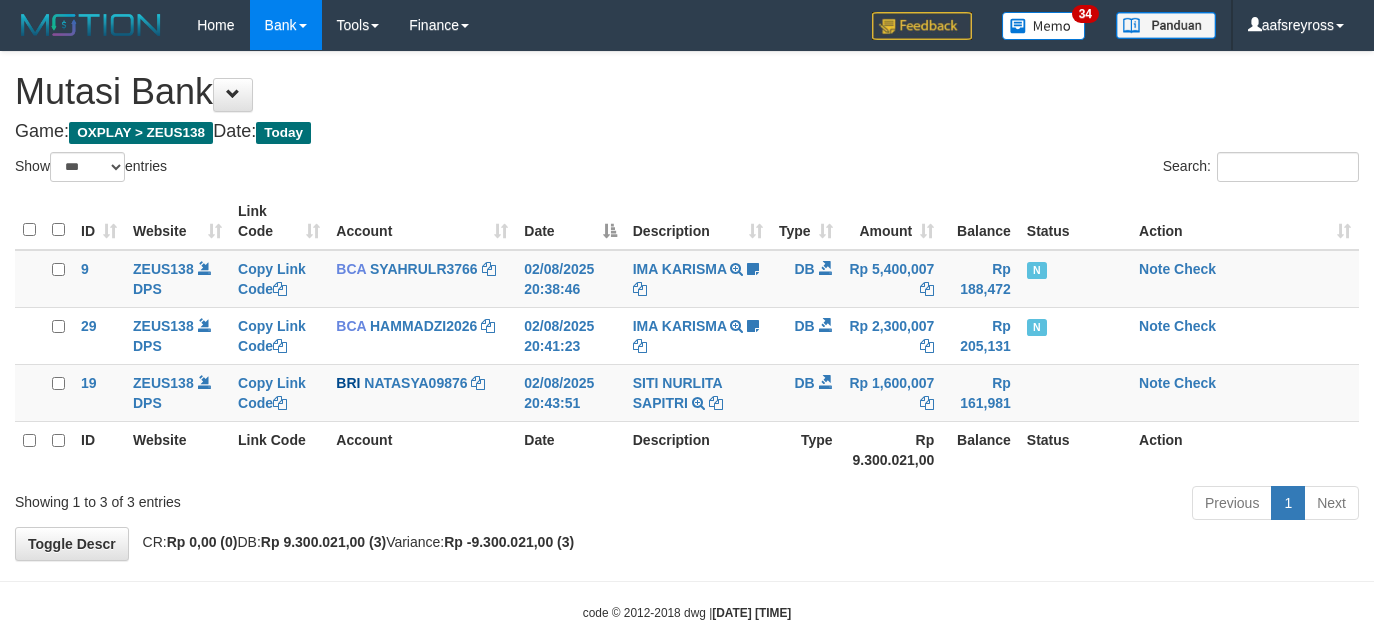 select on "***" 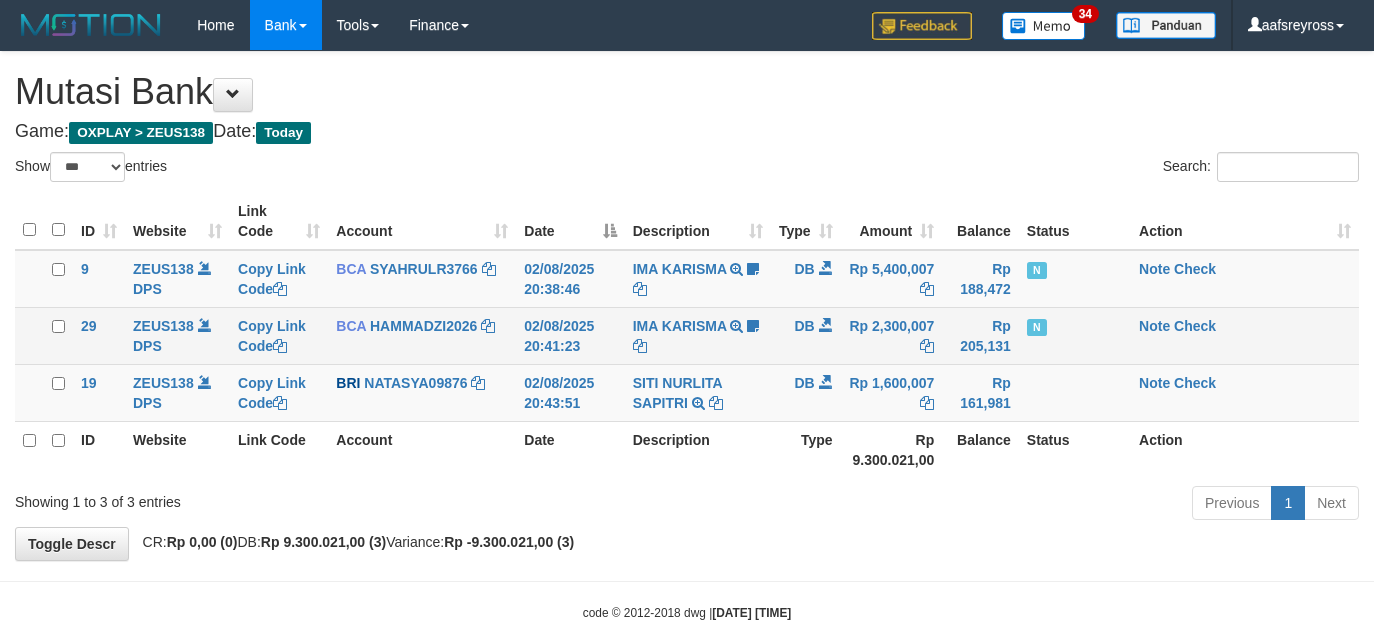 scroll, scrollTop: 0, scrollLeft: 0, axis: both 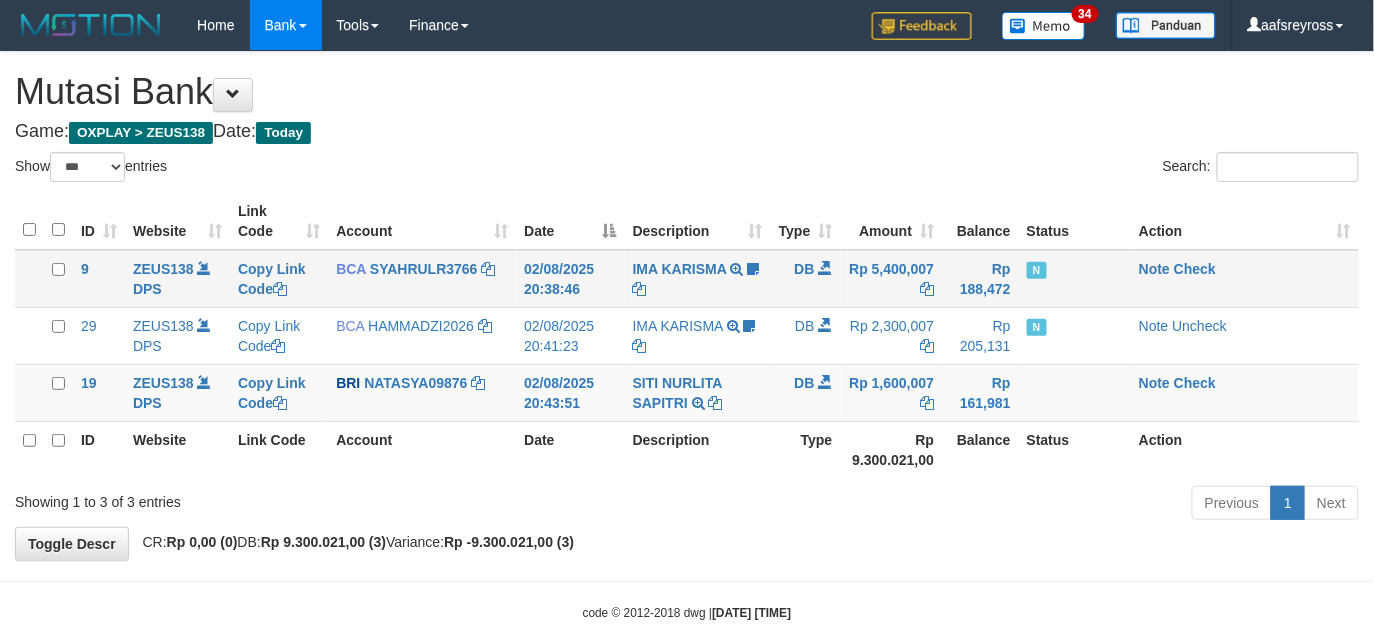 click on "IMA KARISMA            TRSF E-BANKING DB 0208/FTSCY/WS95031
5400007.00IMA KARISMA    TP BCA 8" at bounding box center [698, 279] 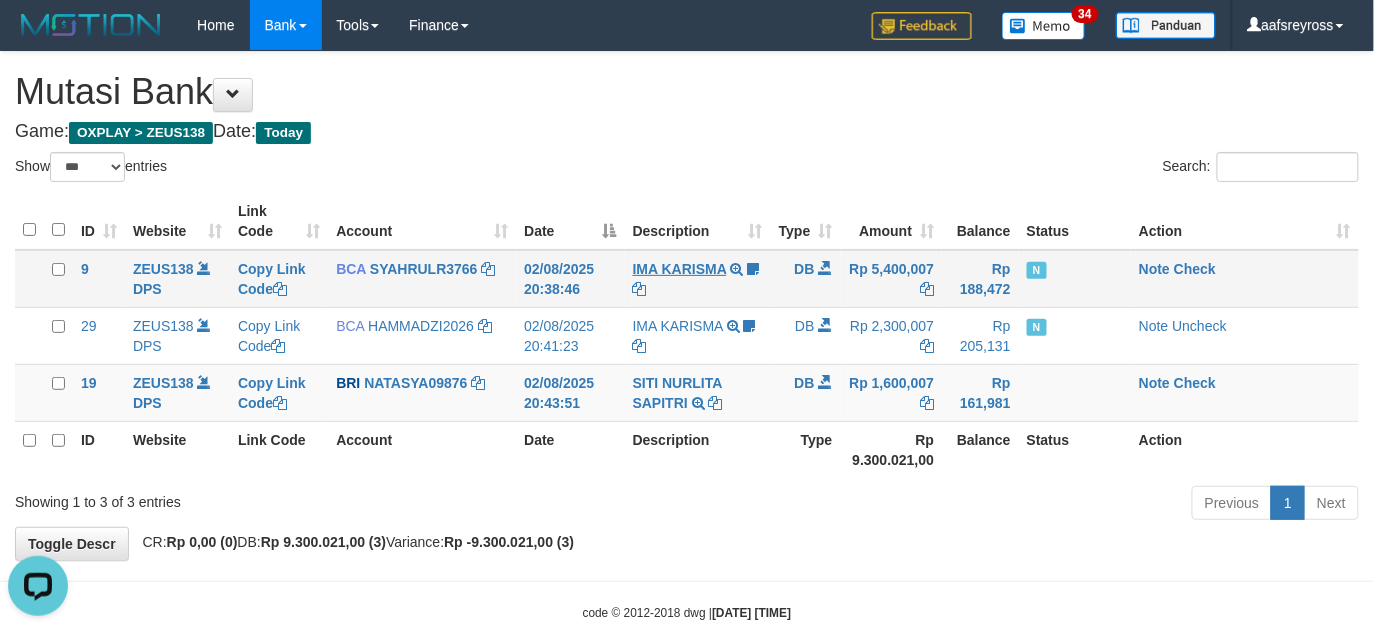 scroll, scrollTop: 0, scrollLeft: 0, axis: both 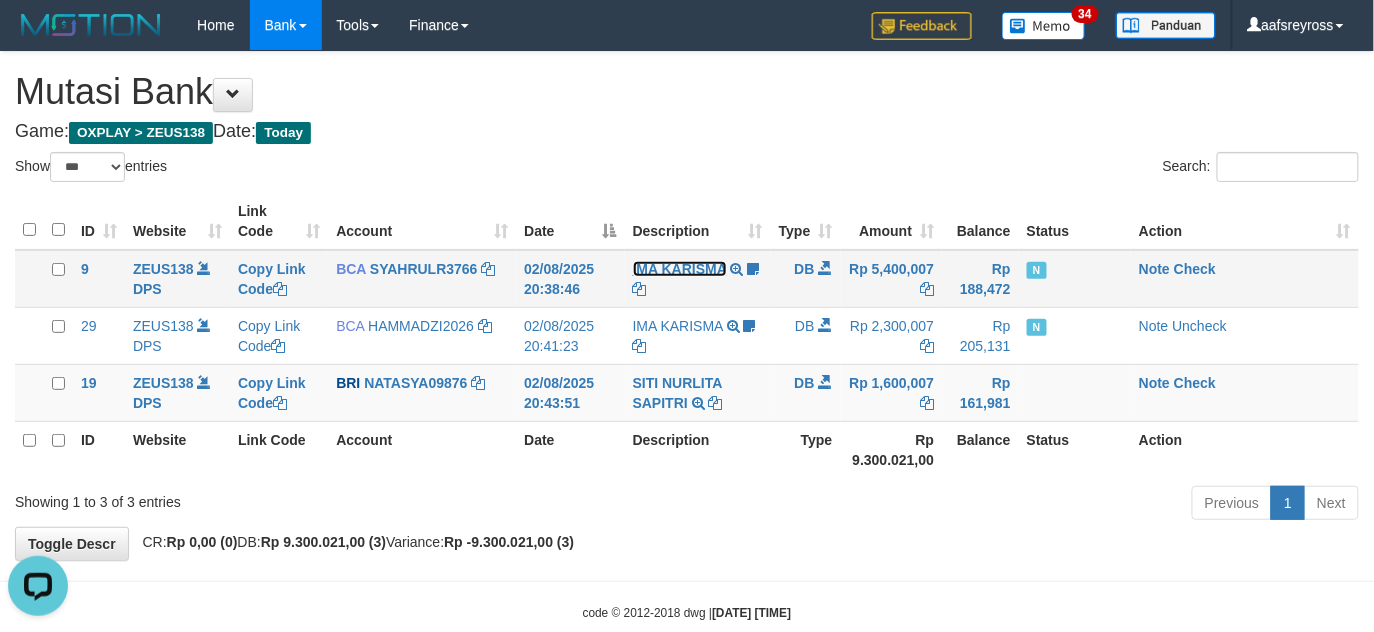 click on "IMA KARISMA" at bounding box center (680, 269) 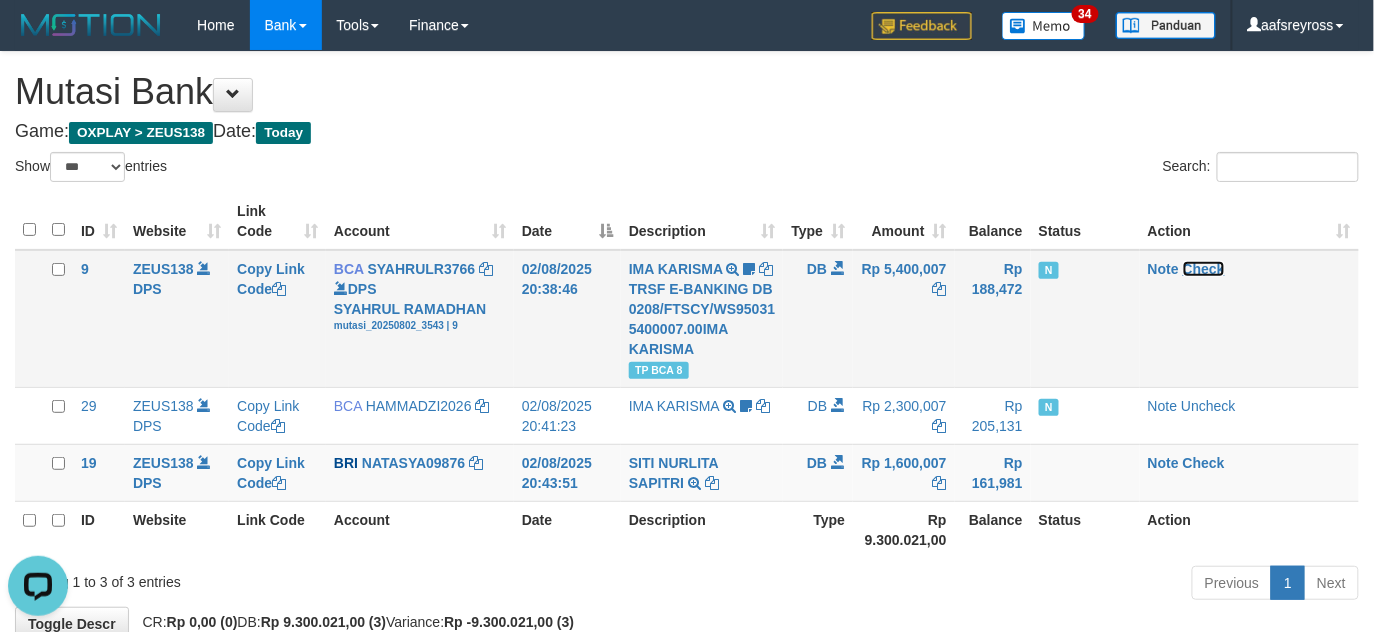 click on "Check" at bounding box center [1204, 269] 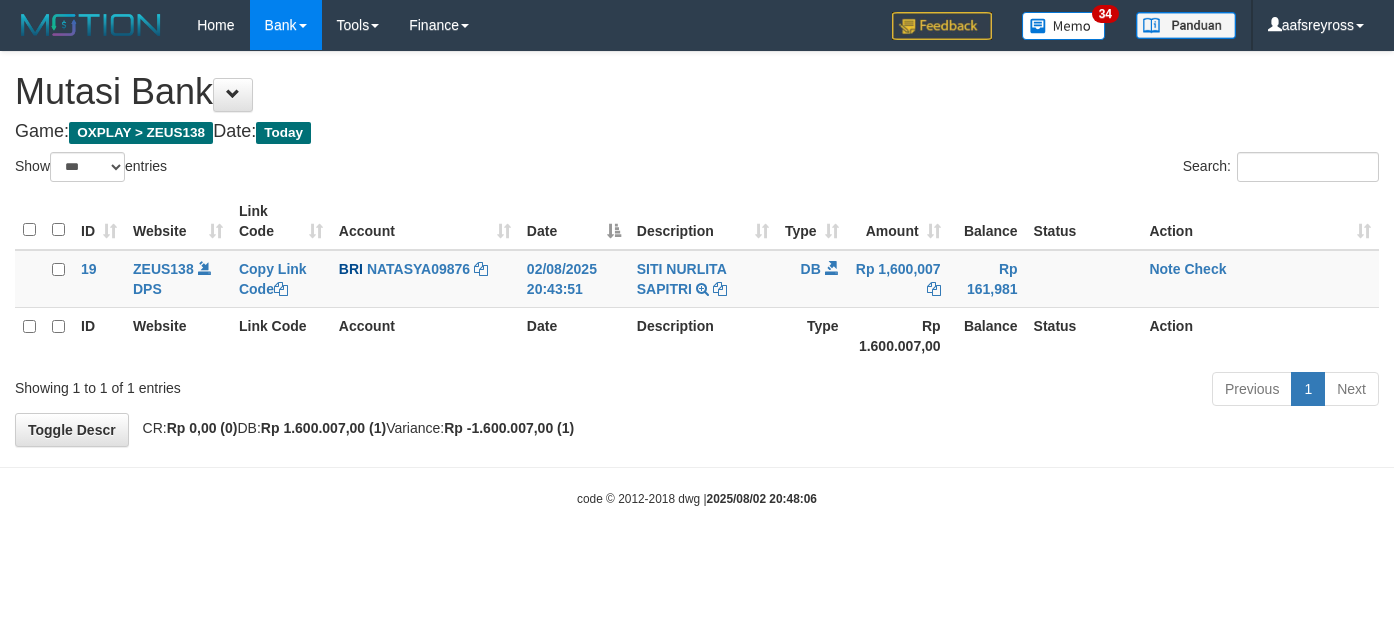 select on "***" 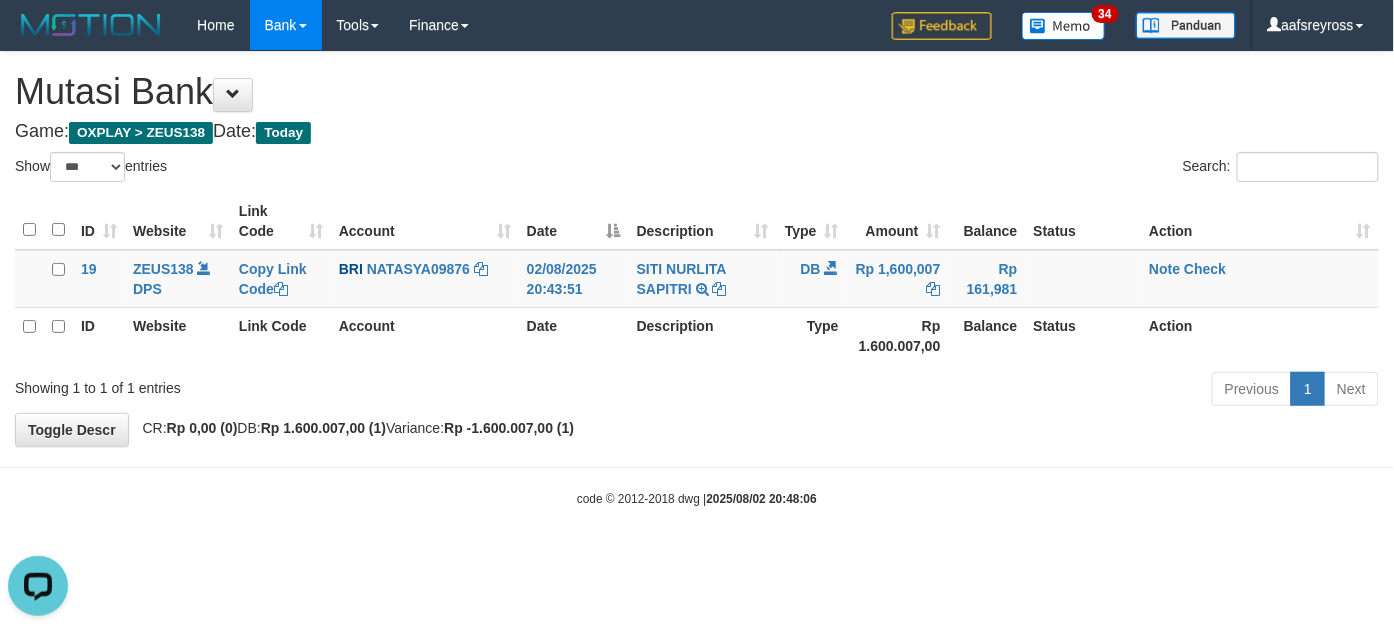 scroll, scrollTop: 0, scrollLeft: 0, axis: both 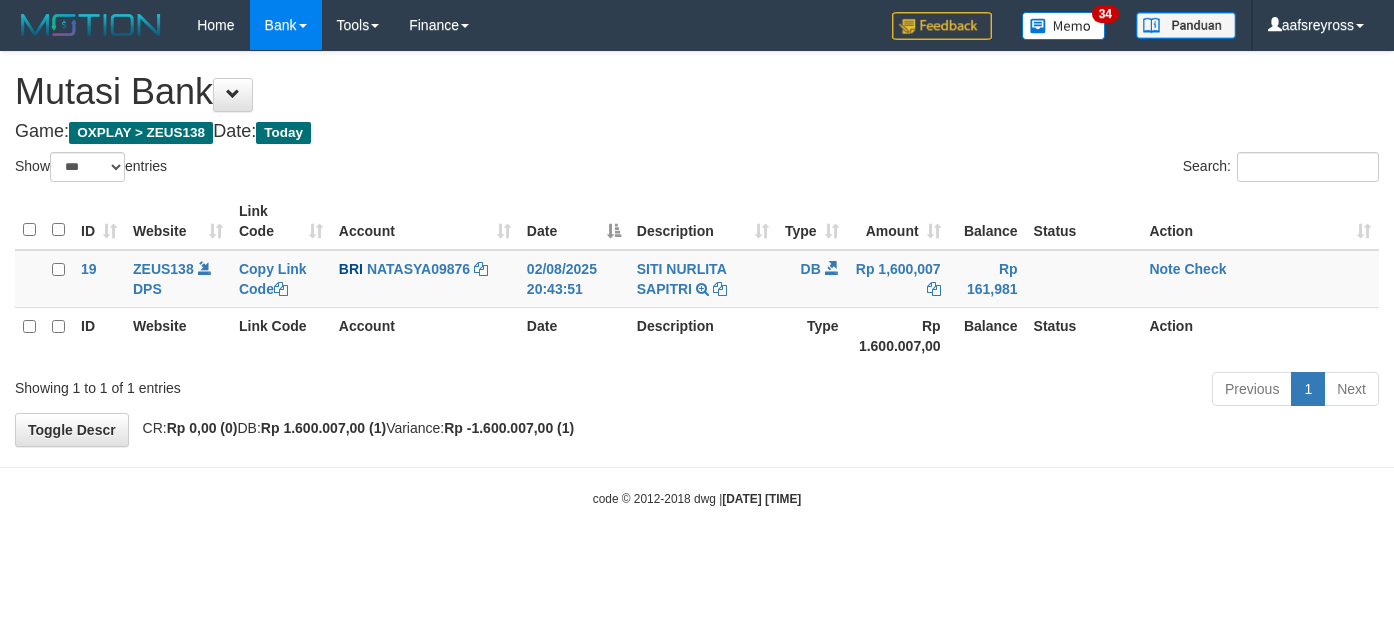 select on "***" 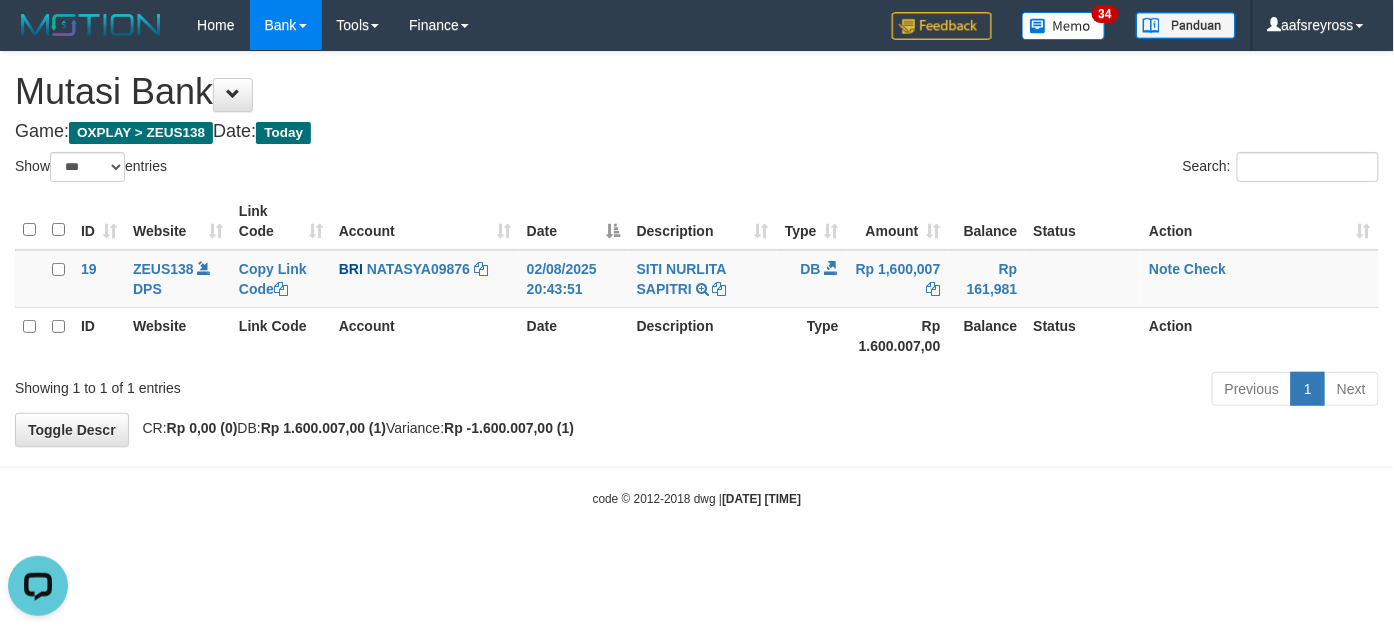 scroll, scrollTop: 0, scrollLeft: 0, axis: both 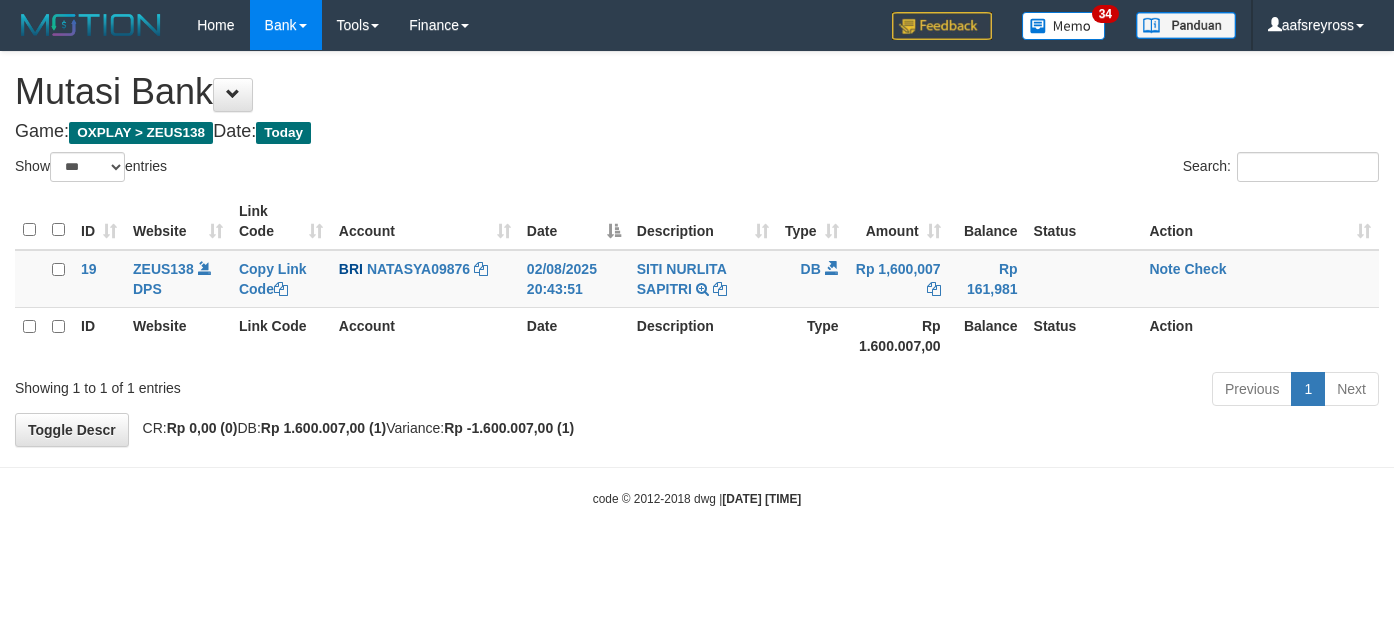 select on "***" 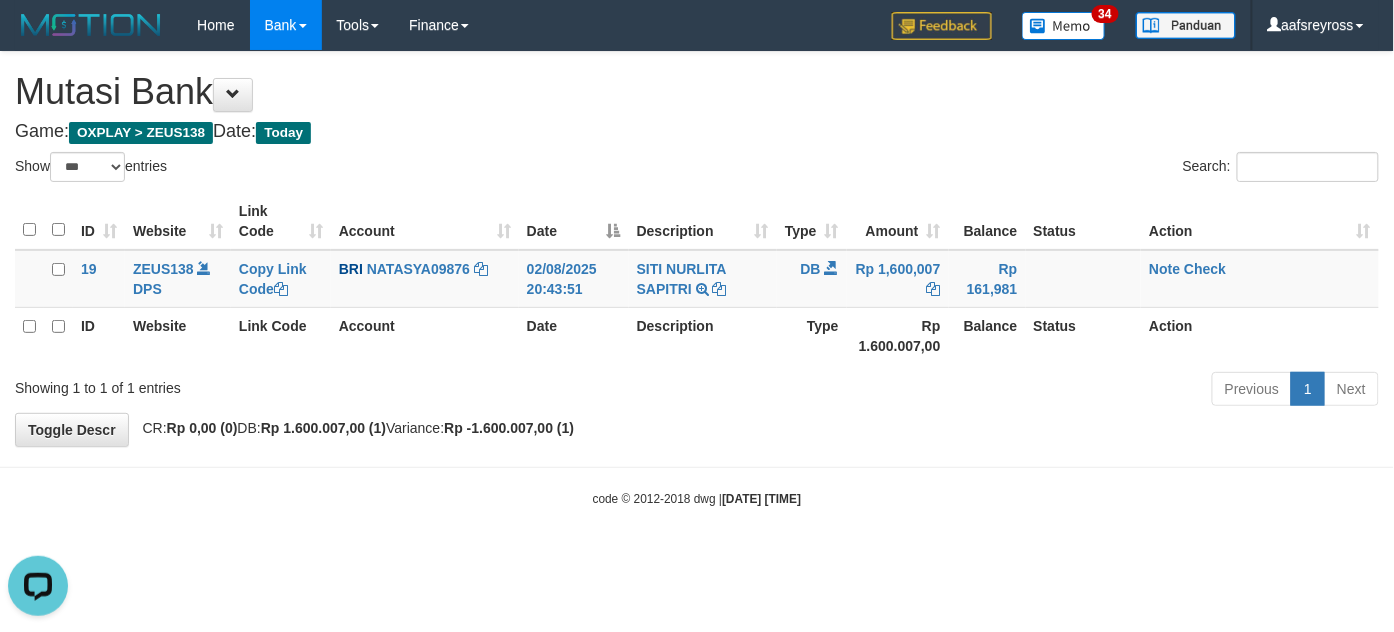 scroll, scrollTop: 0, scrollLeft: 0, axis: both 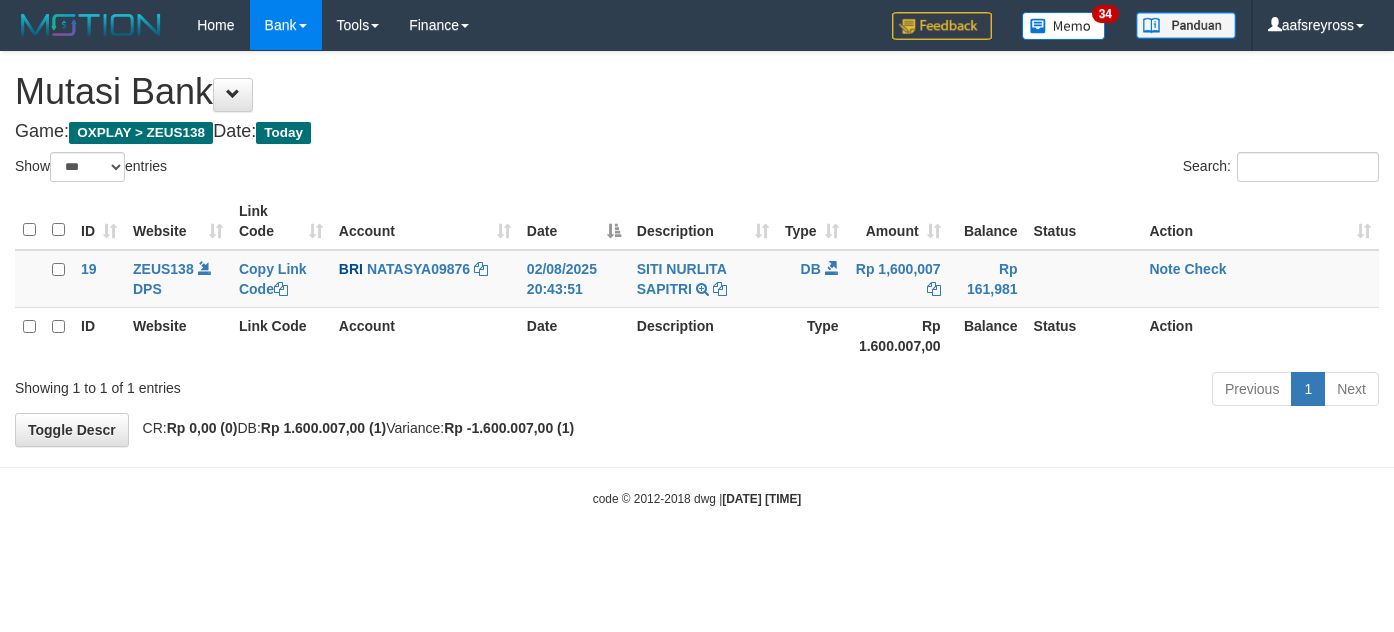 select on "***" 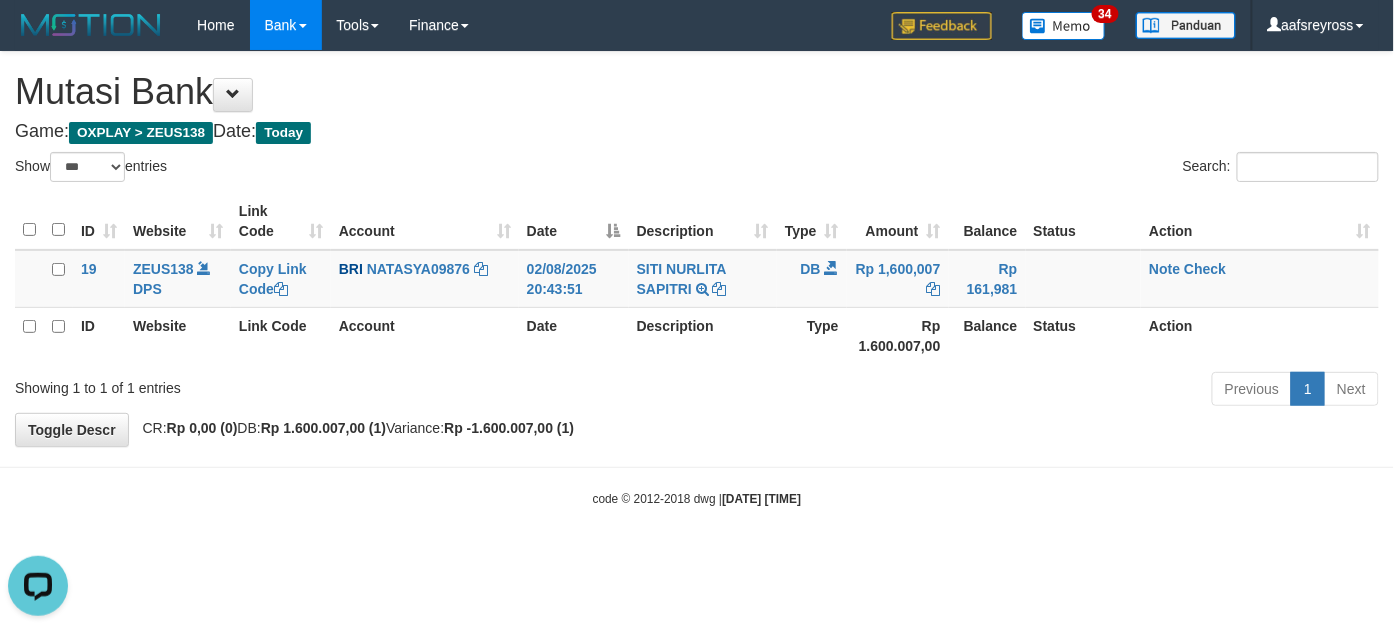 scroll, scrollTop: 0, scrollLeft: 0, axis: both 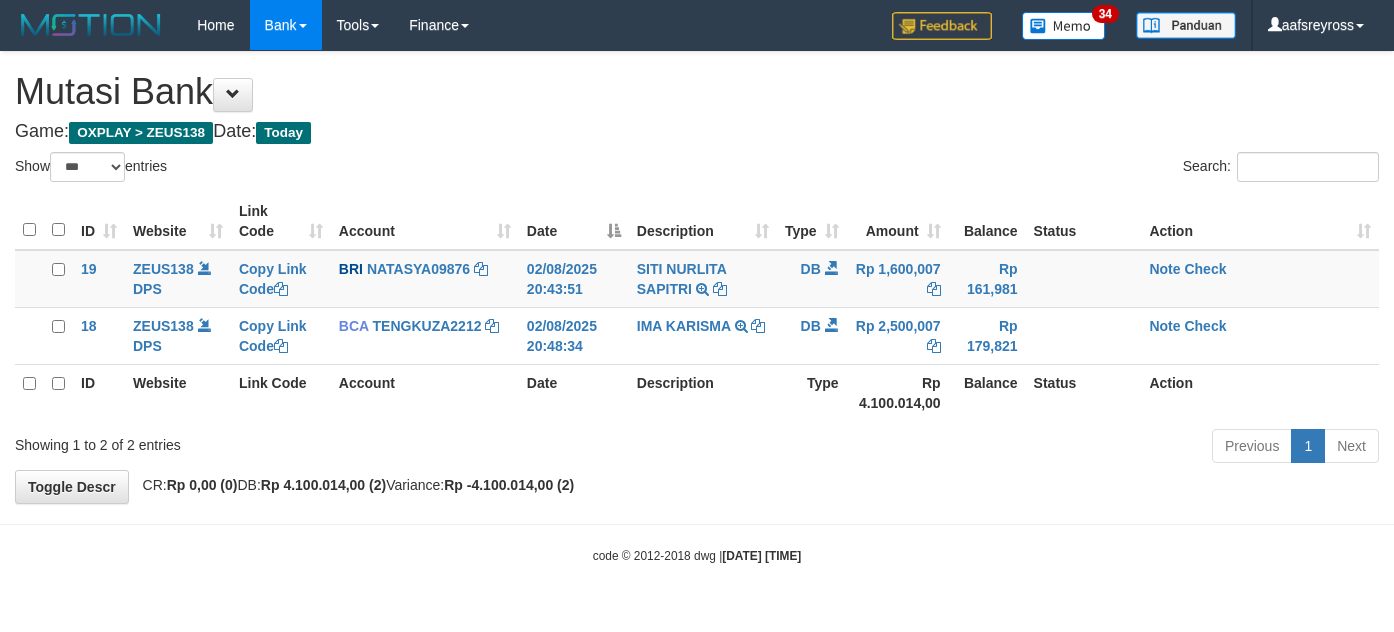 select on "***" 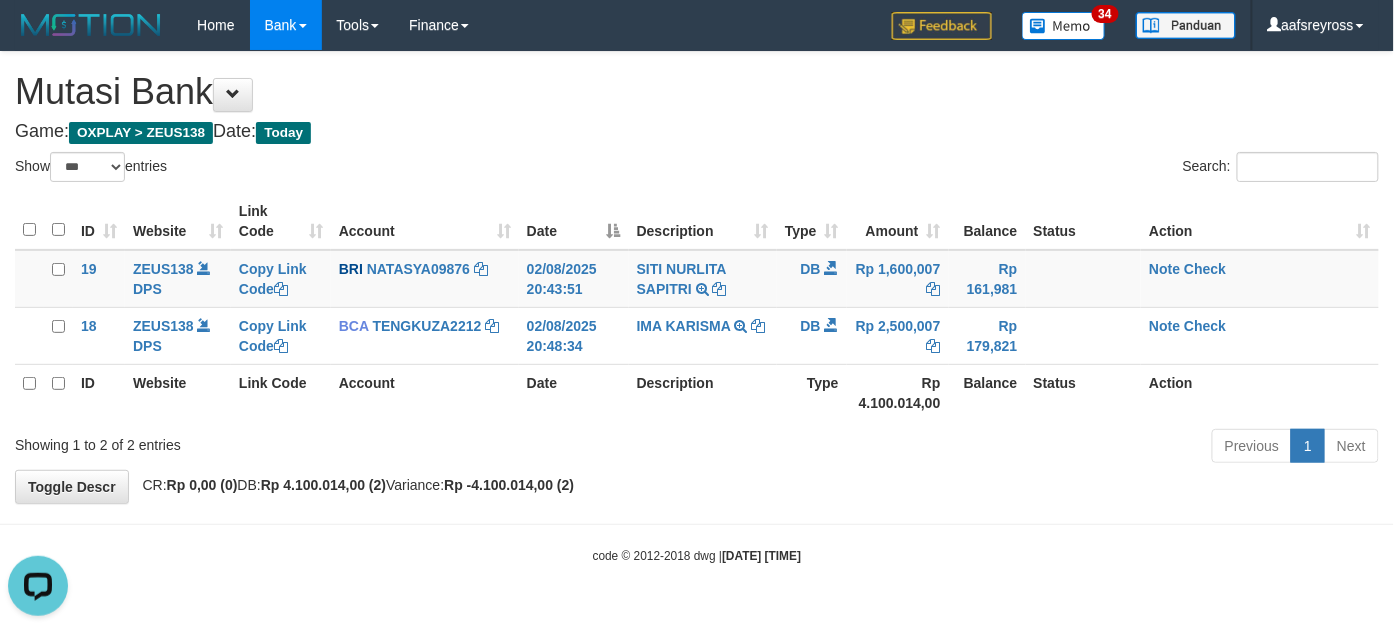 scroll, scrollTop: 0, scrollLeft: 0, axis: both 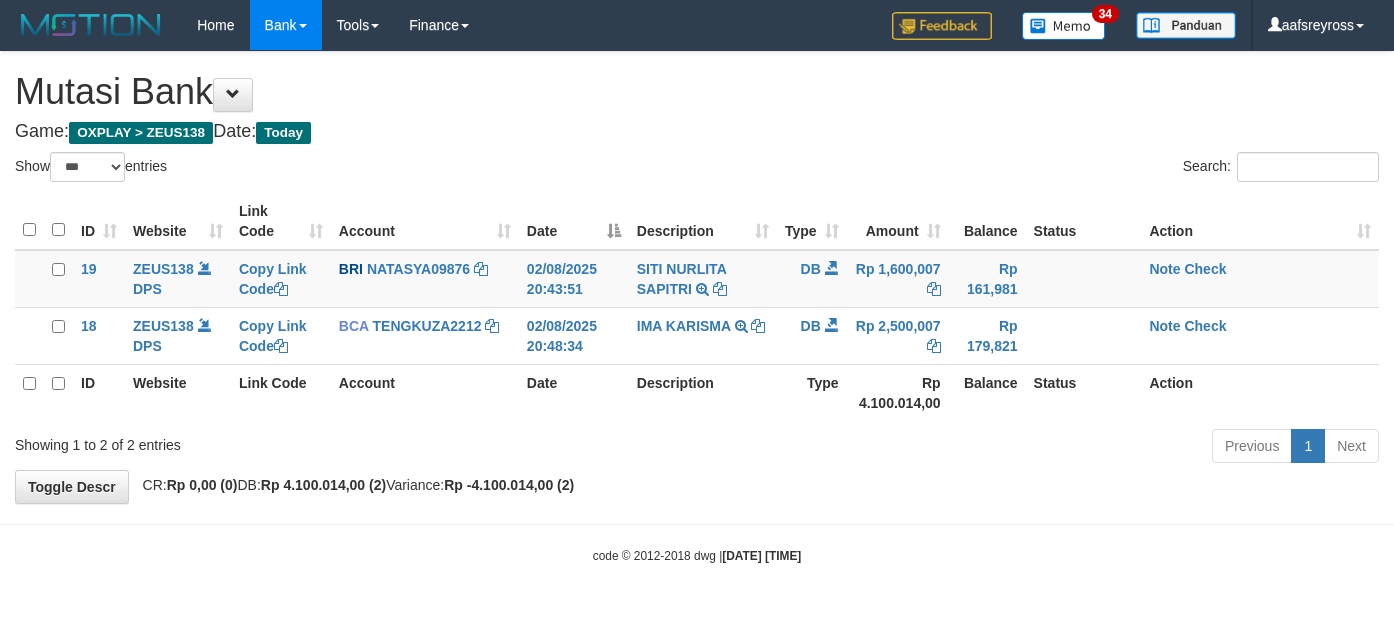 select on "***" 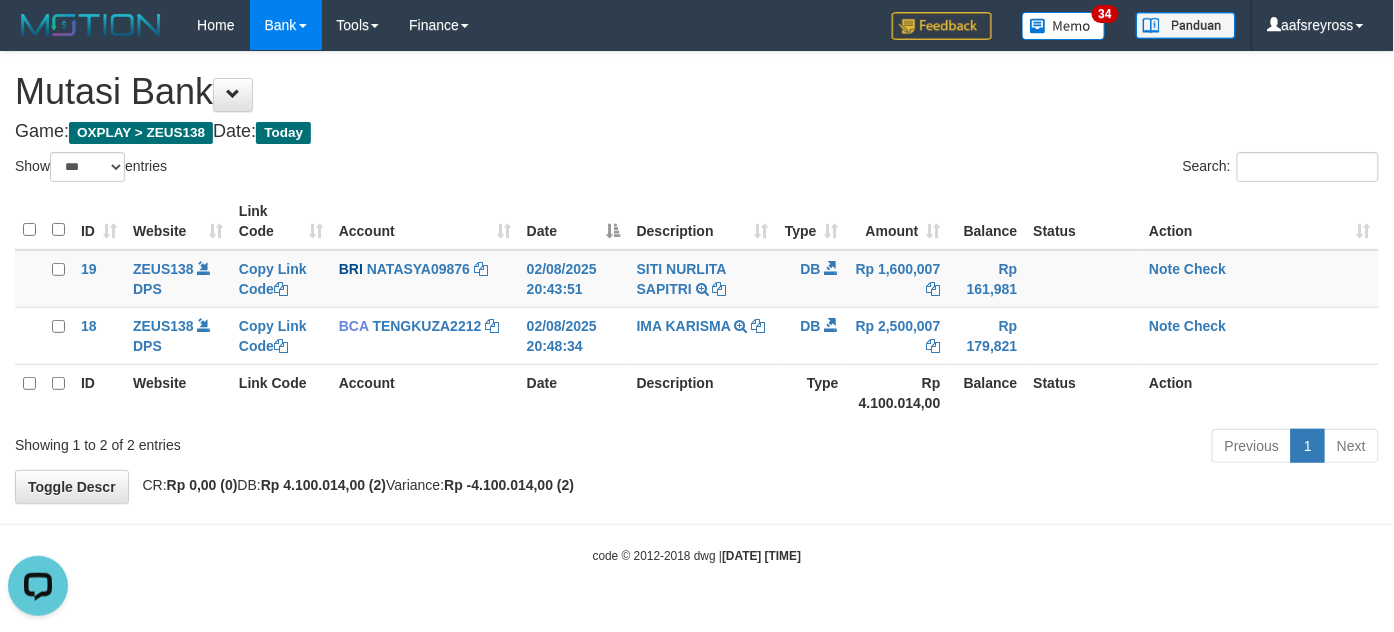 scroll, scrollTop: 0, scrollLeft: 0, axis: both 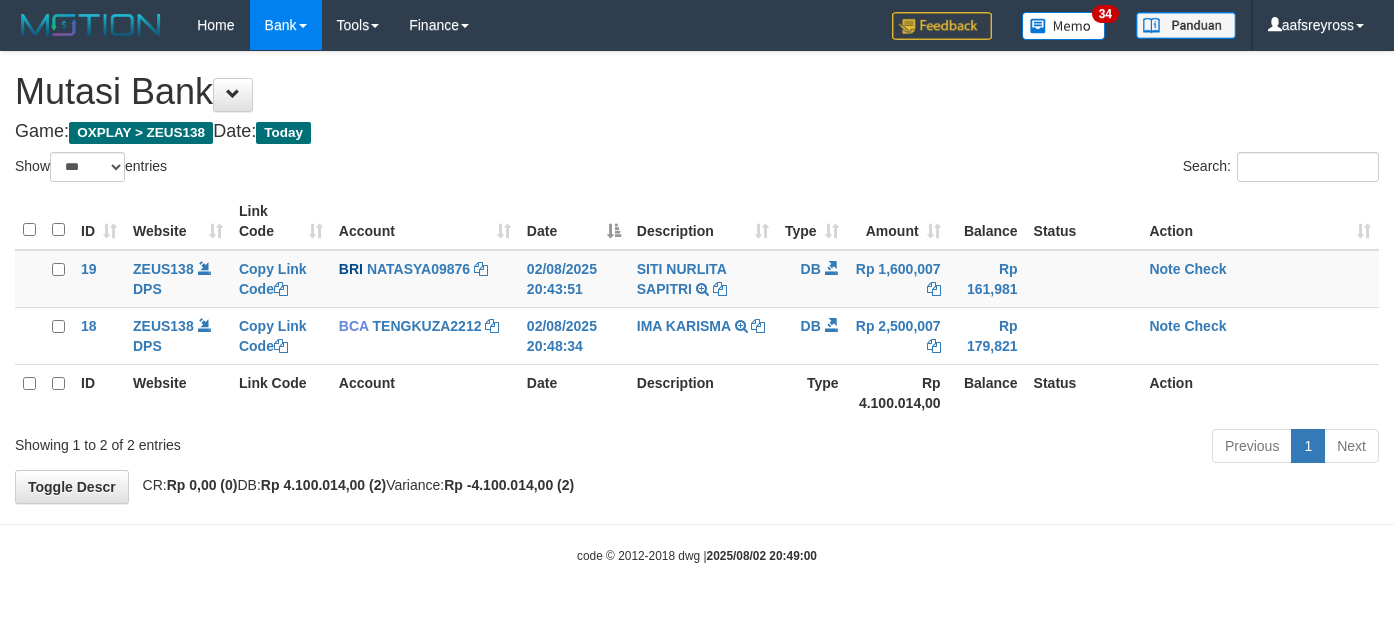 select on "***" 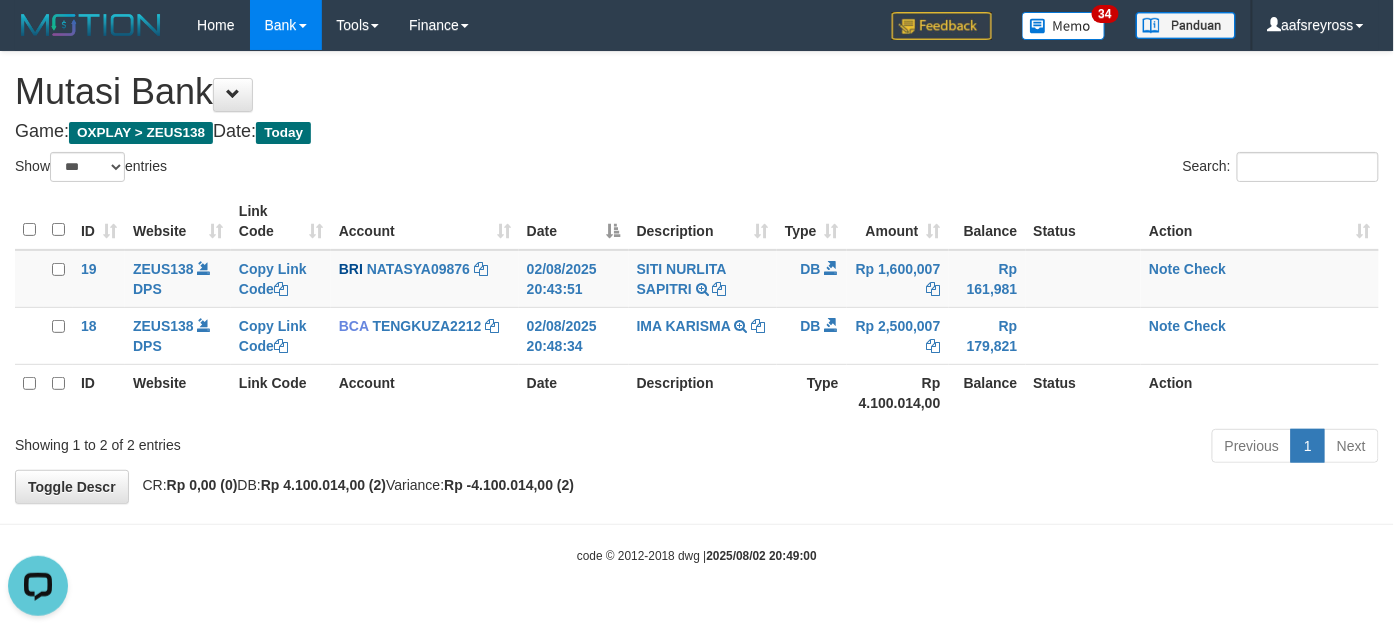 scroll, scrollTop: 0, scrollLeft: 0, axis: both 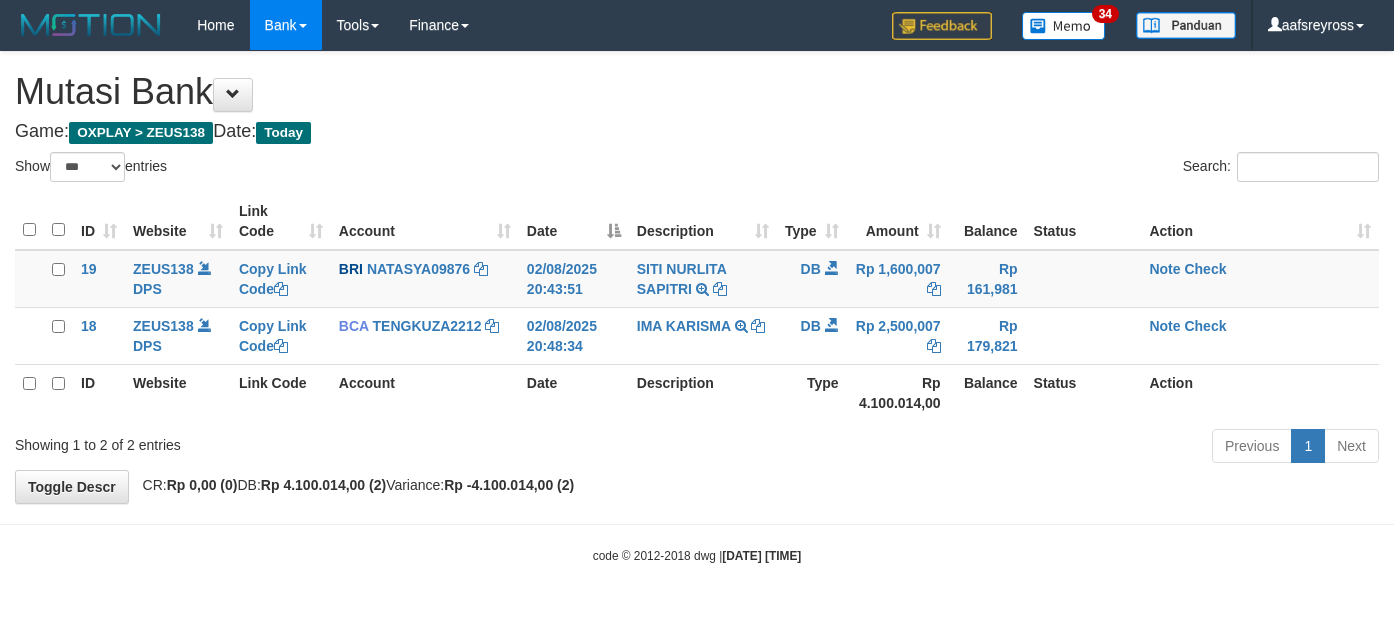 select on "***" 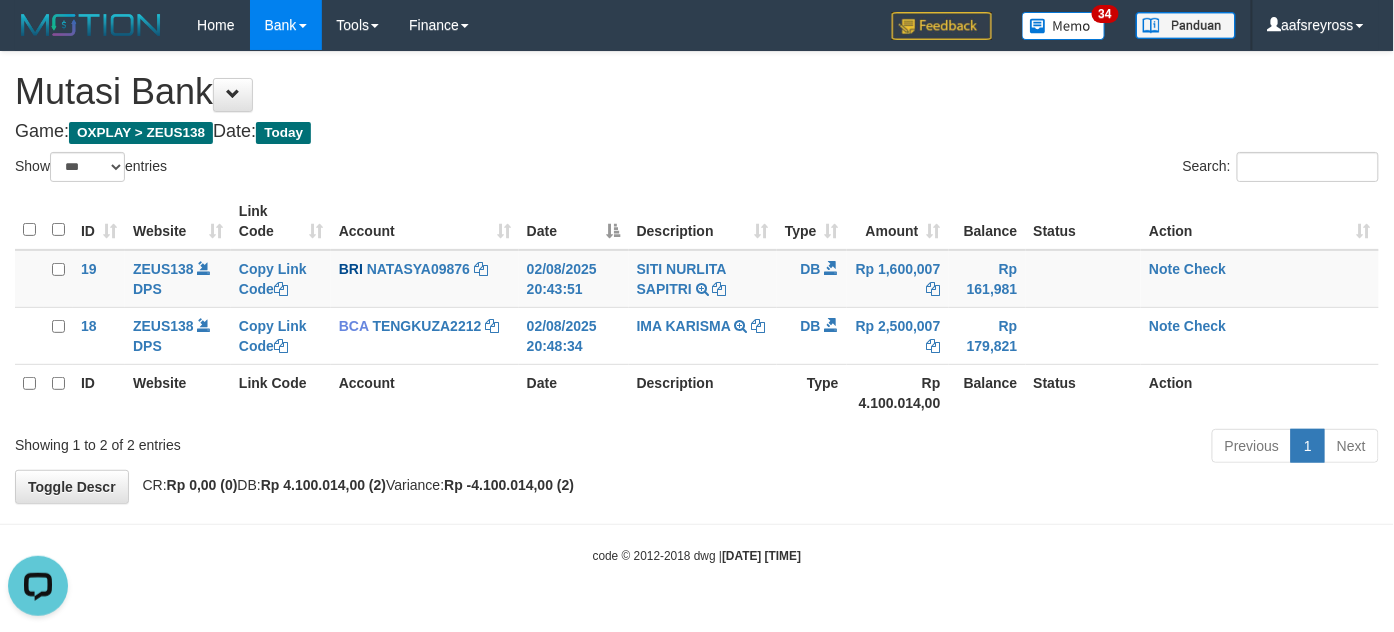 scroll, scrollTop: 0, scrollLeft: 0, axis: both 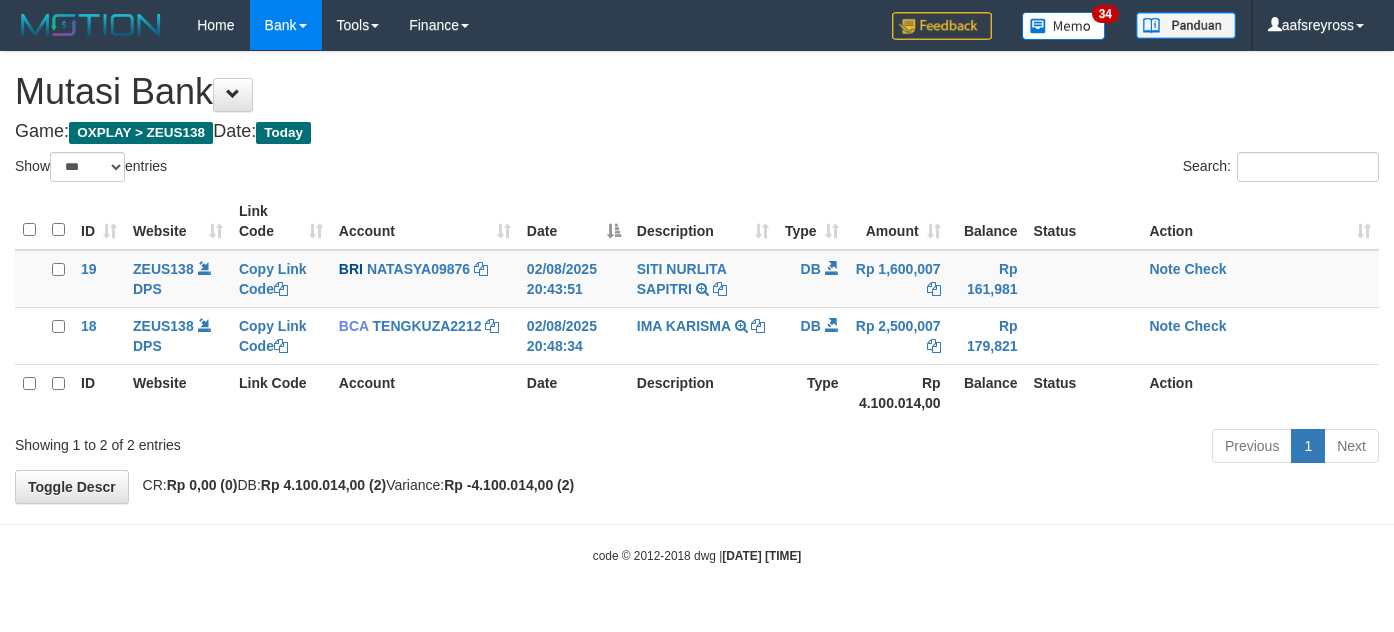 select on "***" 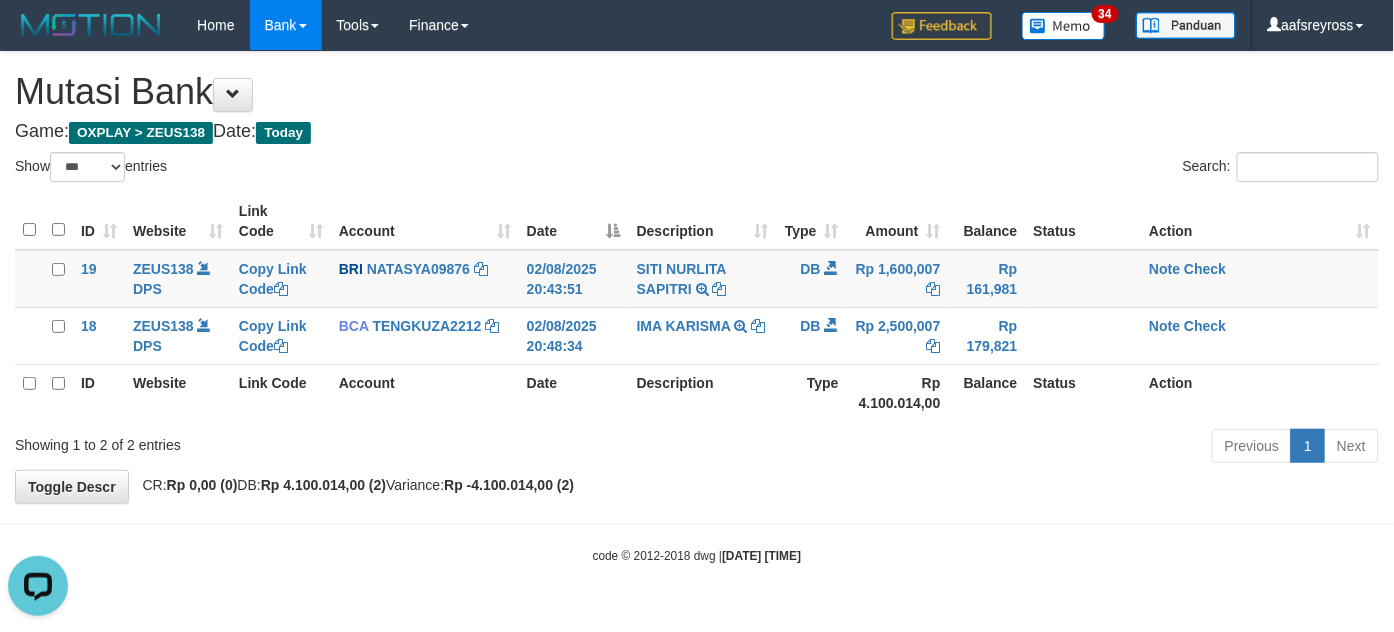 scroll, scrollTop: 0, scrollLeft: 0, axis: both 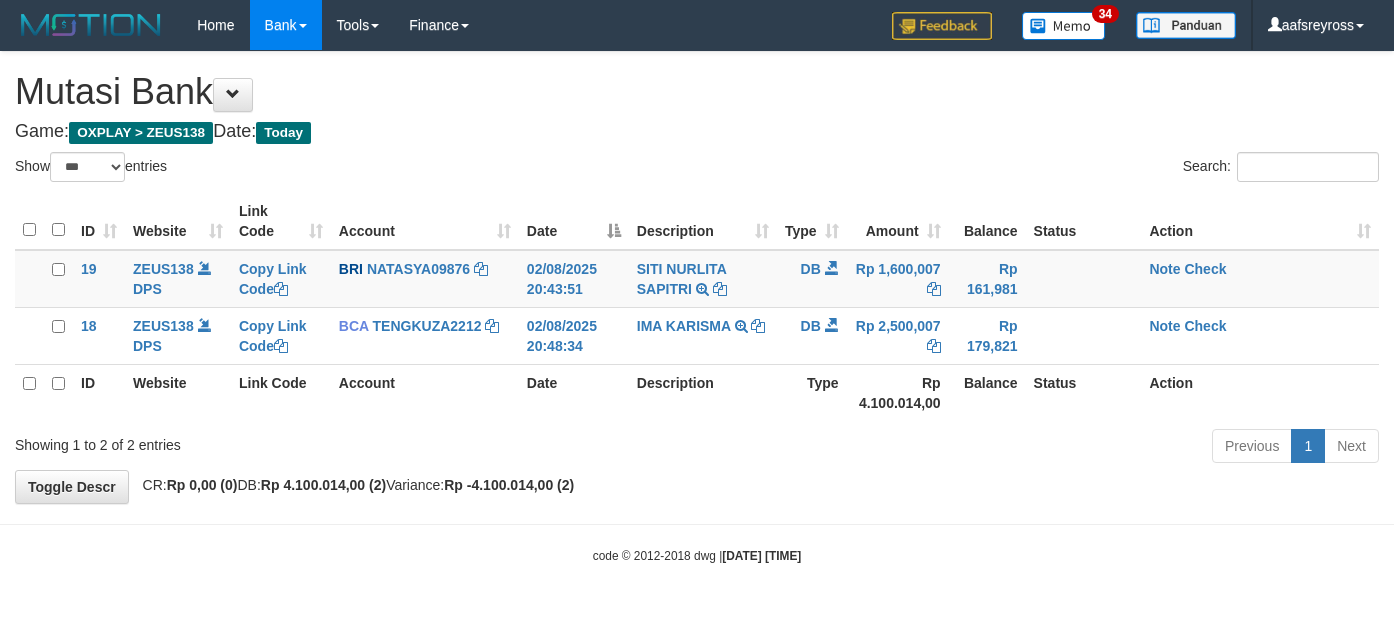 select on "***" 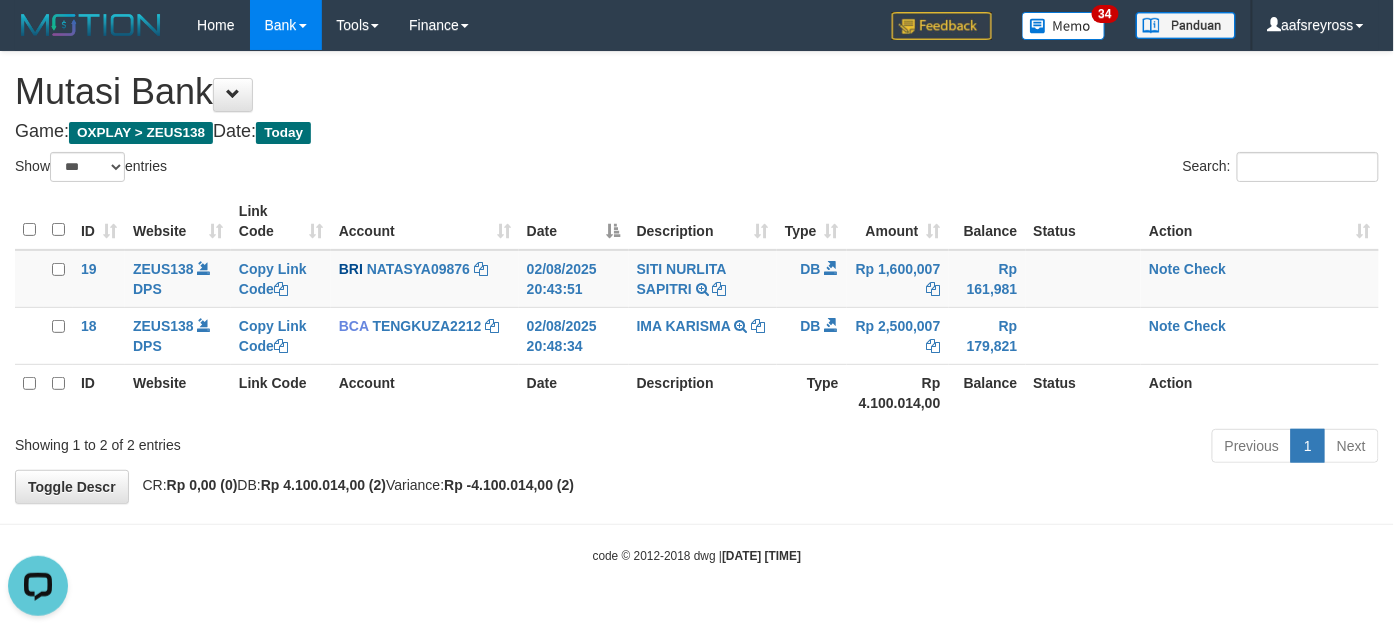 scroll, scrollTop: 0, scrollLeft: 0, axis: both 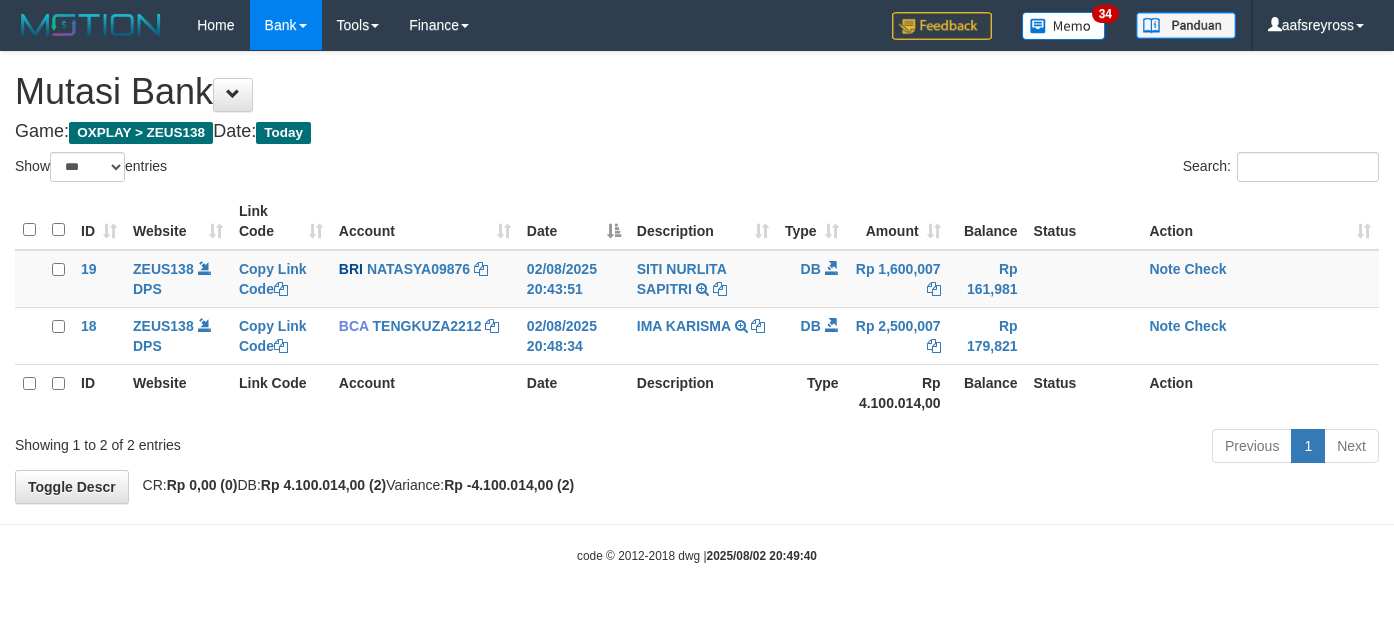 select on "***" 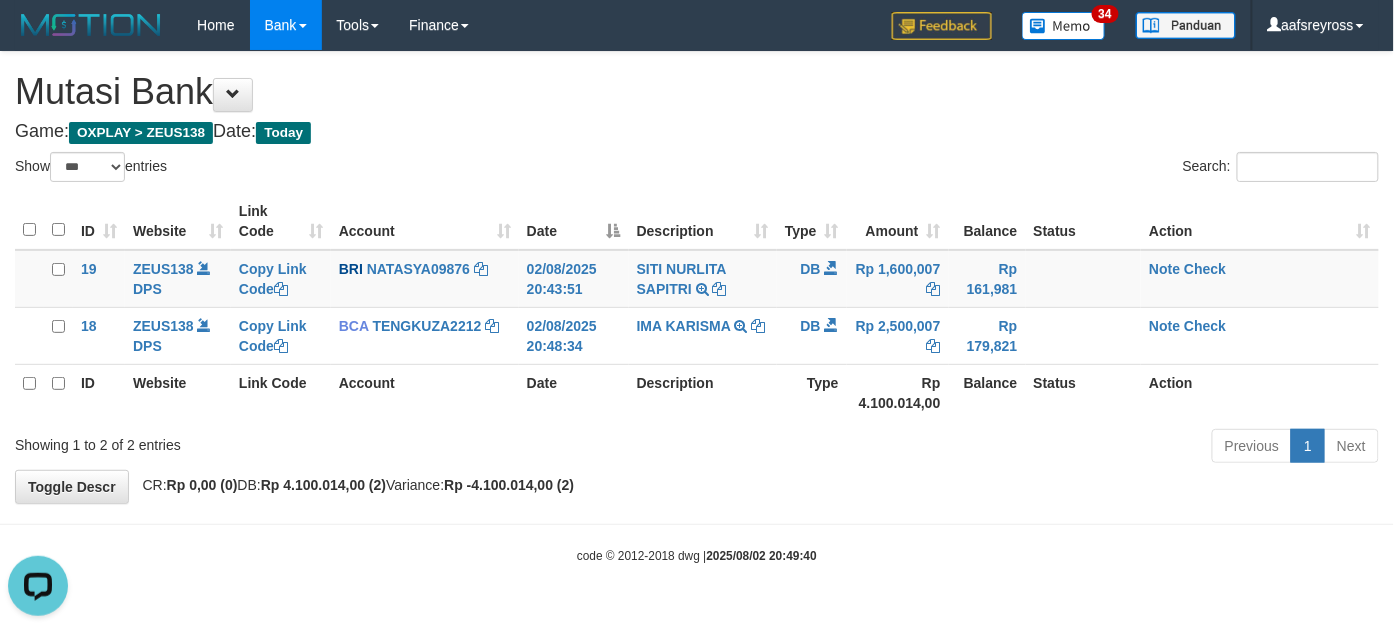 scroll, scrollTop: 0, scrollLeft: 0, axis: both 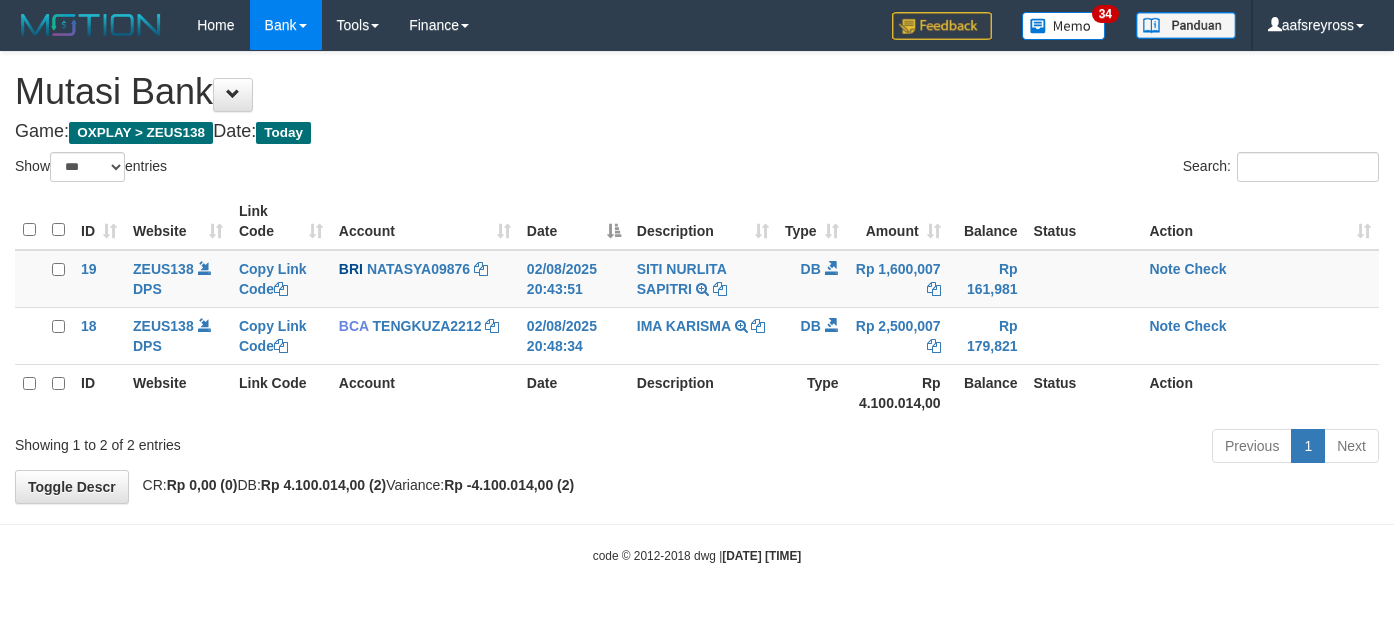 select on "***" 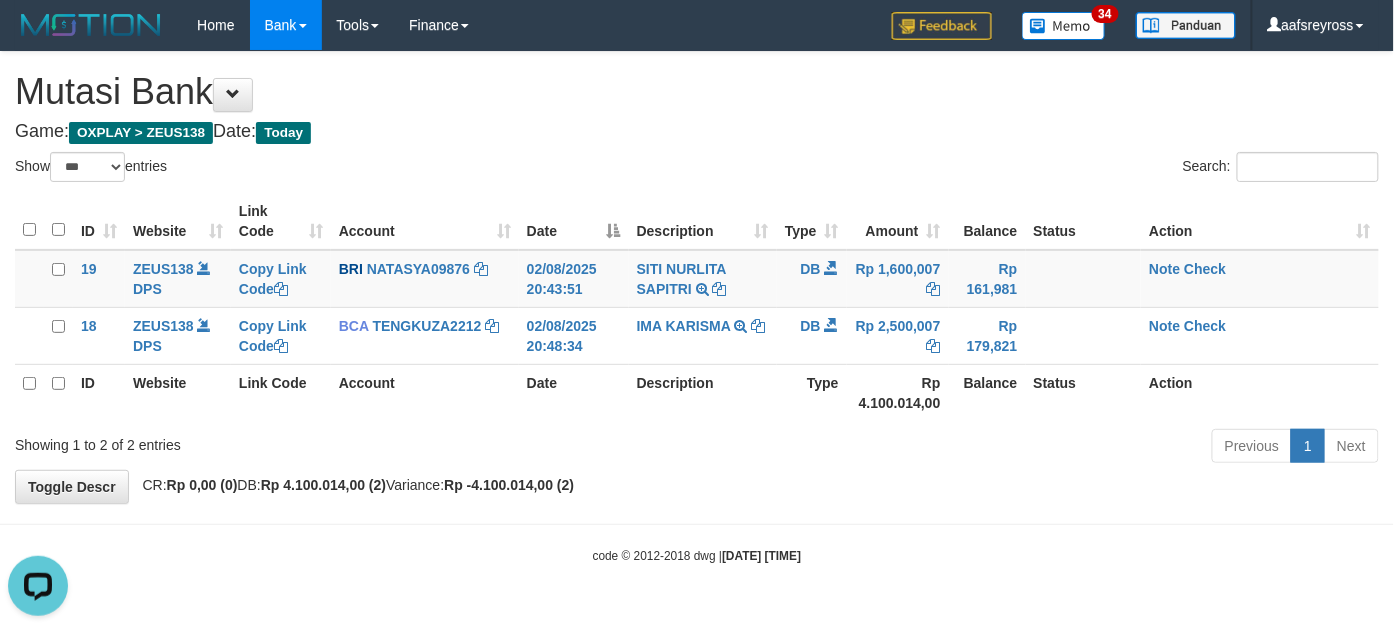 scroll, scrollTop: 0, scrollLeft: 0, axis: both 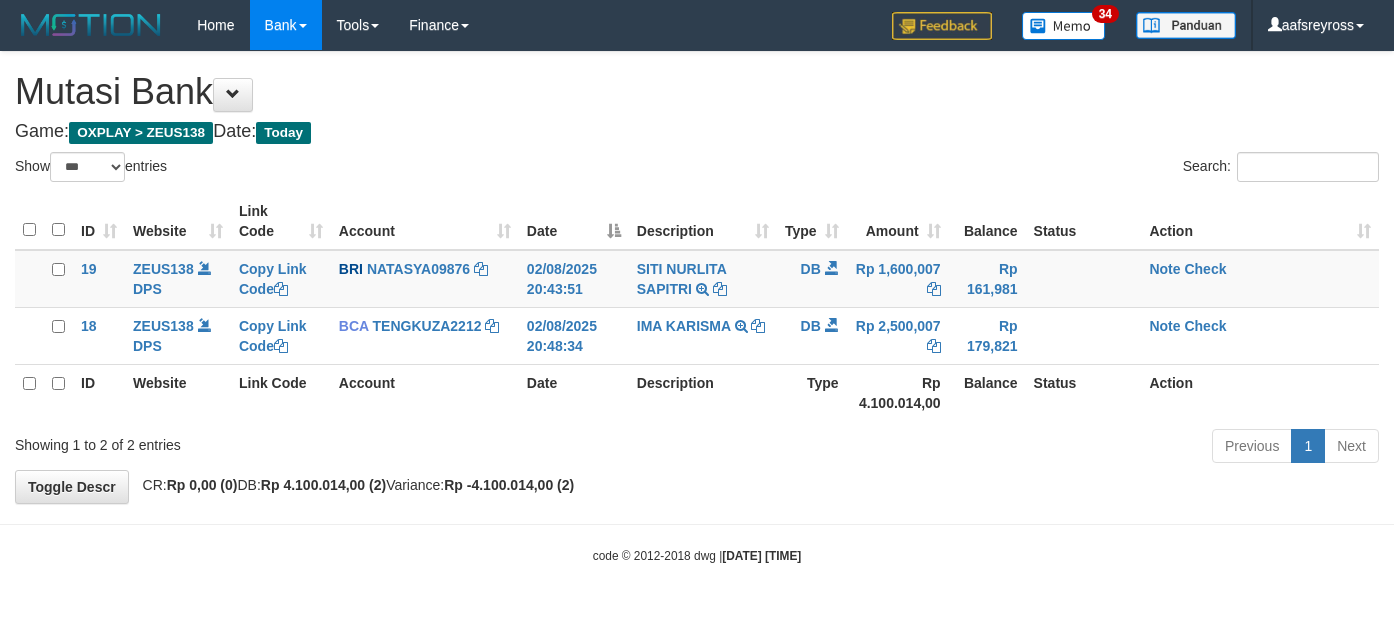 select on "***" 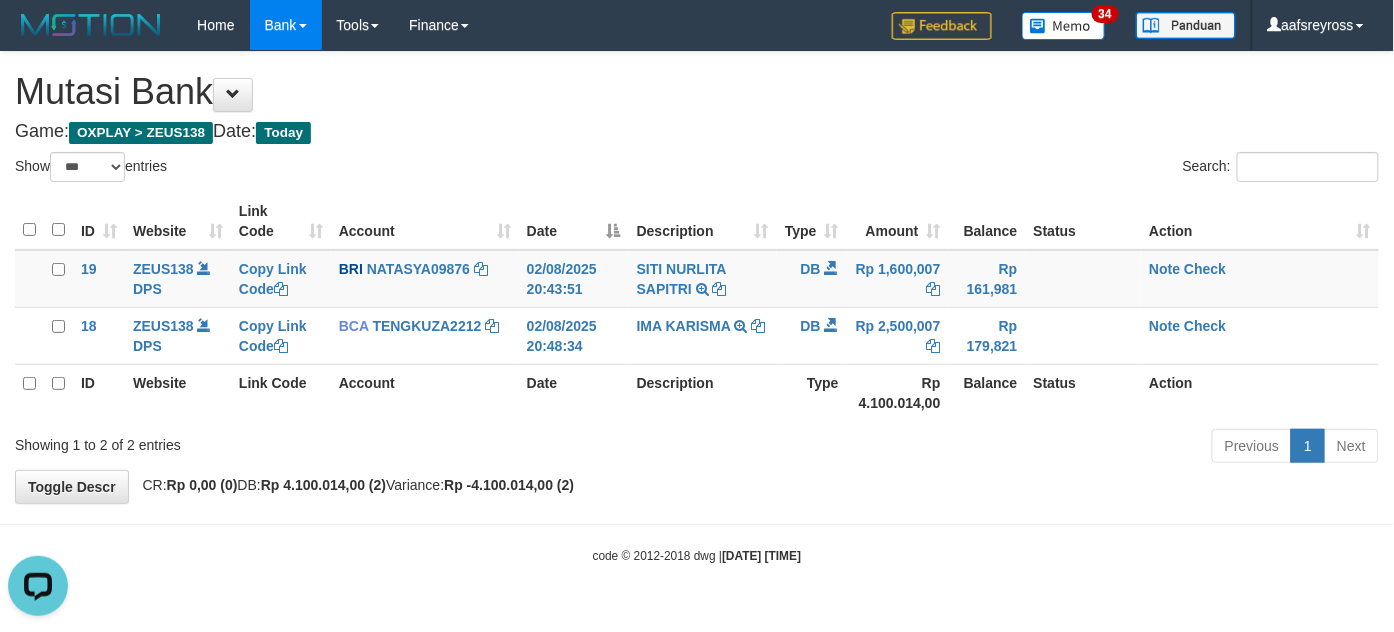 scroll, scrollTop: 0, scrollLeft: 0, axis: both 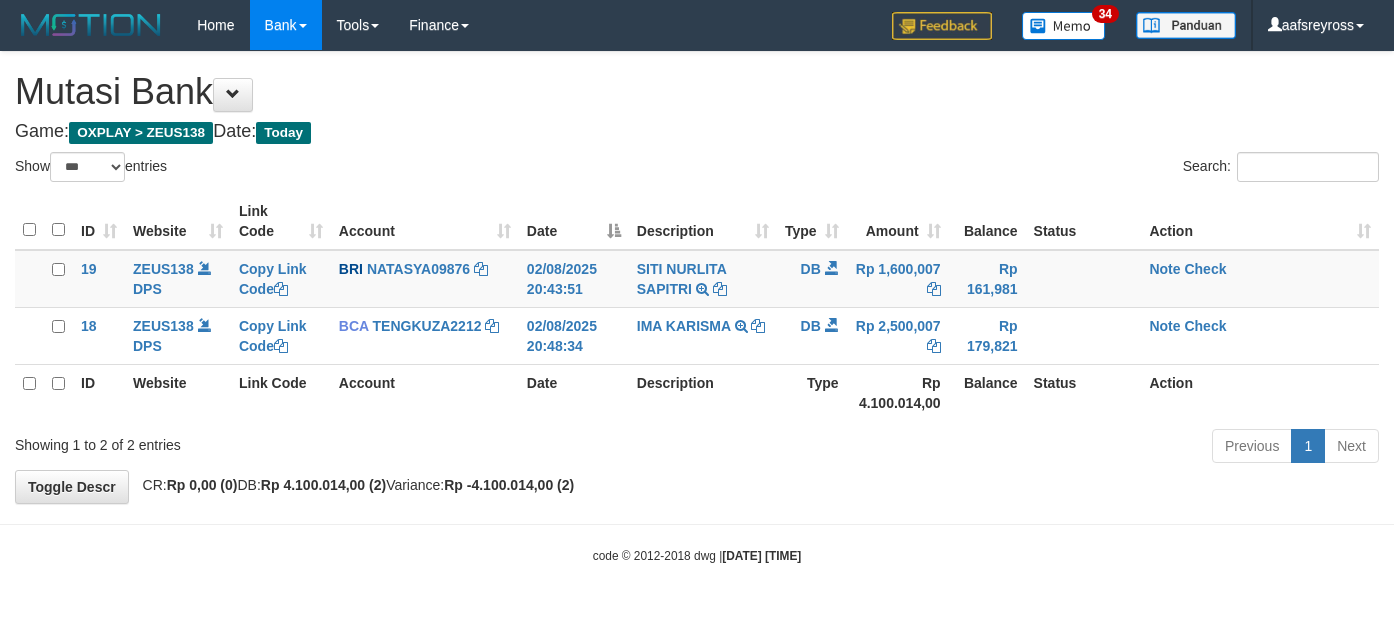 select on "***" 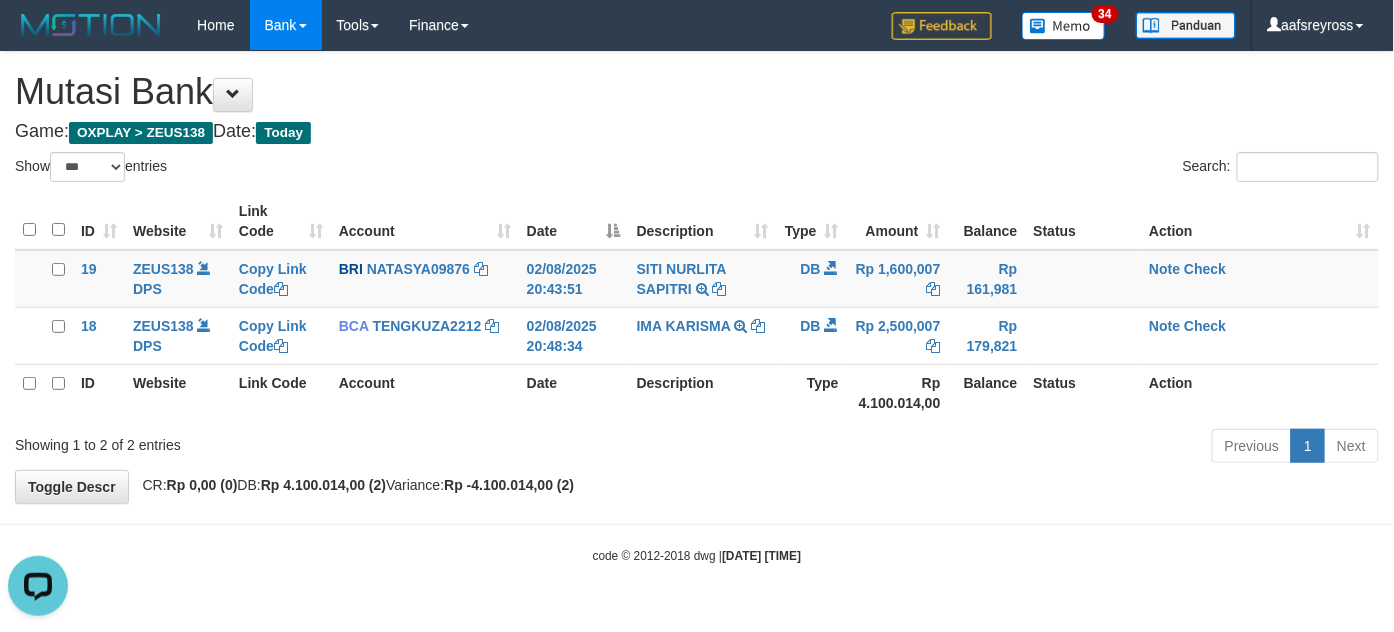 scroll, scrollTop: 0, scrollLeft: 0, axis: both 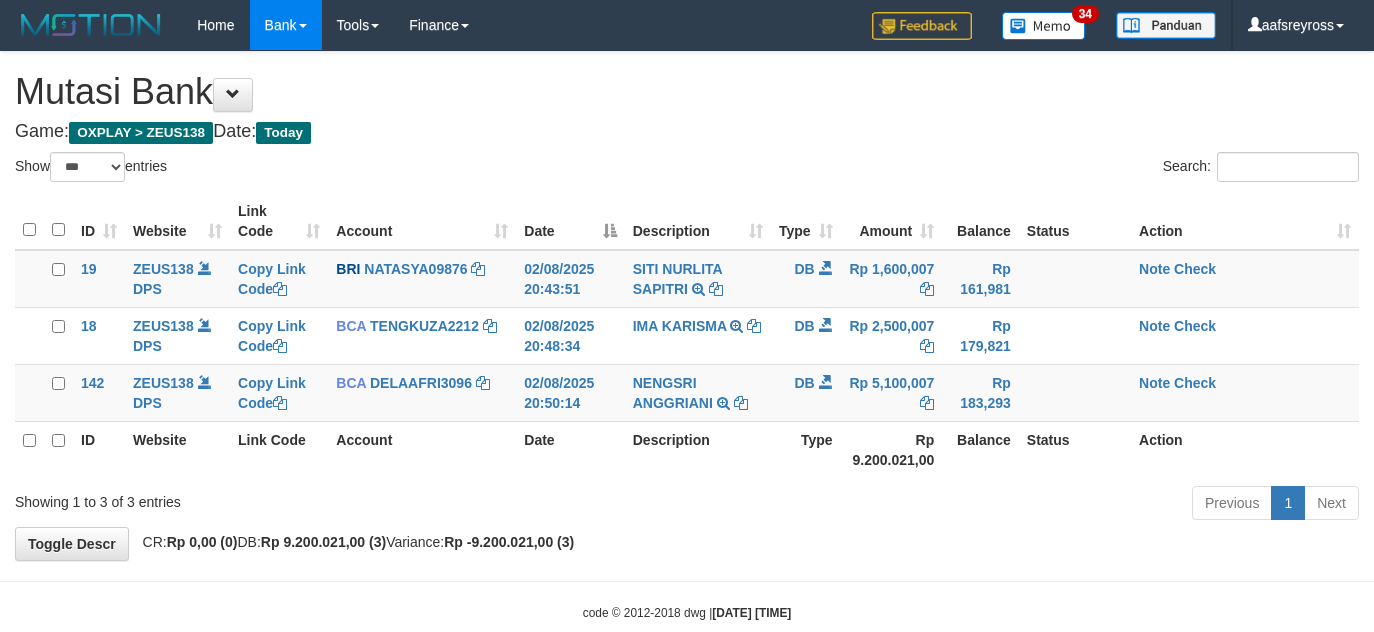 select on "***" 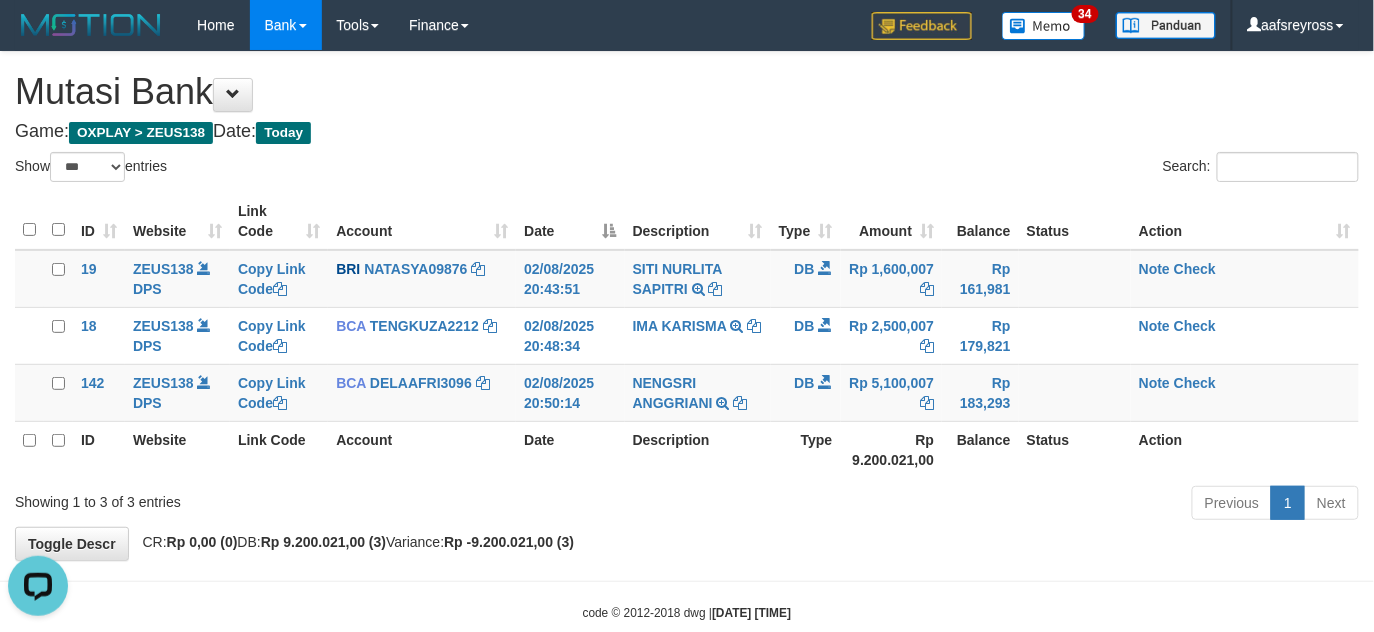 scroll, scrollTop: 0, scrollLeft: 0, axis: both 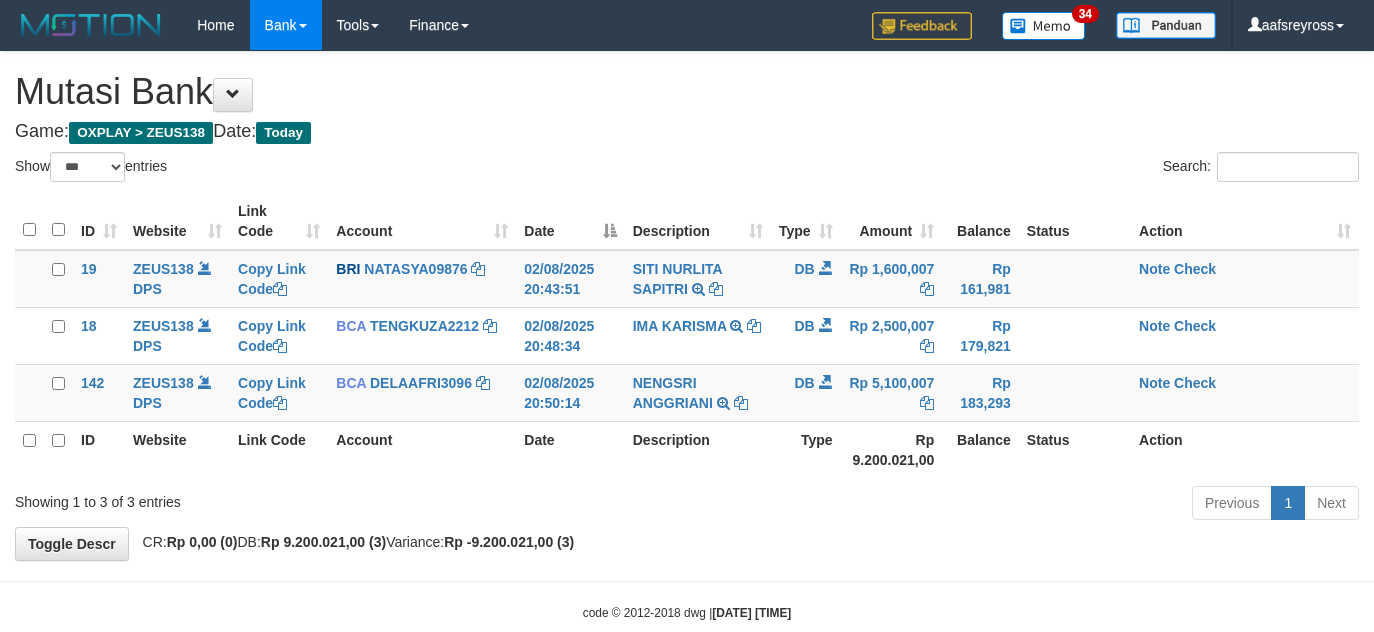 select on "***" 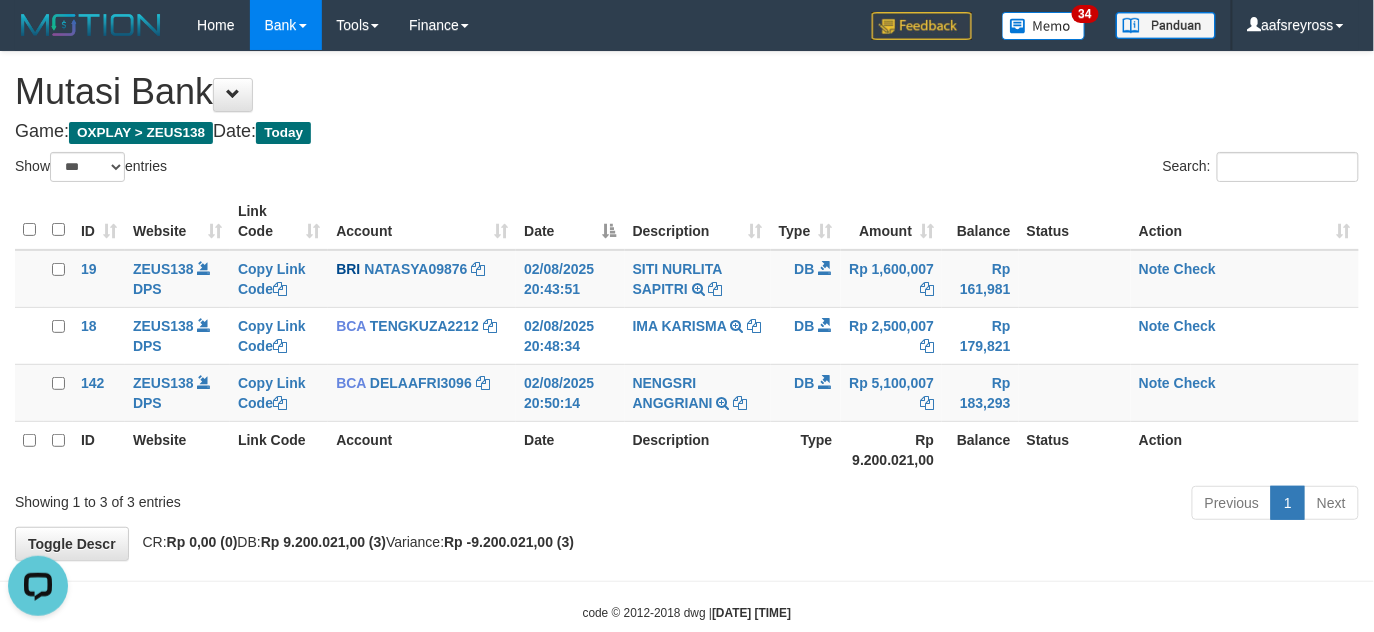 scroll, scrollTop: 0, scrollLeft: 0, axis: both 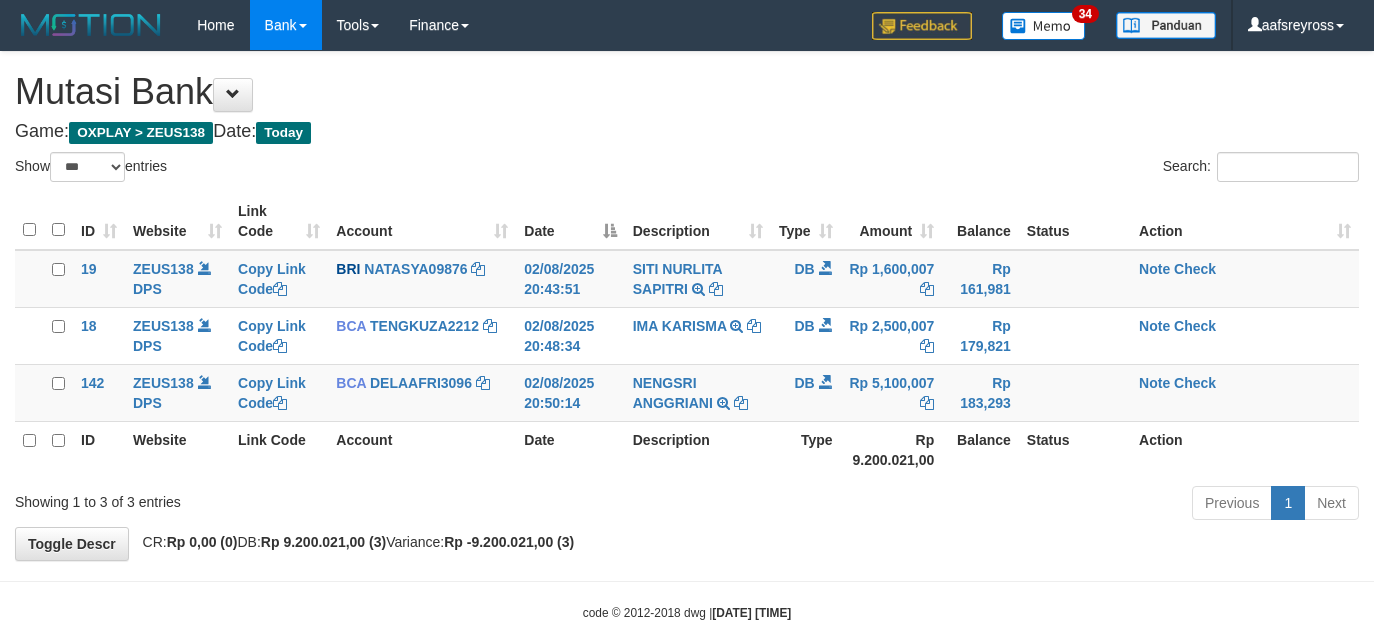 select on "***" 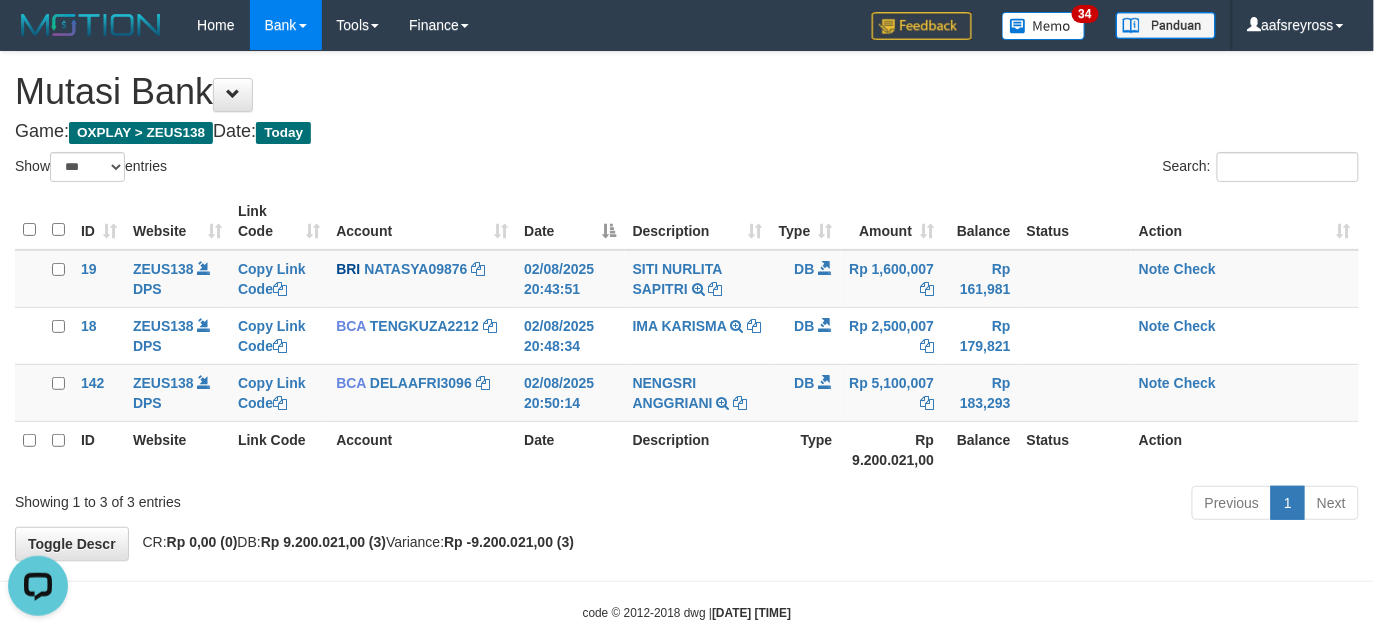 scroll, scrollTop: 0, scrollLeft: 0, axis: both 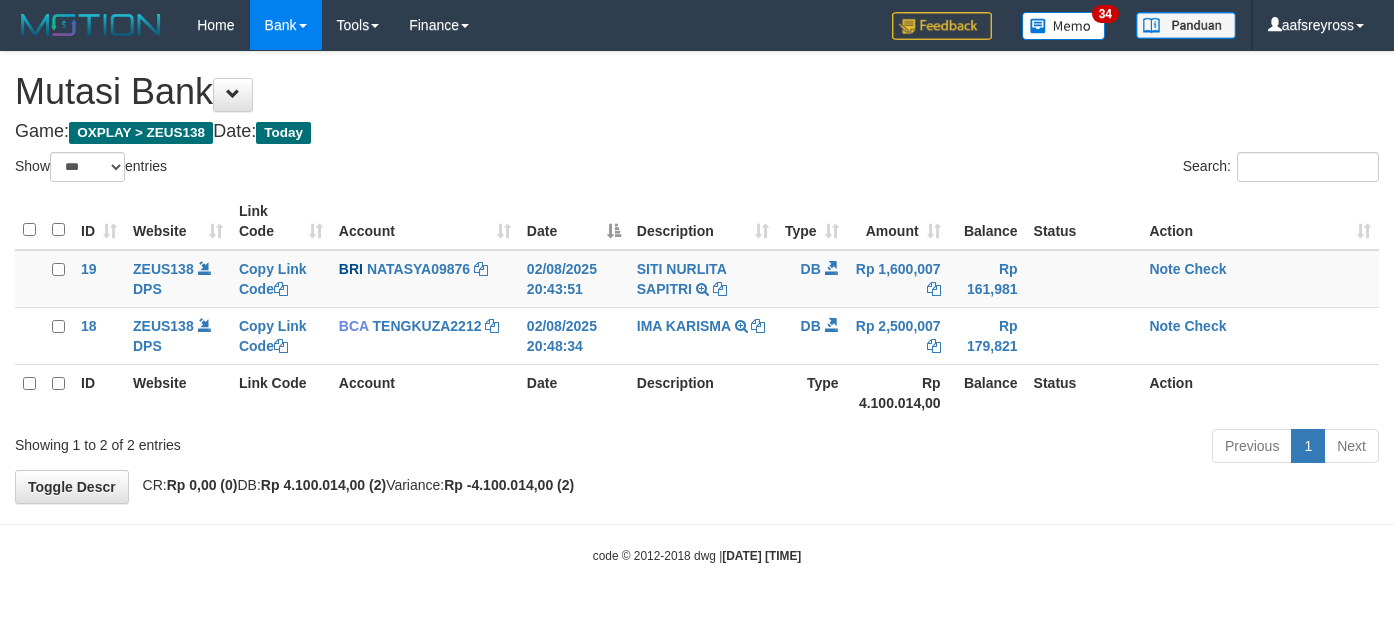 select on "***" 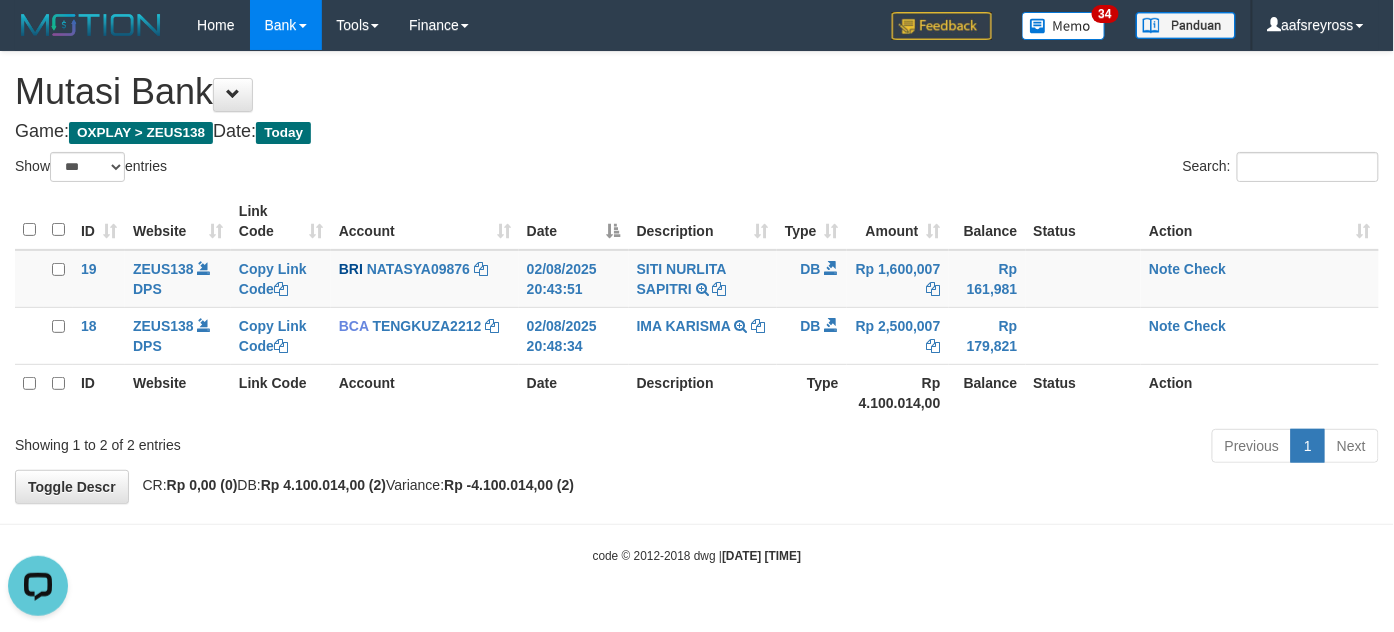 scroll, scrollTop: 0, scrollLeft: 0, axis: both 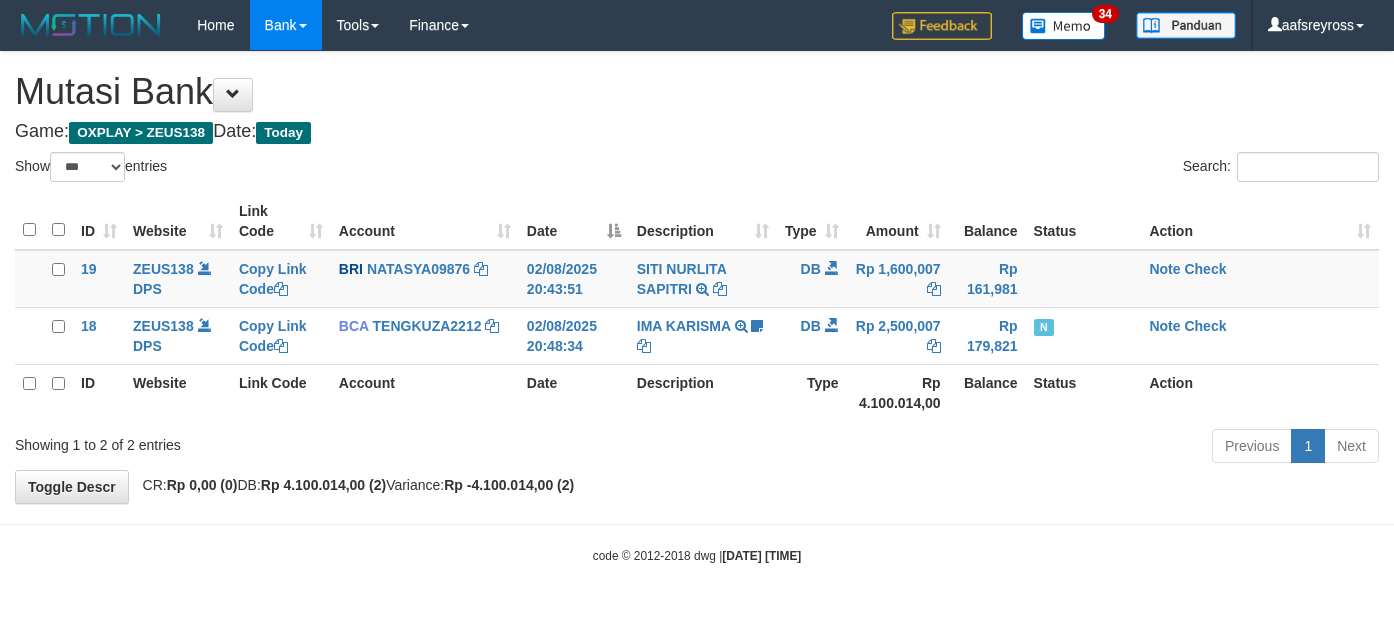 select on "***" 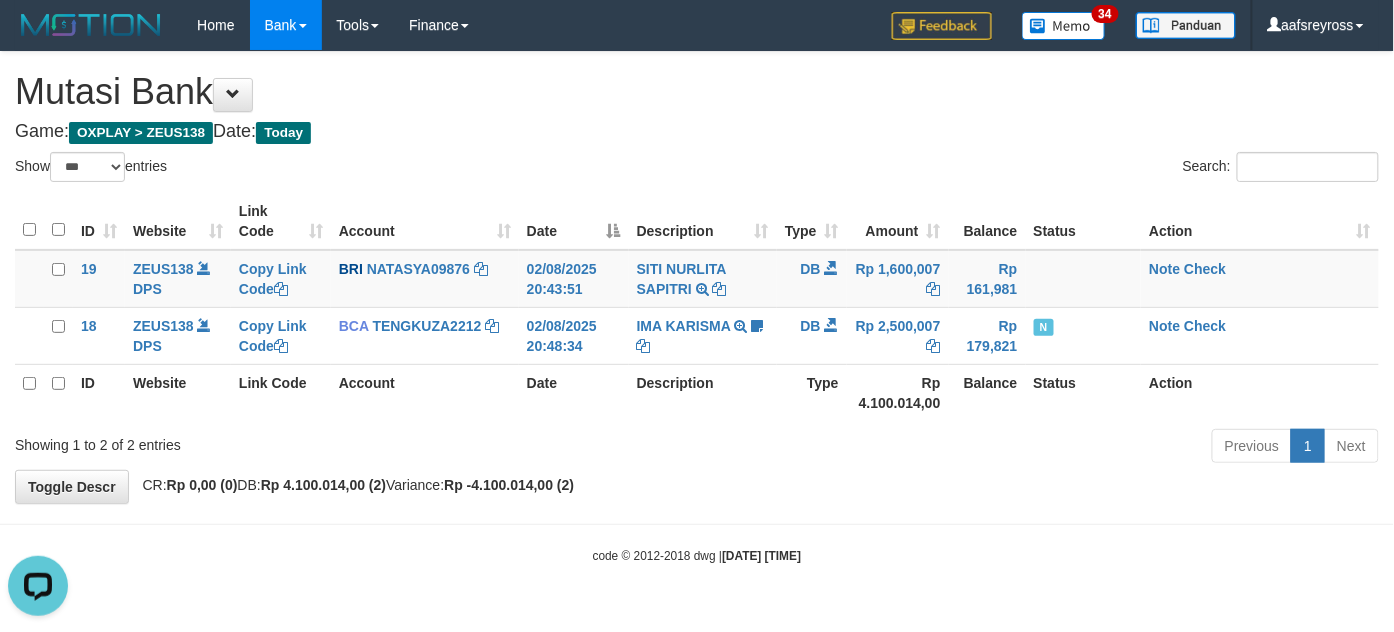 scroll, scrollTop: 0, scrollLeft: 0, axis: both 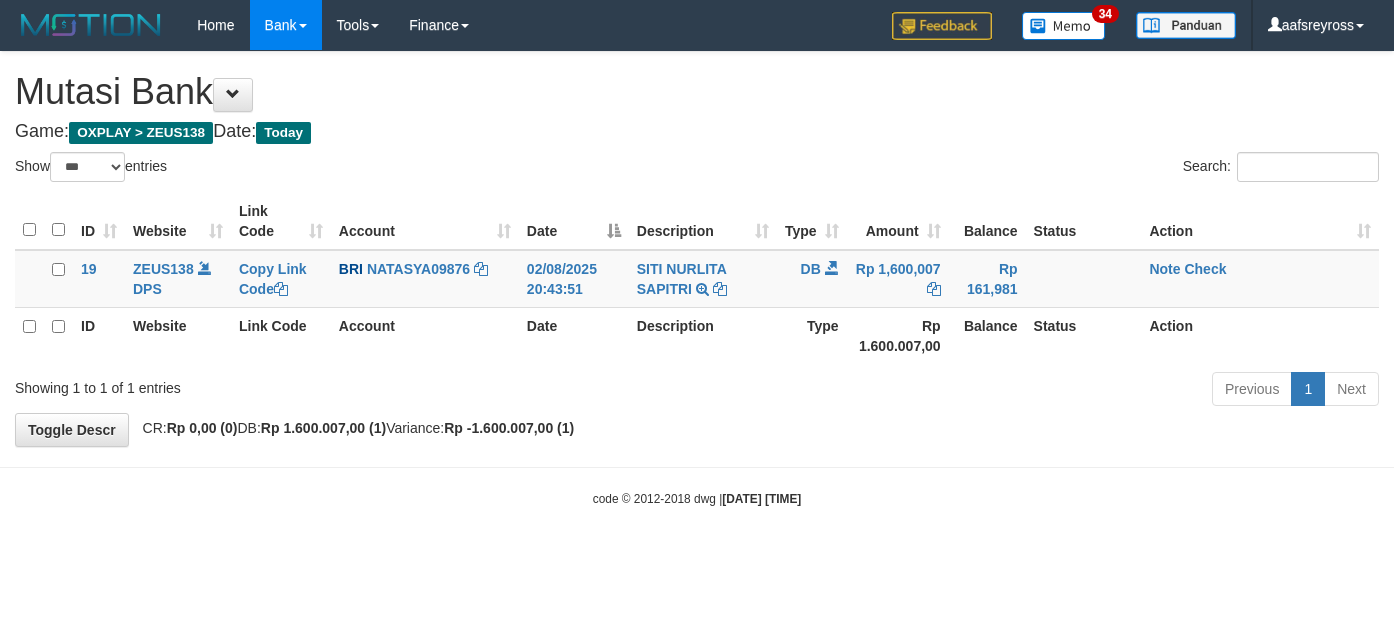 select on "***" 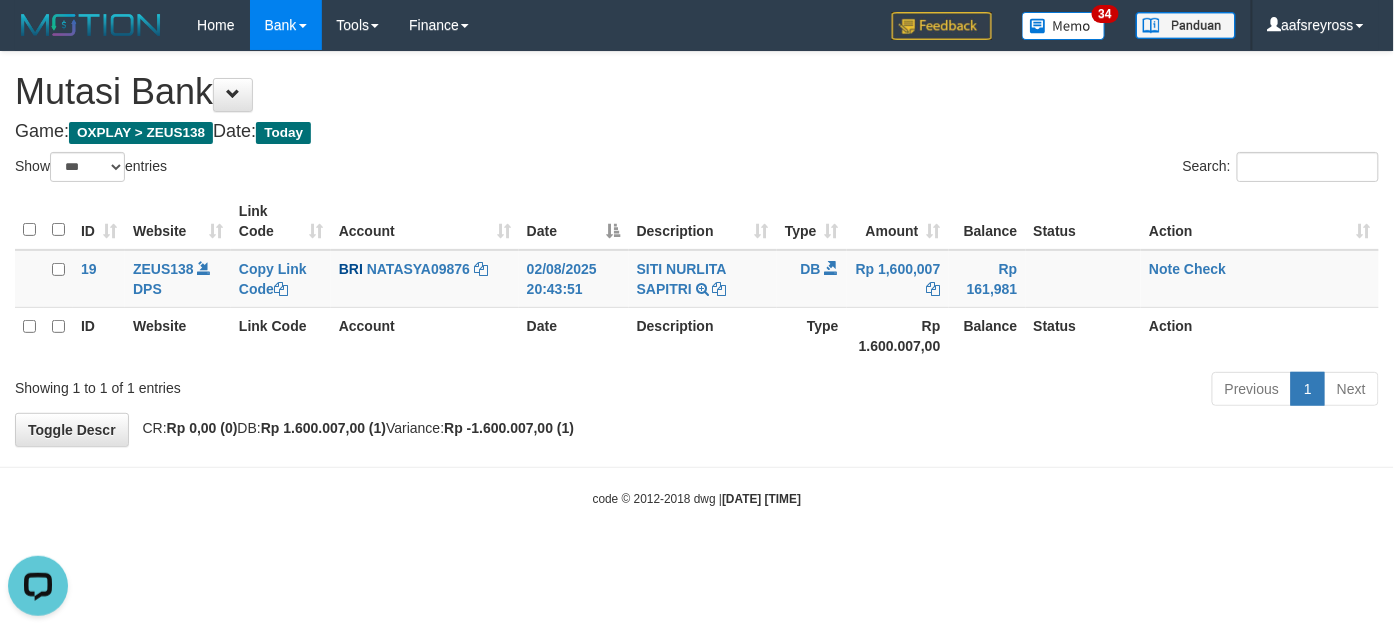 scroll, scrollTop: 0, scrollLeft: 0, axis: both 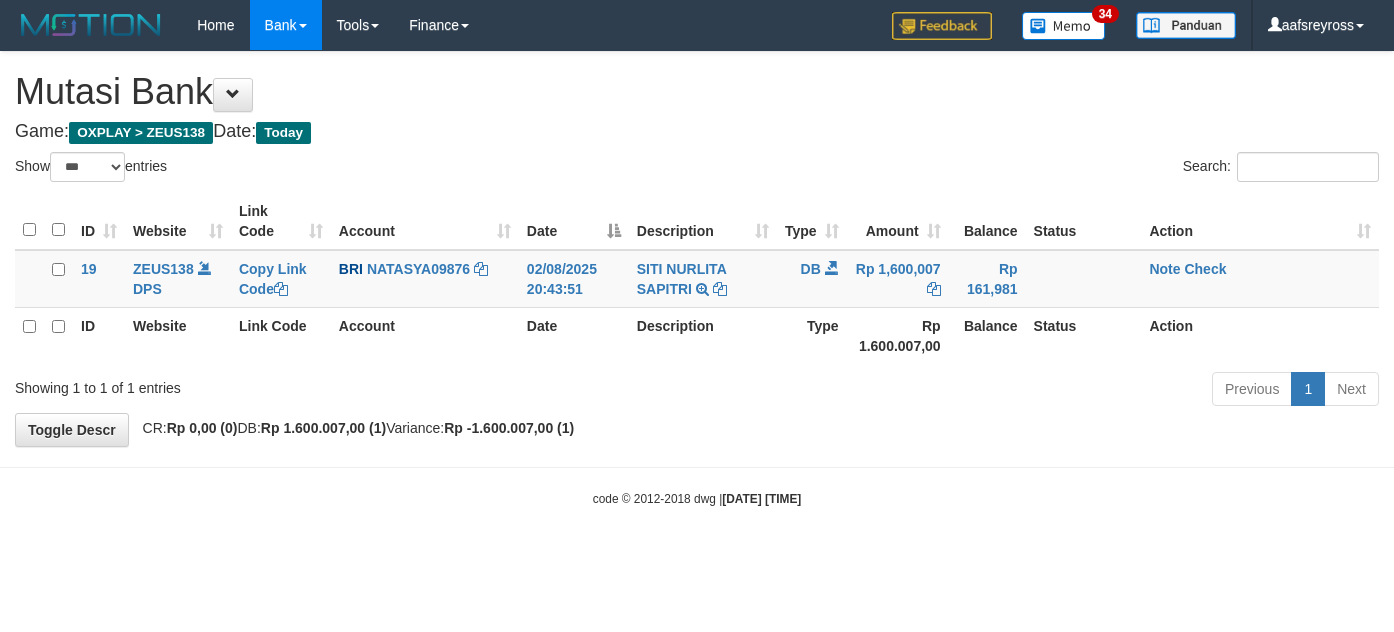 select on "***" 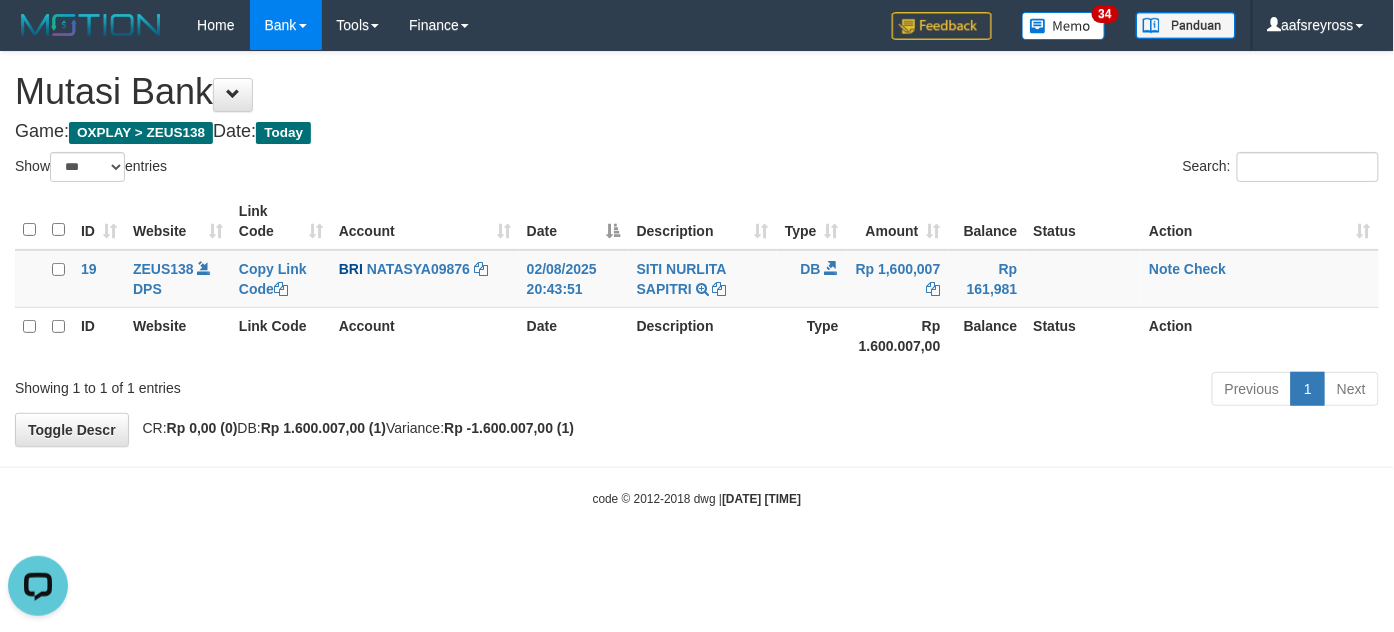 scroll, scrollTop: 0, scrollLeft: 0, axis: both 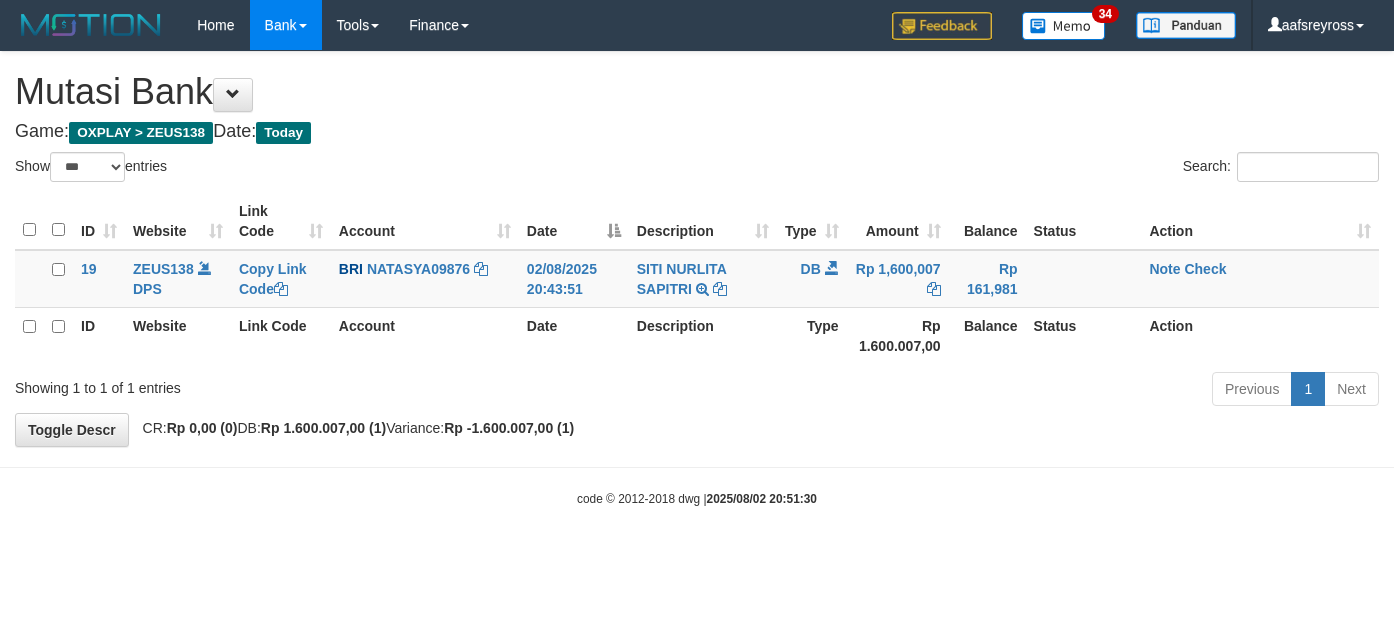 select on "***" 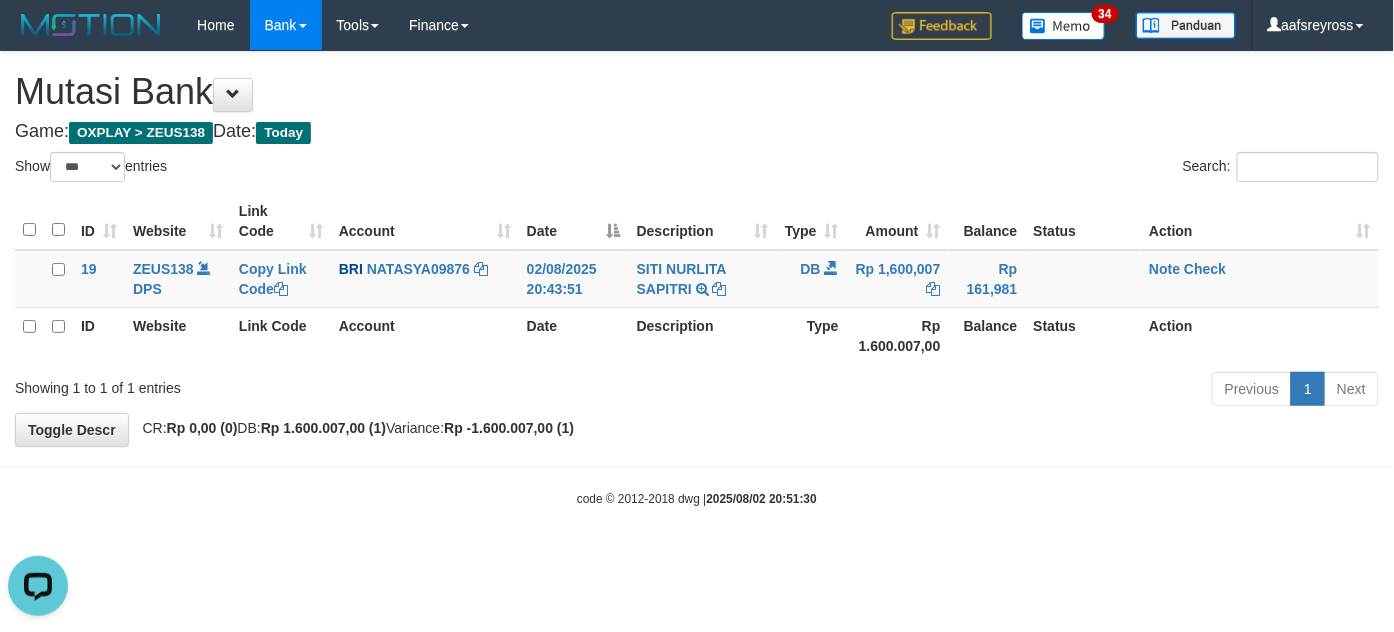 scroll, scrollTop: 0, scrollLeft: 0, axis: both 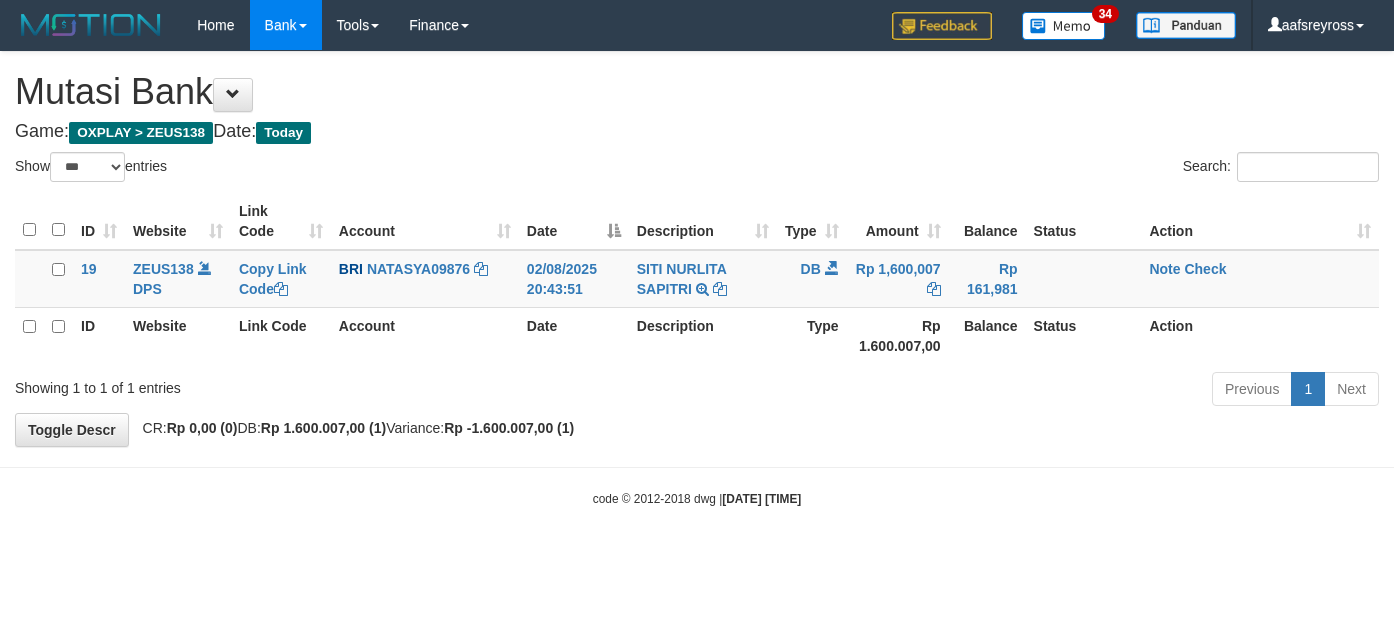 select on "***" 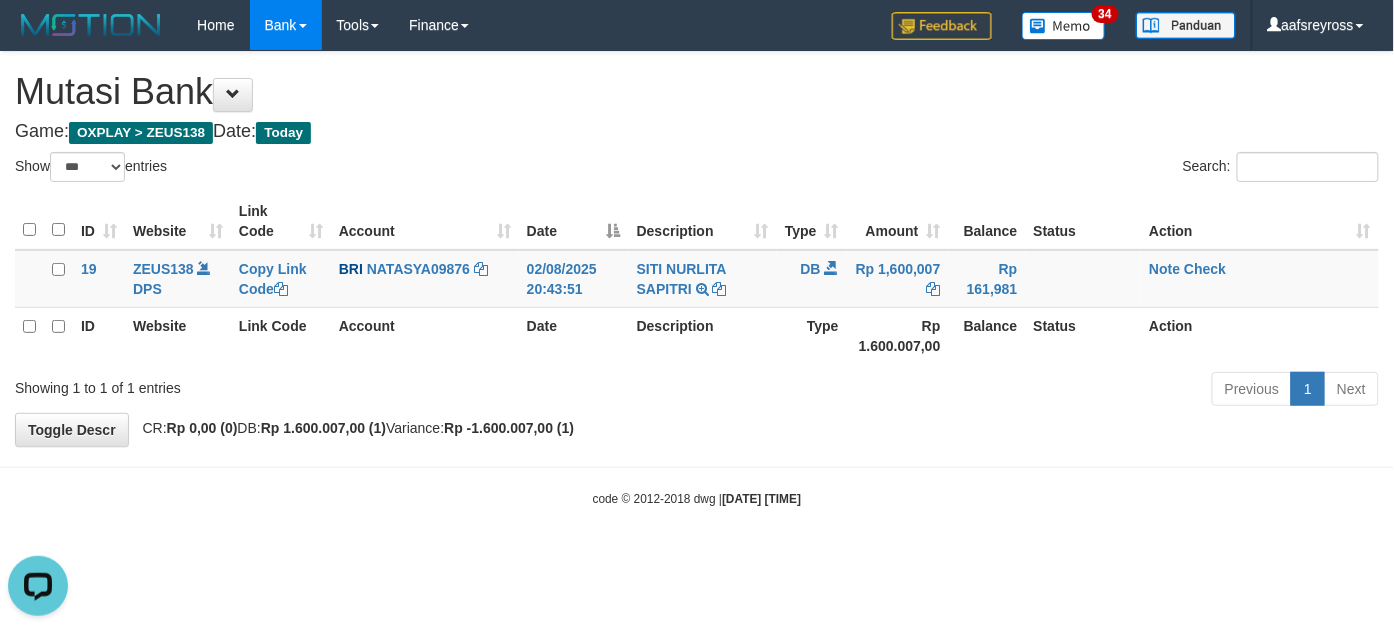 scroll, scrollTop: 0, scrollLeft: 0, axis: both 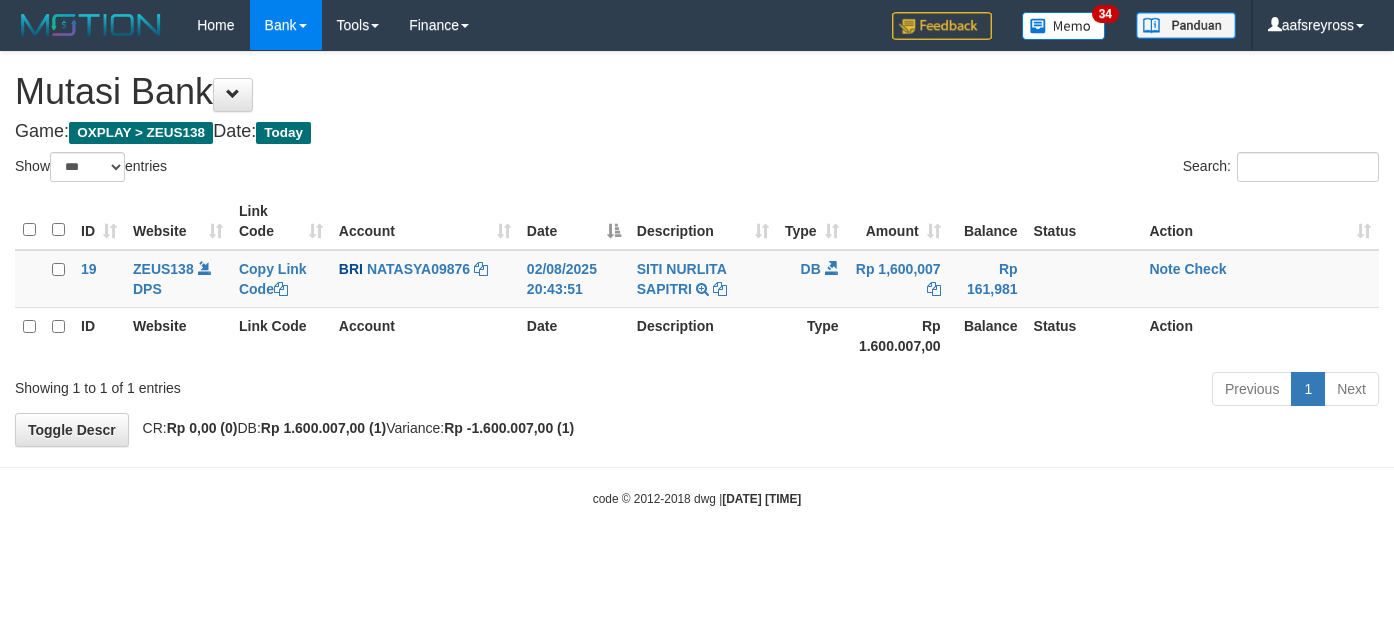 select on "***" 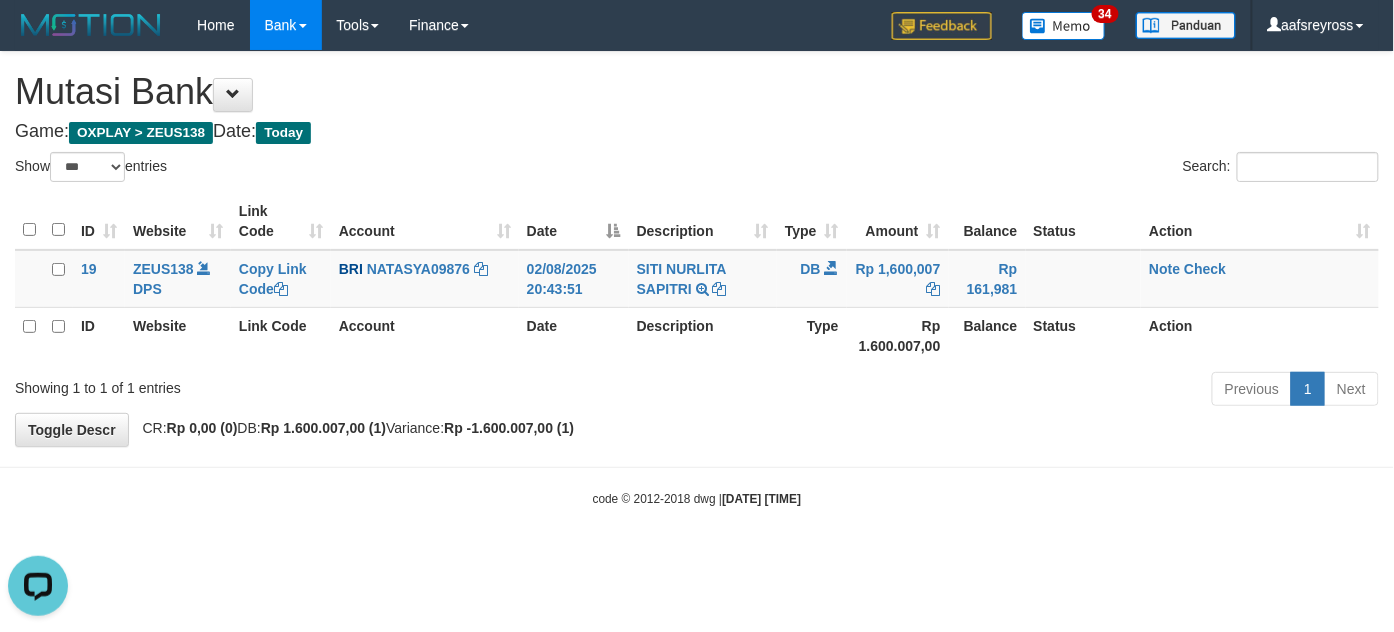 scroll, scrollTop: 0, scrollLeft: 0, axis: both 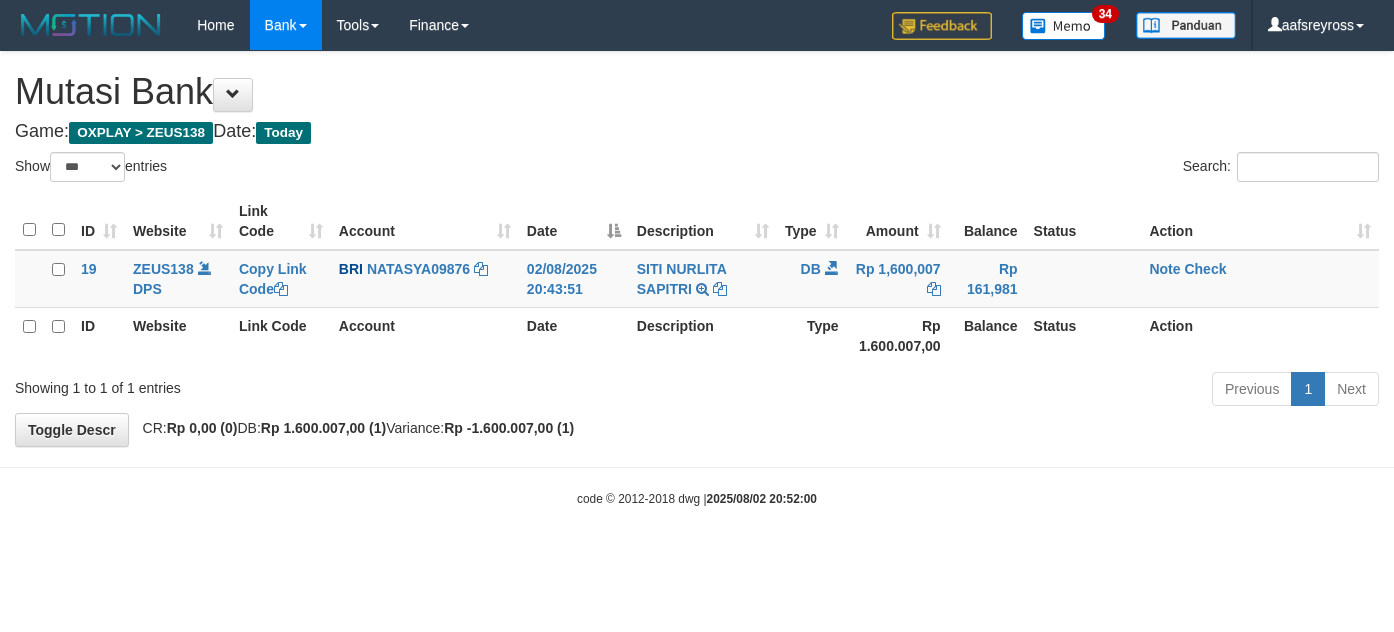 select on "***" 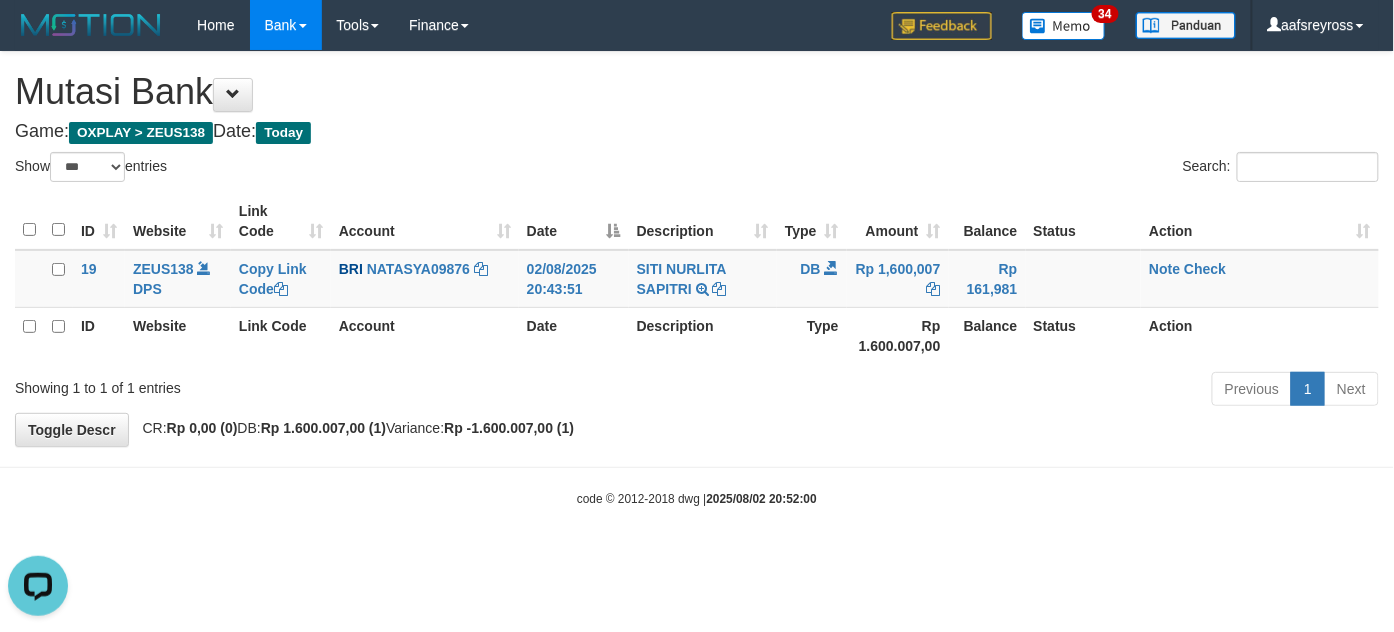 scroll, scrollTop: 0, scrollLeft: 0, axis: both 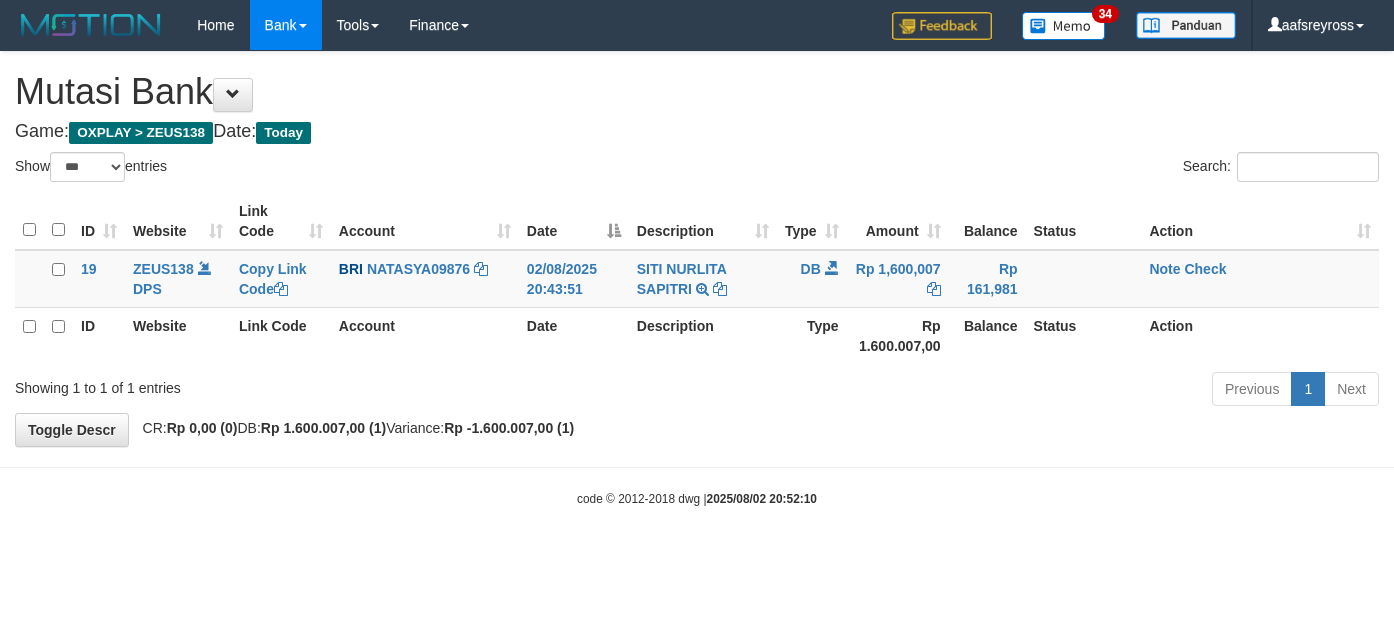 select on "***" 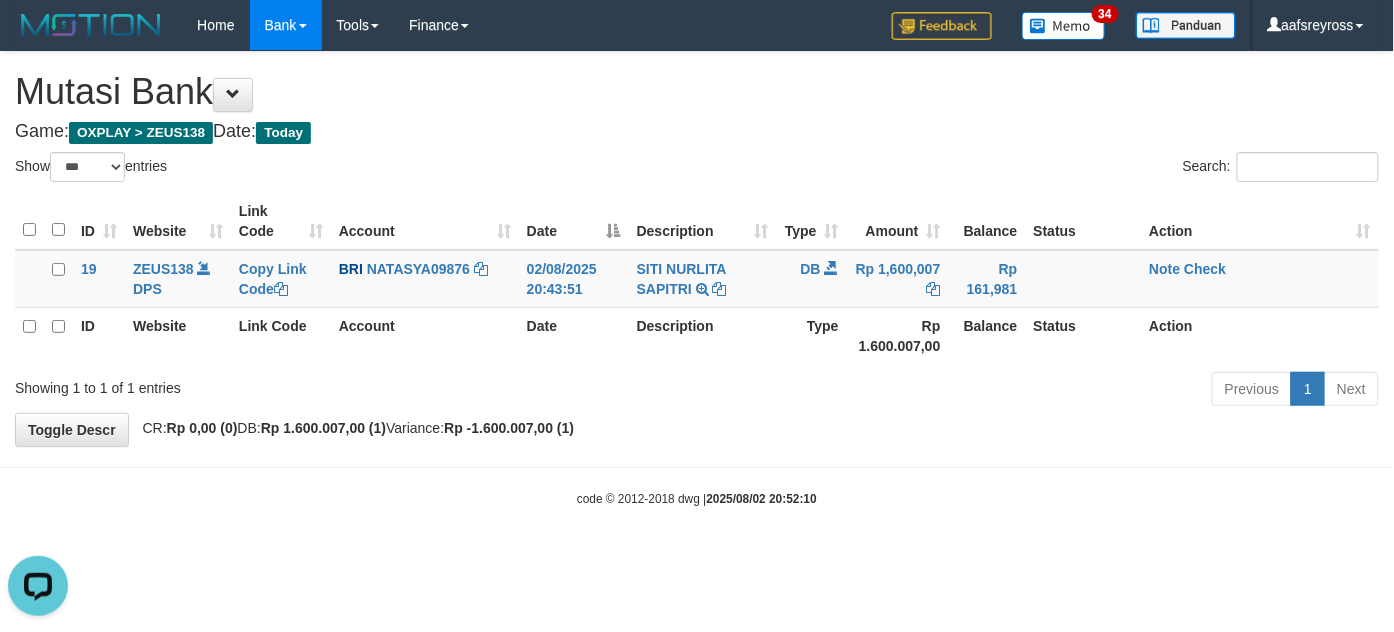 scroll, scrollTop: 0, scrollLeft: 0, axis: both 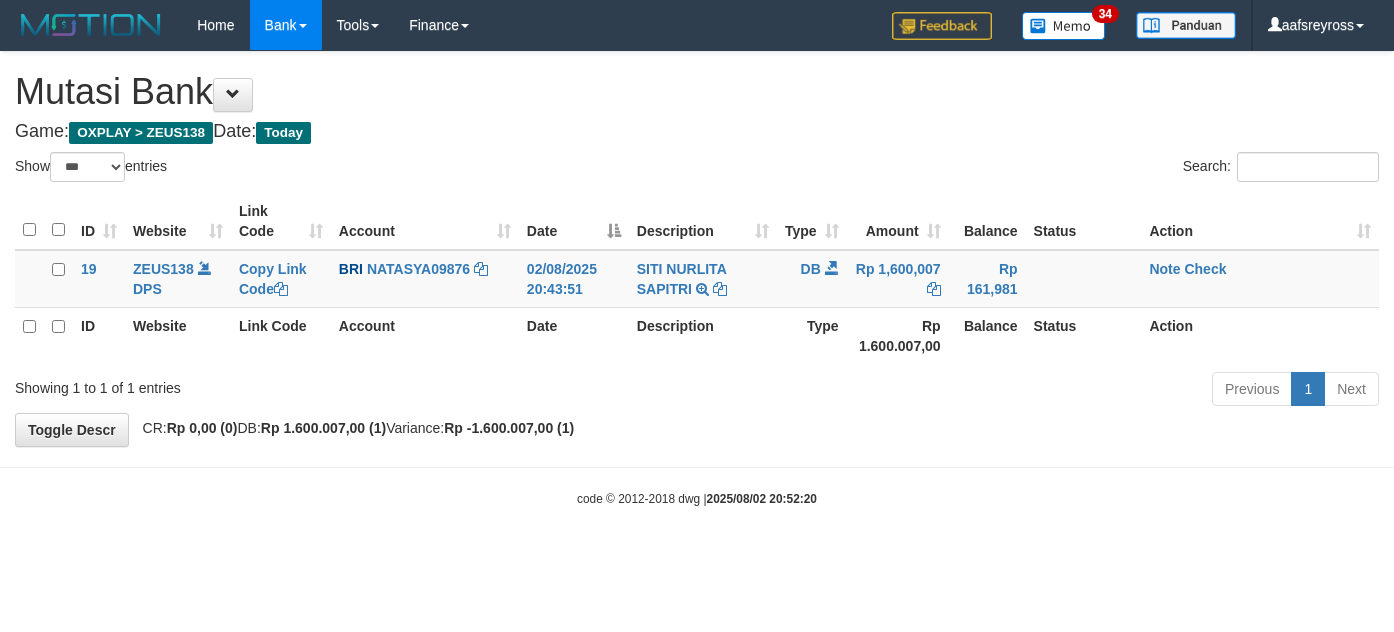 select on "***" 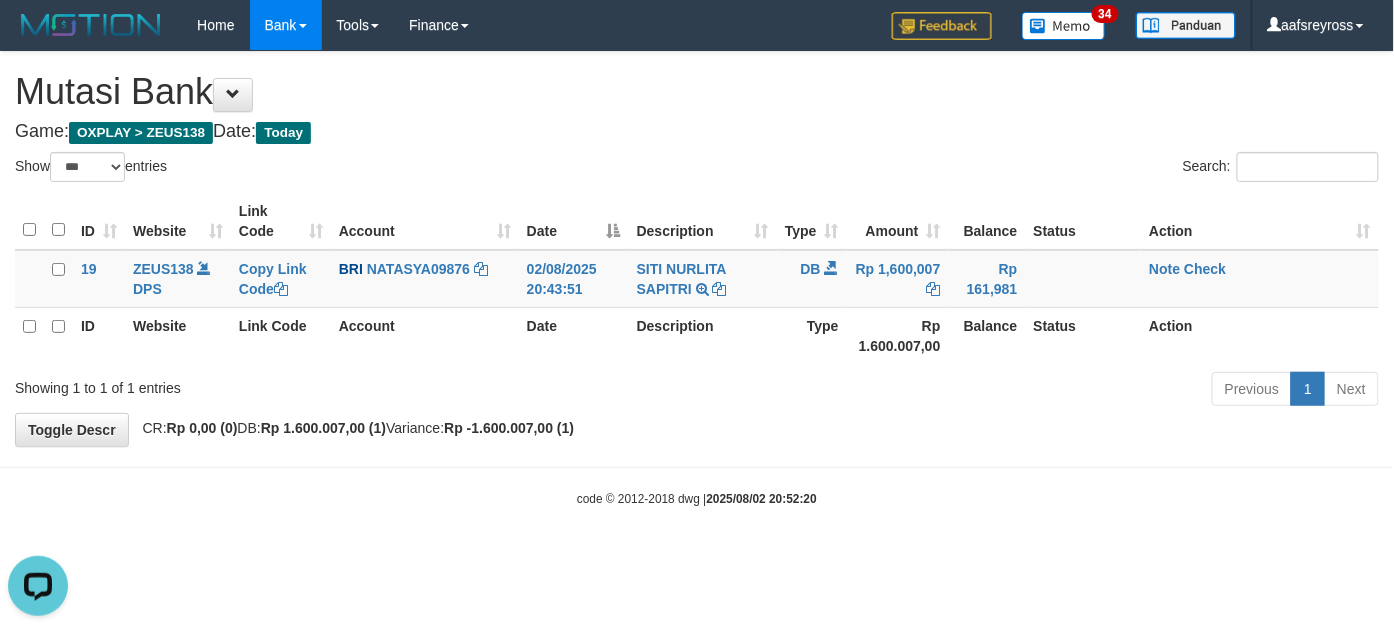 scroll, scrollTop: 0, scrollLeft: 0, axis: both 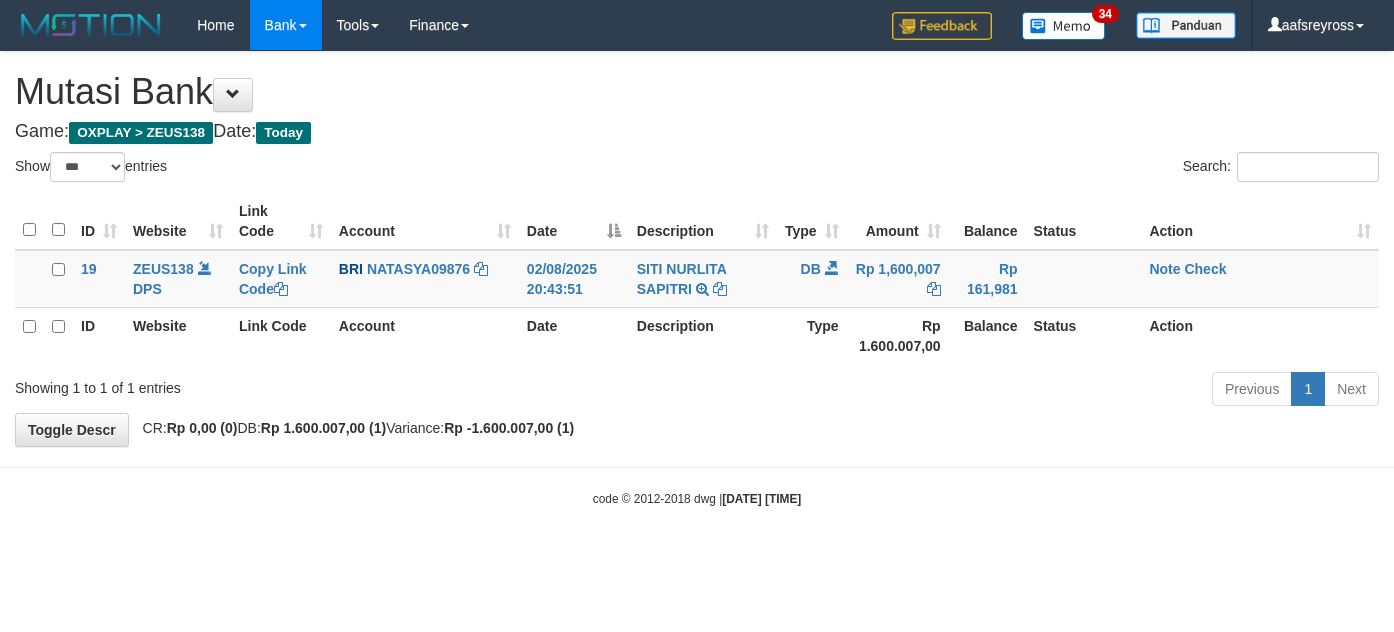 select on "***" 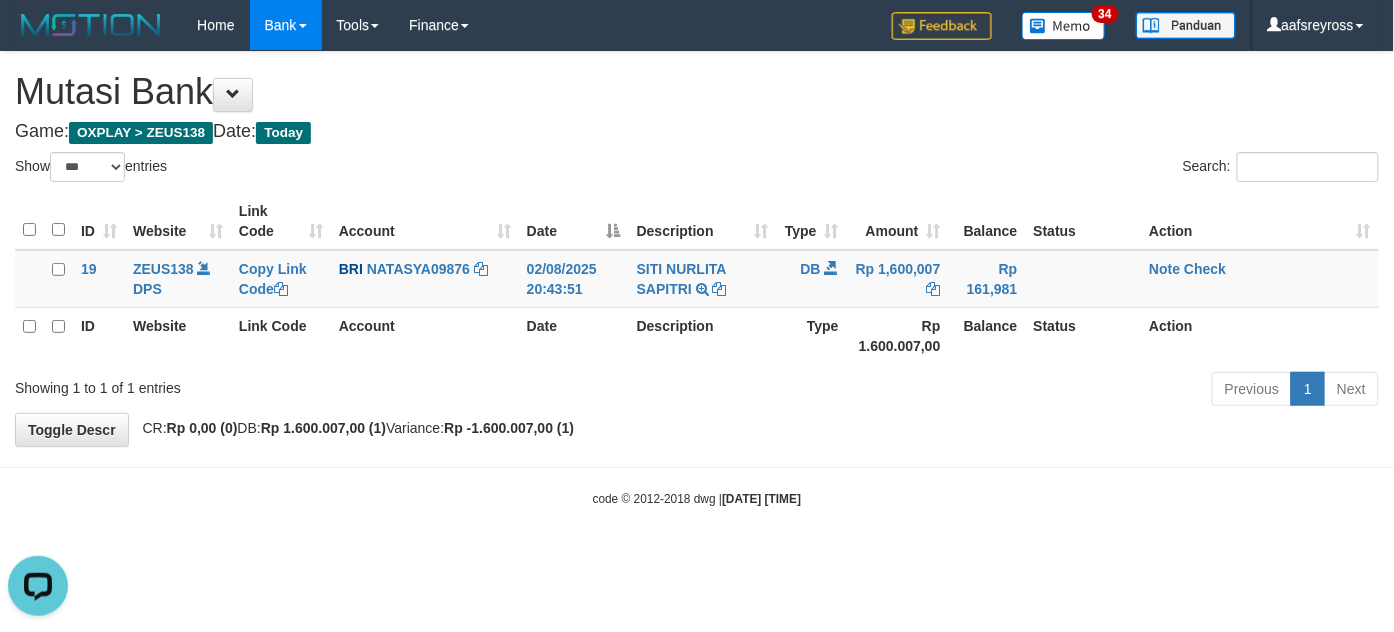 scroll, scrollTop: 0, scrollLeft: 0, axis: both 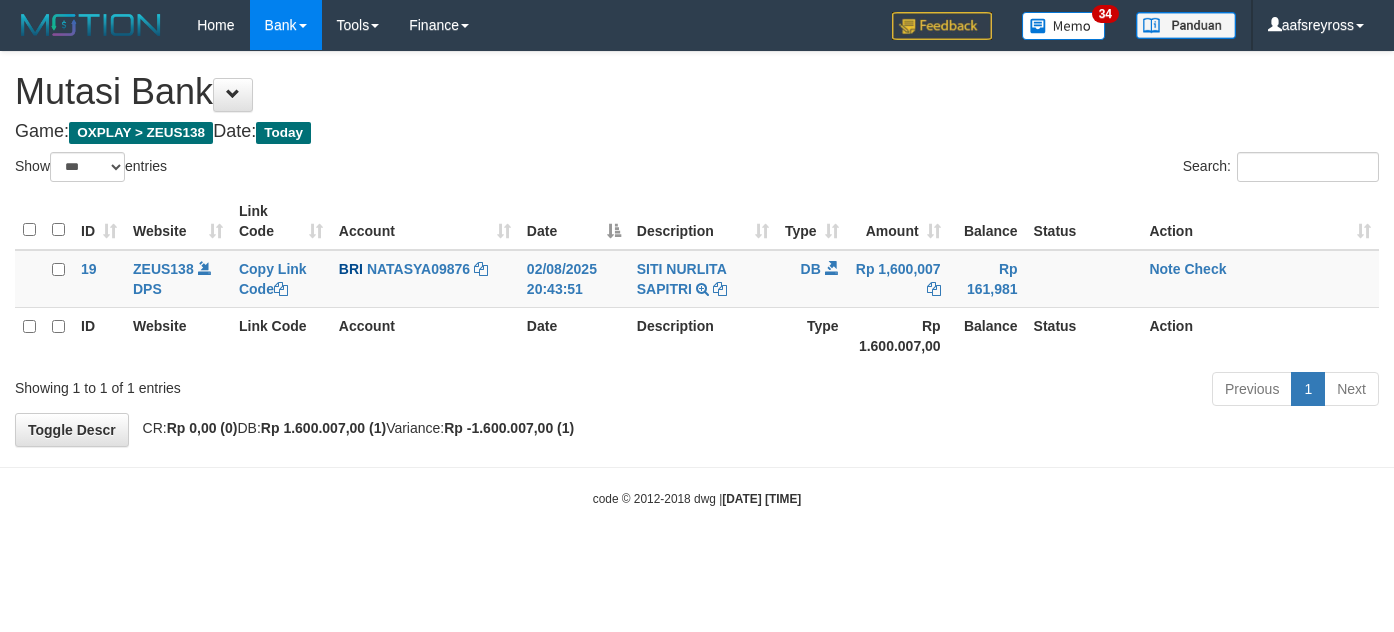 select on "***" 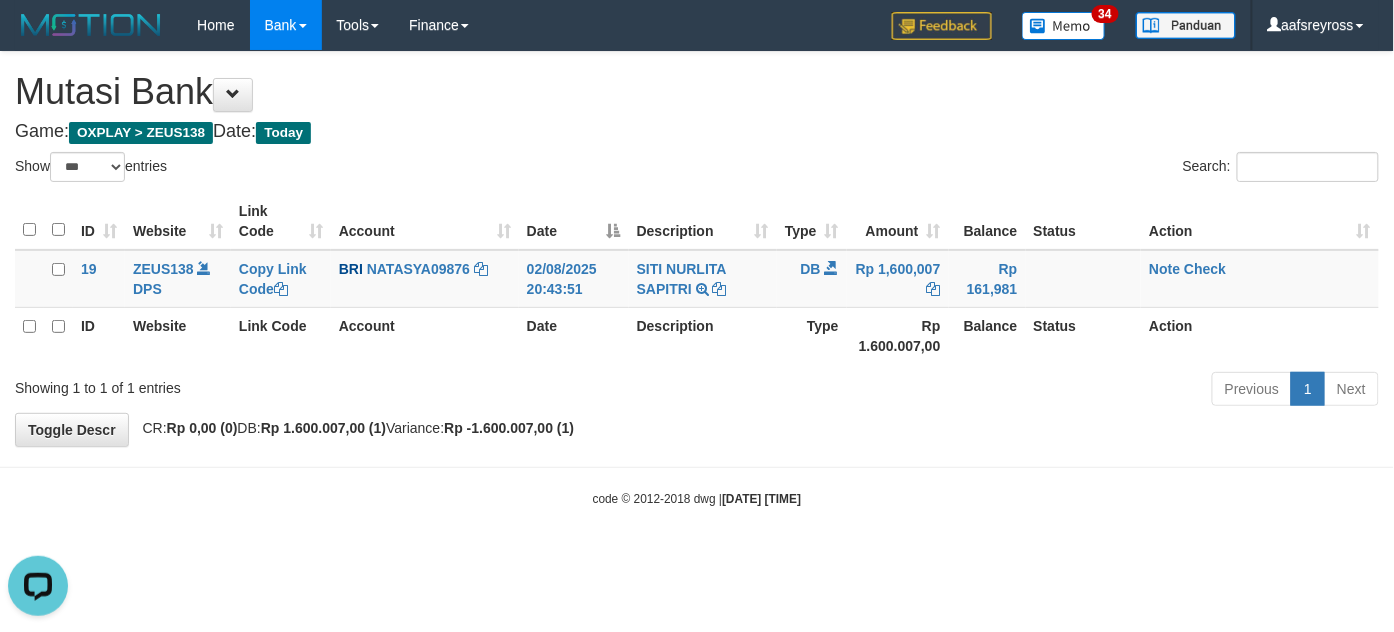 scroll, scrollTop: 0, scrollLeft: 0, axis: both 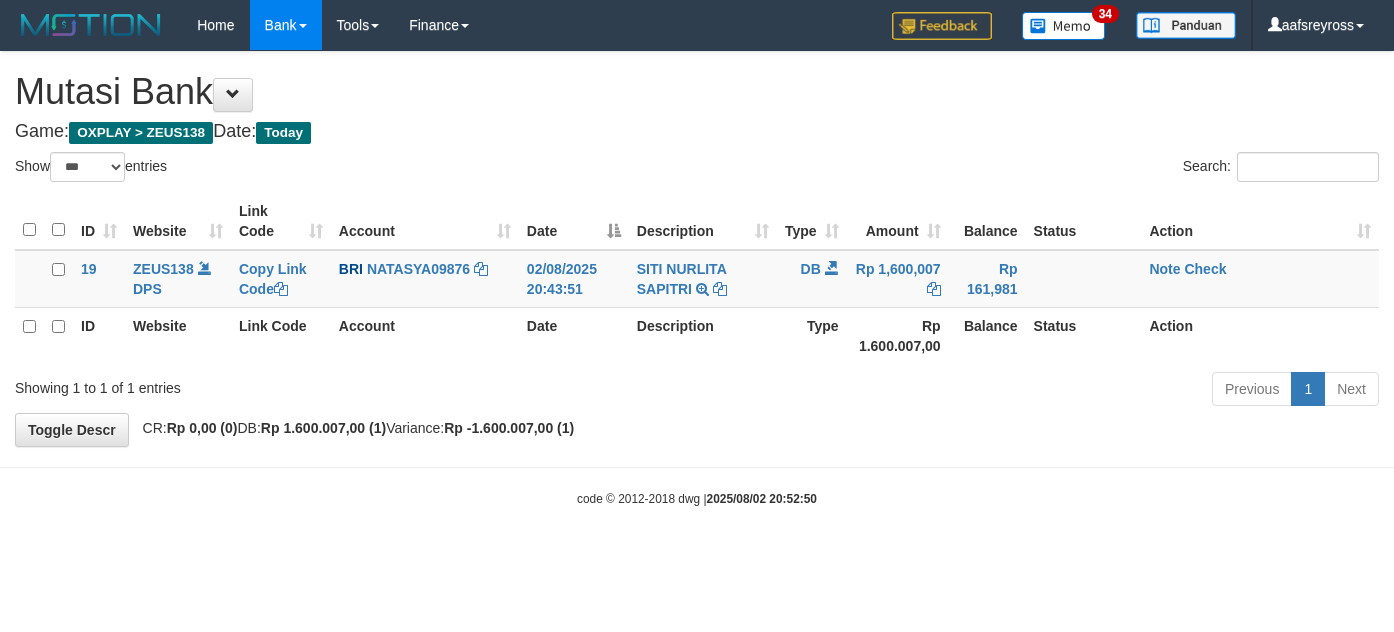 select on "***" 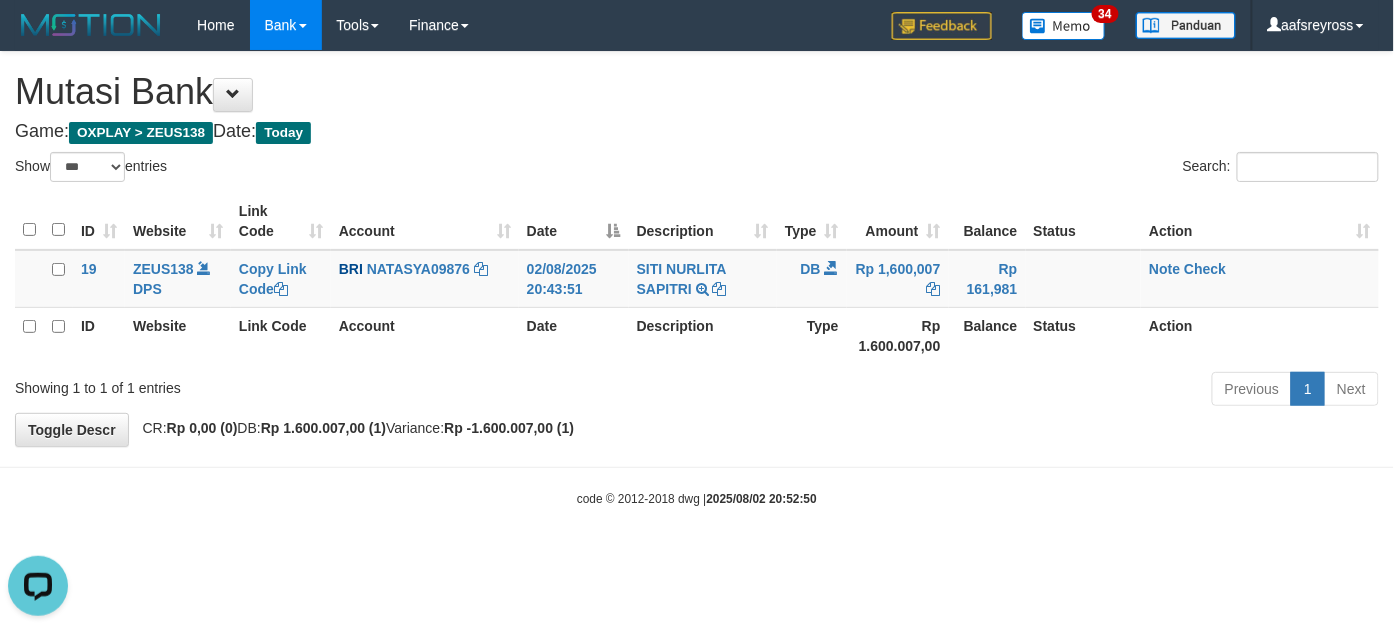 scroll, scrollTop: 0, scrollLeft: 0, axis: both 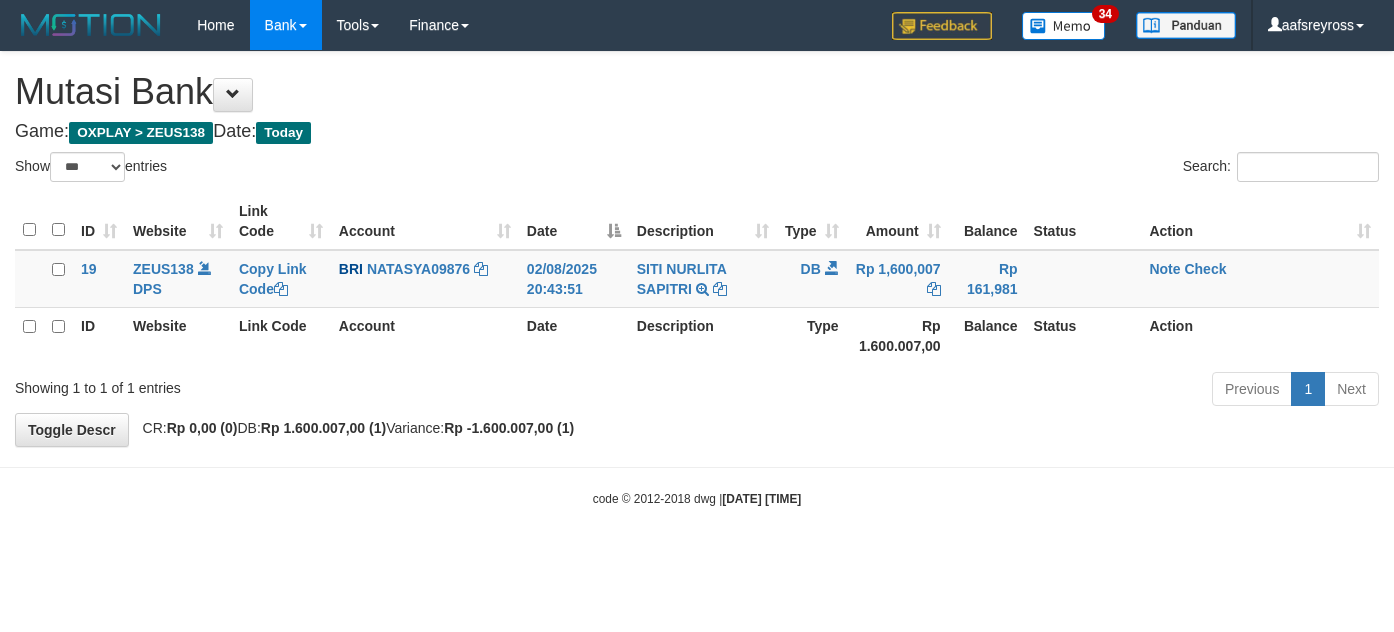 select on "***" 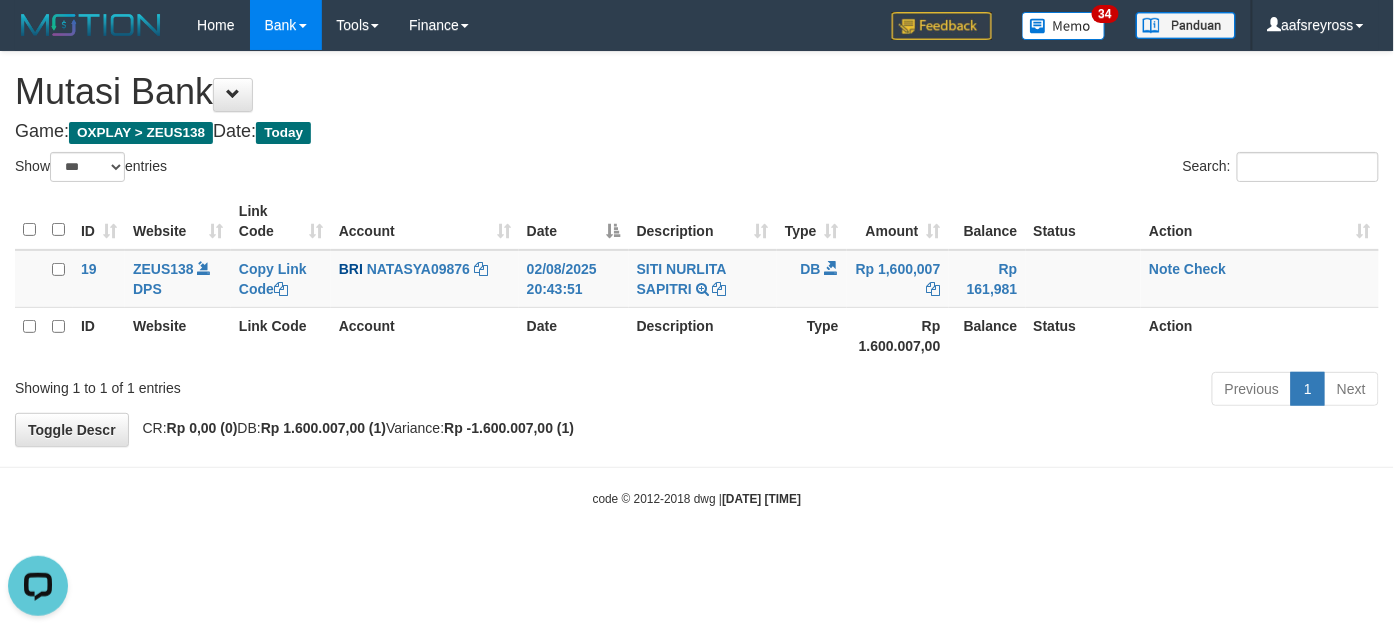 scroll, scrollTop: 0, scrollLeft: 0, axis: both 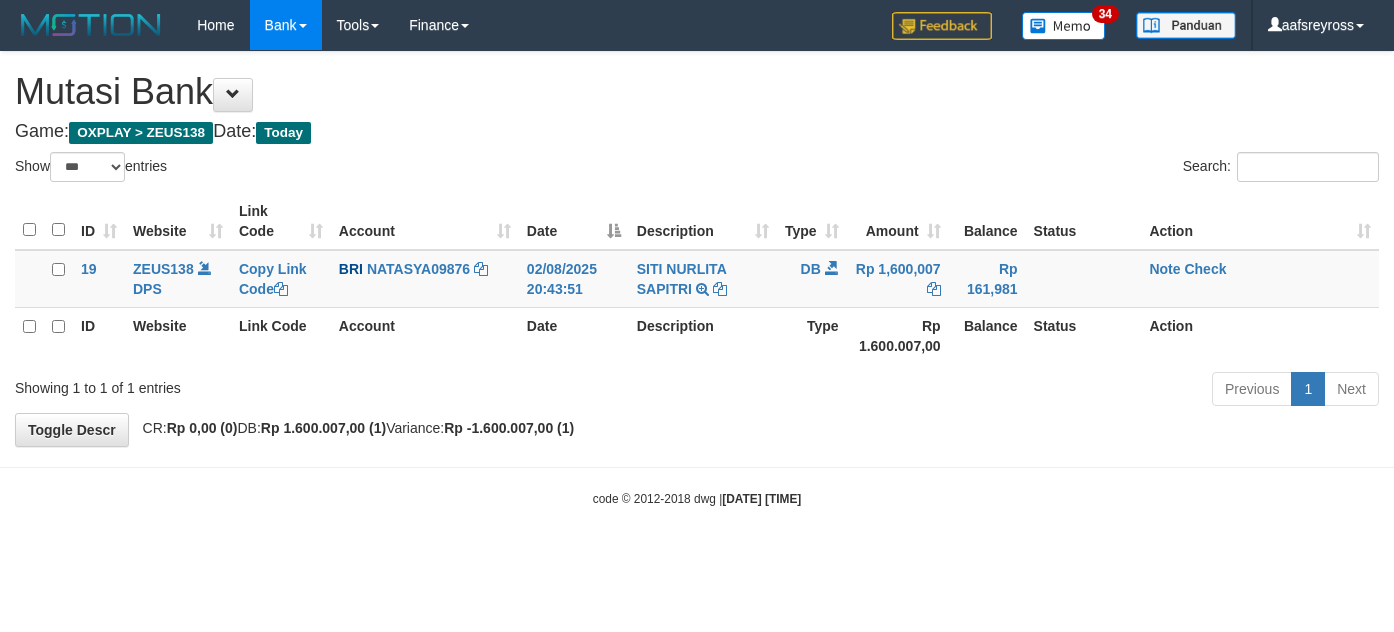 select on "***" 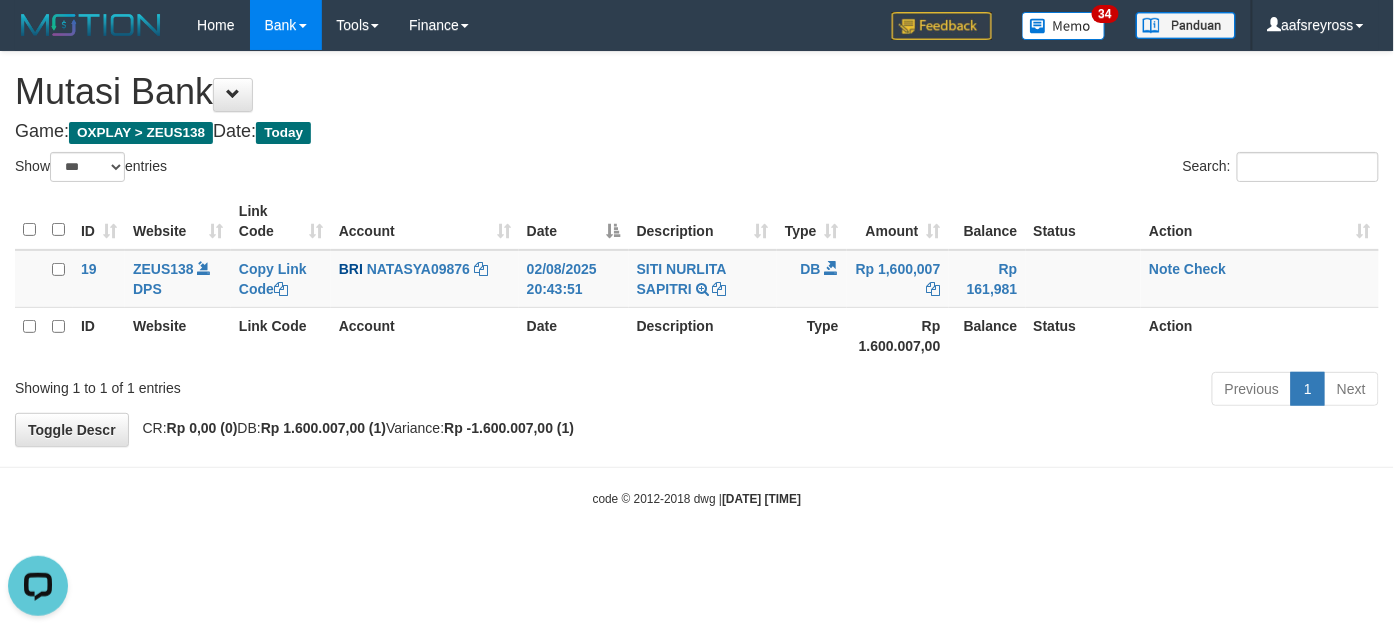 scroll, scrollTop: 0, scrollLeft: 0, axis: both 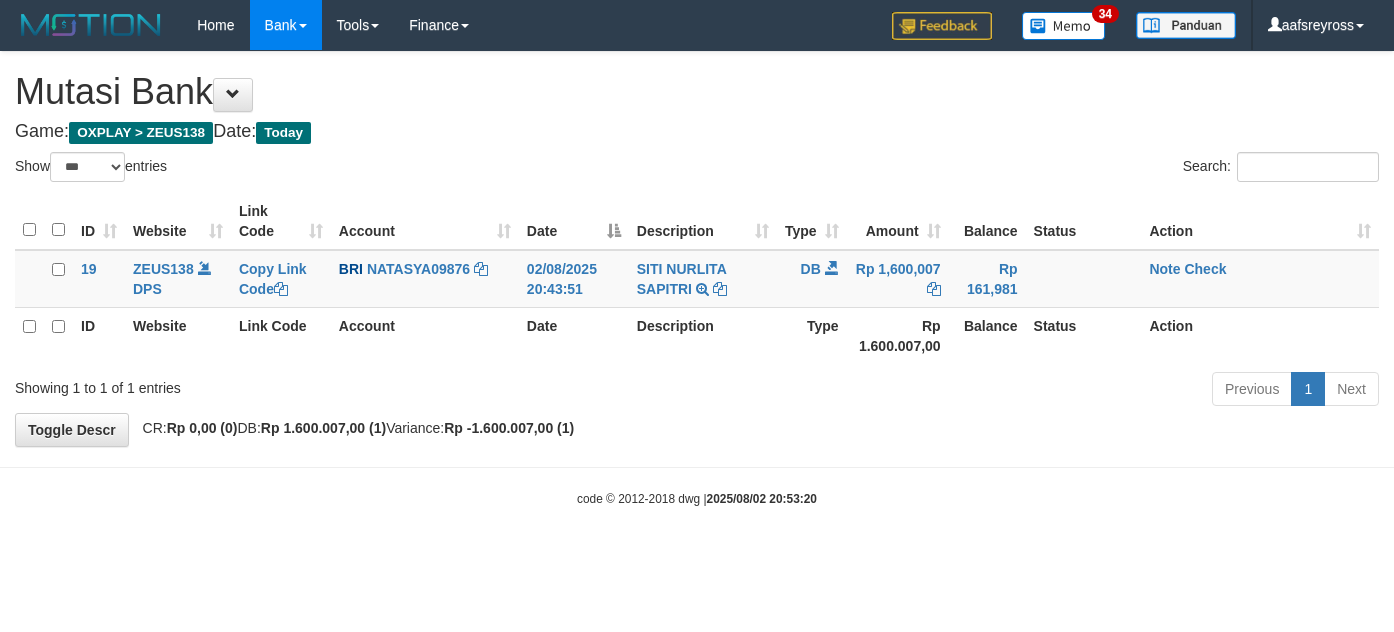 select on "***" 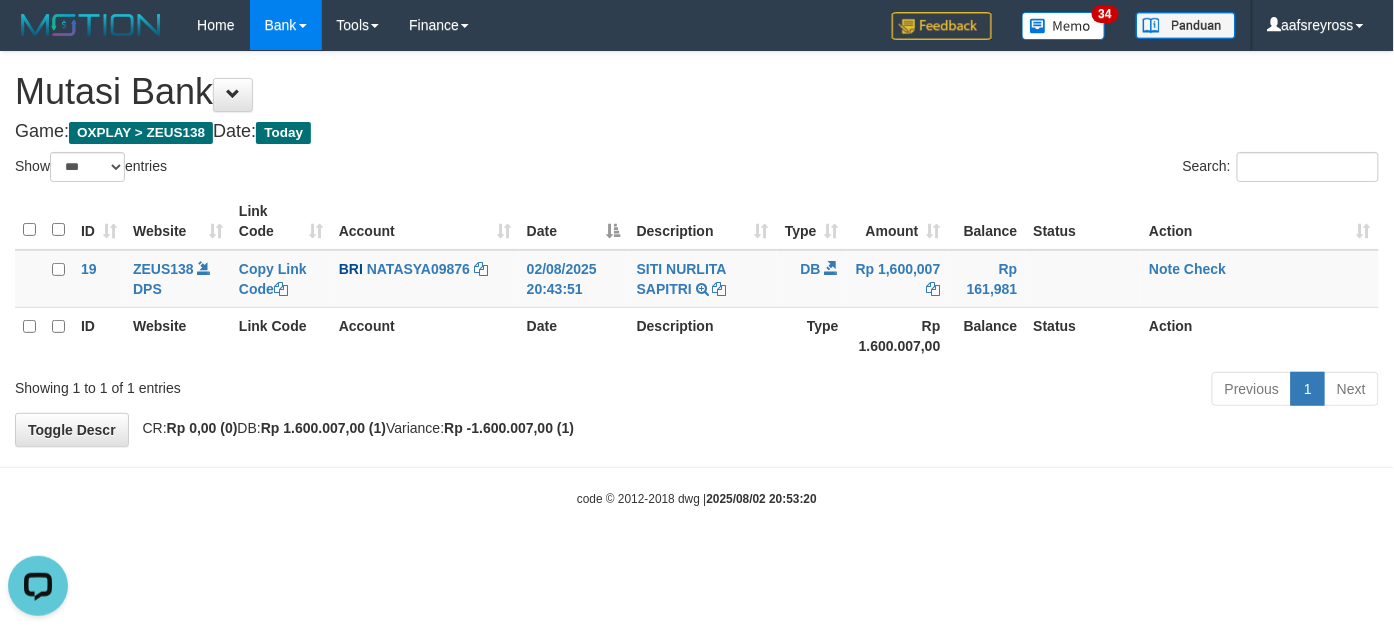 scroll, scrollTop: 0, scrollLeft: 0, axis: both 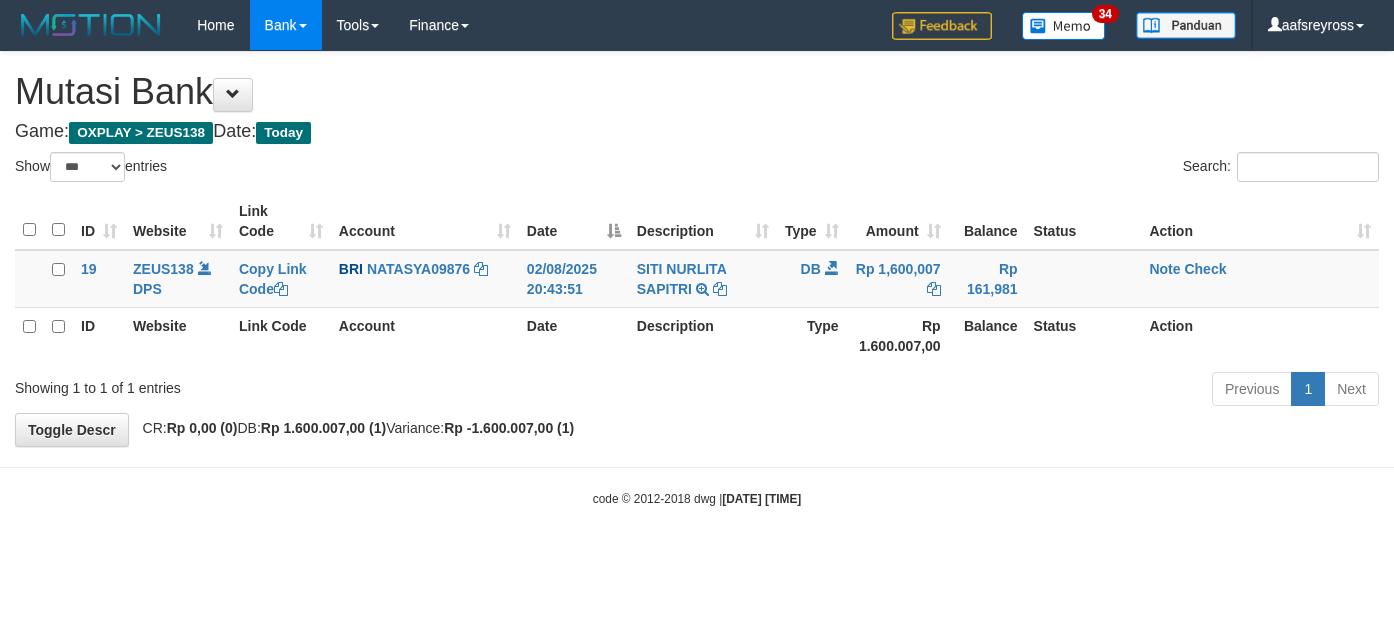 select on "***" 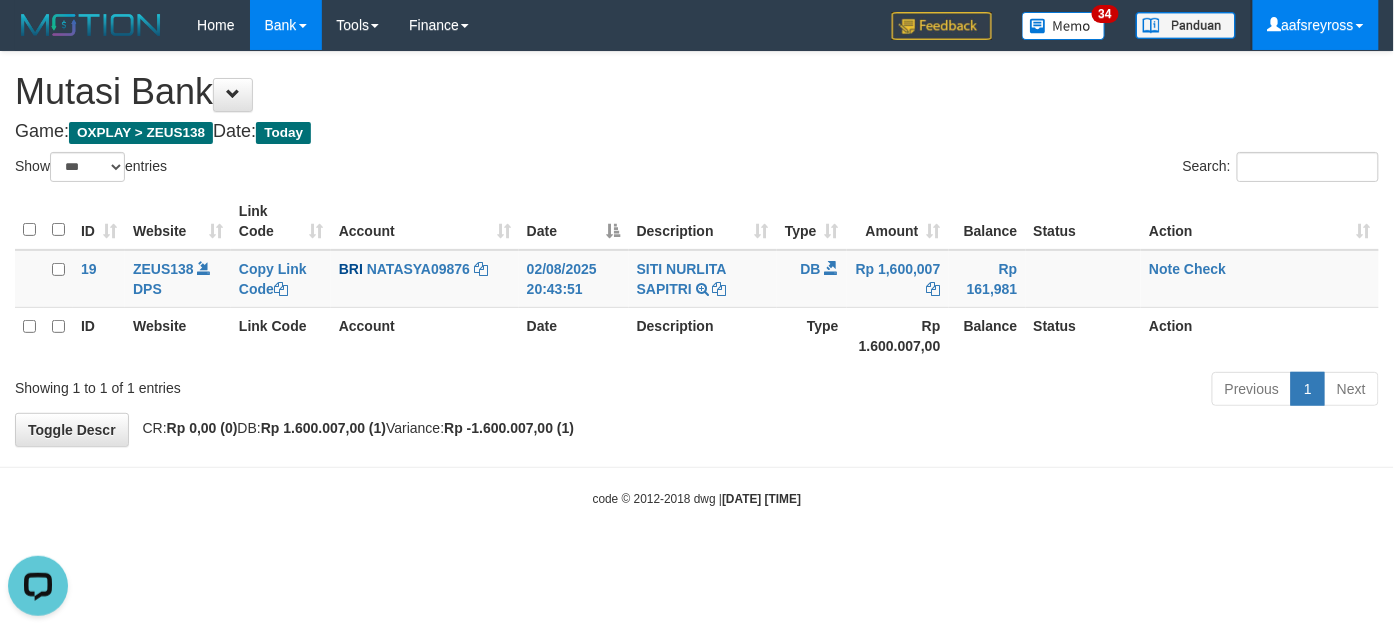scroll, scrollTop: 0, scrollLeft: 0, axis: both 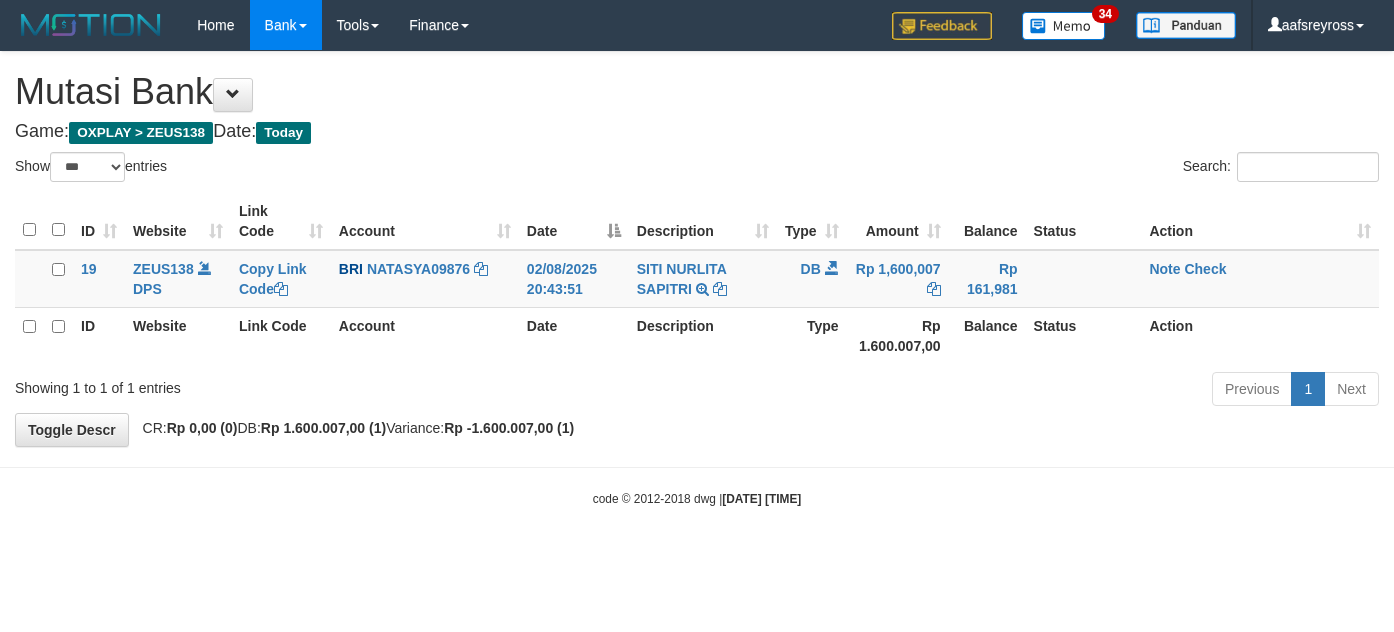select on "***" 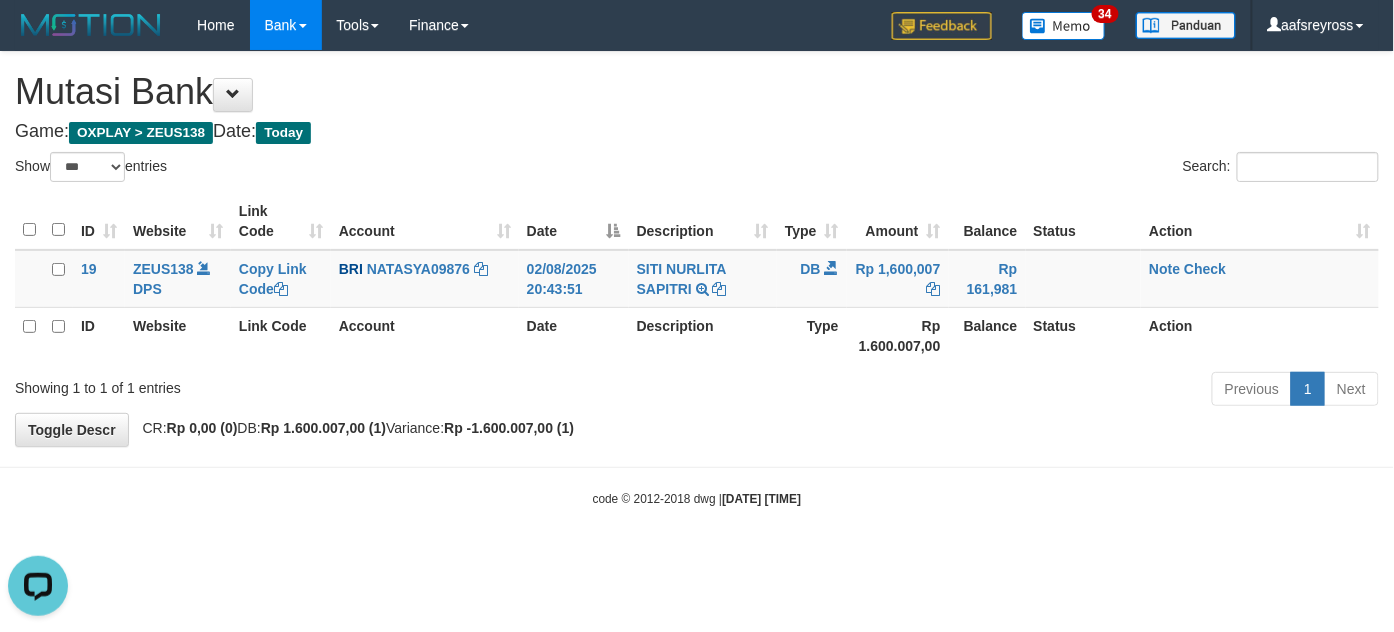 scroll, scrollTop: 0, scrollLeft: 0, axis: both 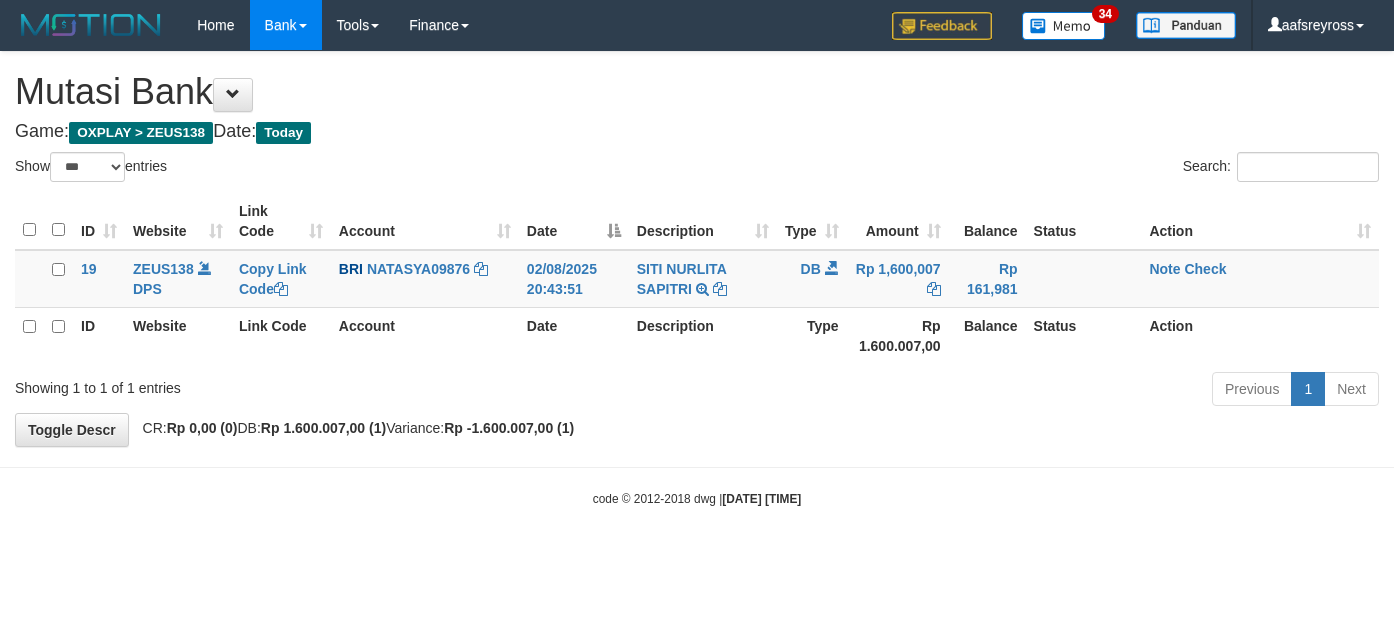 select on "***" 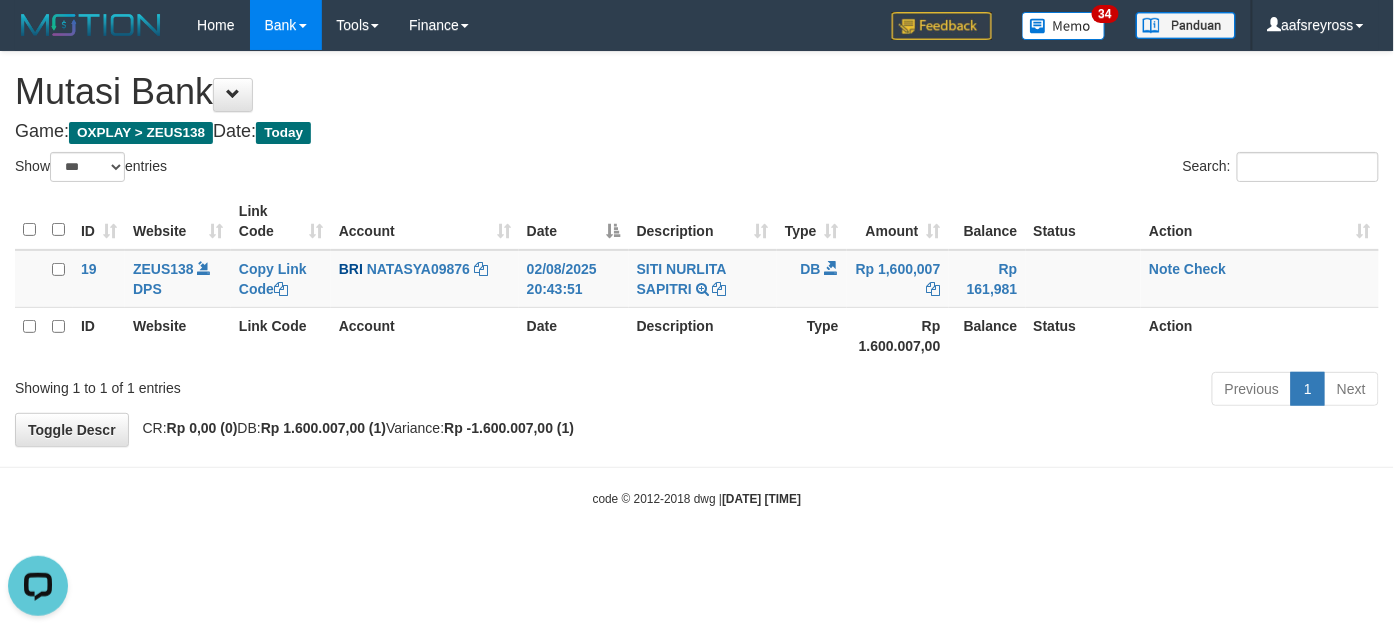 scroll, scrollTop: 0, scrollLeft: 0, axis: both 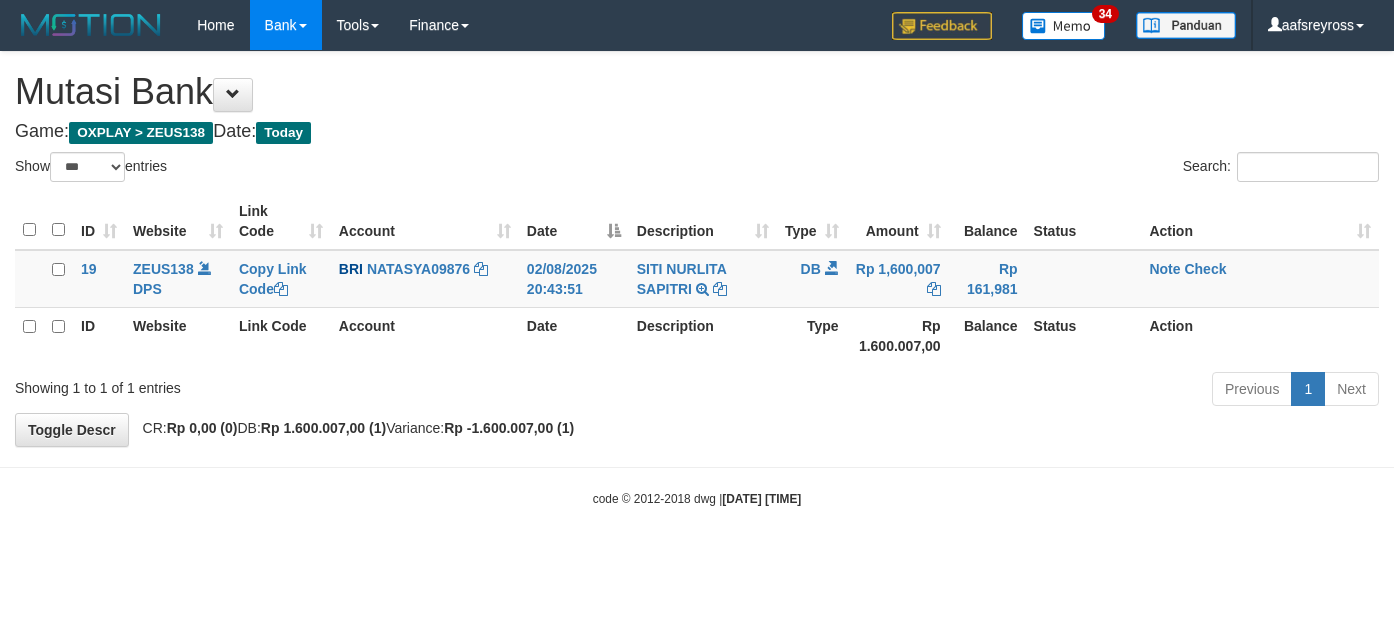 select on "***" 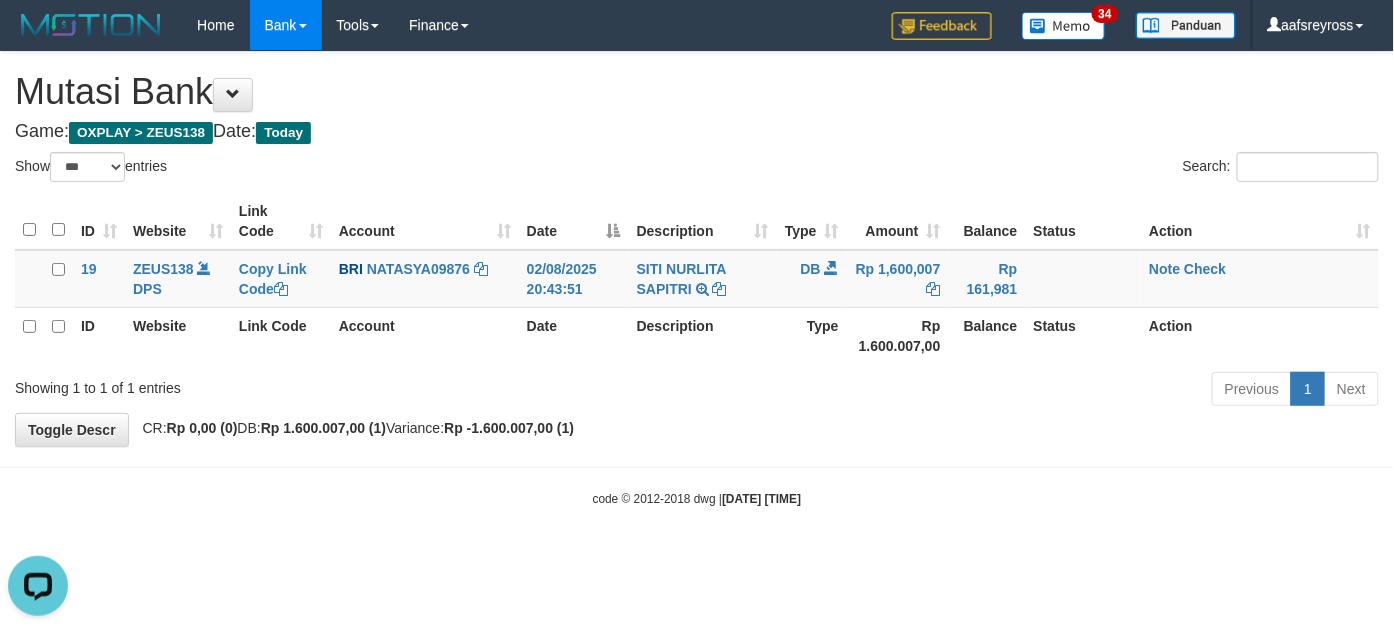 scroll, scrollTop: 0, scrollLeft: 0, axis: both 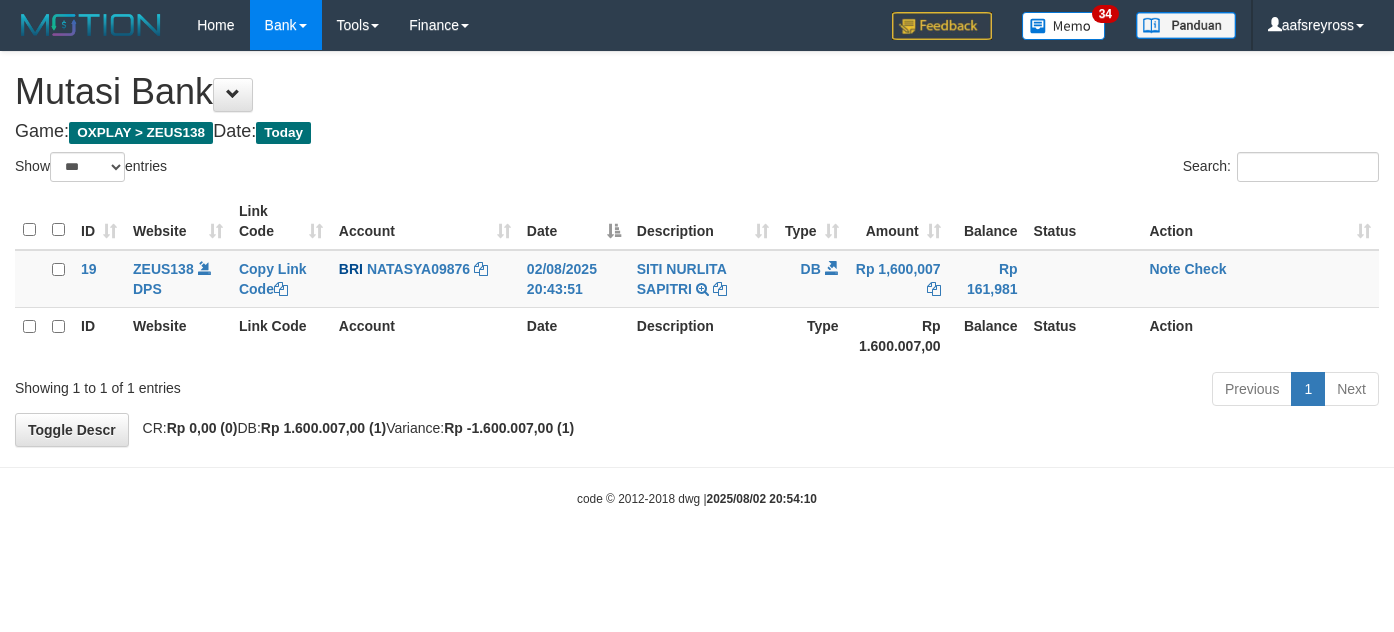 select on "***" 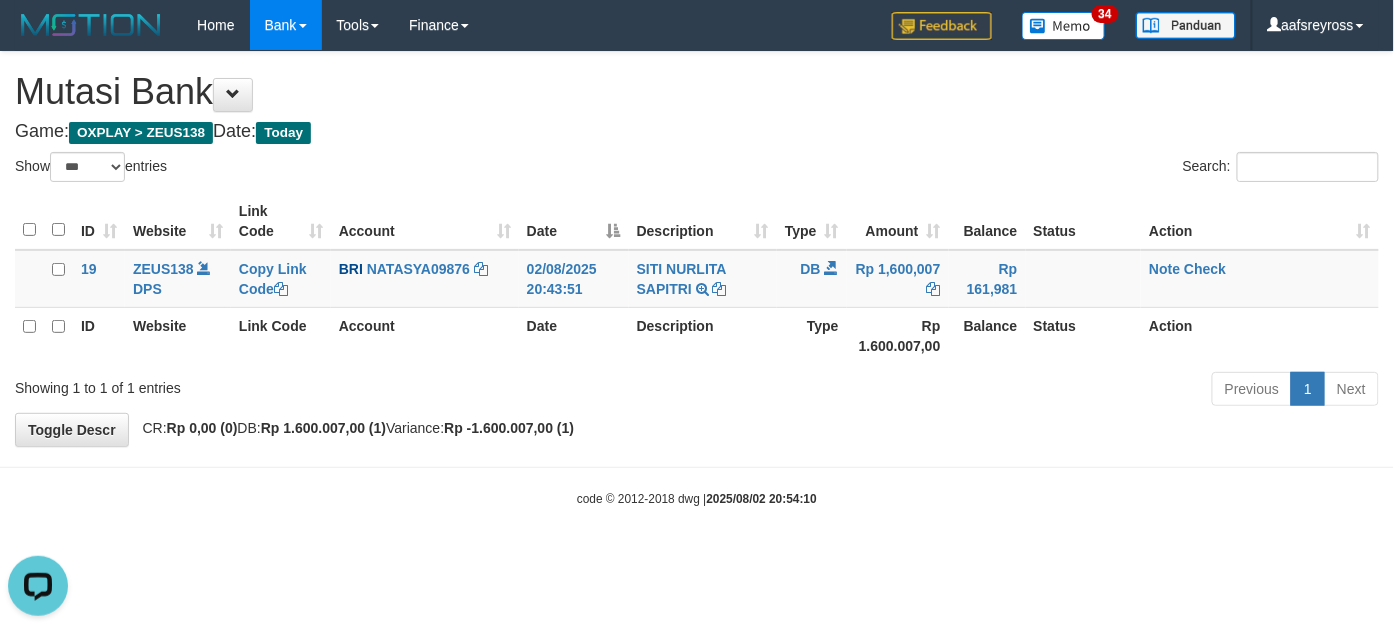 scroll, scrollTop: 0, scrollLeft: 0, axis: both 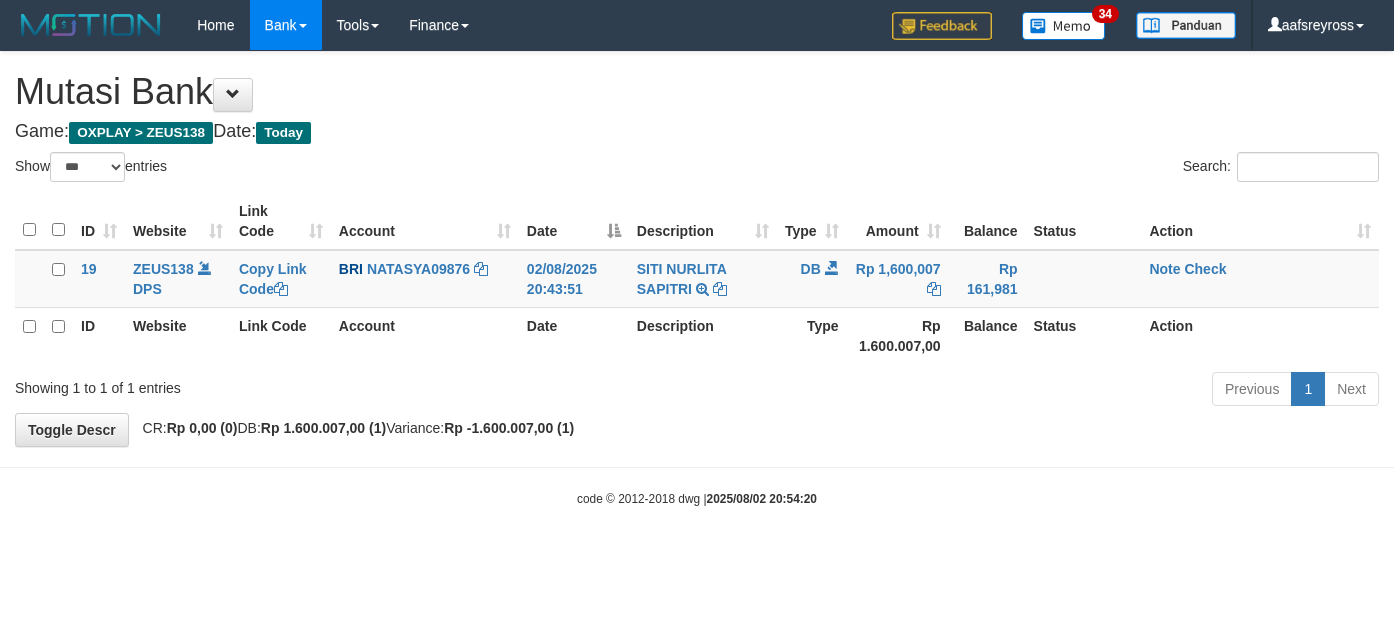 select on "***" 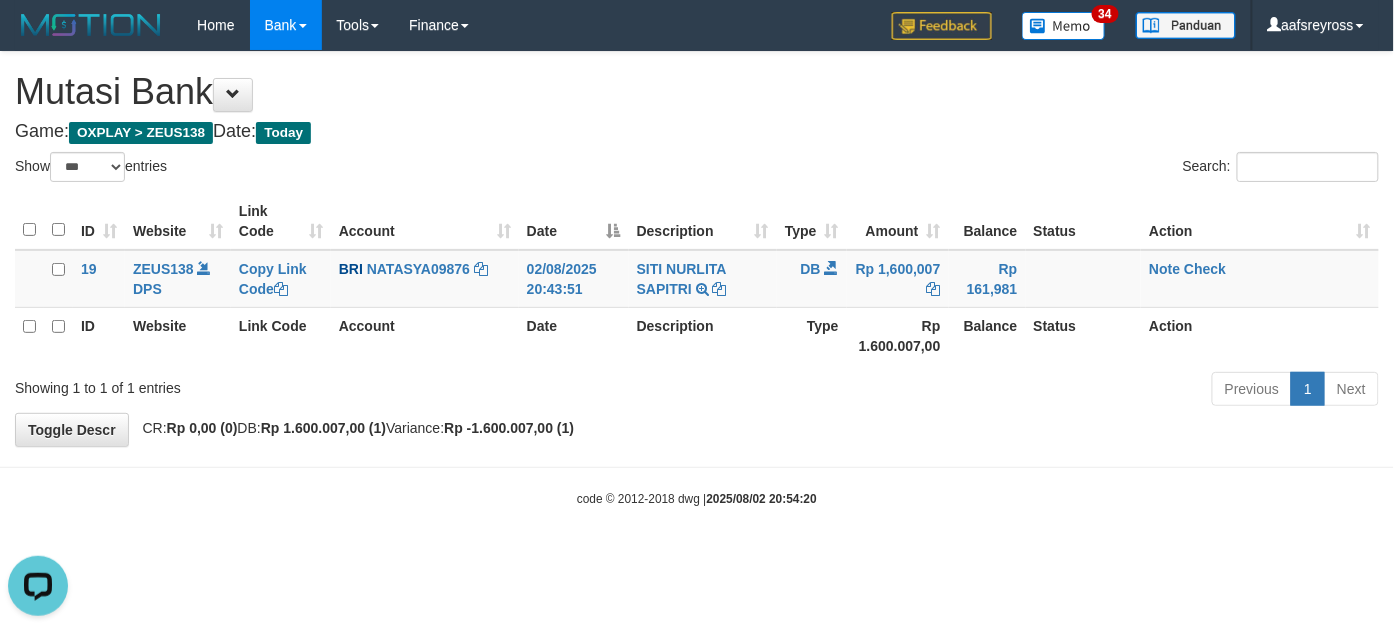 scroll, scrollTop: 0, scrollLeft: 0, axis: both 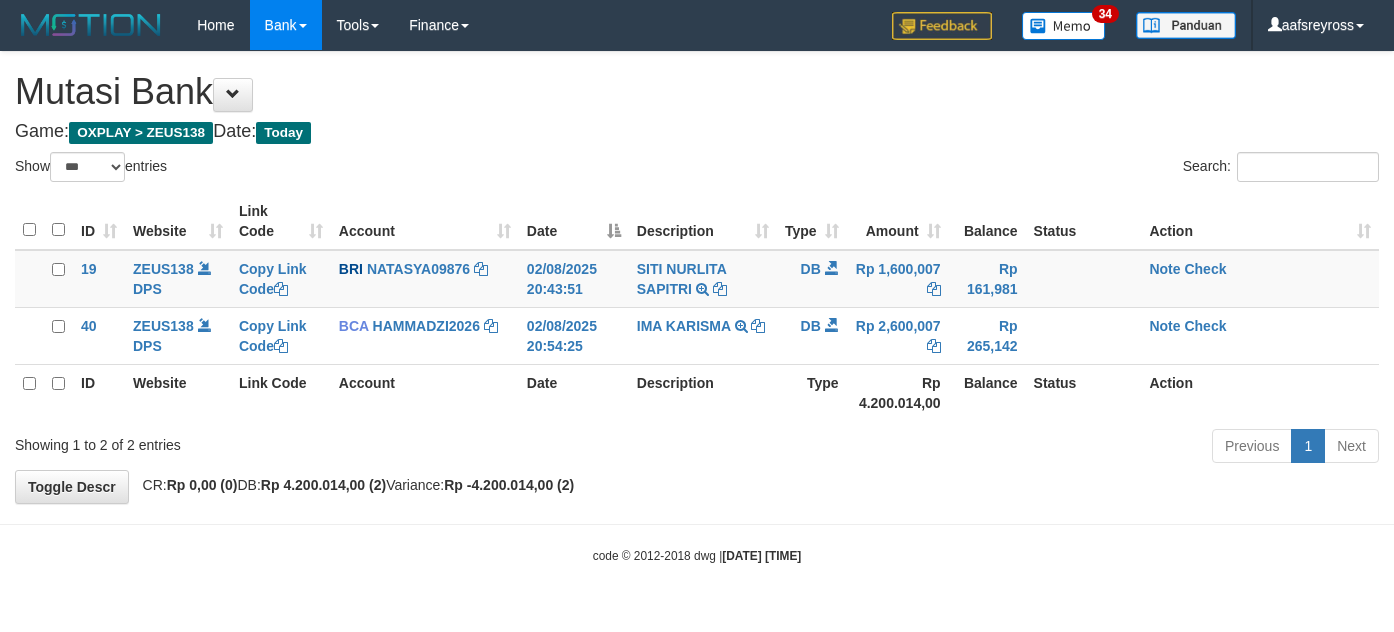 select on "***" 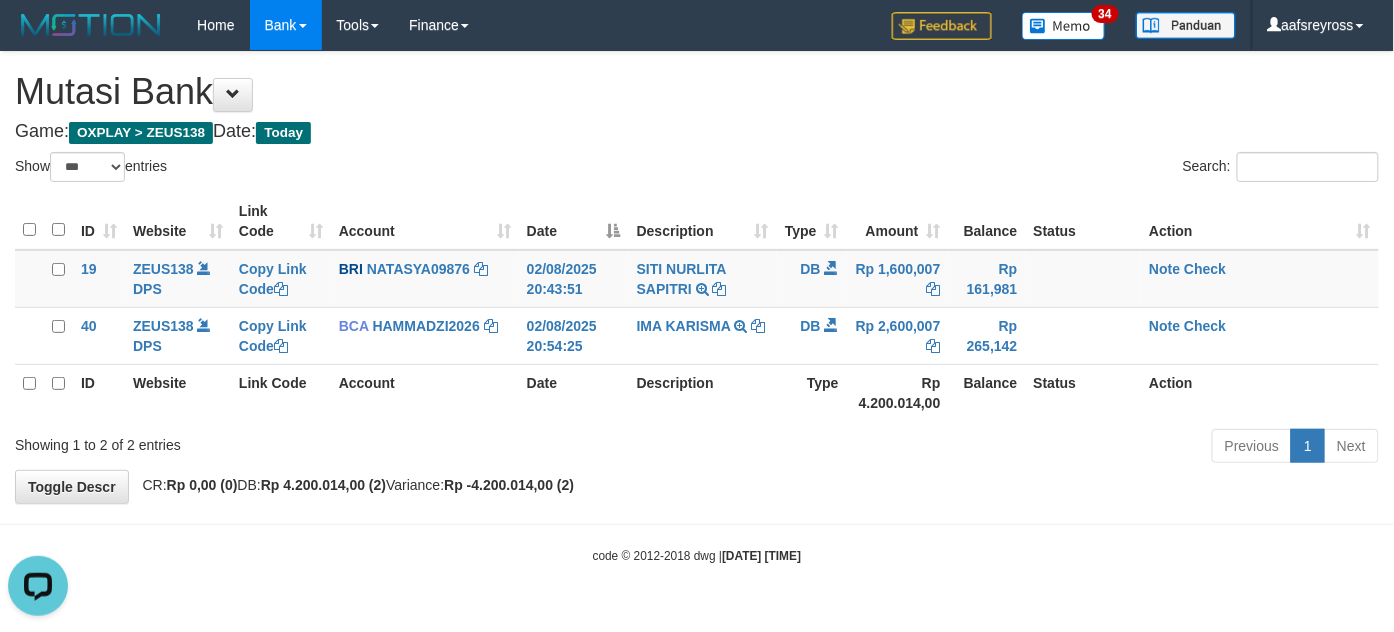 scroll, scrollTop: 0, scrollLeft: 0, axis: both 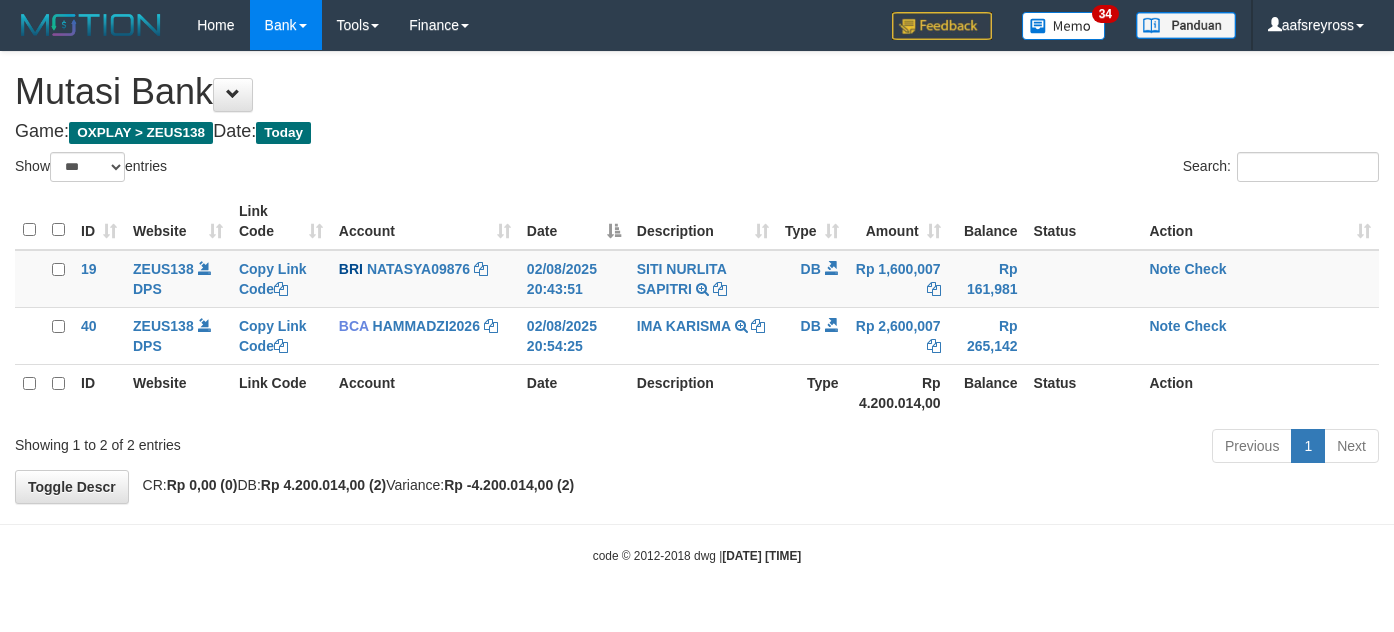 select on "***" 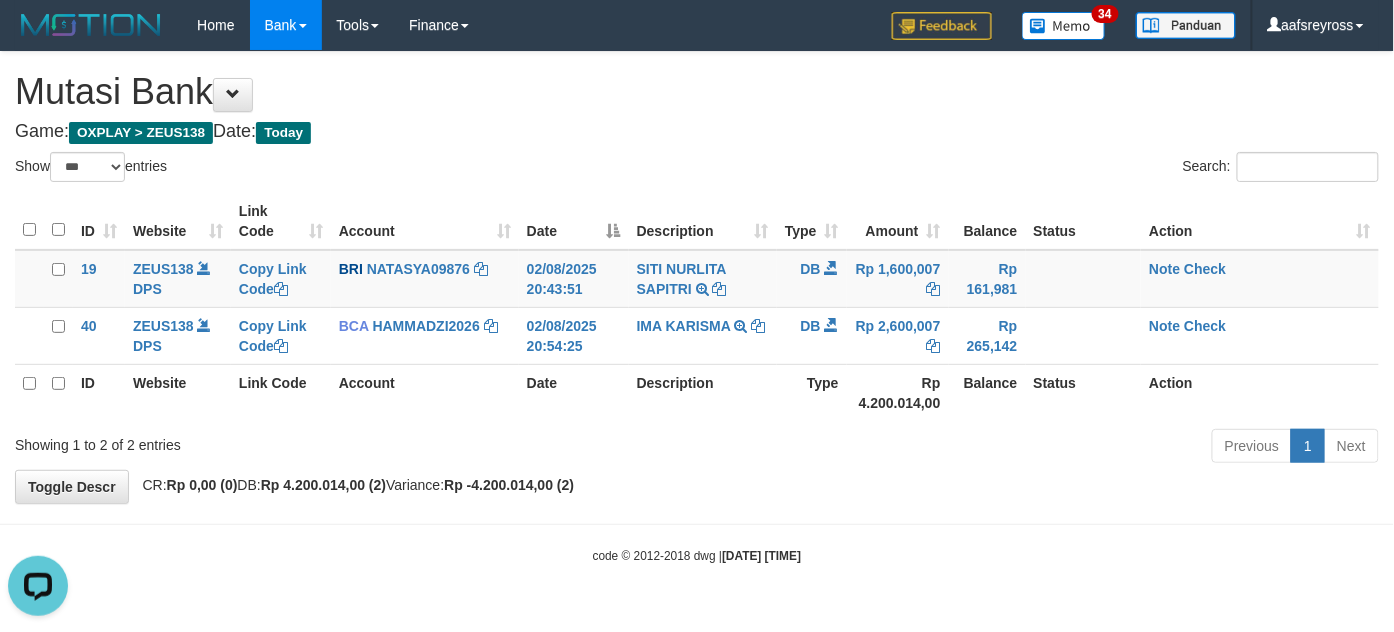scroll, scrollTop: 0, scrollLeft: 0, axis: both 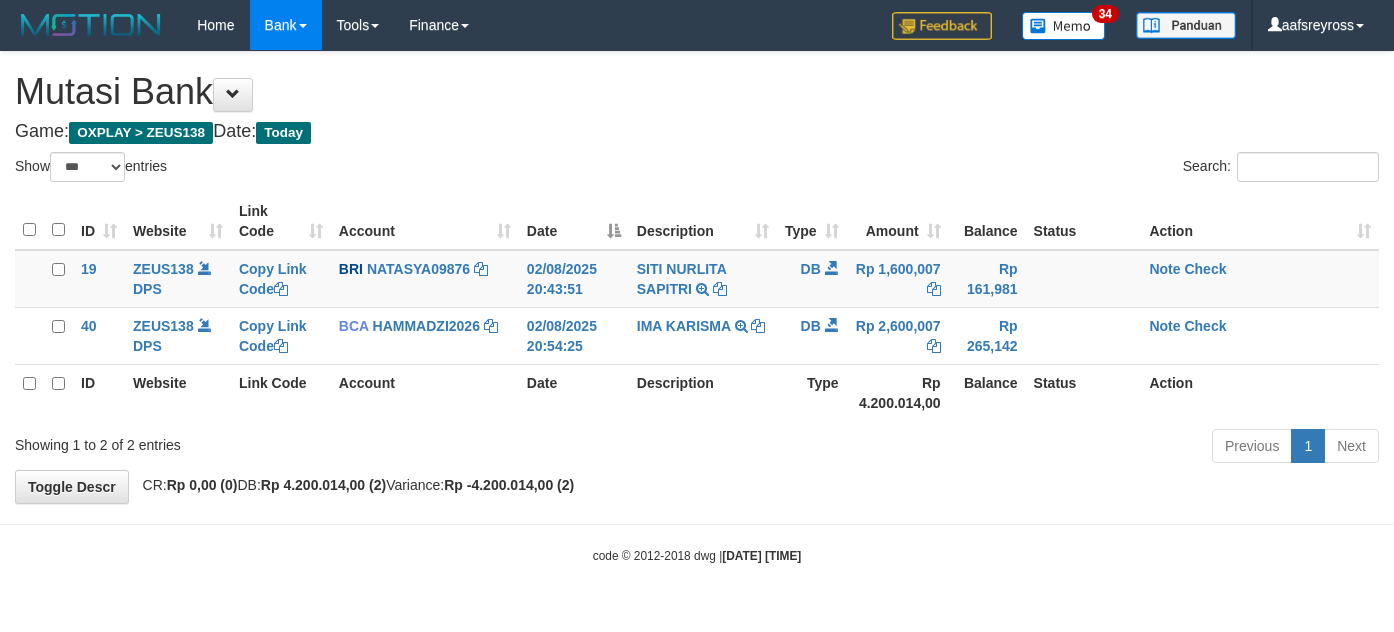 select on "***" 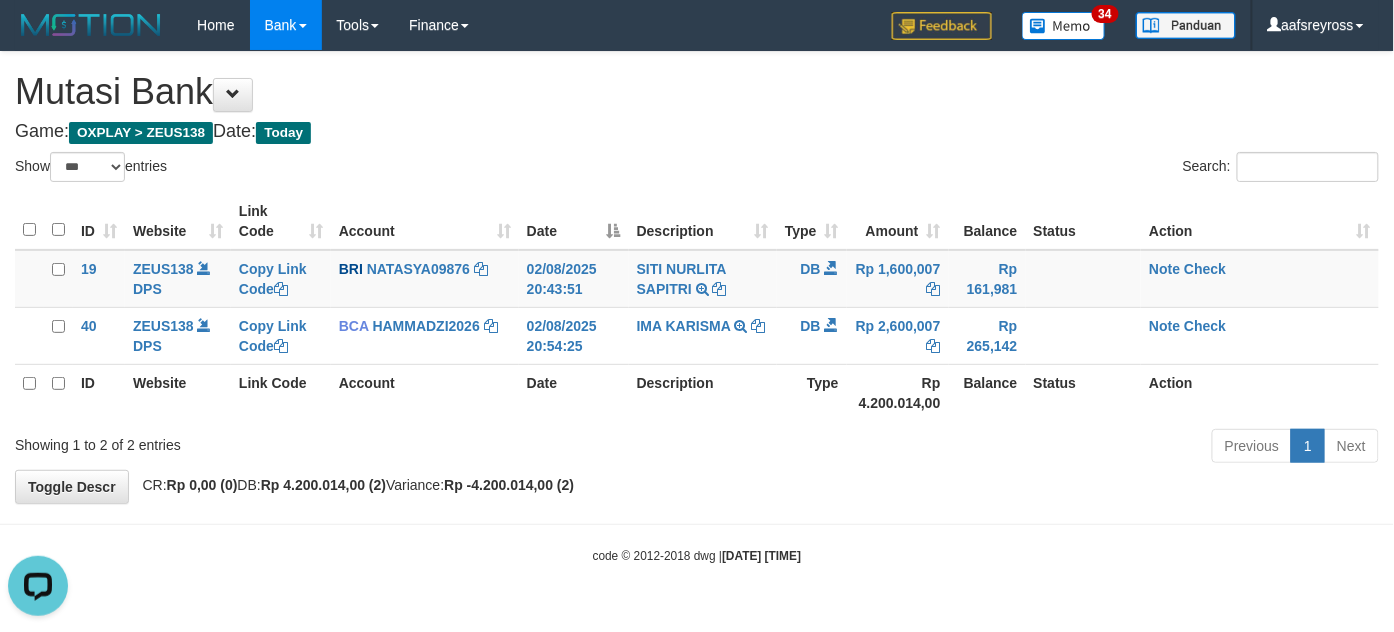scroll, scrollTop: 0, scrollLeft: 0, axis: both 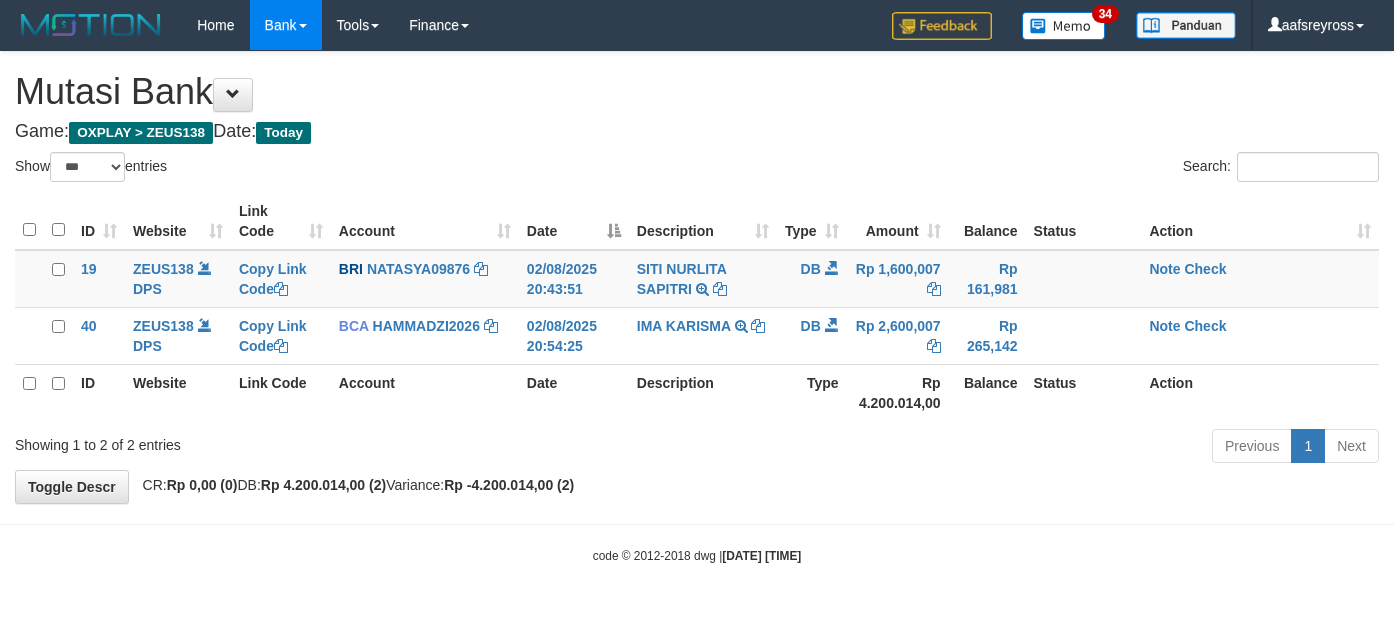select on "***" 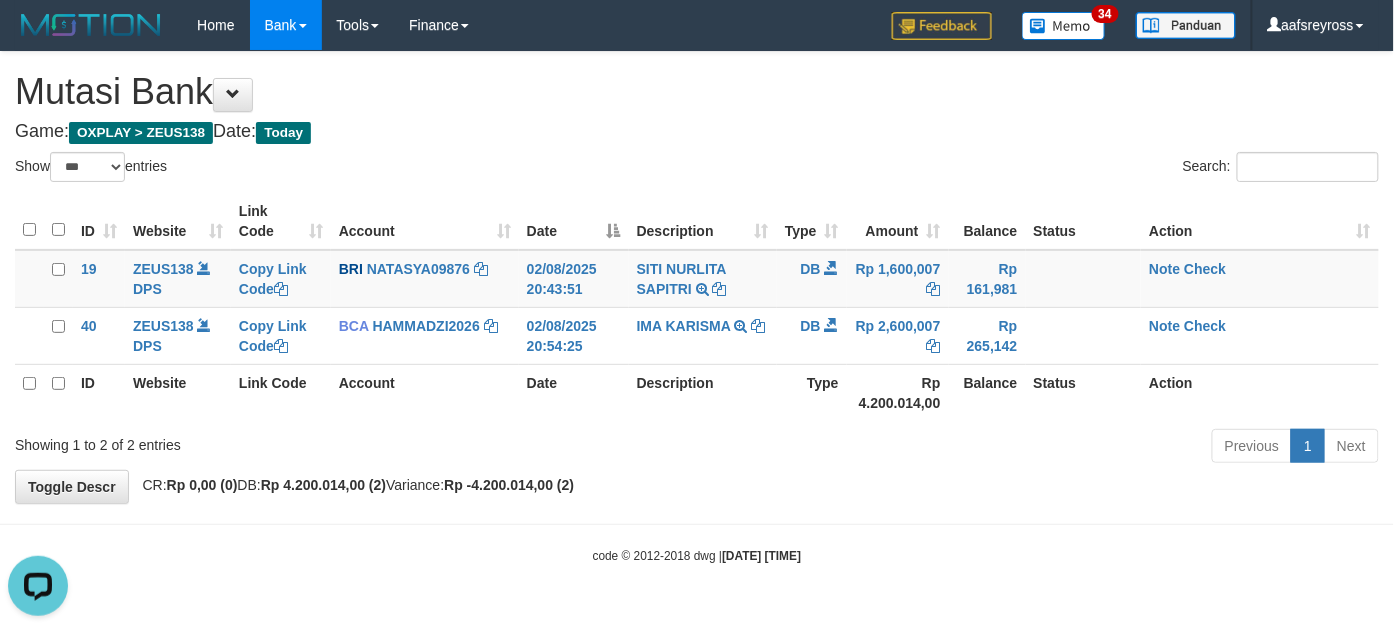 scroll, scrollTop: 0, scrollLeft: 0, axis: both 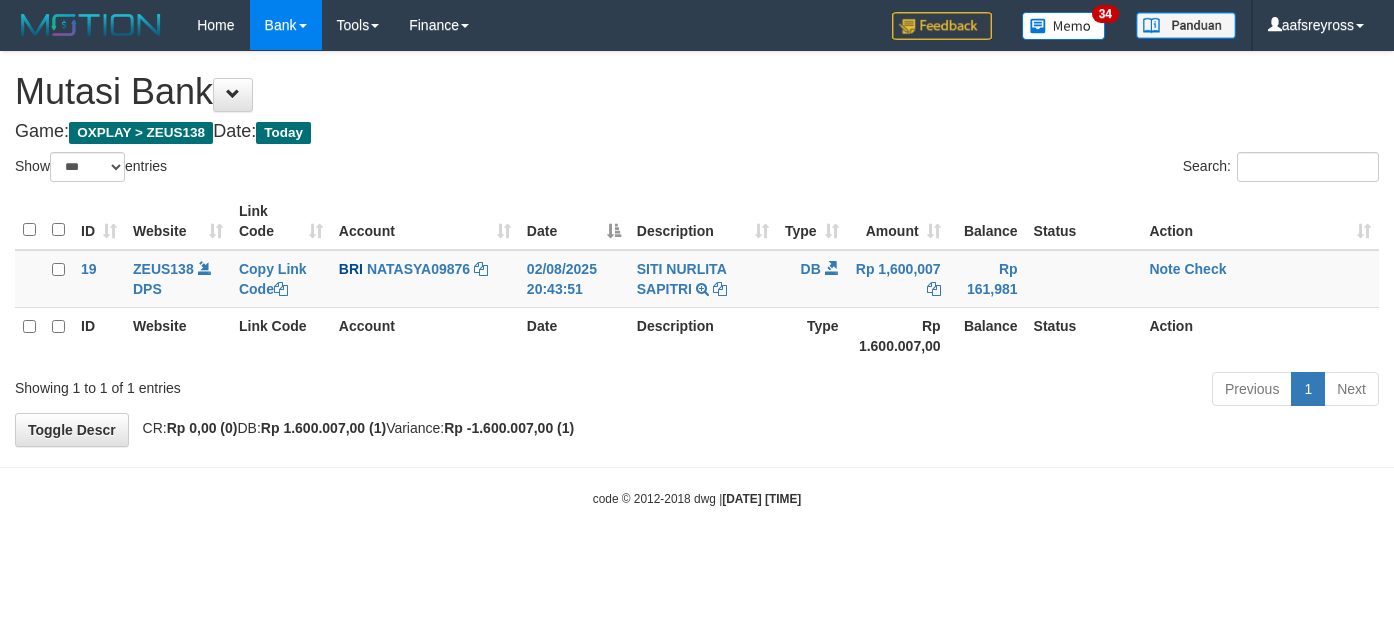 select on "***" 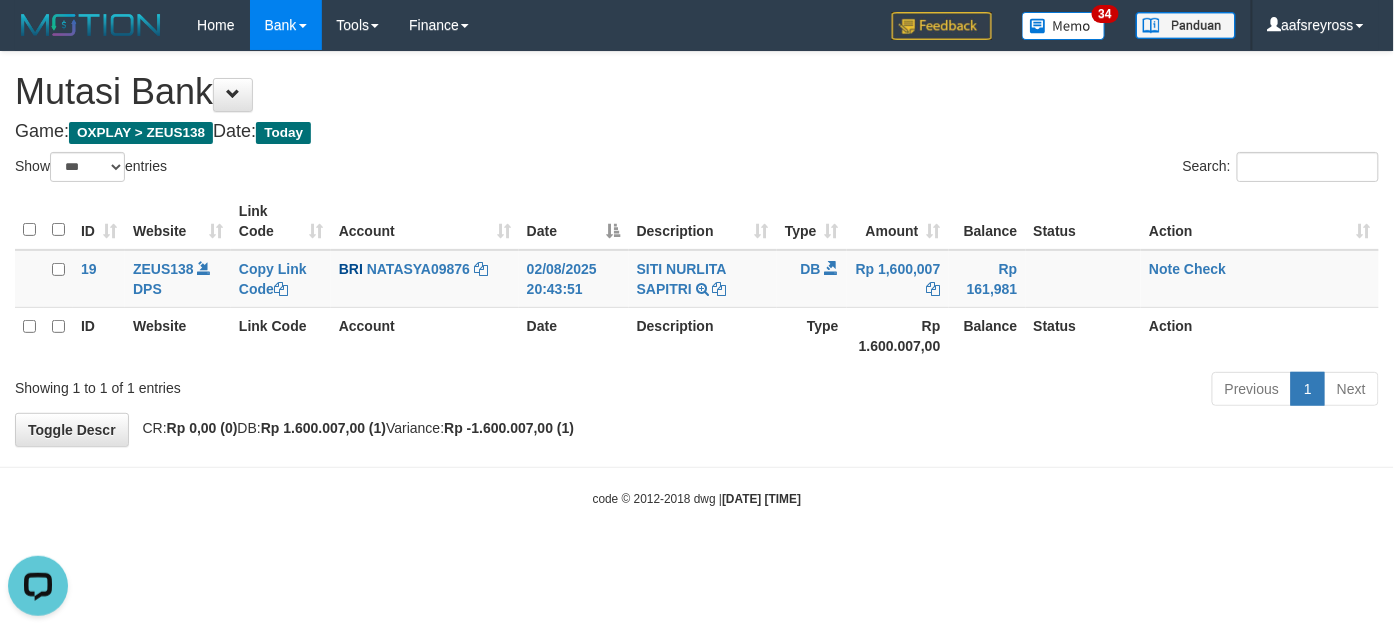 scroll, scrollTop: 0, scrollLeft: 0, axis: both 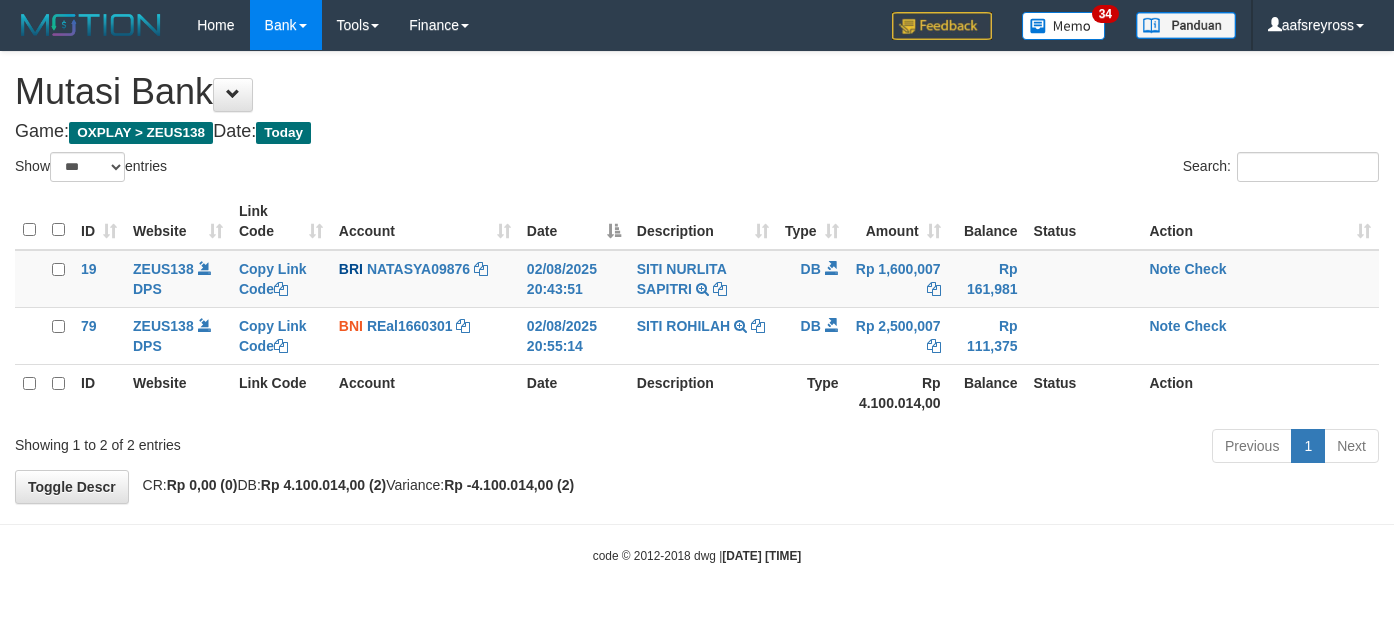 select on "***" 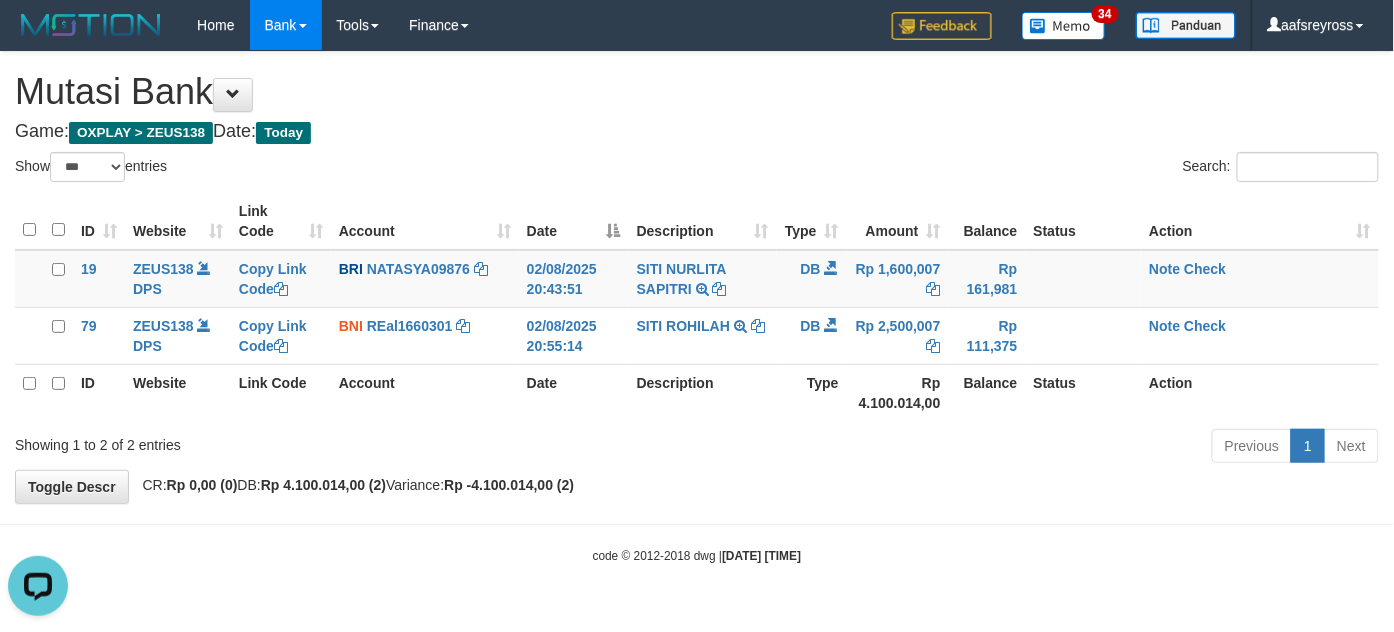 scroll, scrollTop: 0, scrollLeft: 0, axis: both 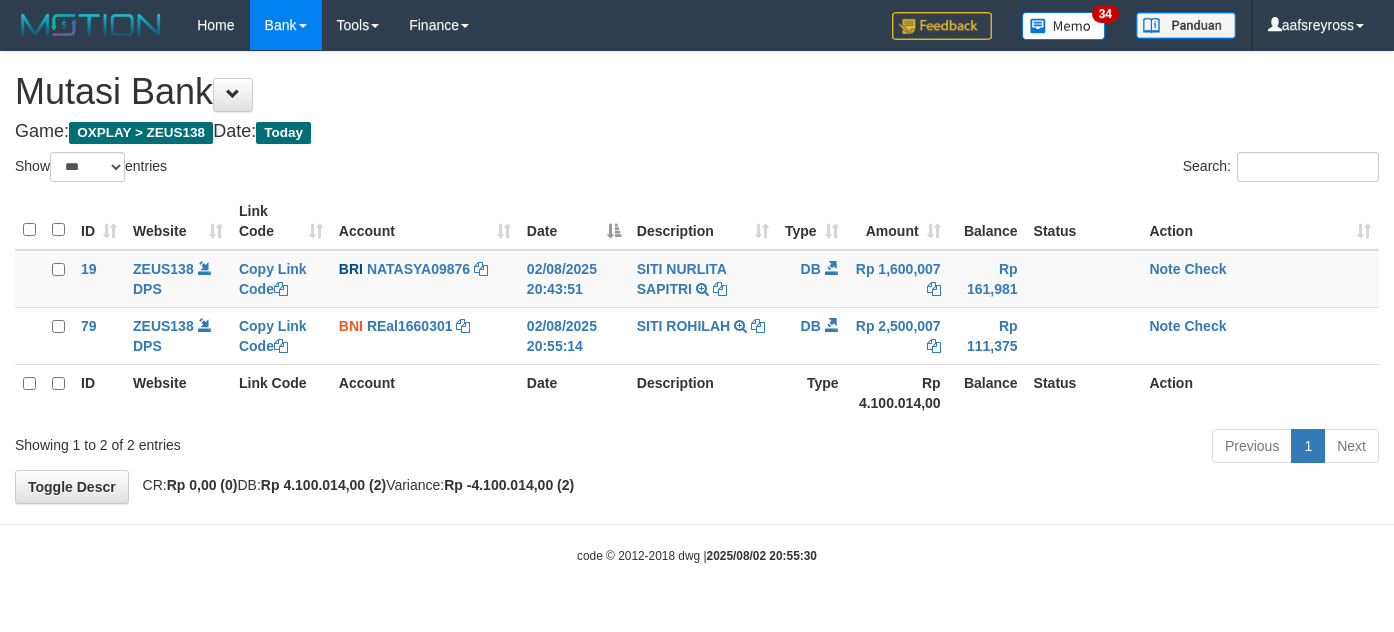 select on "***" 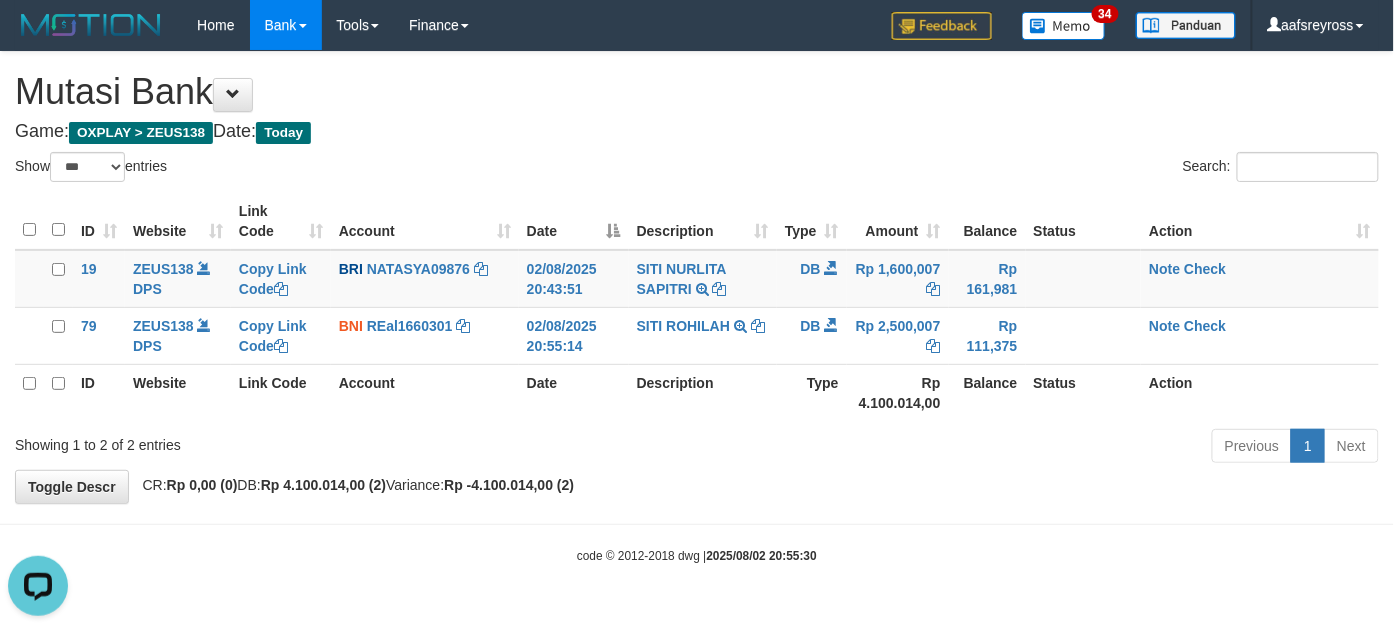 scroll, scrollTop: 0, scrollLeft: 0, axis: both 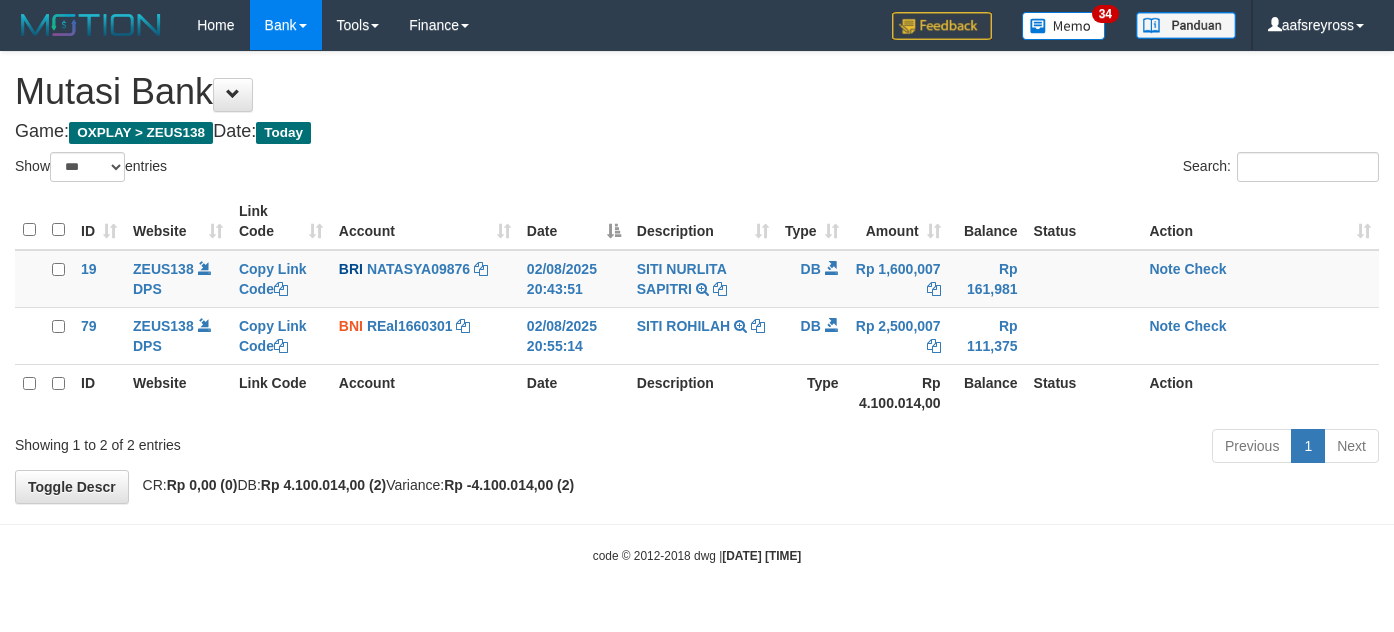 select on "***" 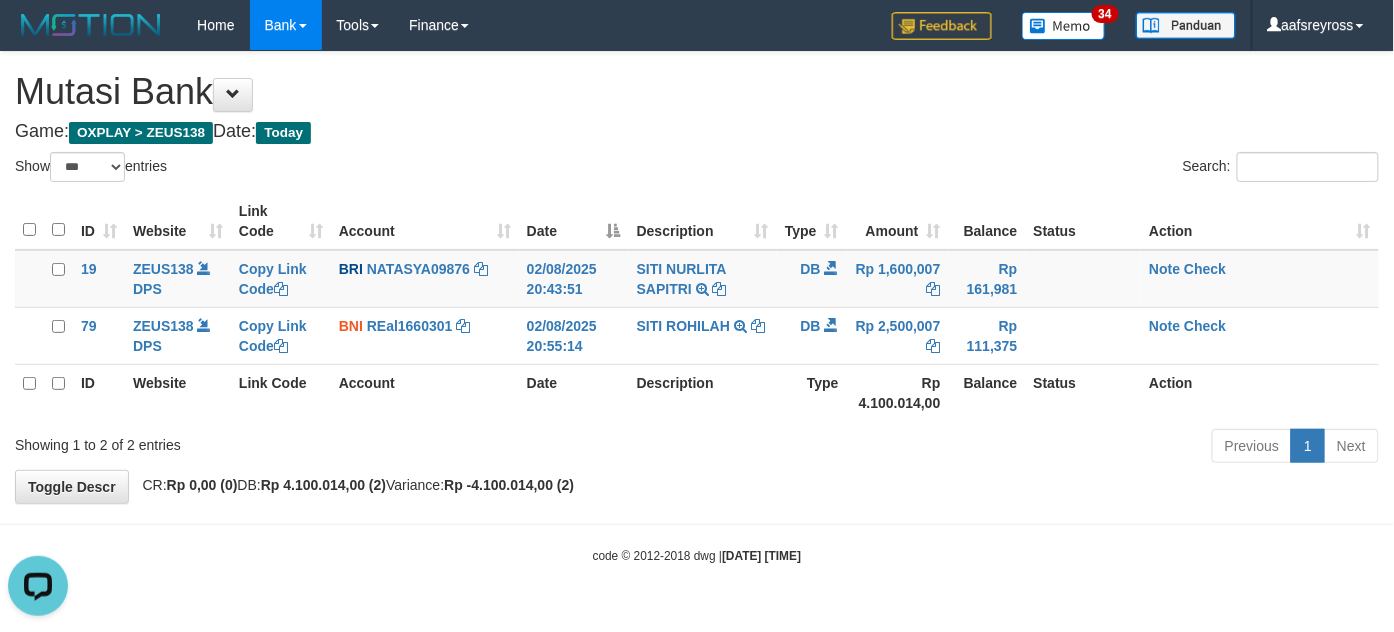 scroll, scrollTop: 0, scrollLeft: 0, axis: both 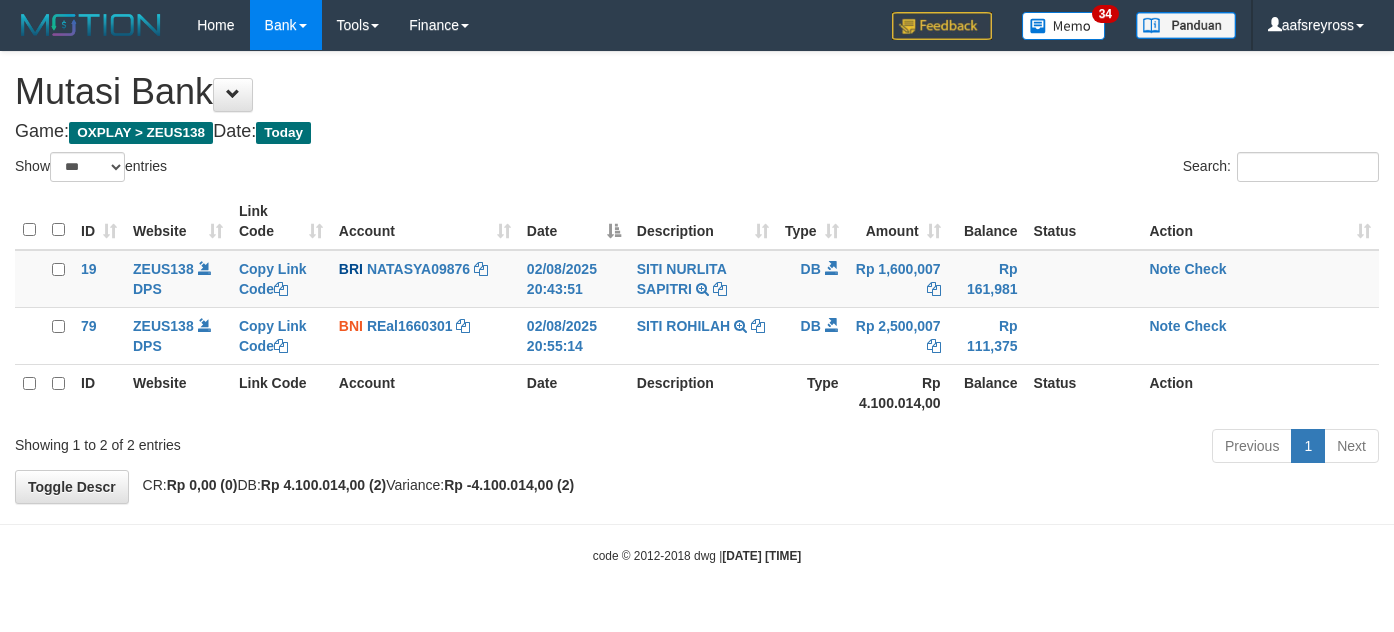 select on "***" 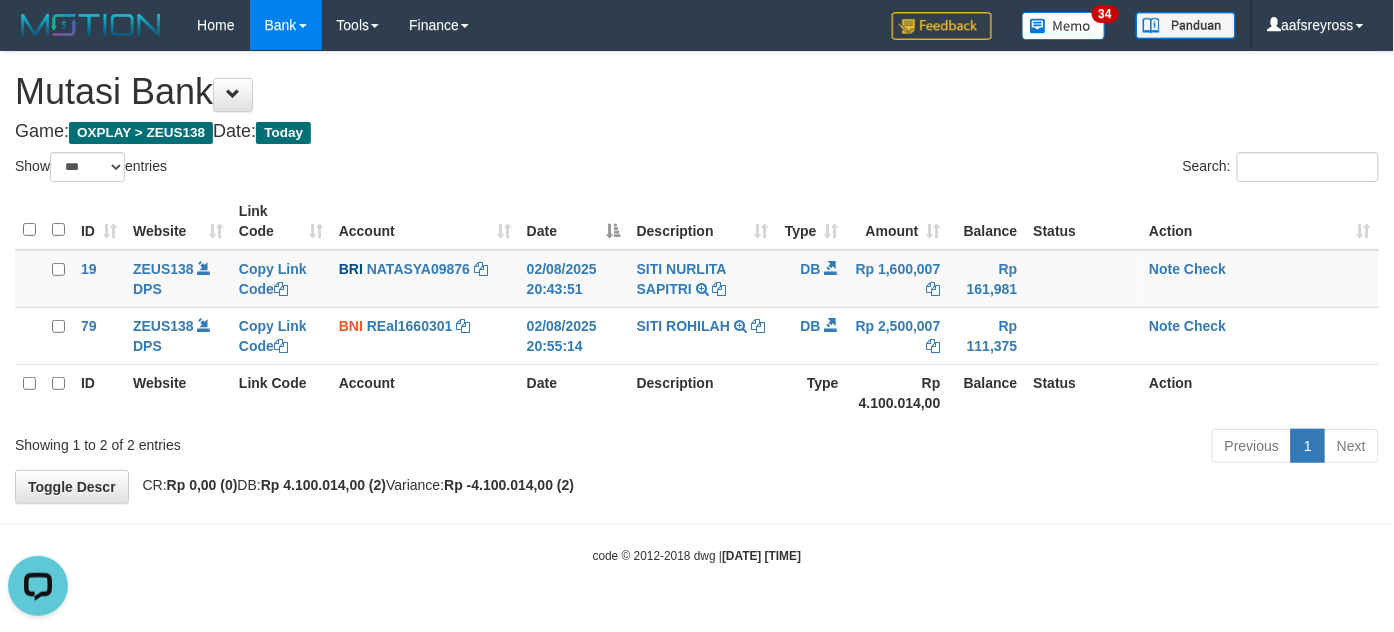 scroll, scrollTop: 0, scrollLeft: 0, axis: both 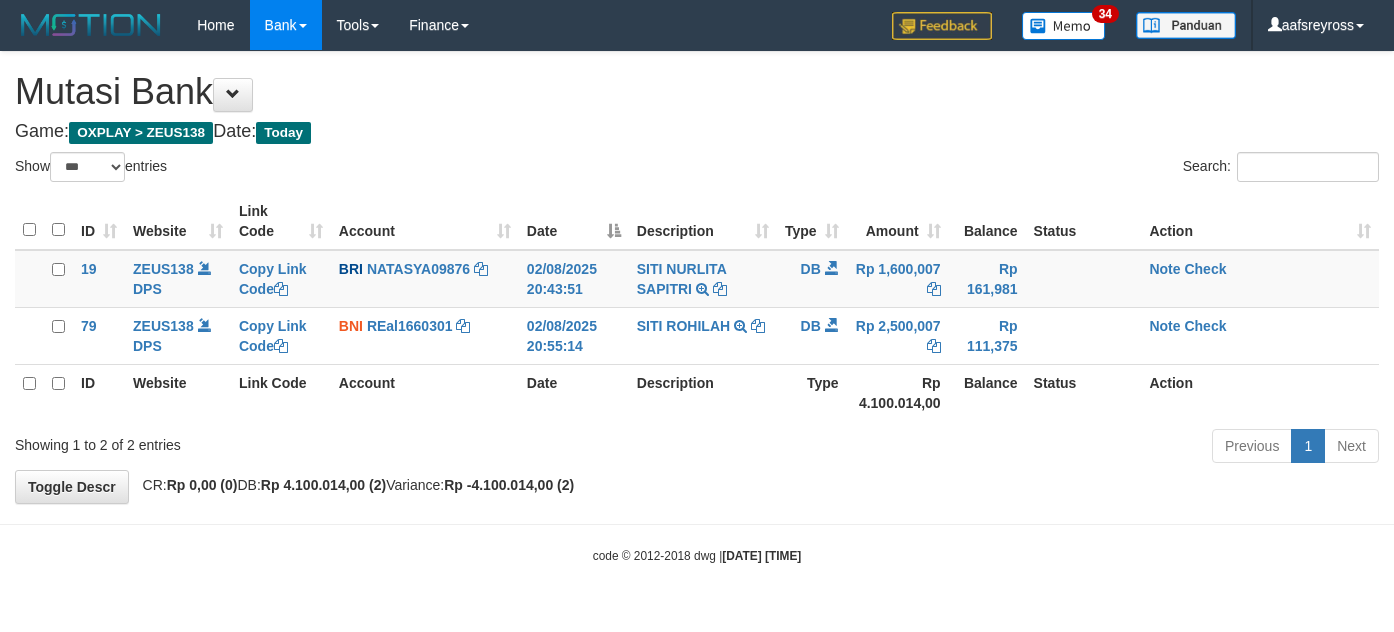 select on "***" 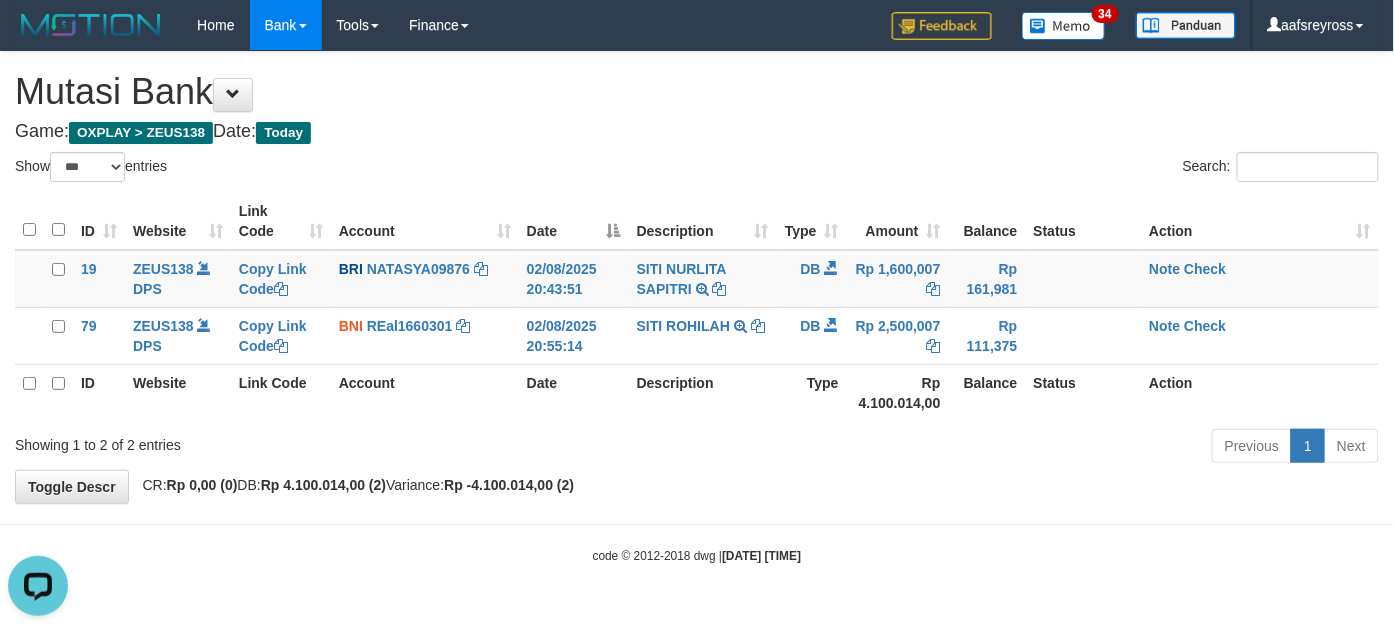scroll, scrollTop: 0, scrollLeft: 0, axis: both 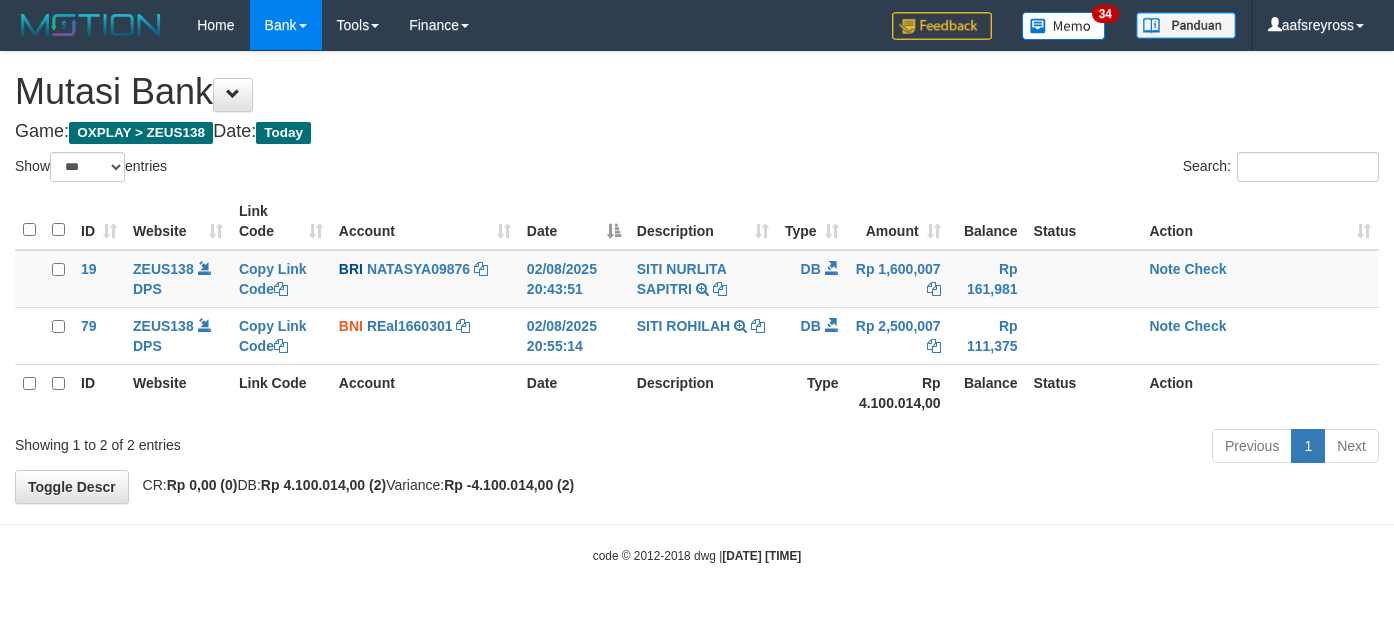 select on "***" 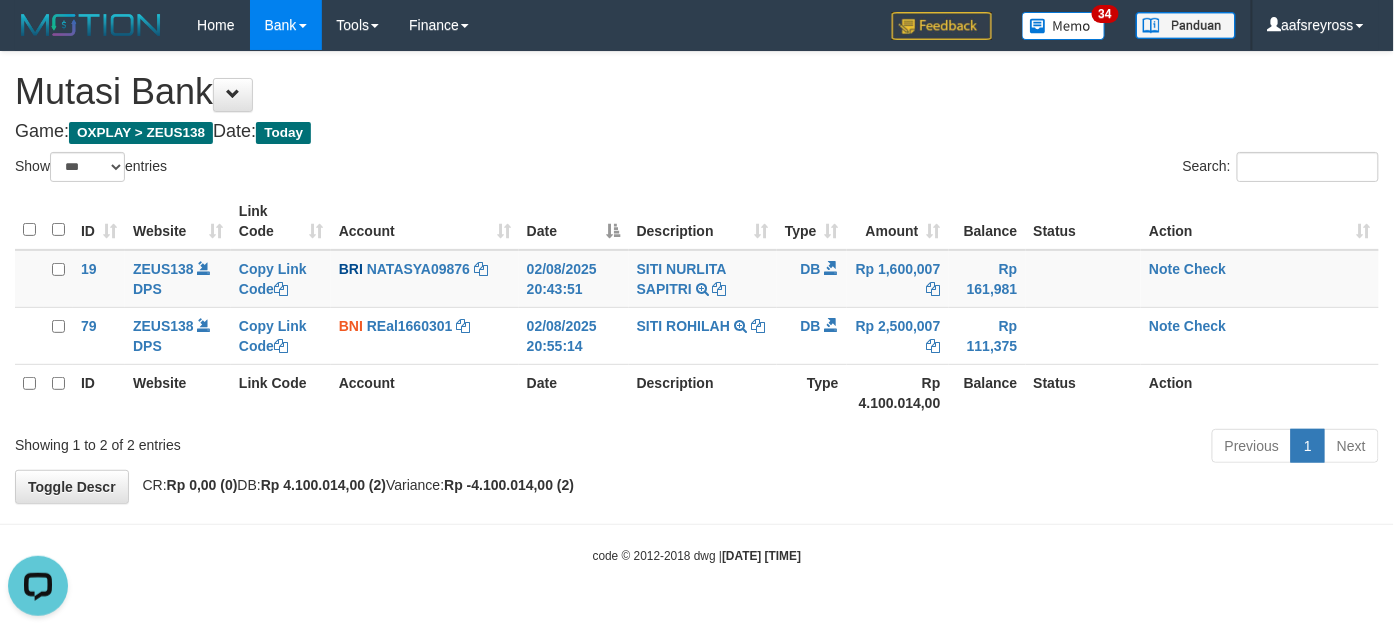scroll, scrollTop: 0, scrollLeft: 0, axis: both 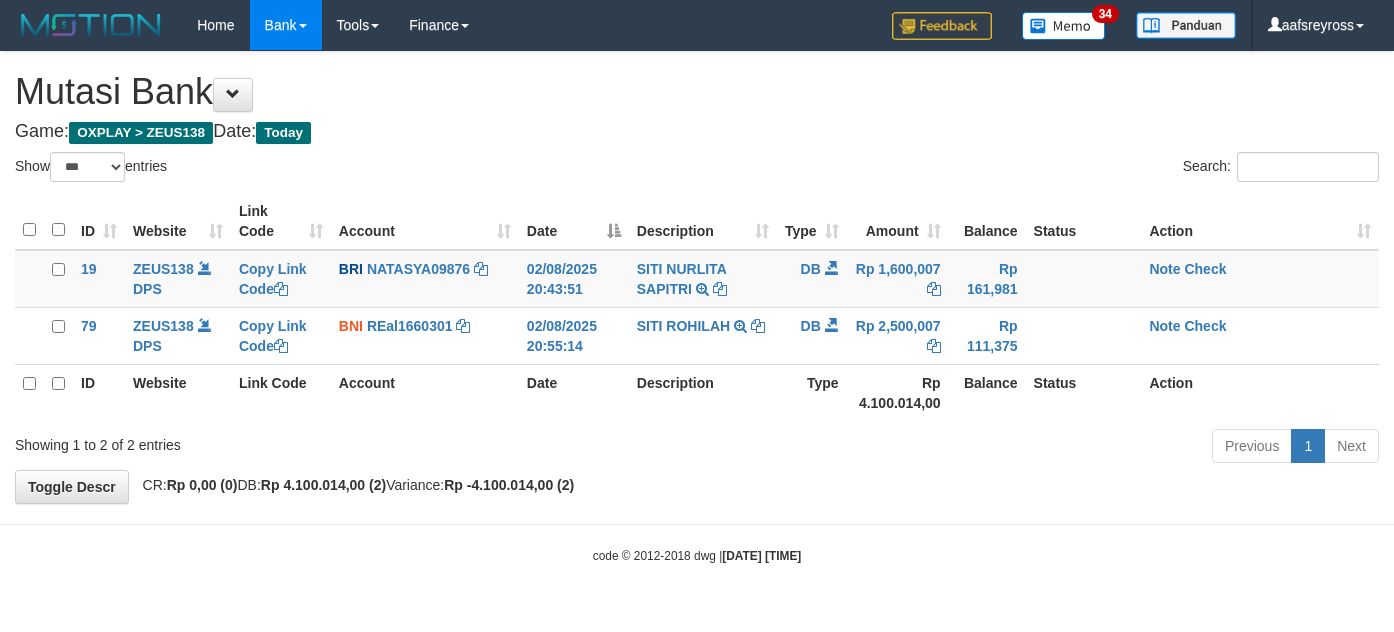 select on "***" 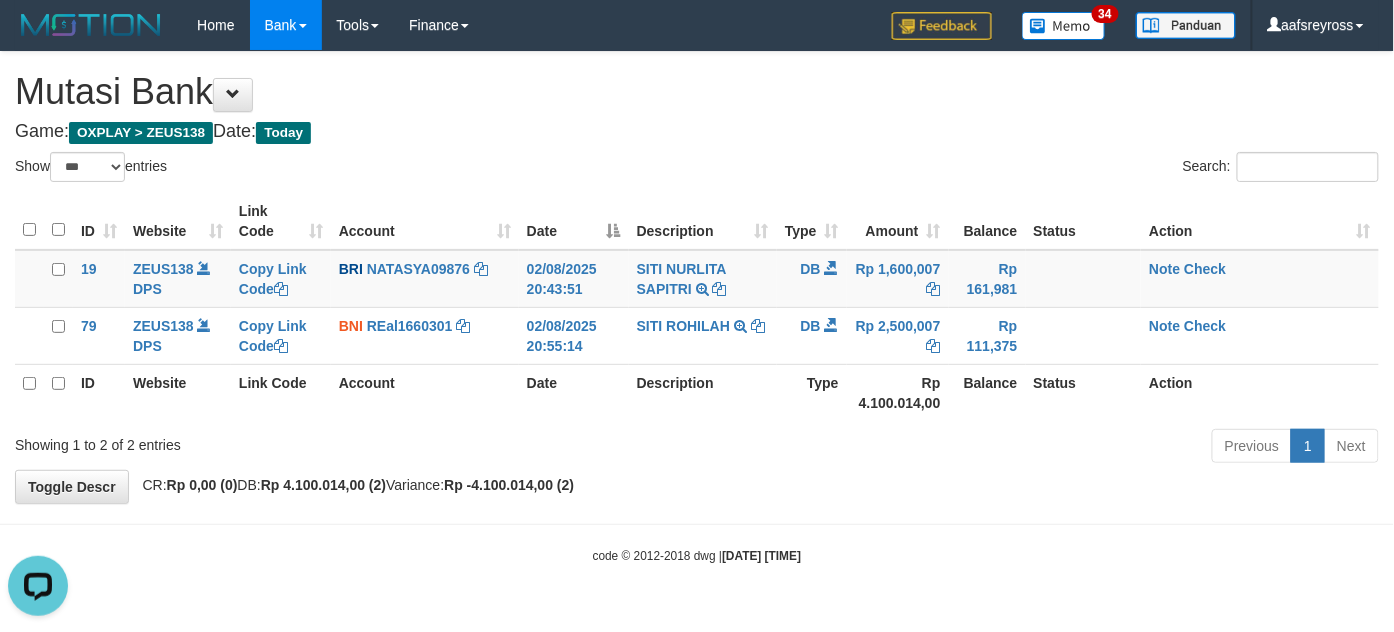 scroll, scrollTop: 0, scrollLeft: 0, axis: both 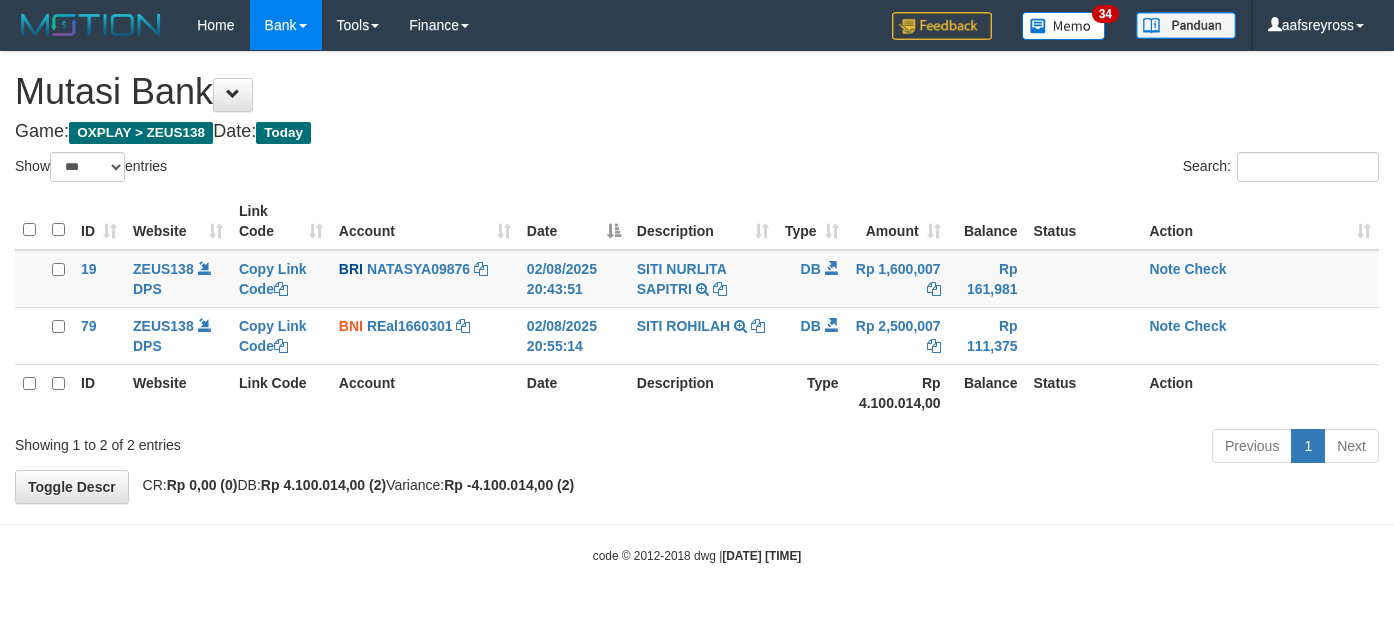 select on "***" 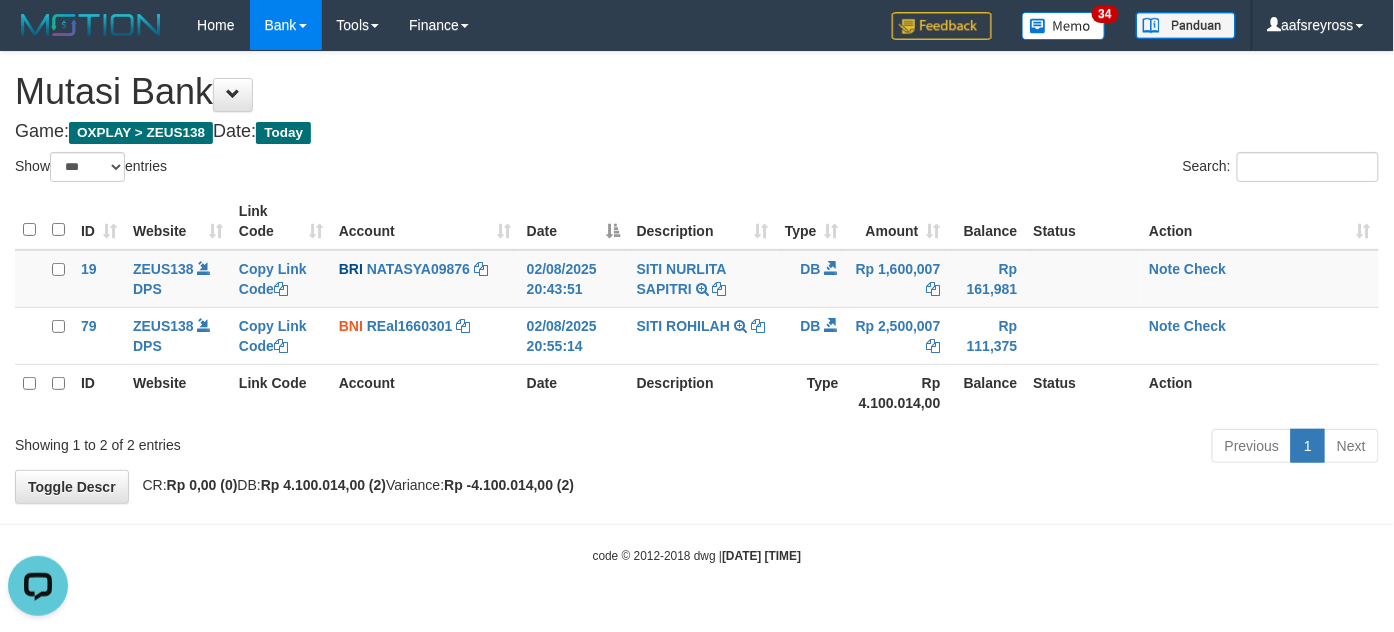 scroll, scrollTop: 0, scrollLeft: 0, axis: both 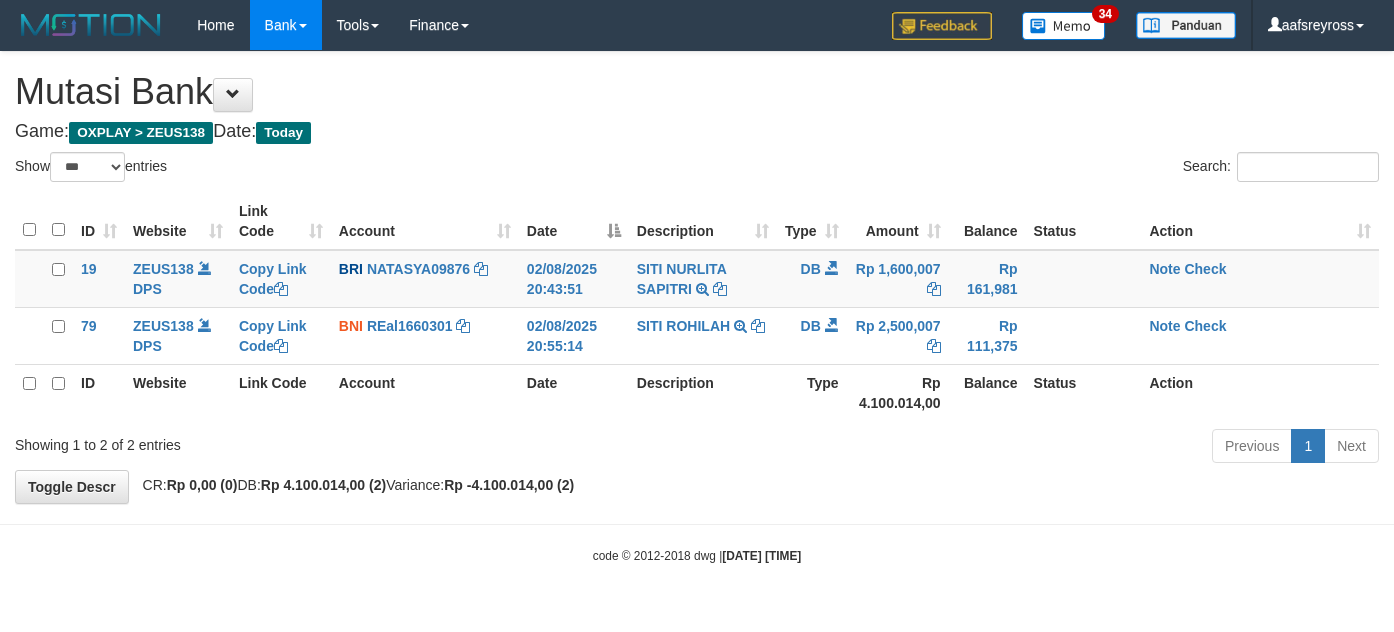 select on "***" 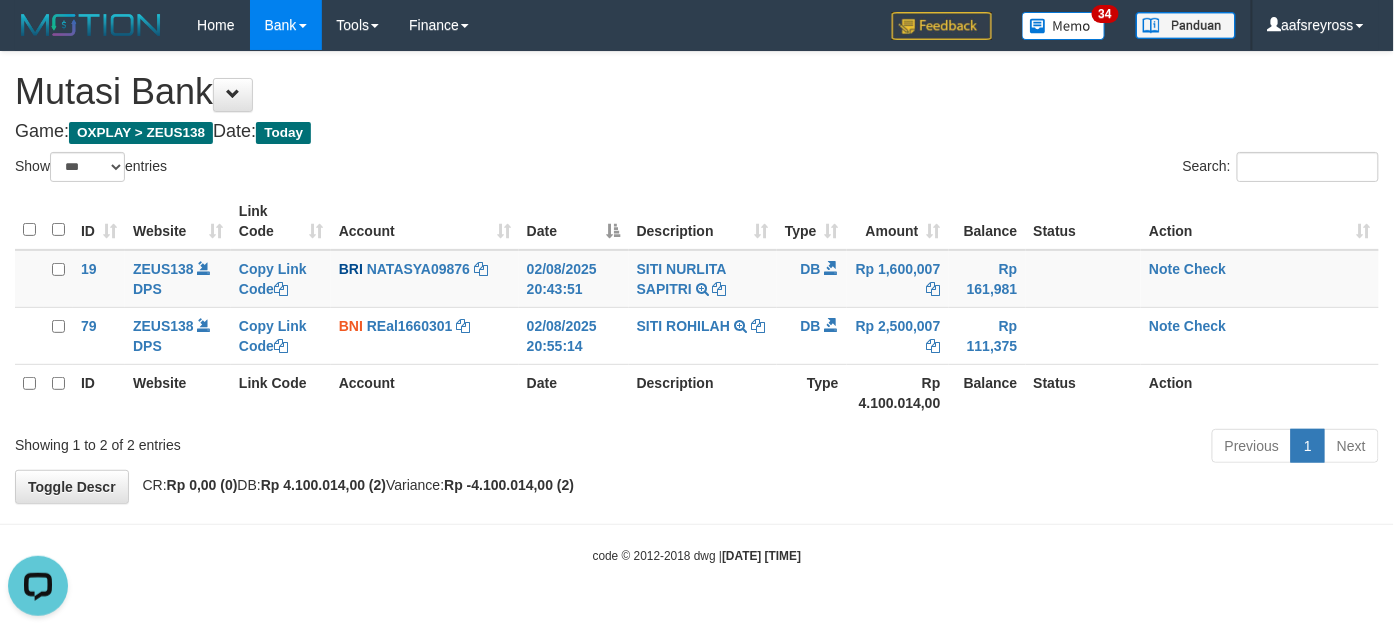 scroll, scrollTop: 0, scrollLeft: 0, axis: both 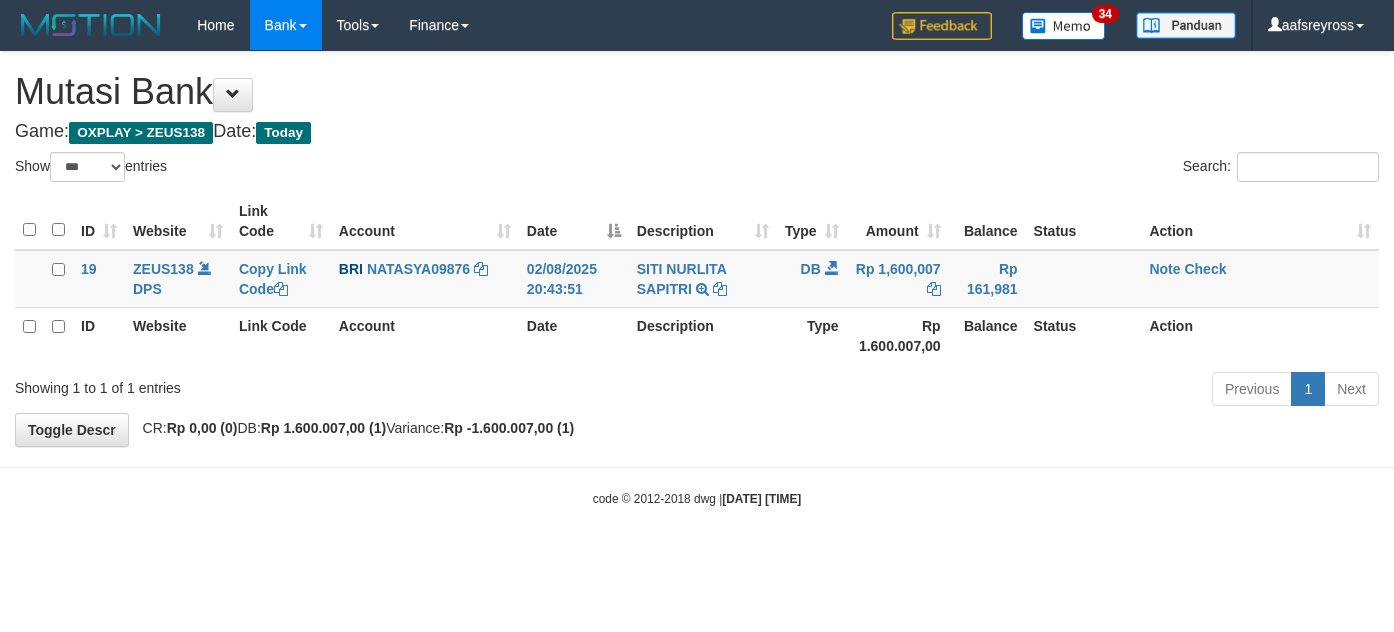 select on "***" 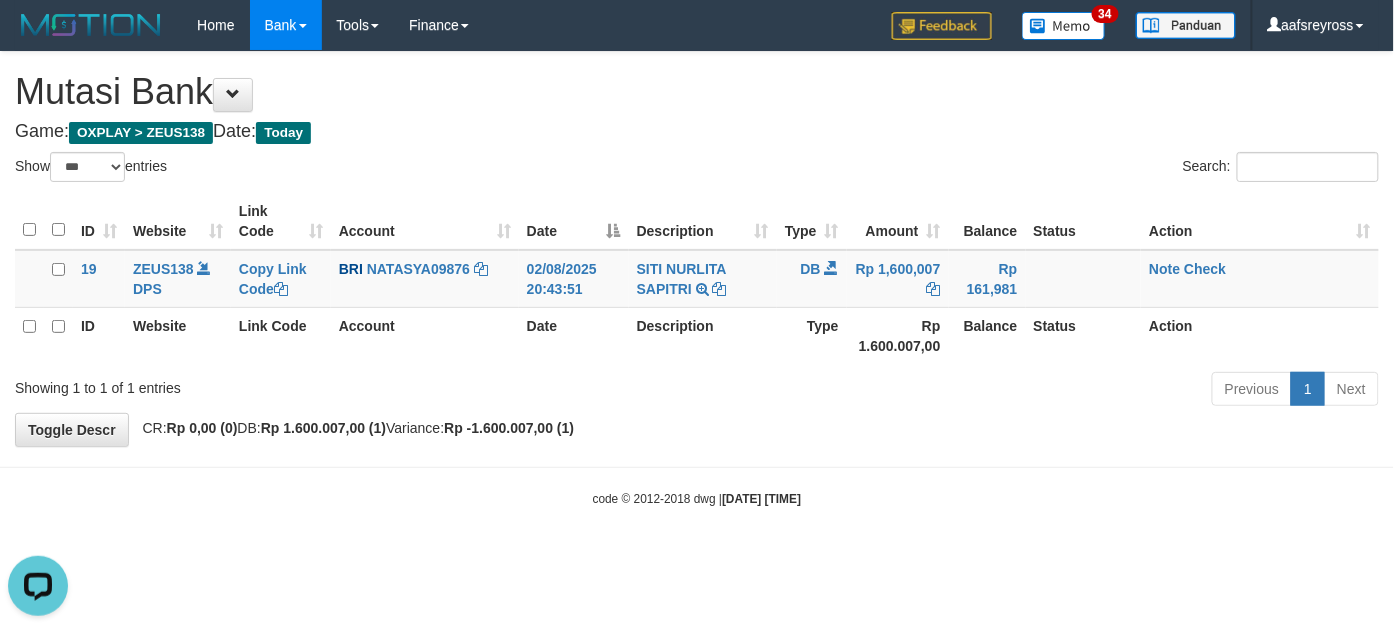 scroll, scrollTop: 0, scrollLeft: 0, axis: both 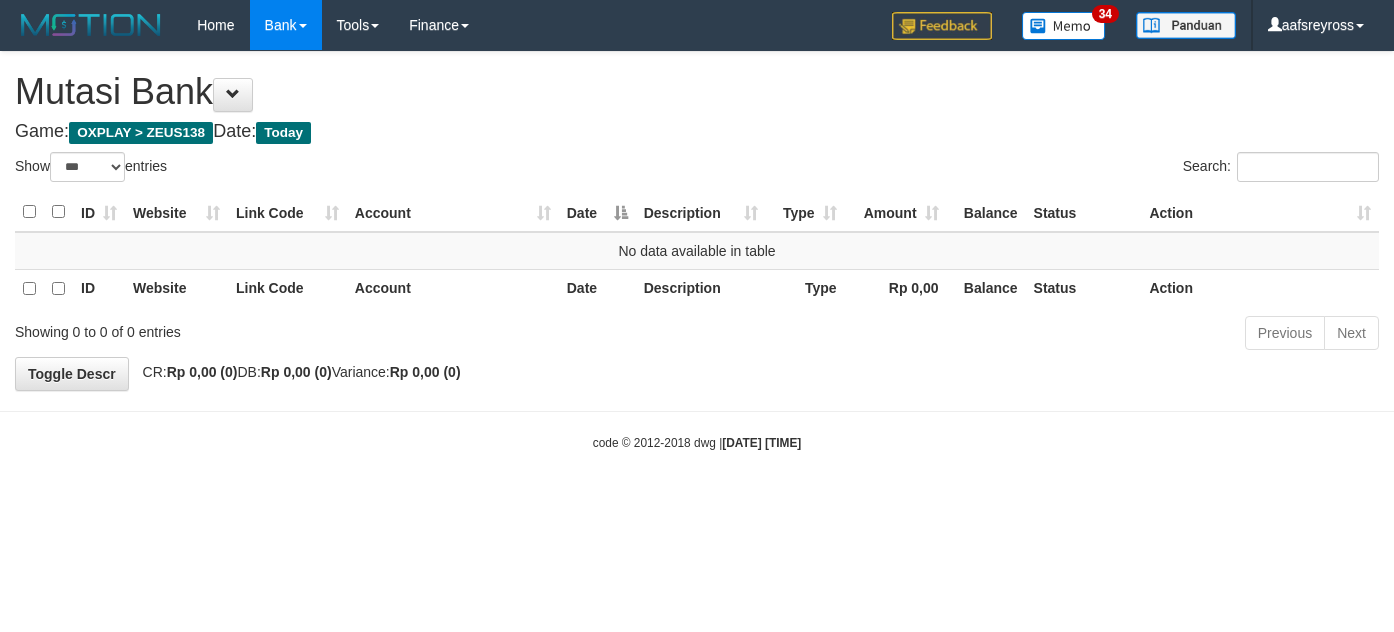 select on "***" 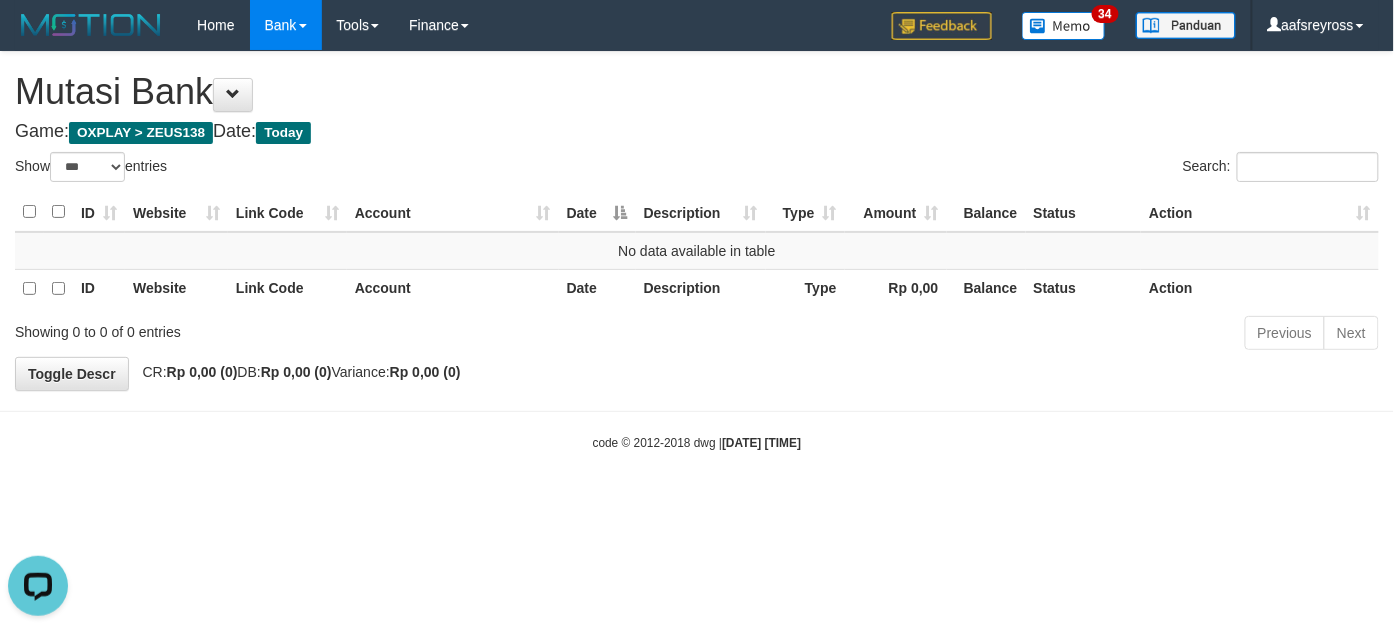 scroll, scrollTop: 0, scrollLeft: 0, axis: both 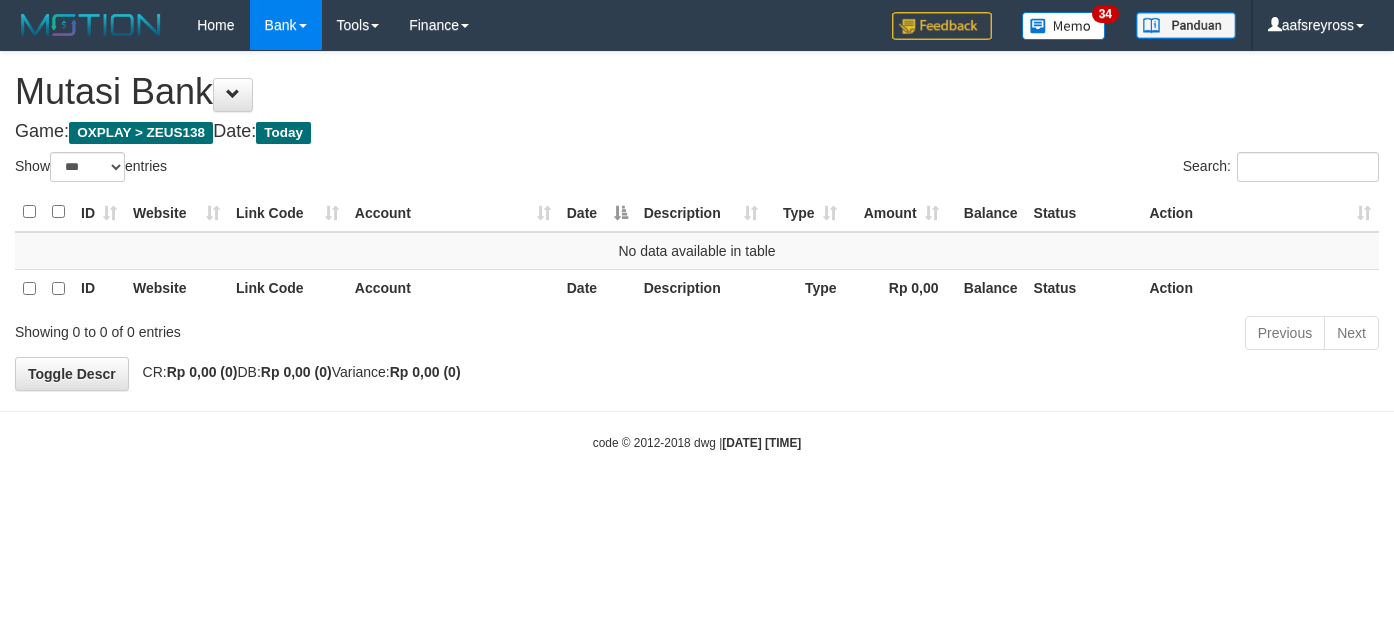 select on "***" 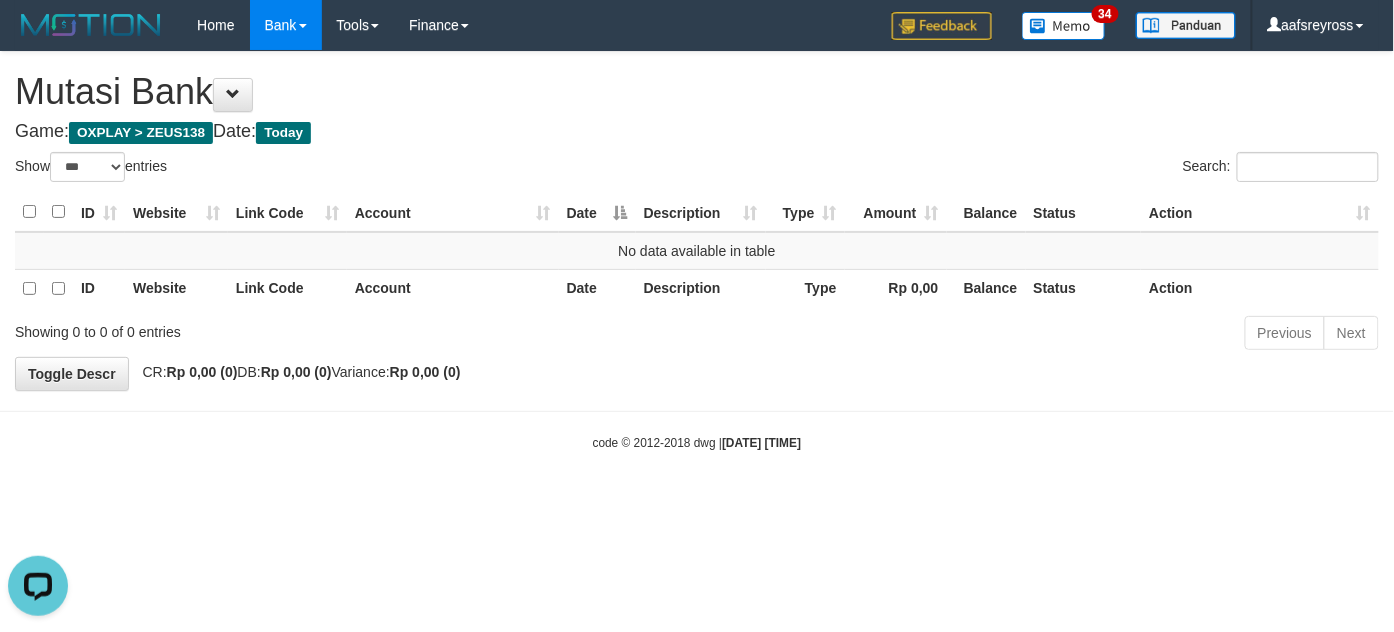 scroll, scrollTop: 0, scrollLeft: 0, axis: both 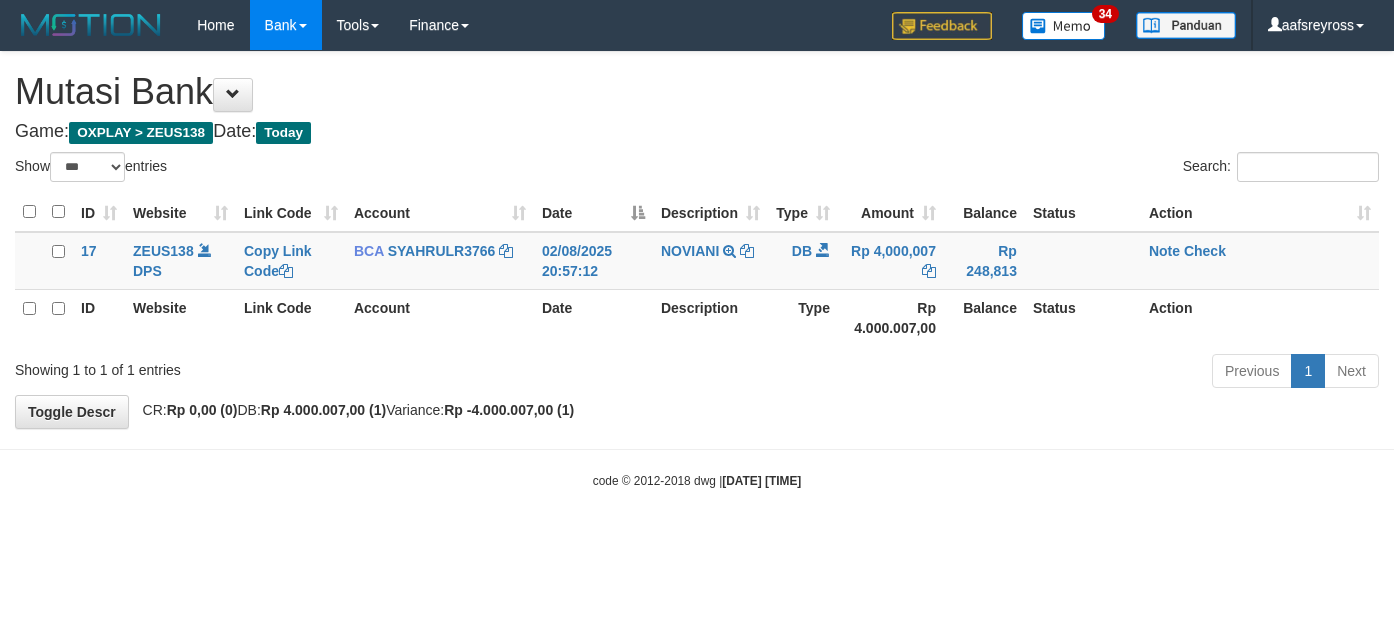 select on "***" 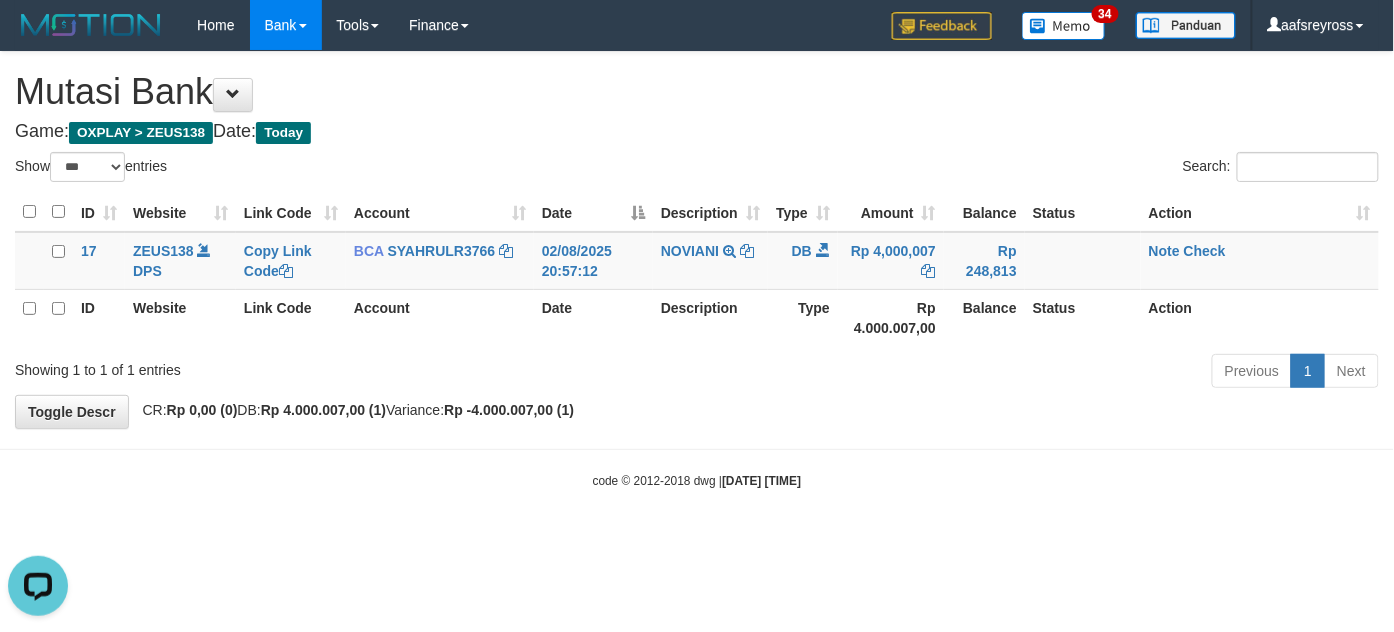 scroll, scrollTop: 0, scrollLeft: 0, axis: both 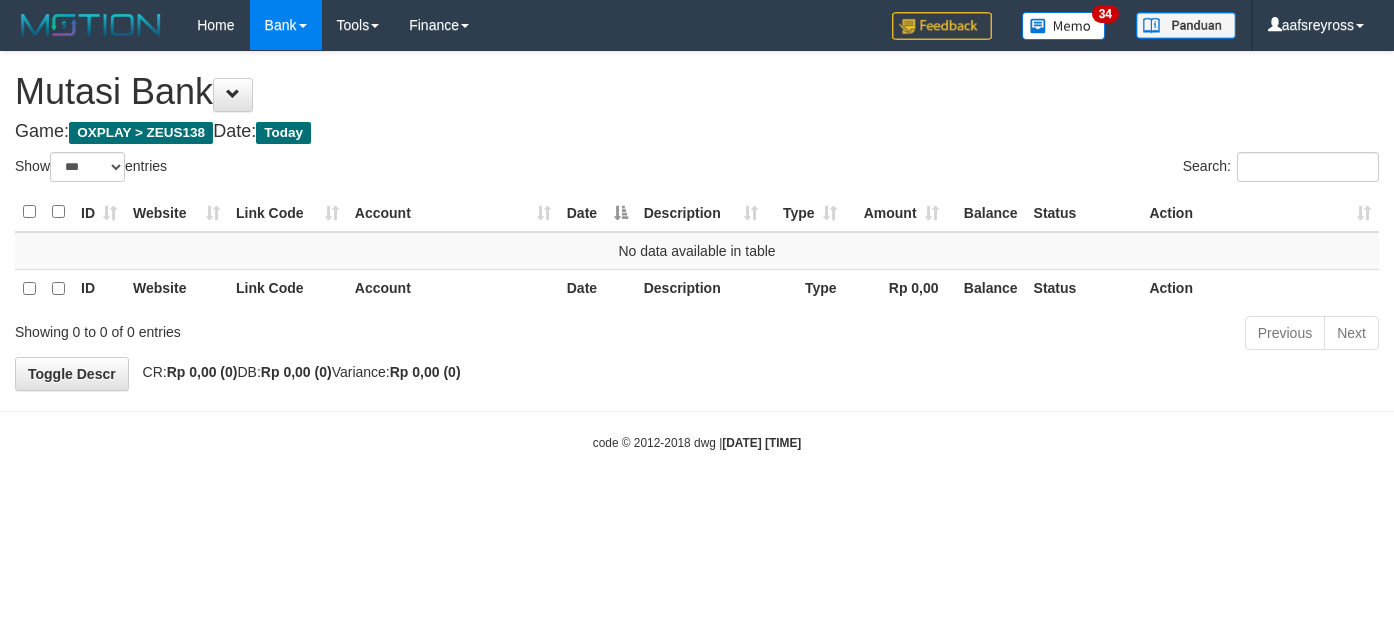 select on "***" 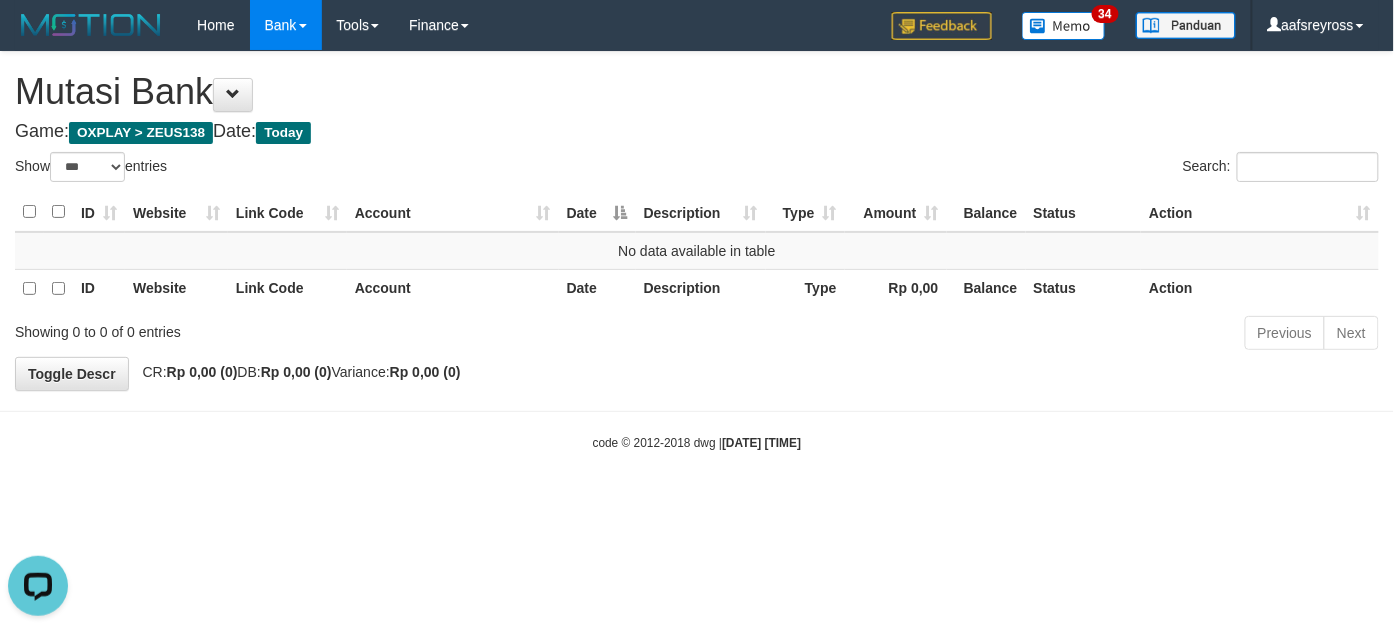 scroll, scrollTop: 0, scrollLeft: 0, axis: both 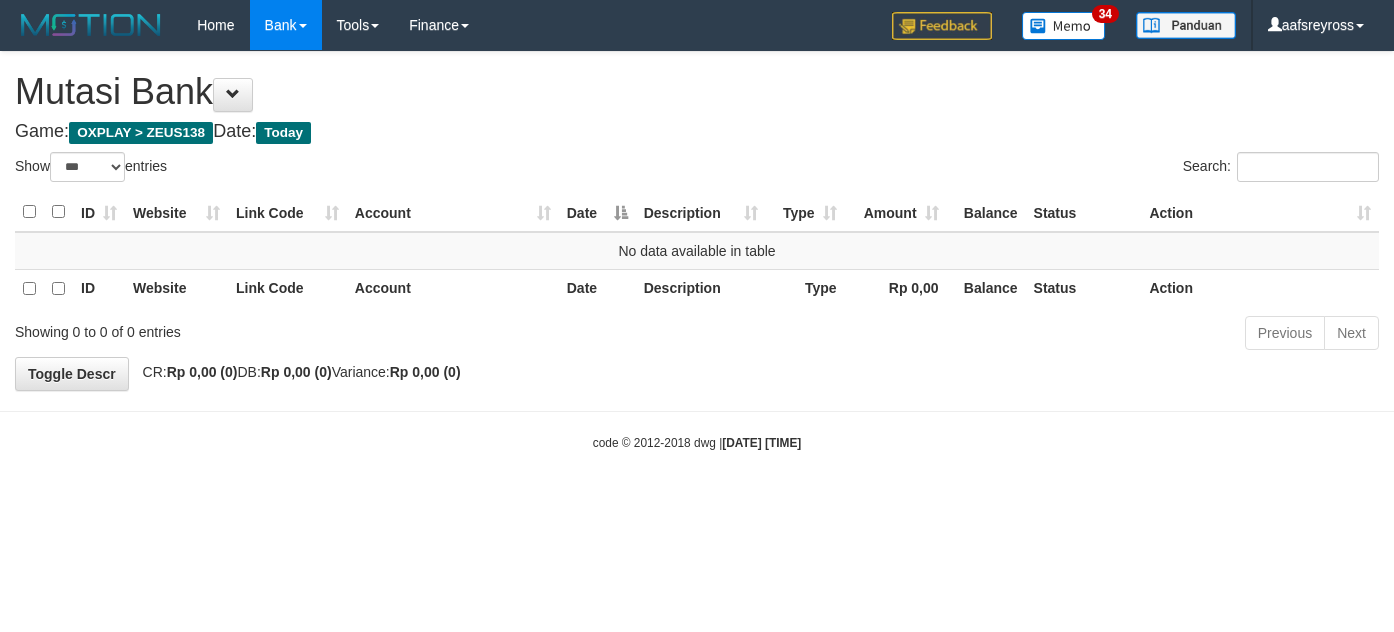 select on "***" 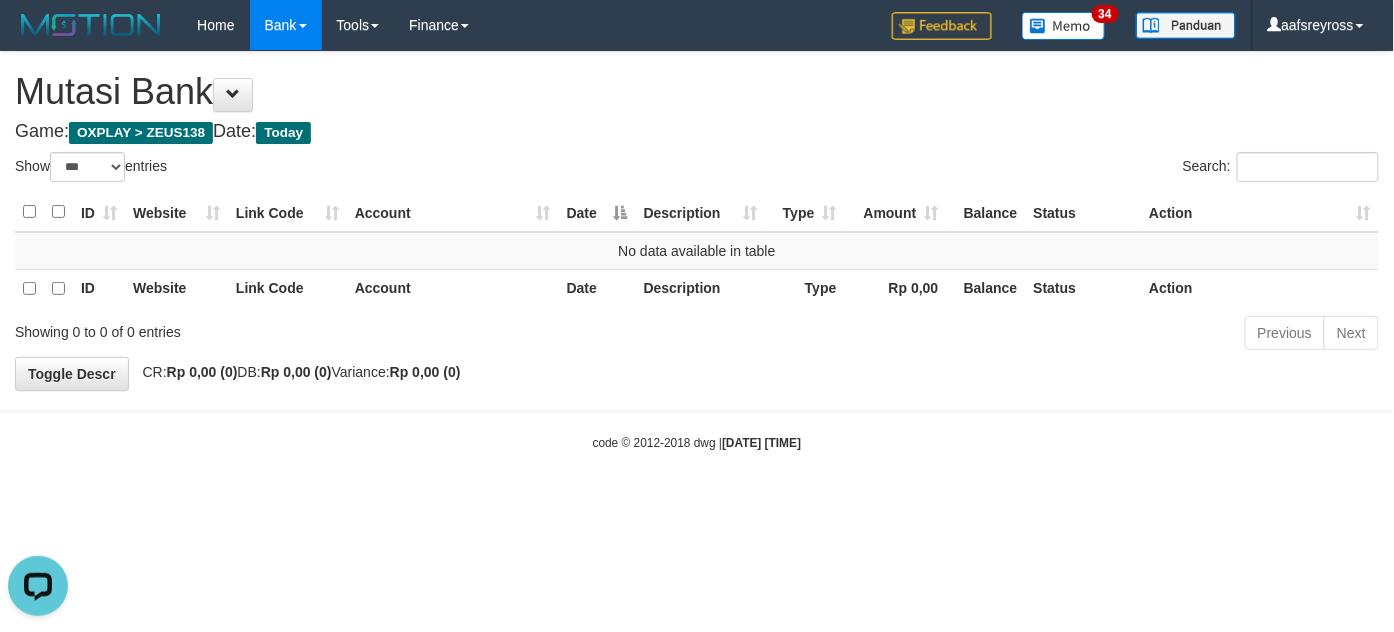 scroll, scrollTop: 0, scrollLeft: 0, axis: both 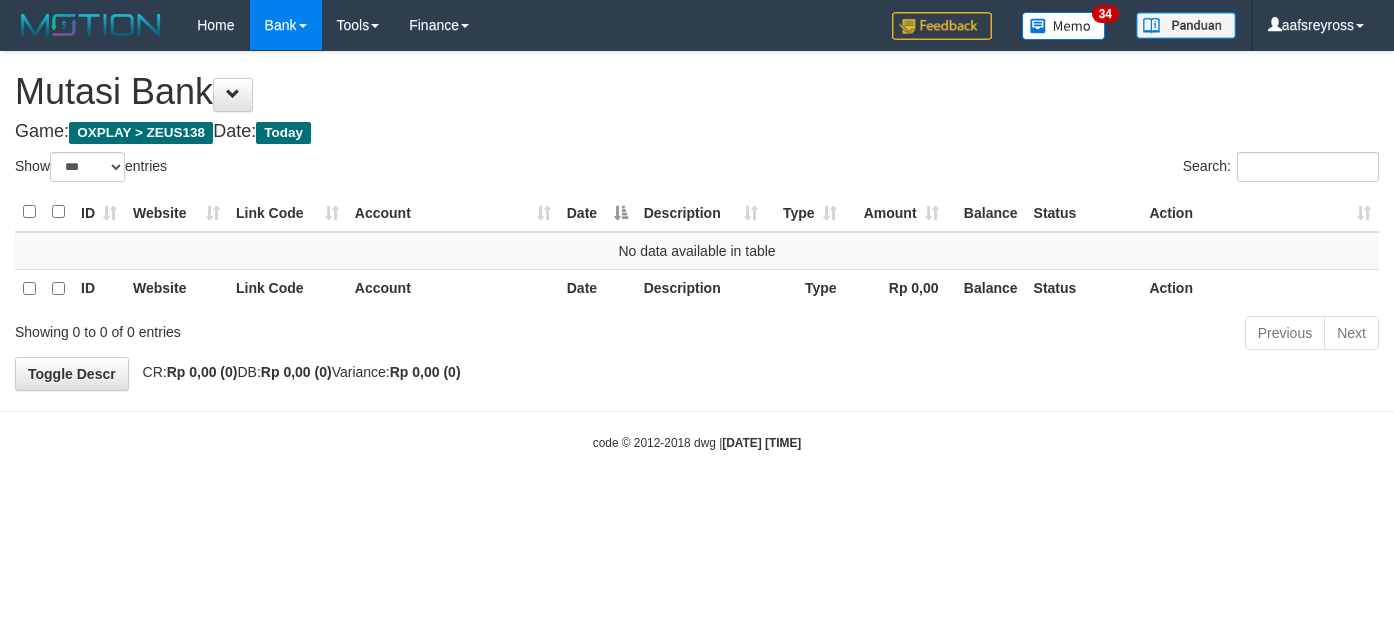 select on "***" 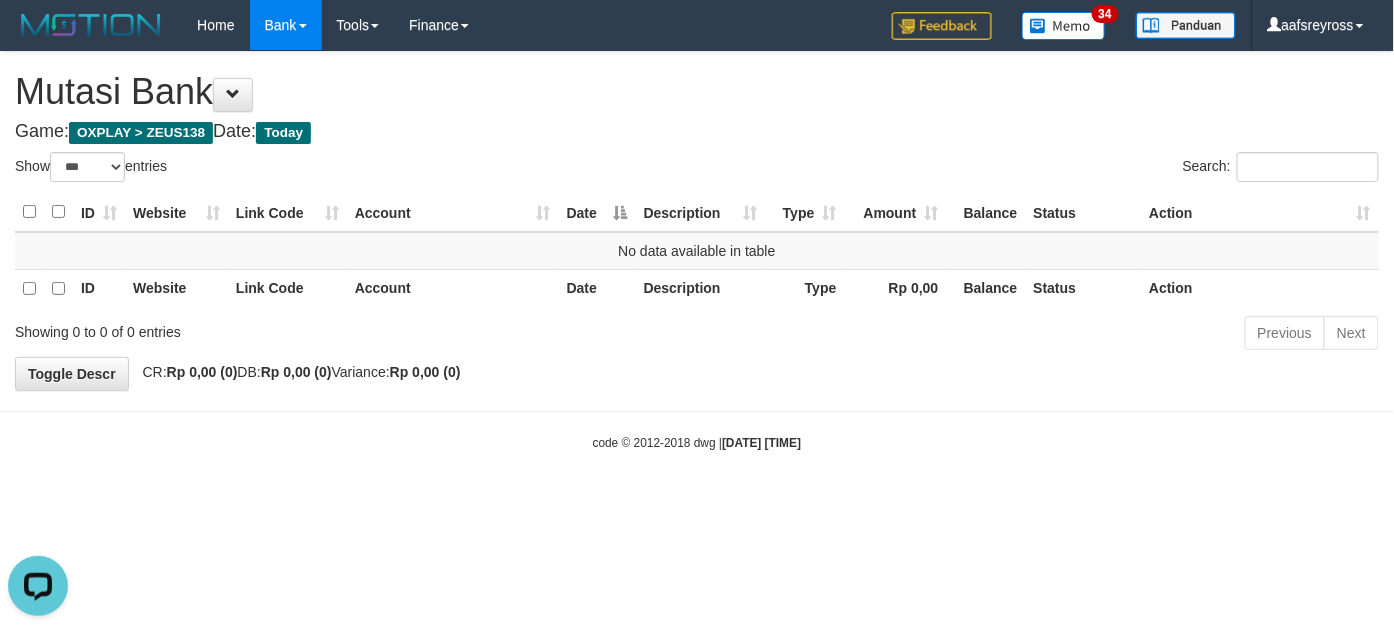 scroll, scrollTop: 0, scrollLeft: 0, axis: both 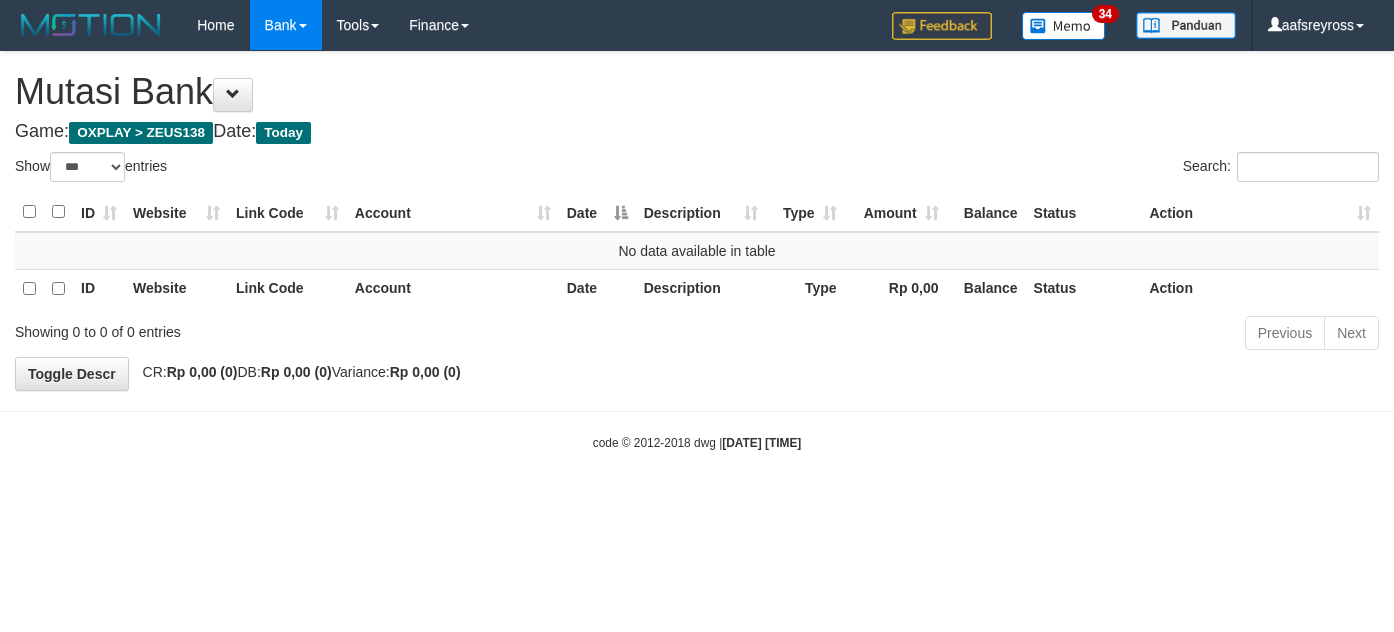 select on "***" 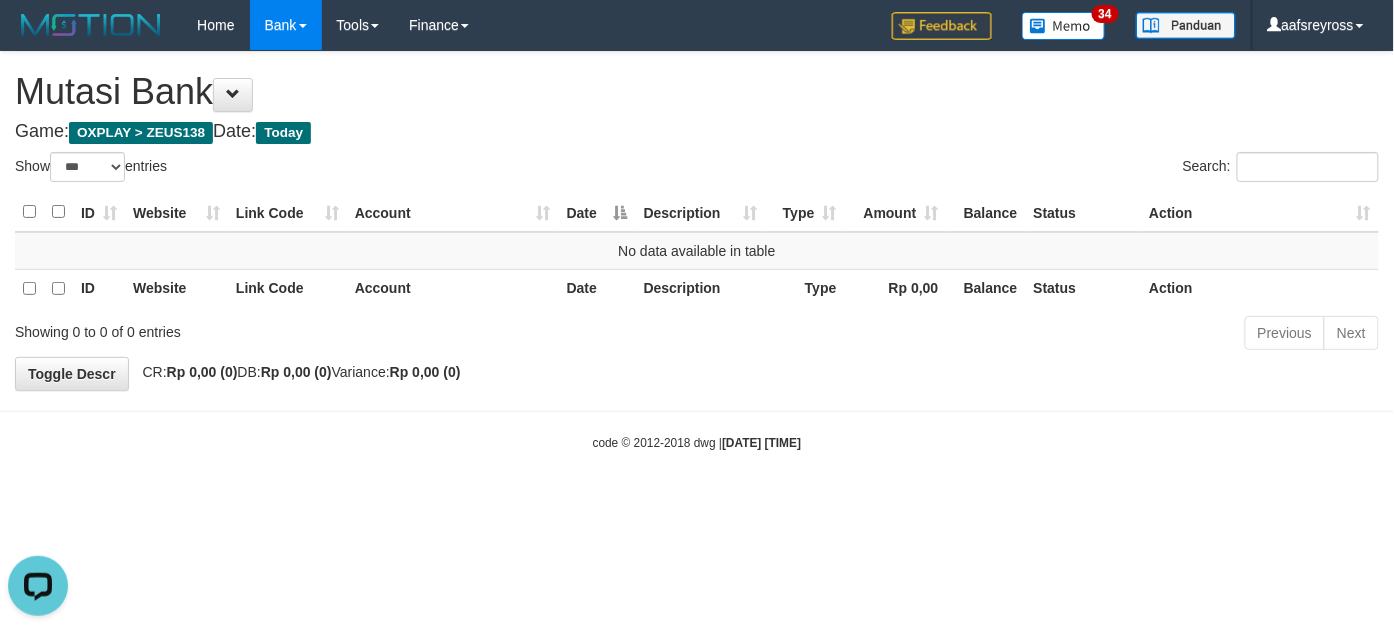 scroll, scrollTop: 0, scrollLeft: 0, axis: both 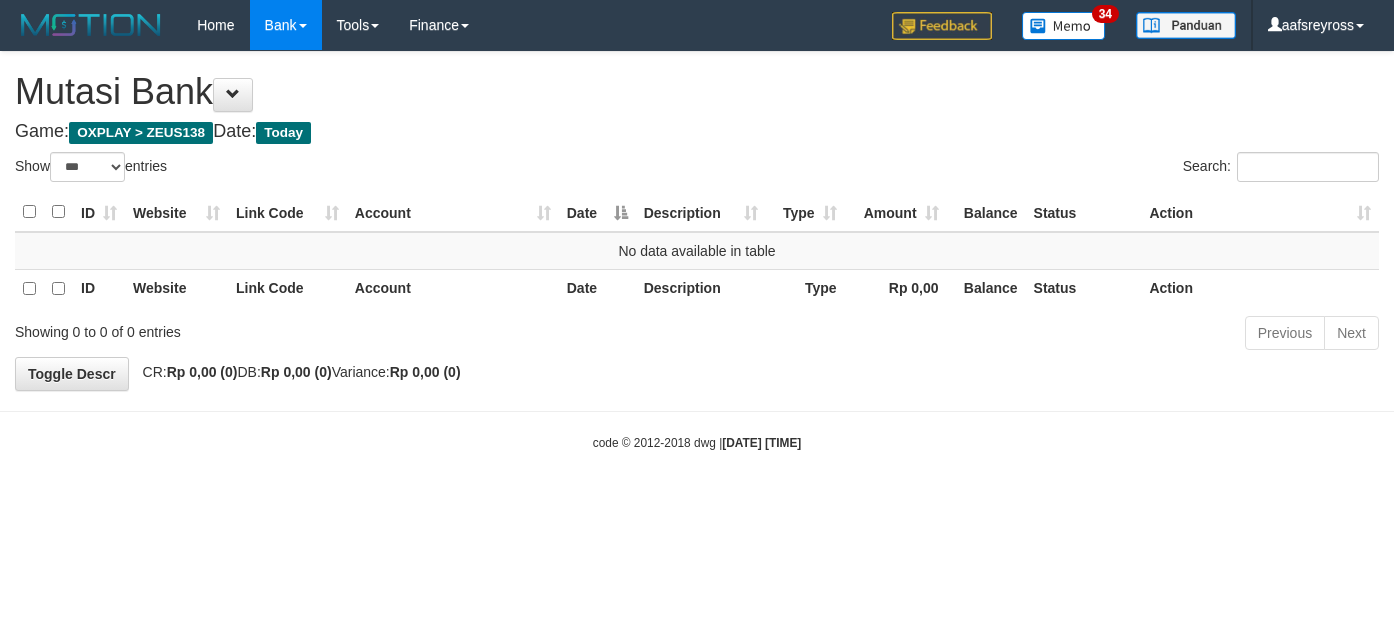 select on "***" 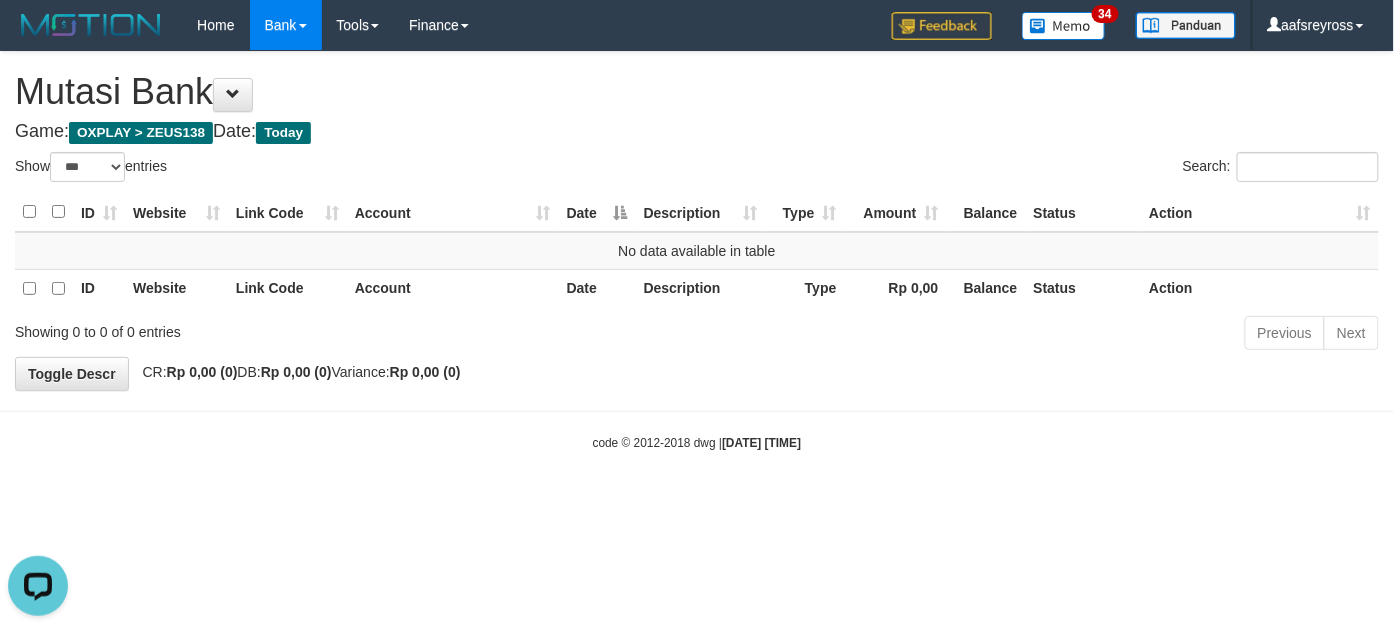 scroll, scrollTop: 0, scrollLeft: 0, axis: both 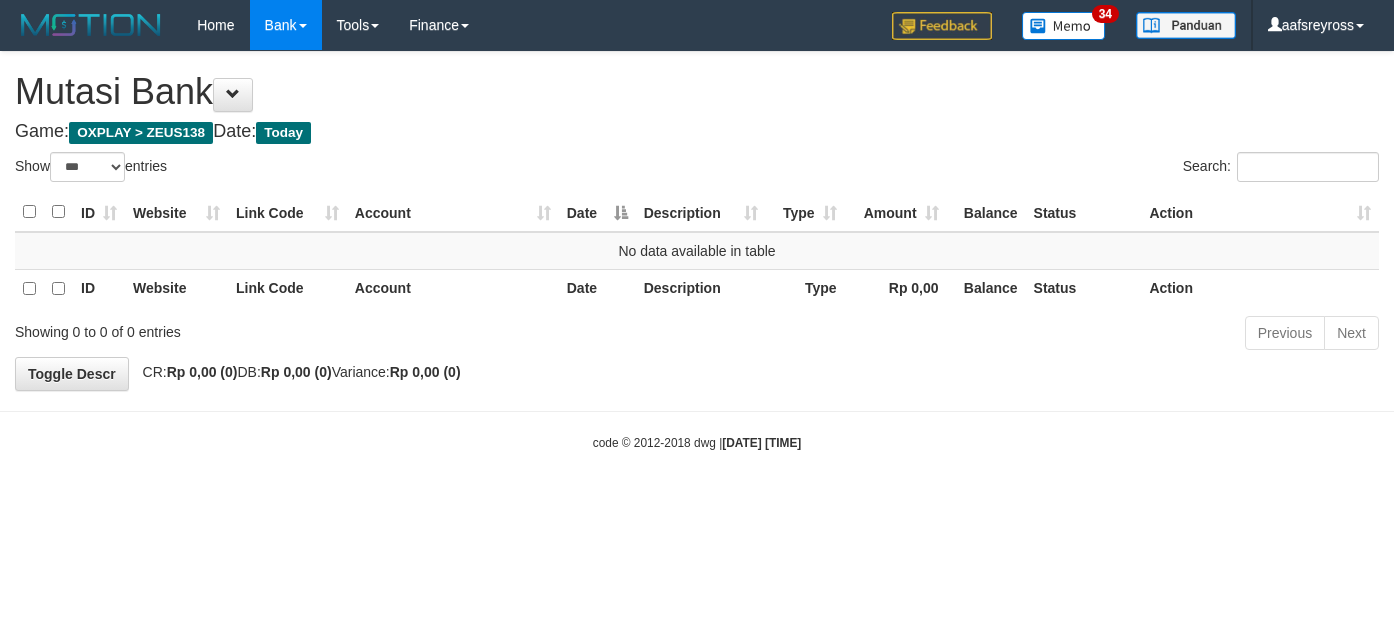 select on "***" 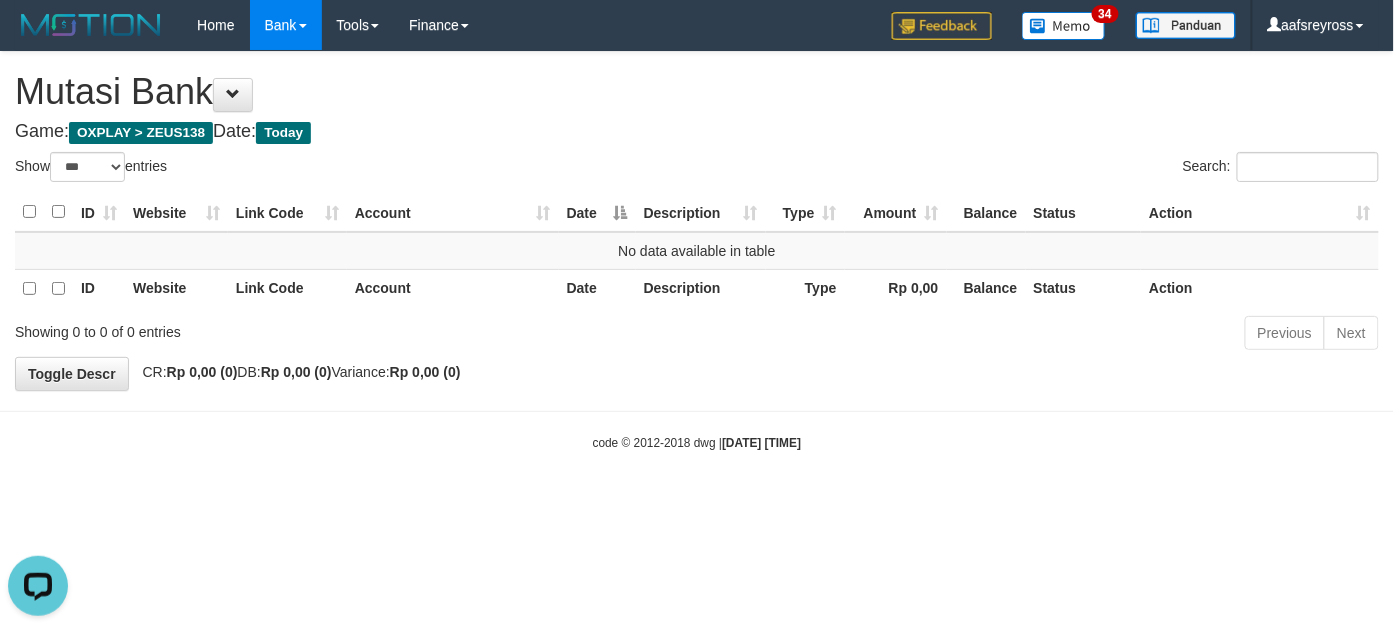 scroll, scrollTop: 0, scrollLeft: 0, axis: both 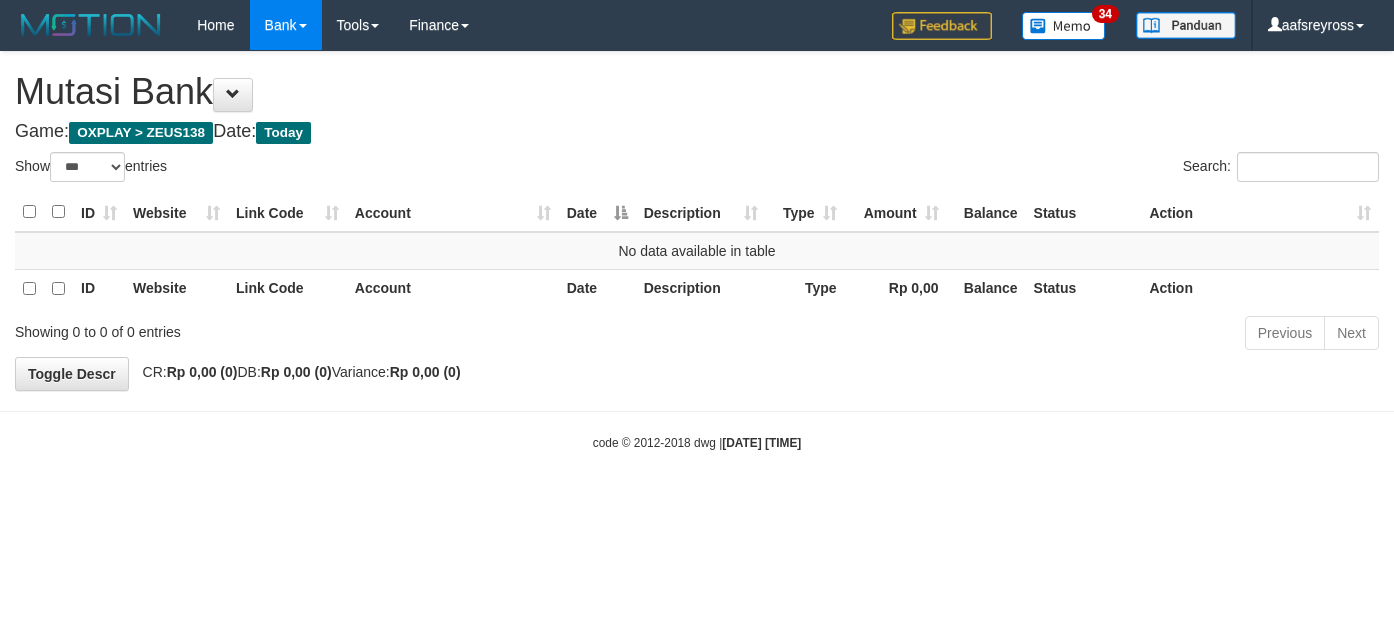 select on "***" 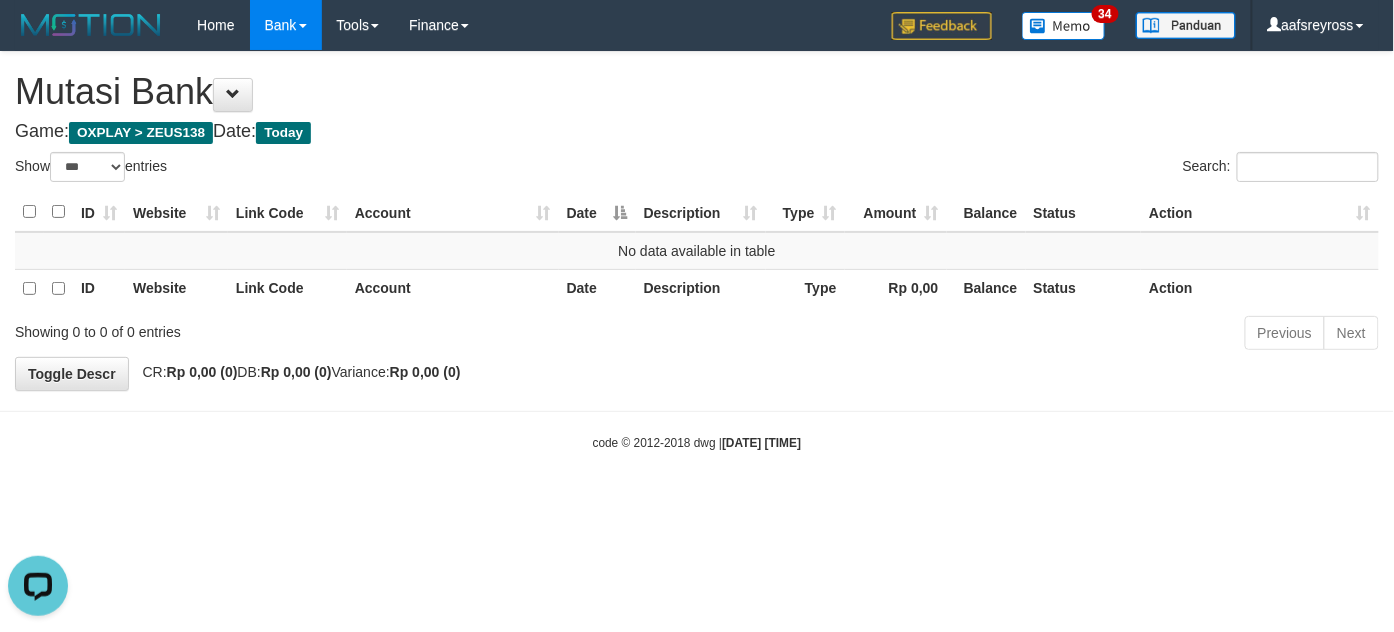 scroll, scrollTop: 0, scrollLeft: 0, axis: both 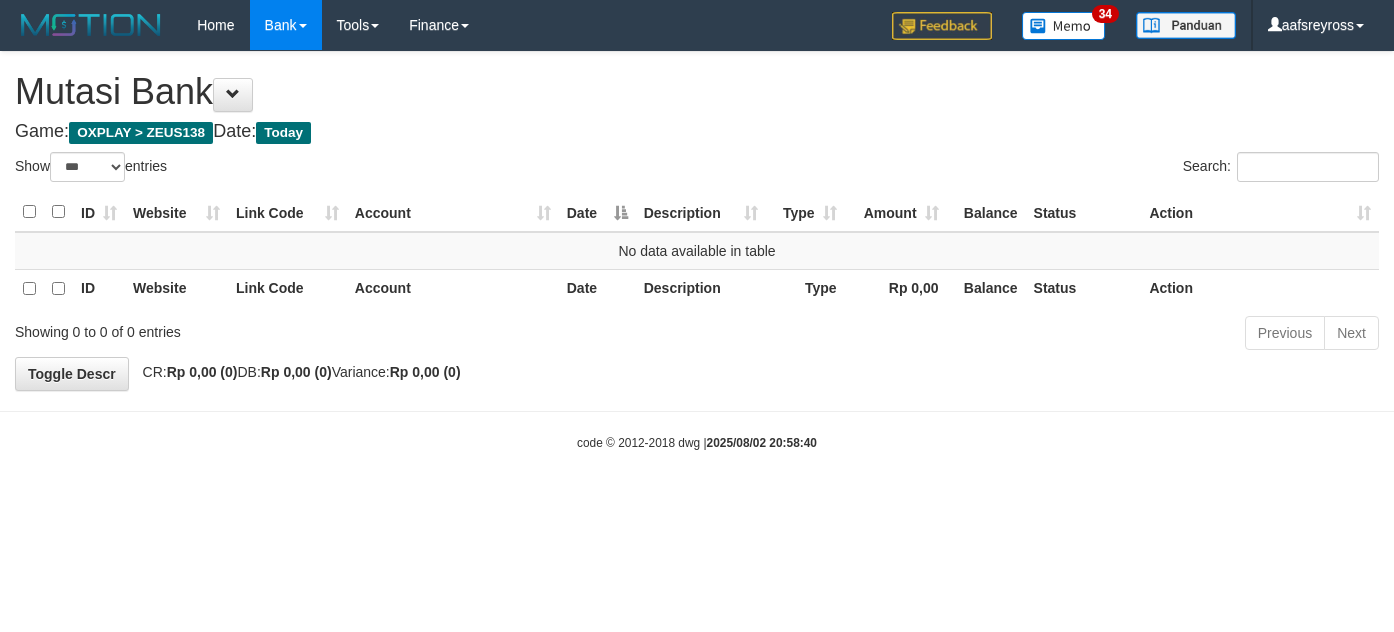 select on "***" 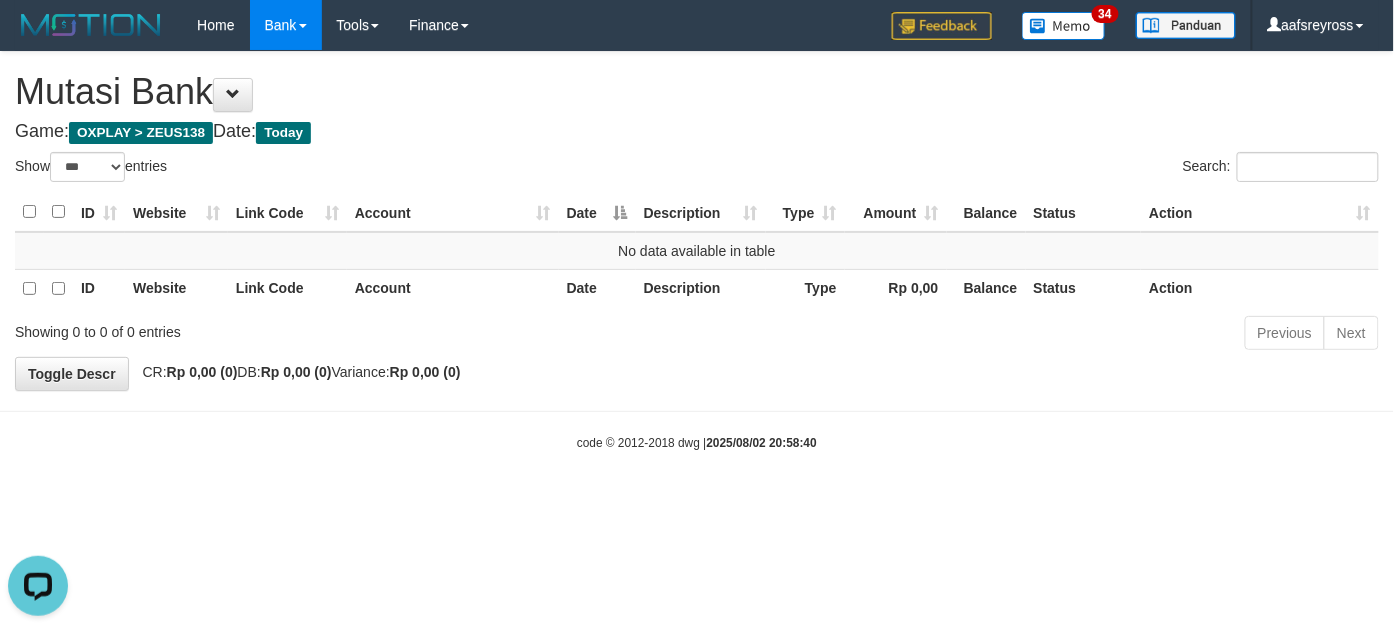 scroll, scrollTop: 0, scrollLeft: 0, axis: both 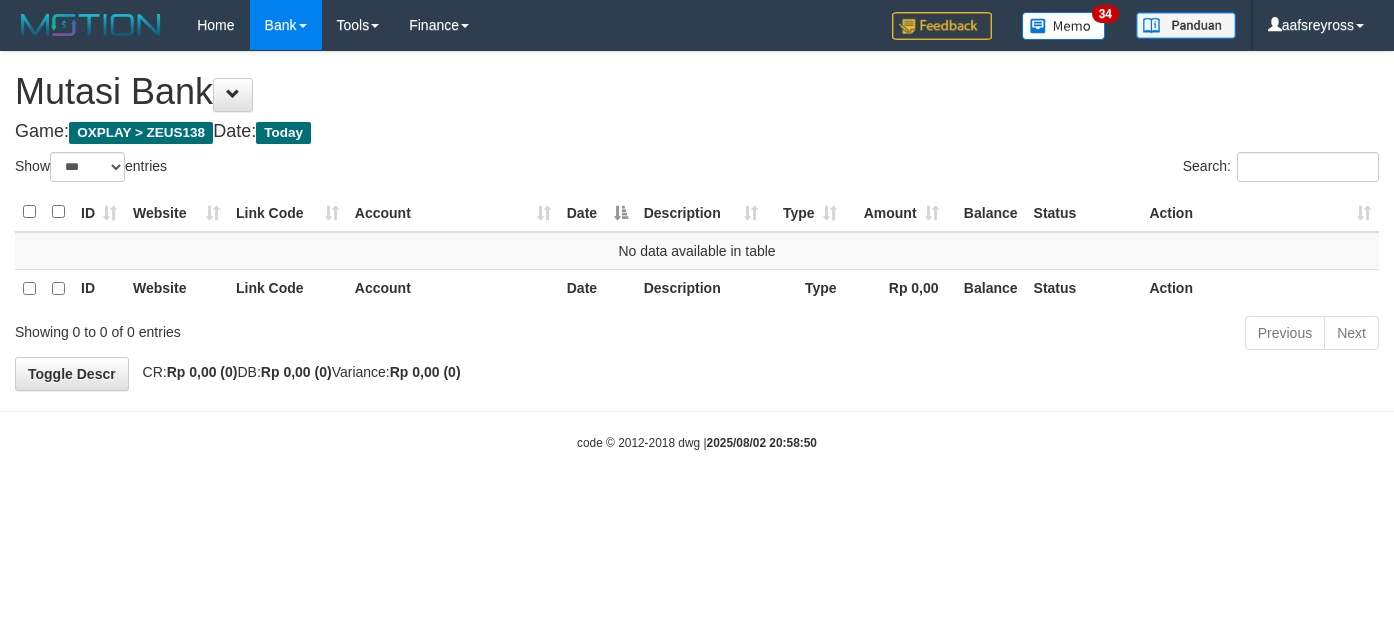 select on "***" 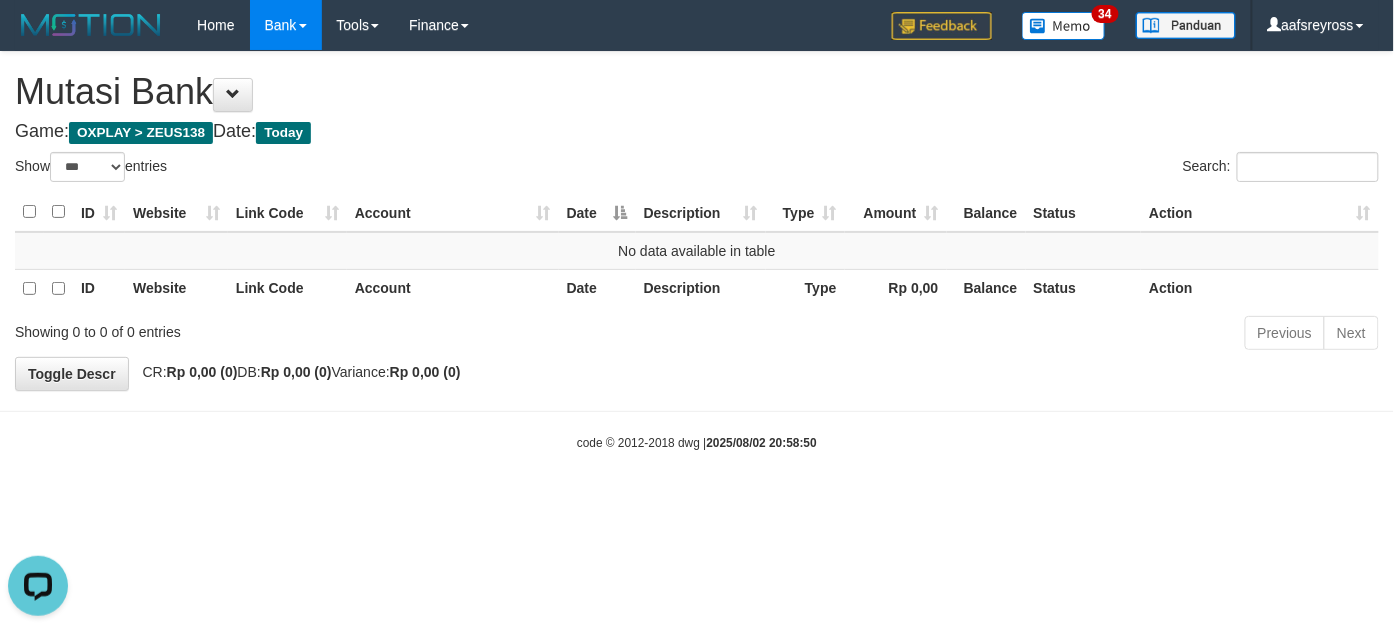 scroll, scrollTop: 0, scrollLeft: 0, axis: both 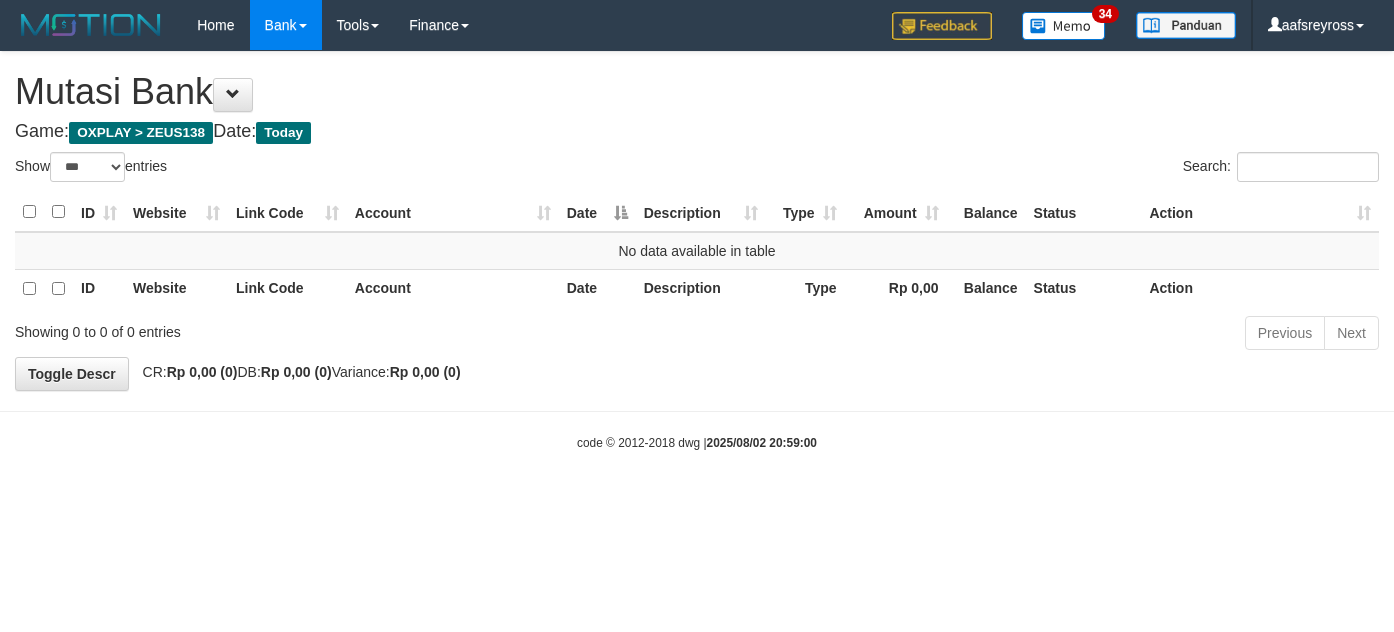 select on "***" 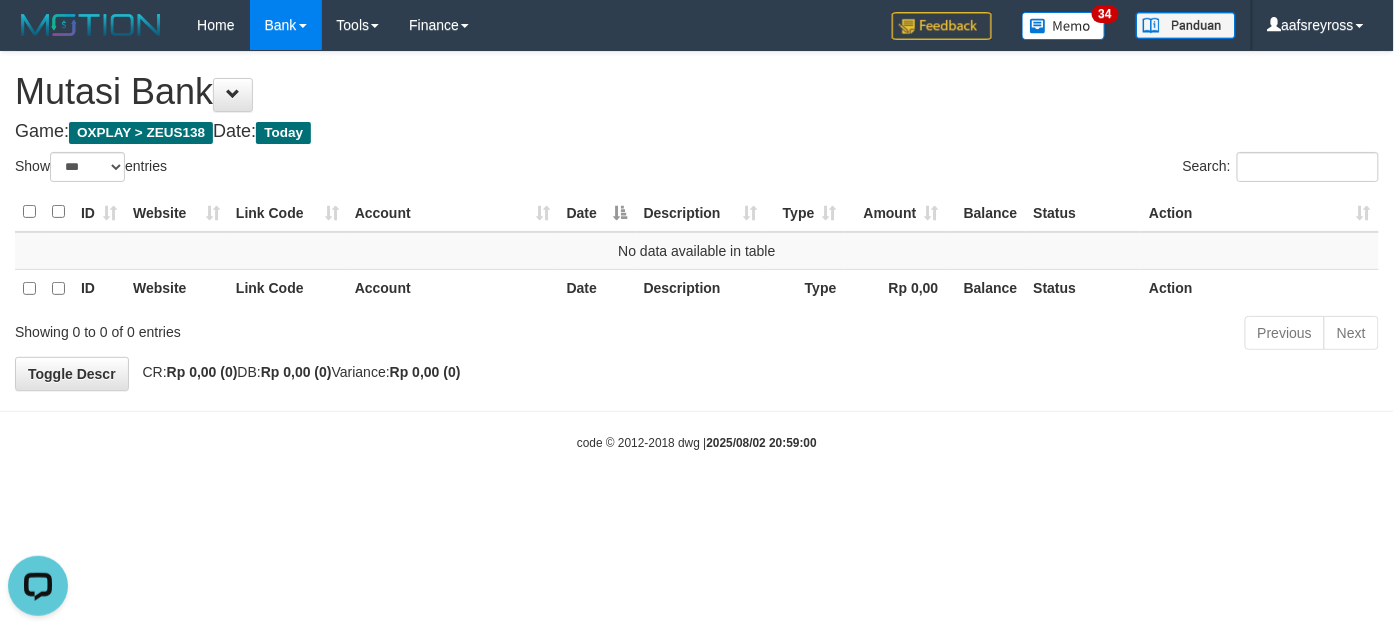 scroll, scrollTop: 0, scrollLeft: 0, axis: both 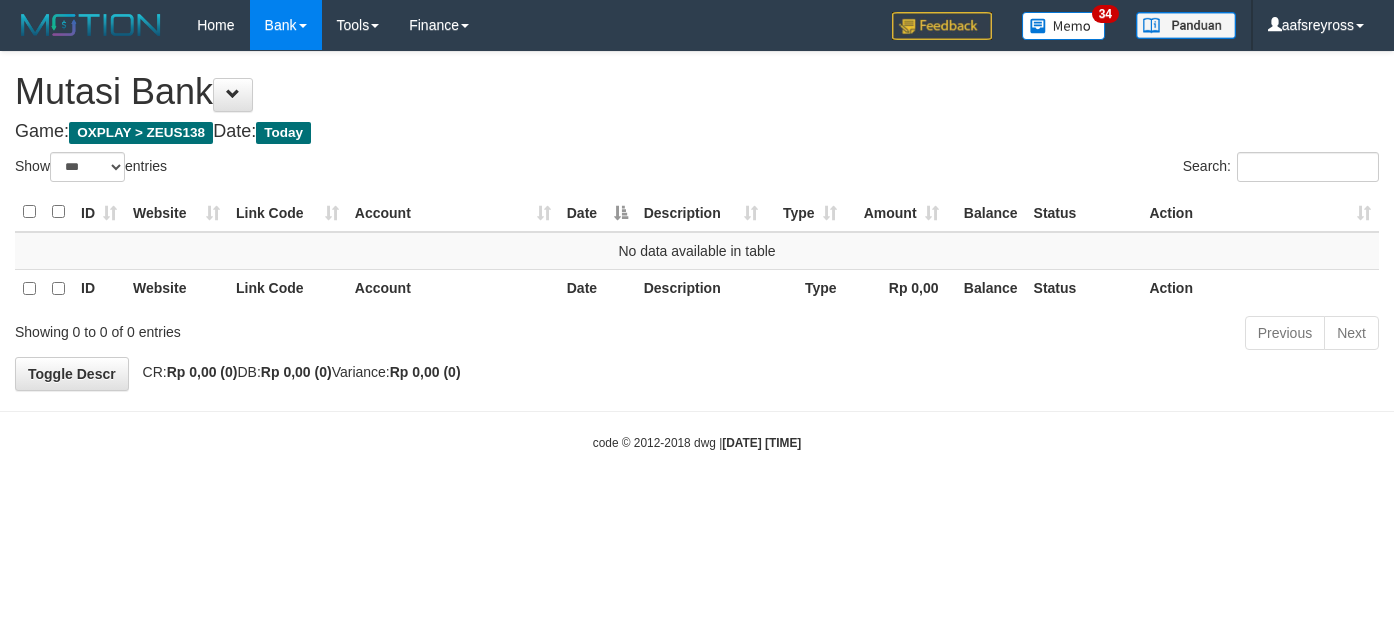 select on "***" 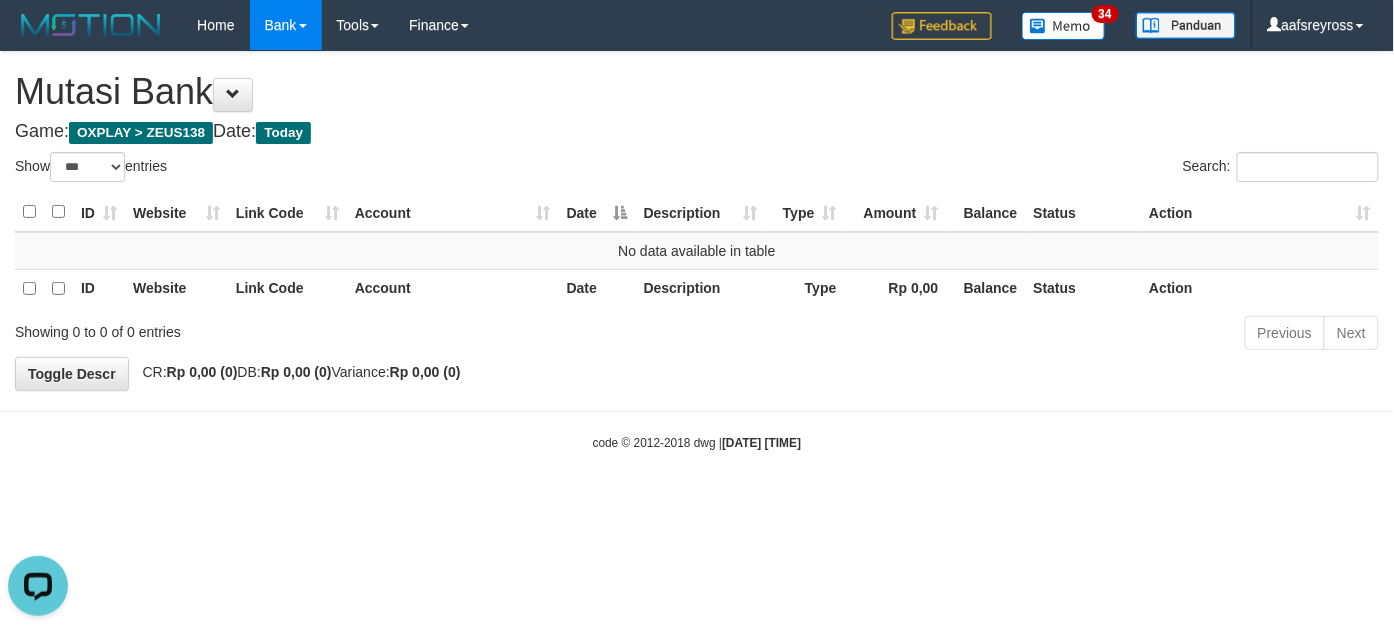 scroll, scrollTop: 0, scrollLeft: 0, axis: both 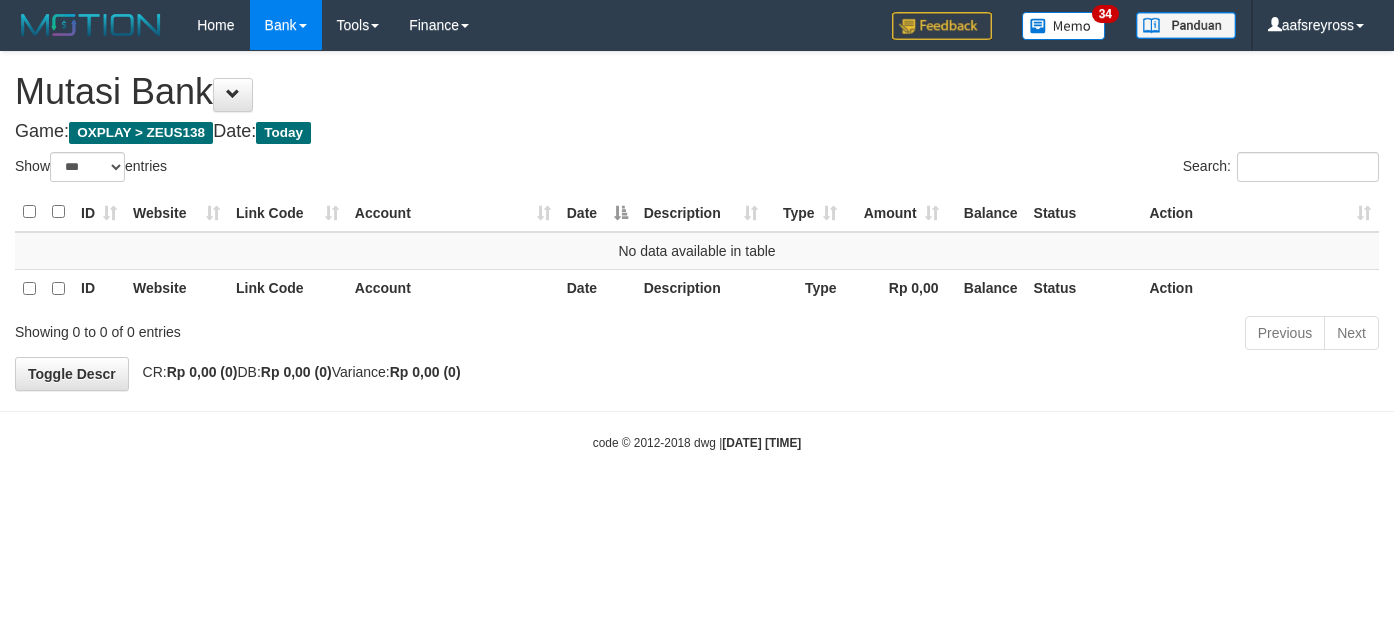 select on "***" 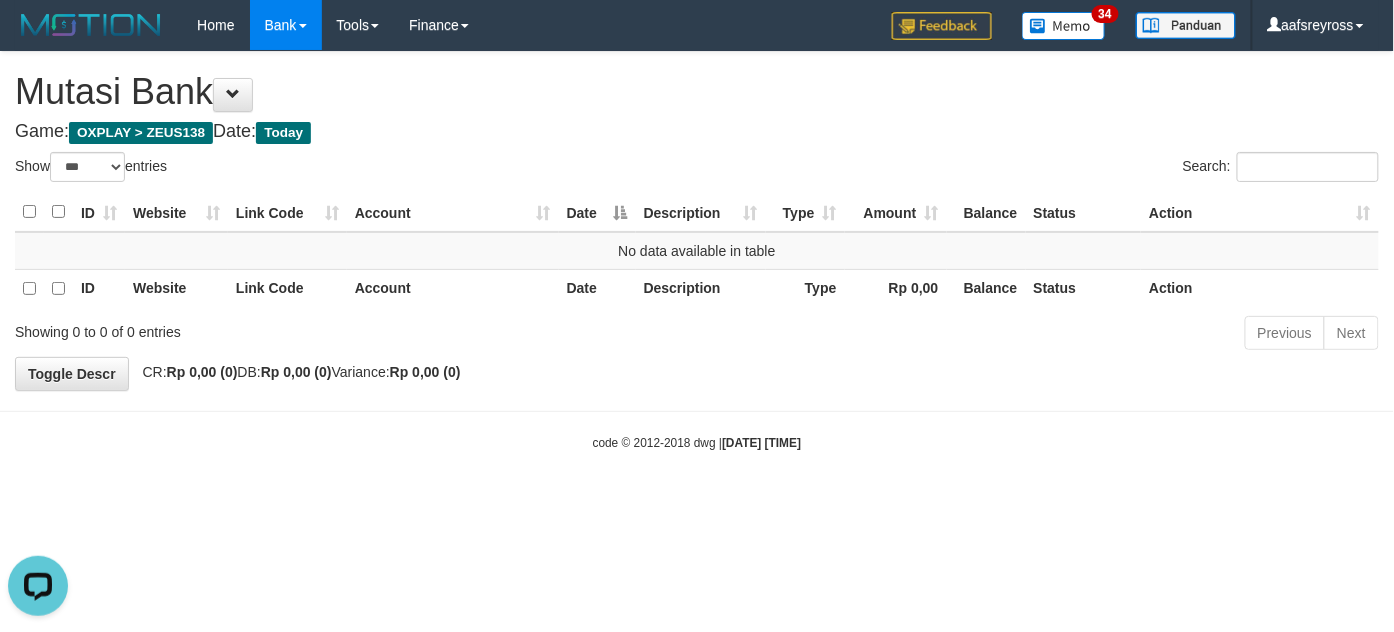 scroll, scrollTop: 0, scrollLeft: 0, axis: both 